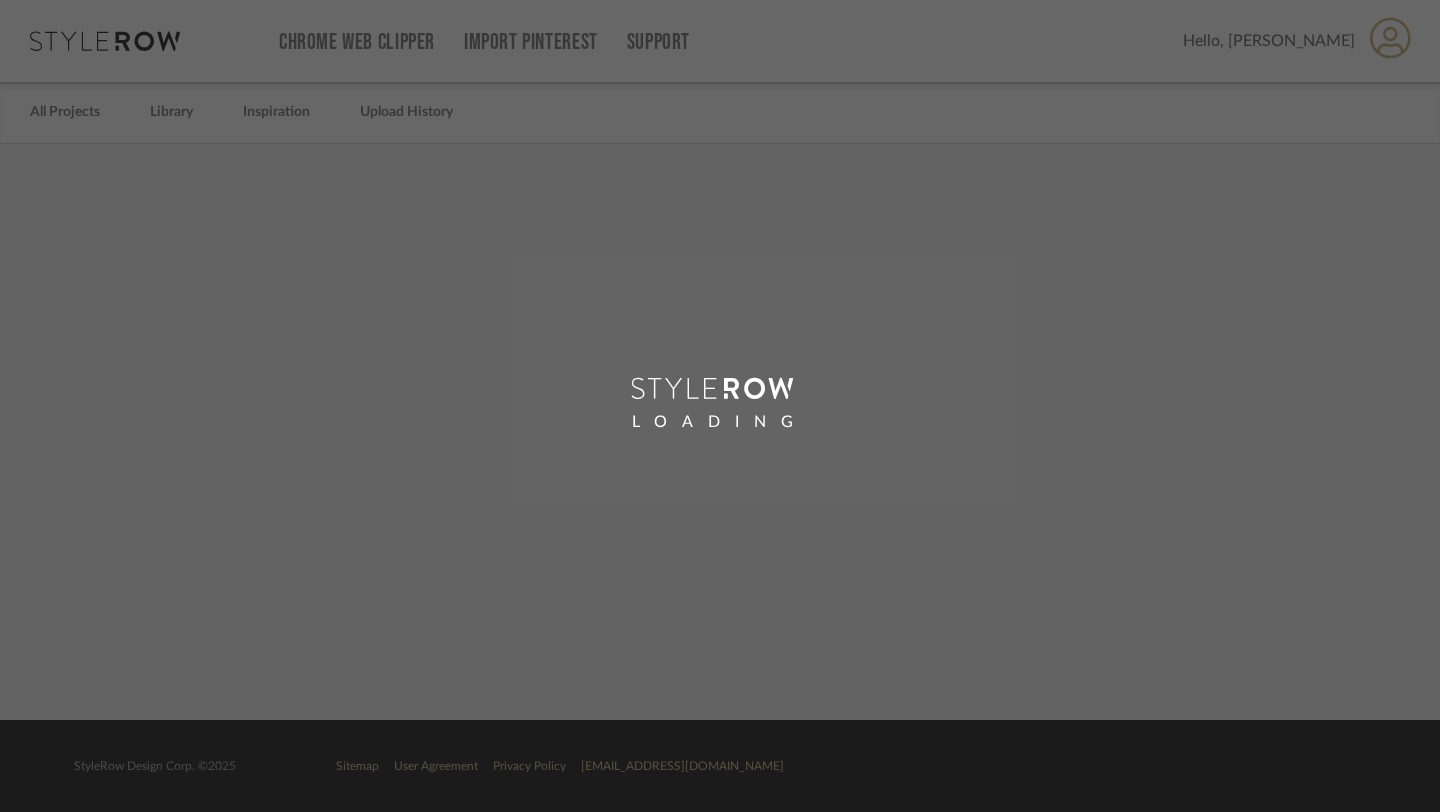 scroll, scrollTop: 0, scrollLeft: 0, axis: both 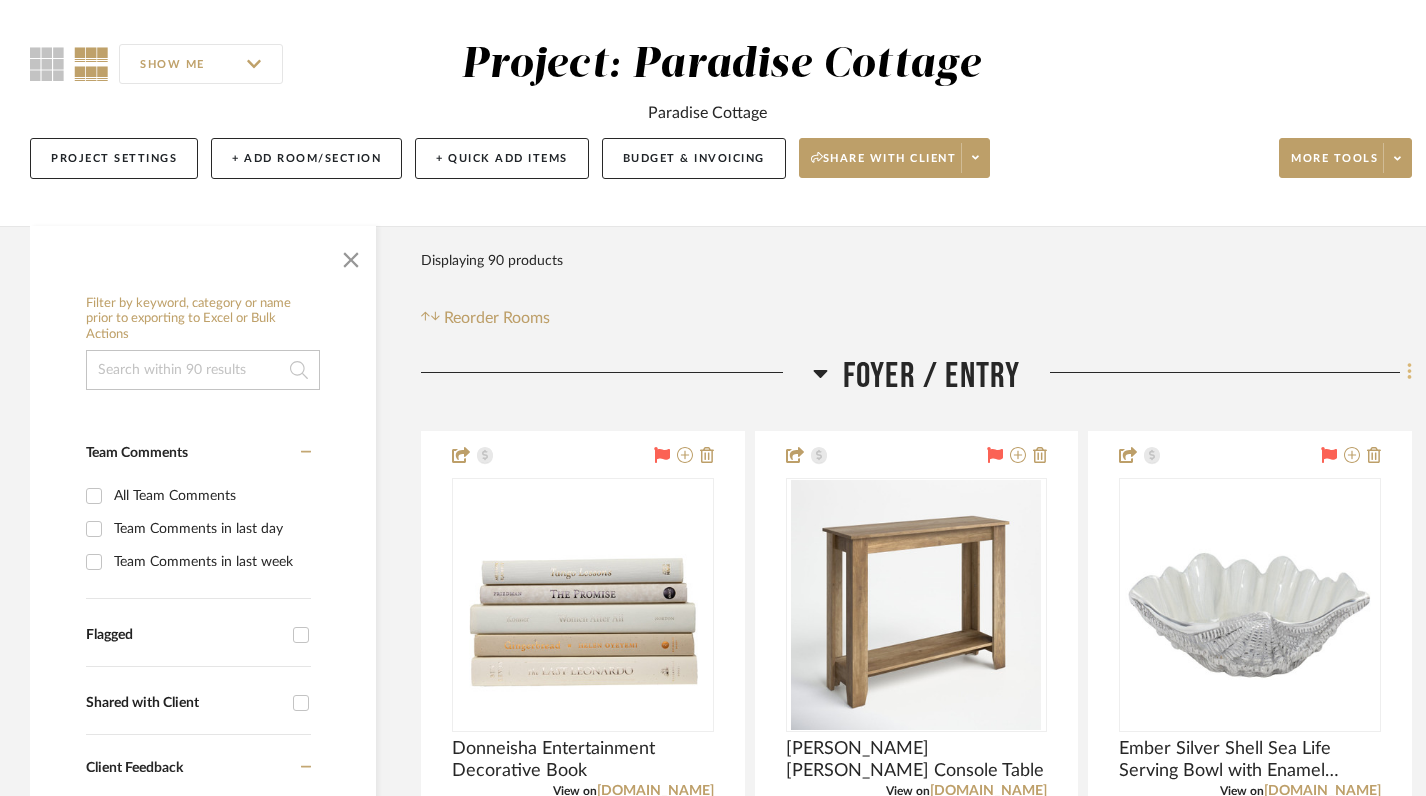 click 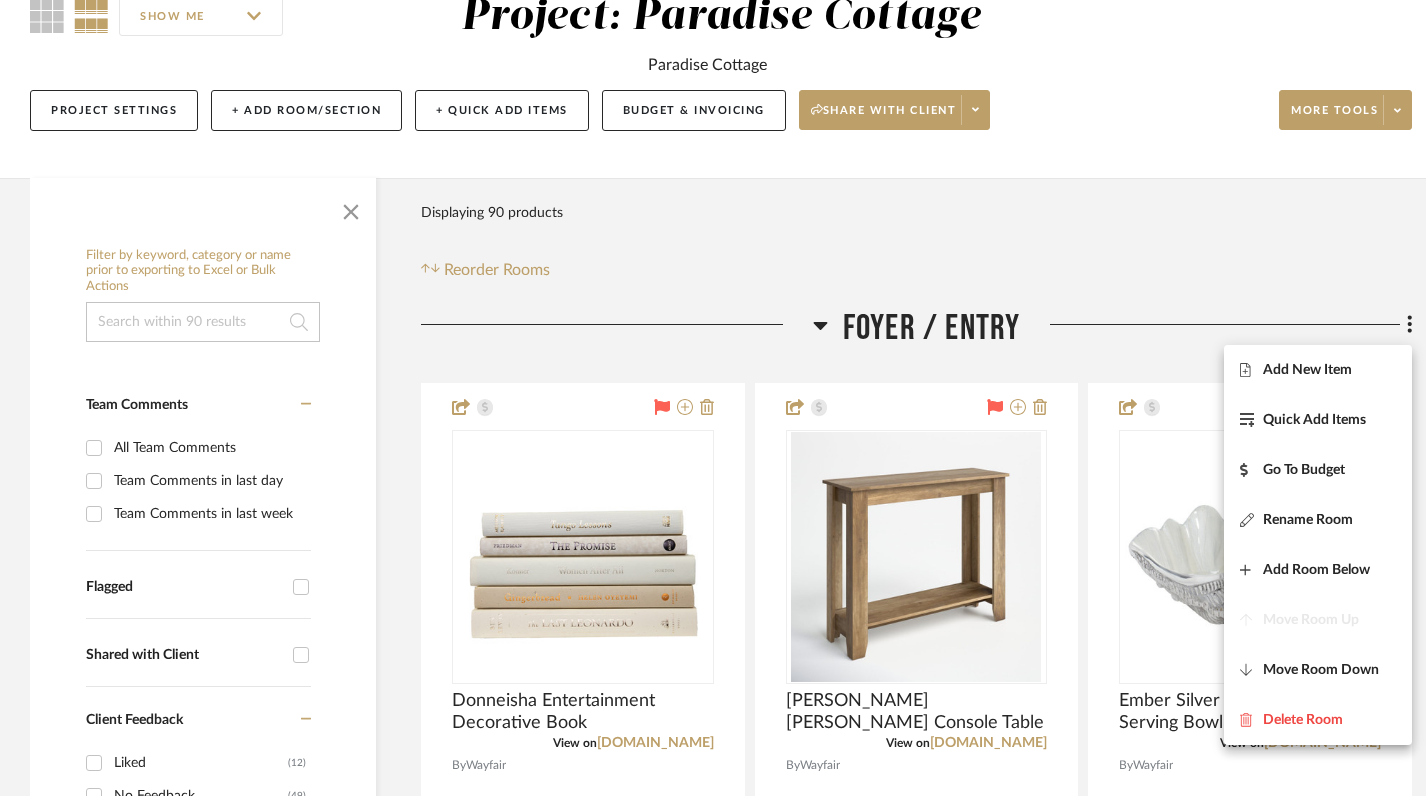 scroll, scrollTop: 201, scrollLeft: 0, axis: vertical 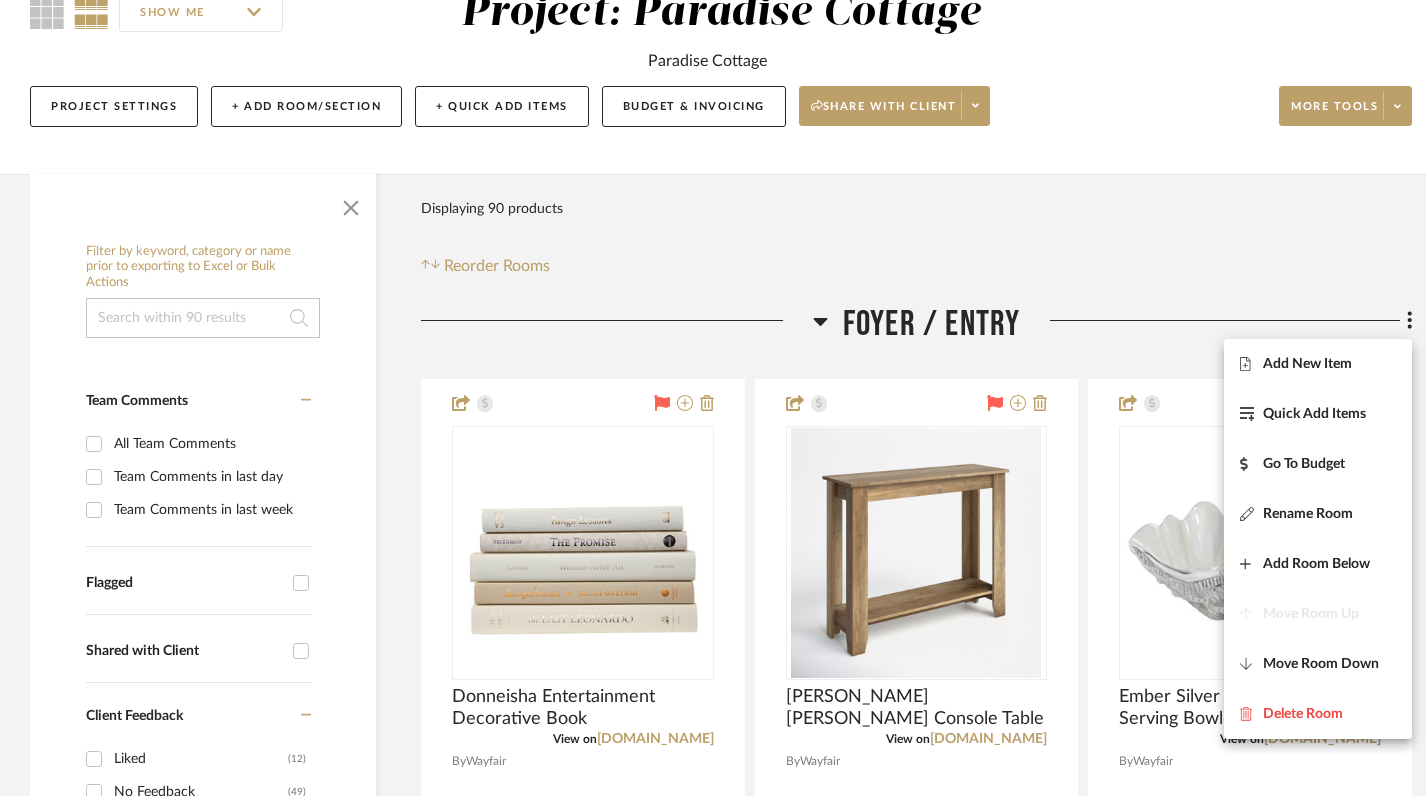 click at bounding box center (713, 398) 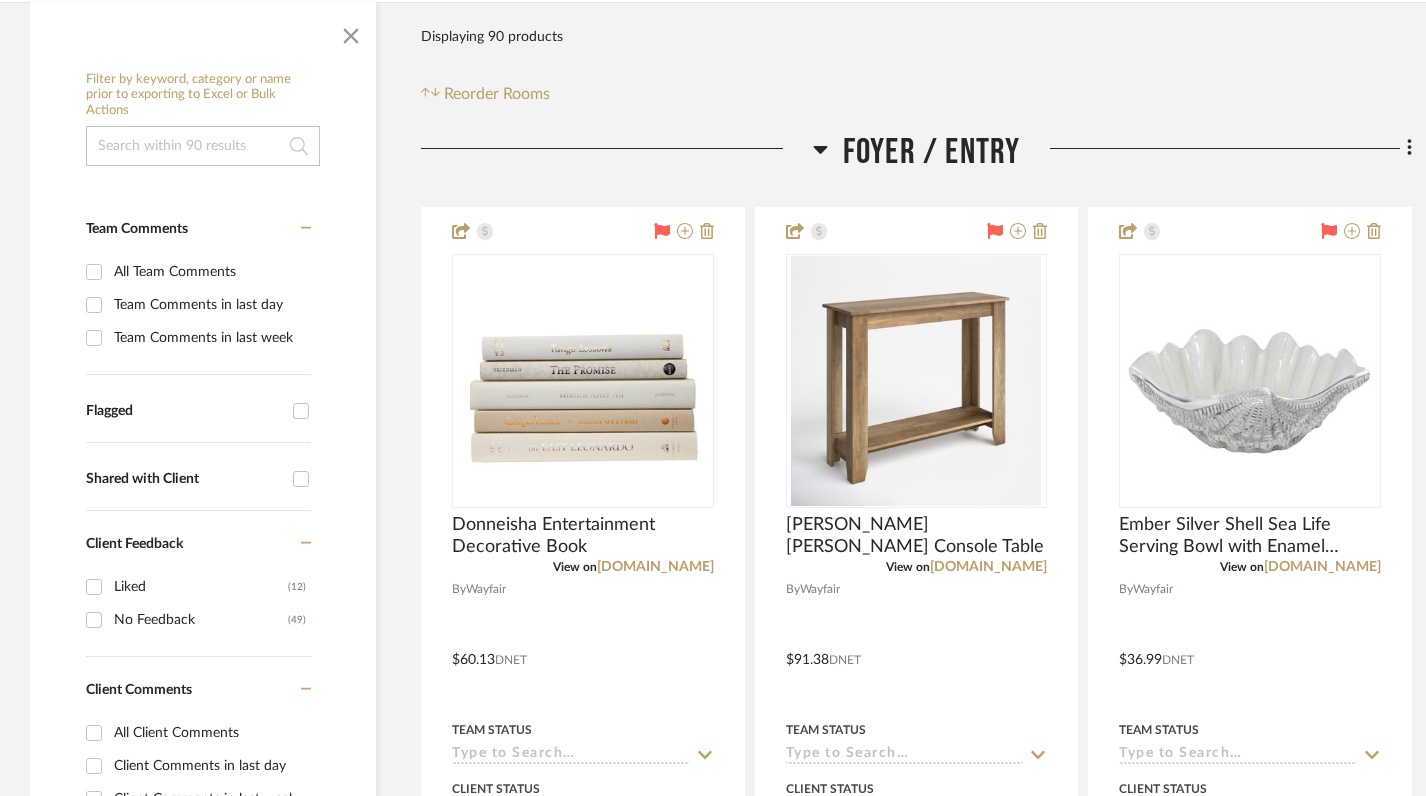 scroll, scrollTop: 0, scrollLeft: 0, axis: both 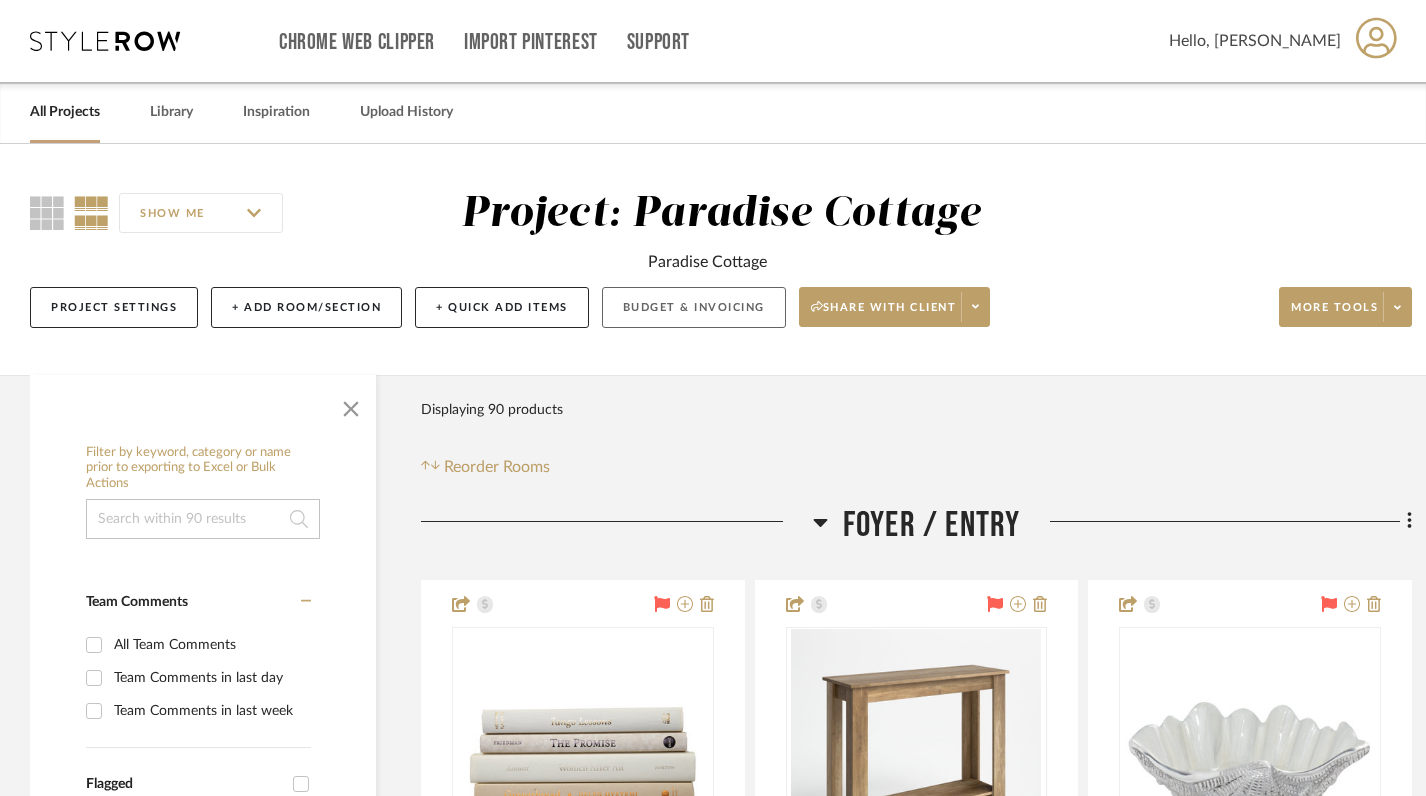 click on "Budget & Invoicing" 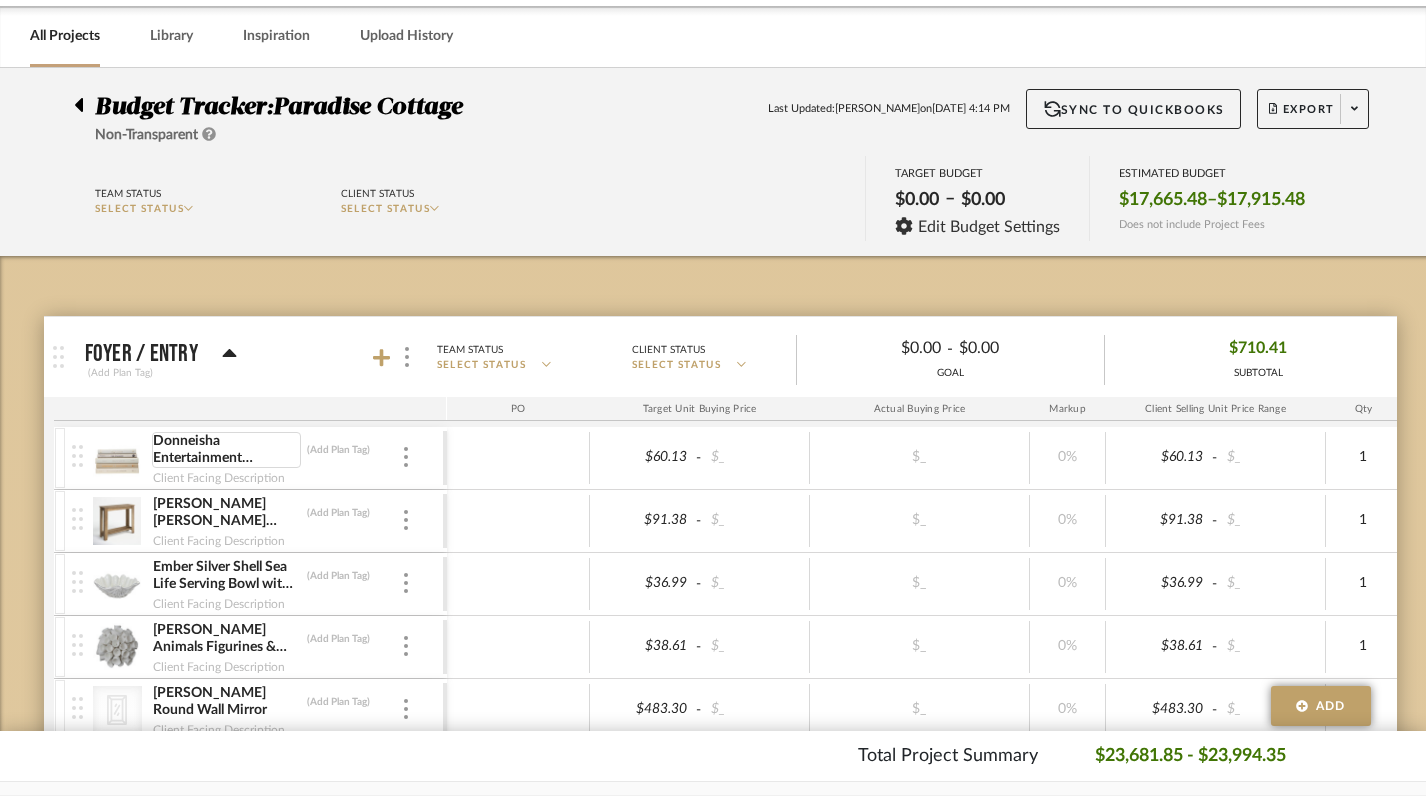 scroll, scrollTop: 274, scrollLeft: 0, axis: vertical 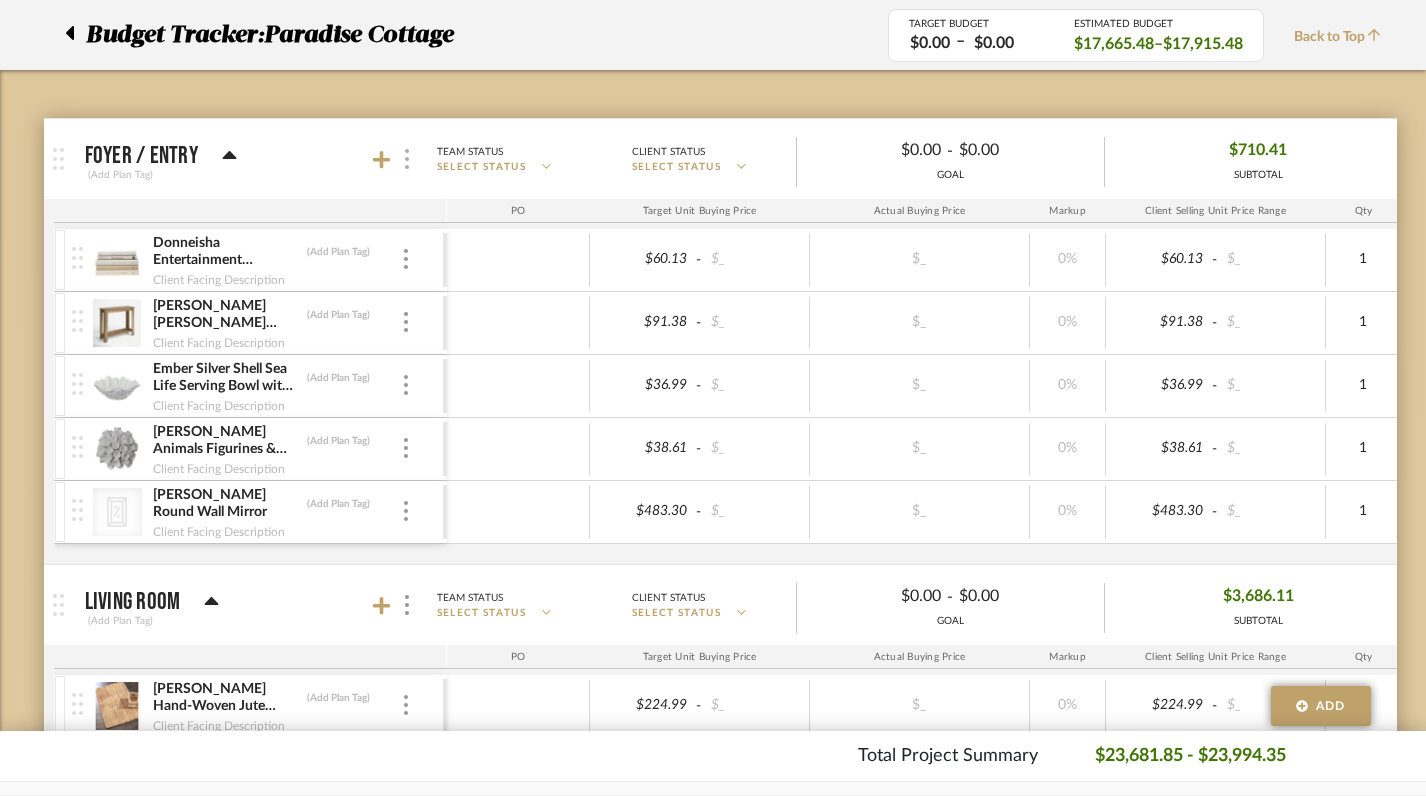 click 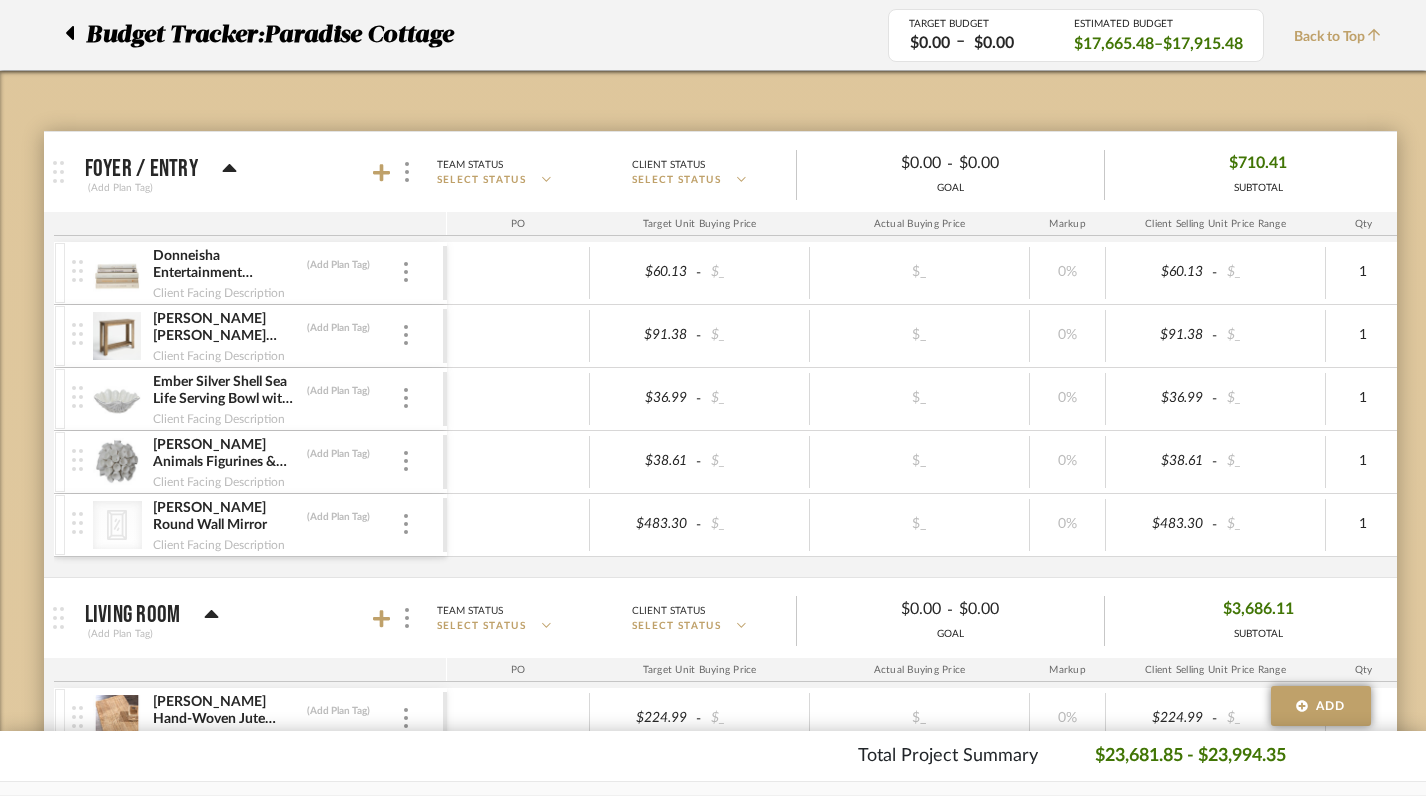 scroll, scrollTop: 260, scrollLeft: 0, axis: vertical 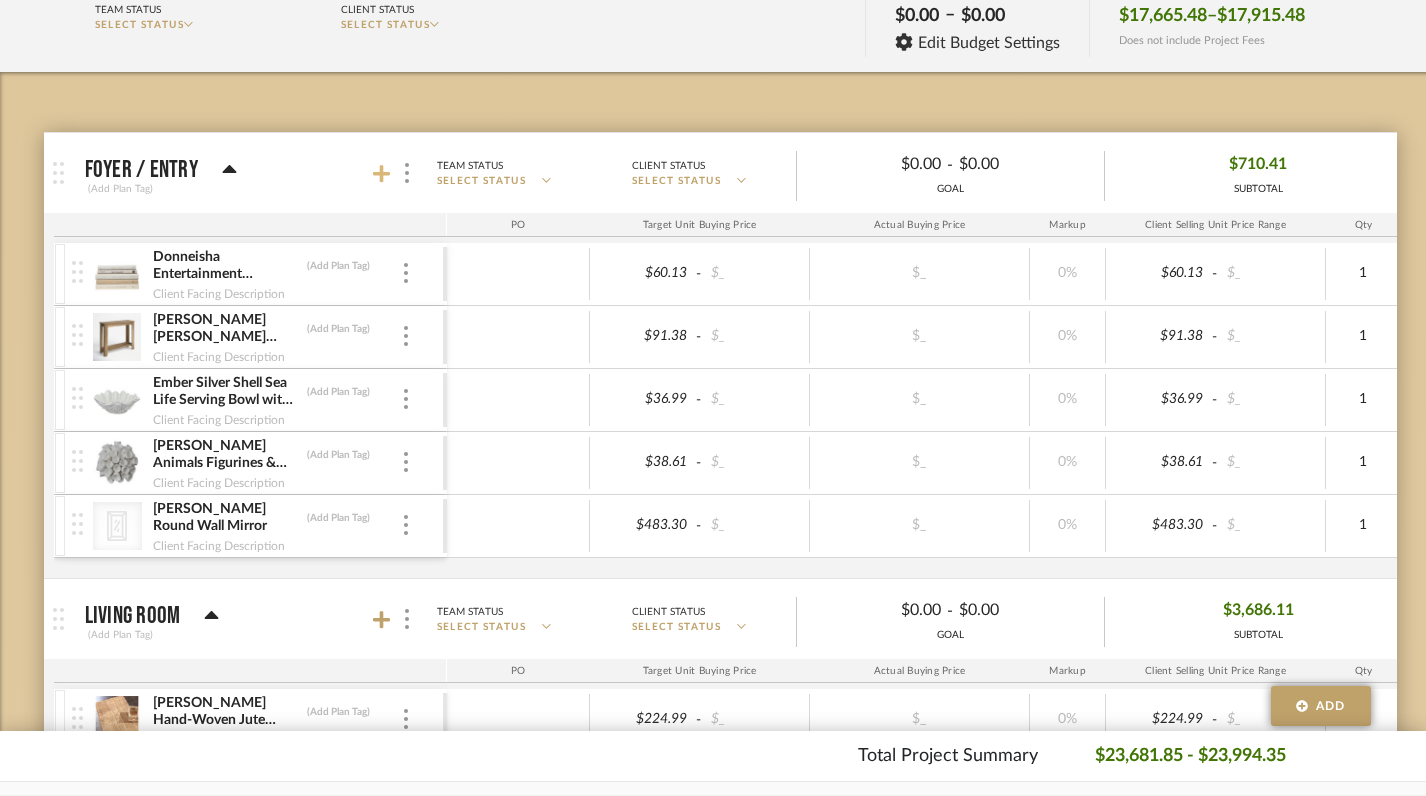 click 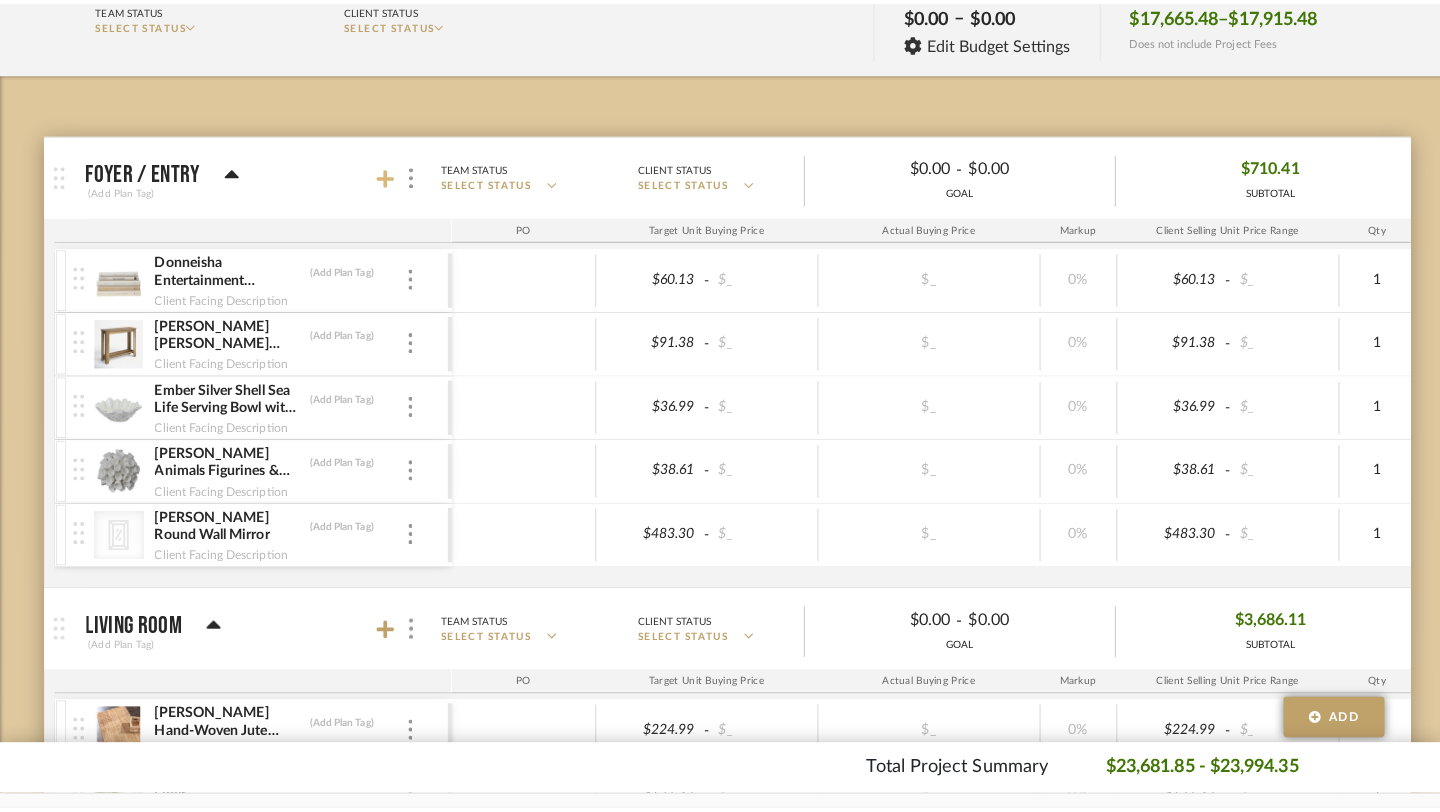 scroll, scrollTop: 0, scrollLeft: 0, axis: both 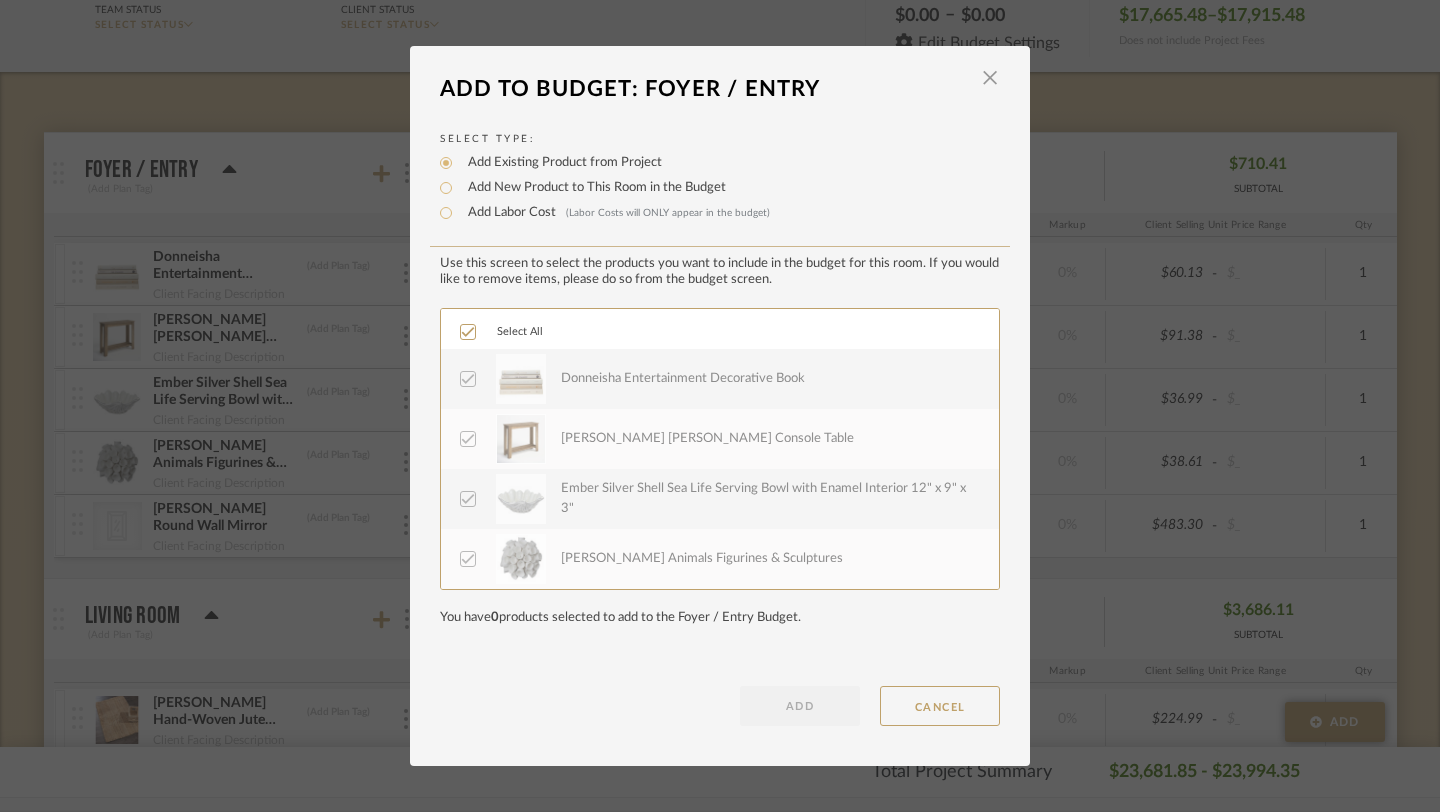 click on "ADD  CANCEL" at bounding box center (720, 706) 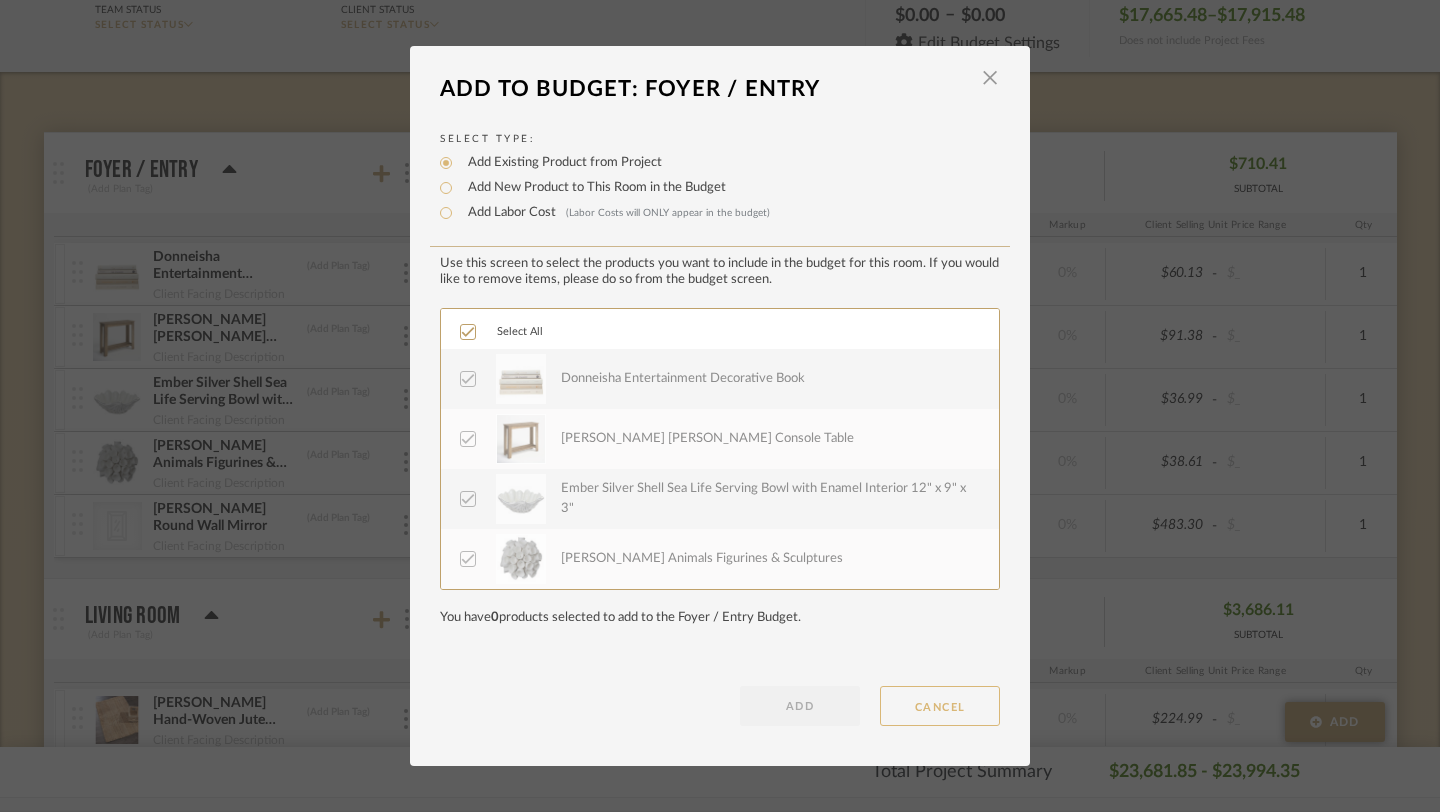 click on "CANCEL" at bounding box center [940, 706] 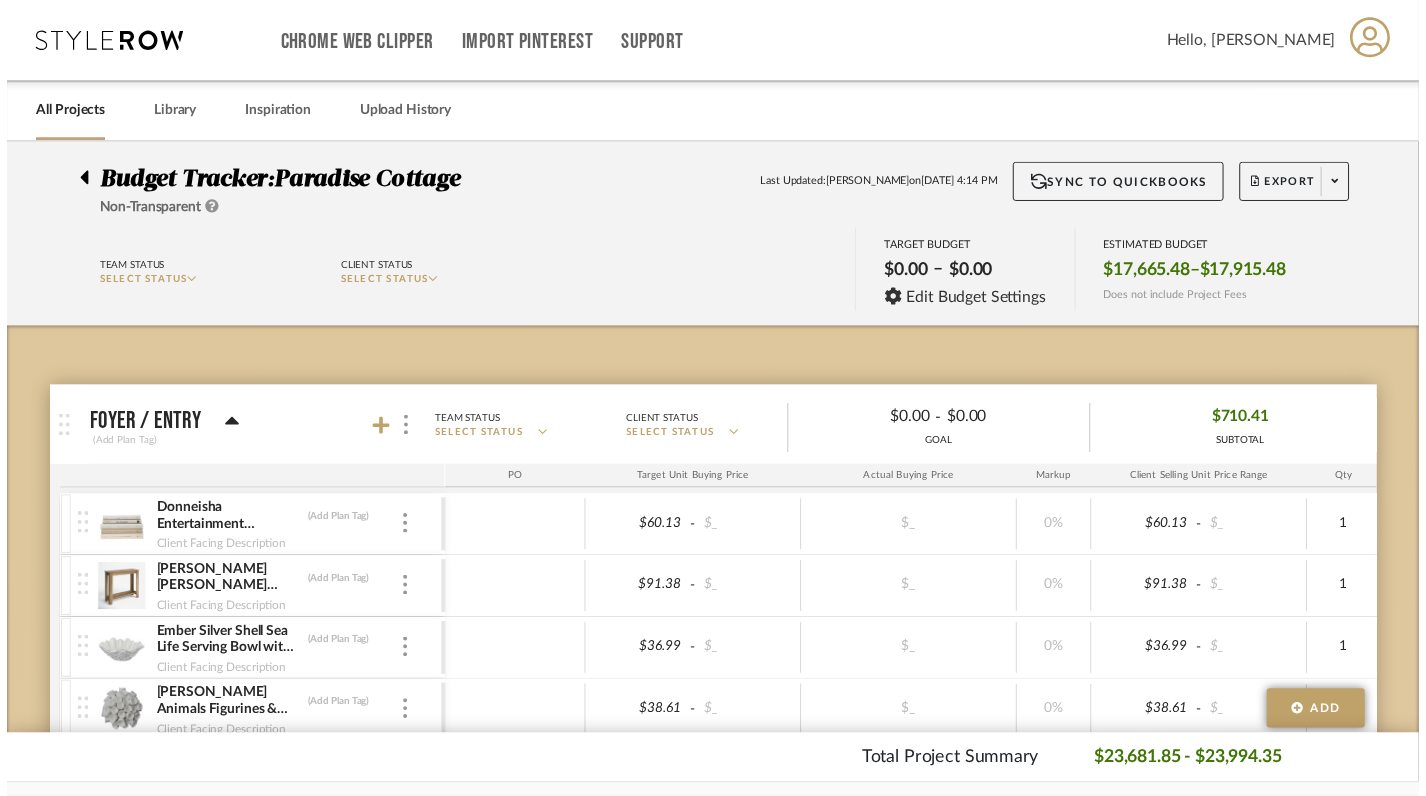 scroll, scrollTop: 260, scrollLeft: 0, axis: vertical 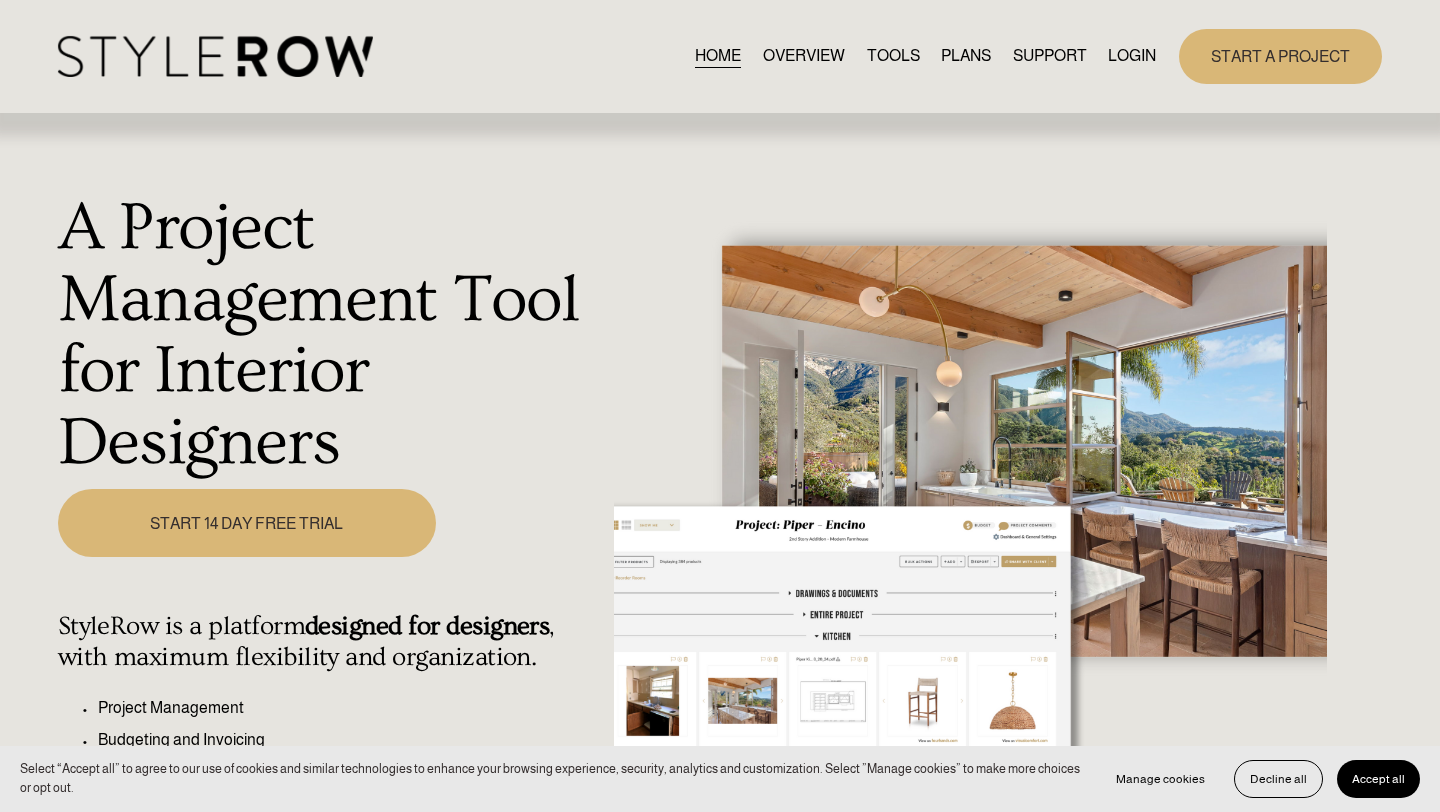 click on "LOGIN" at bounding box center (1132, 56) 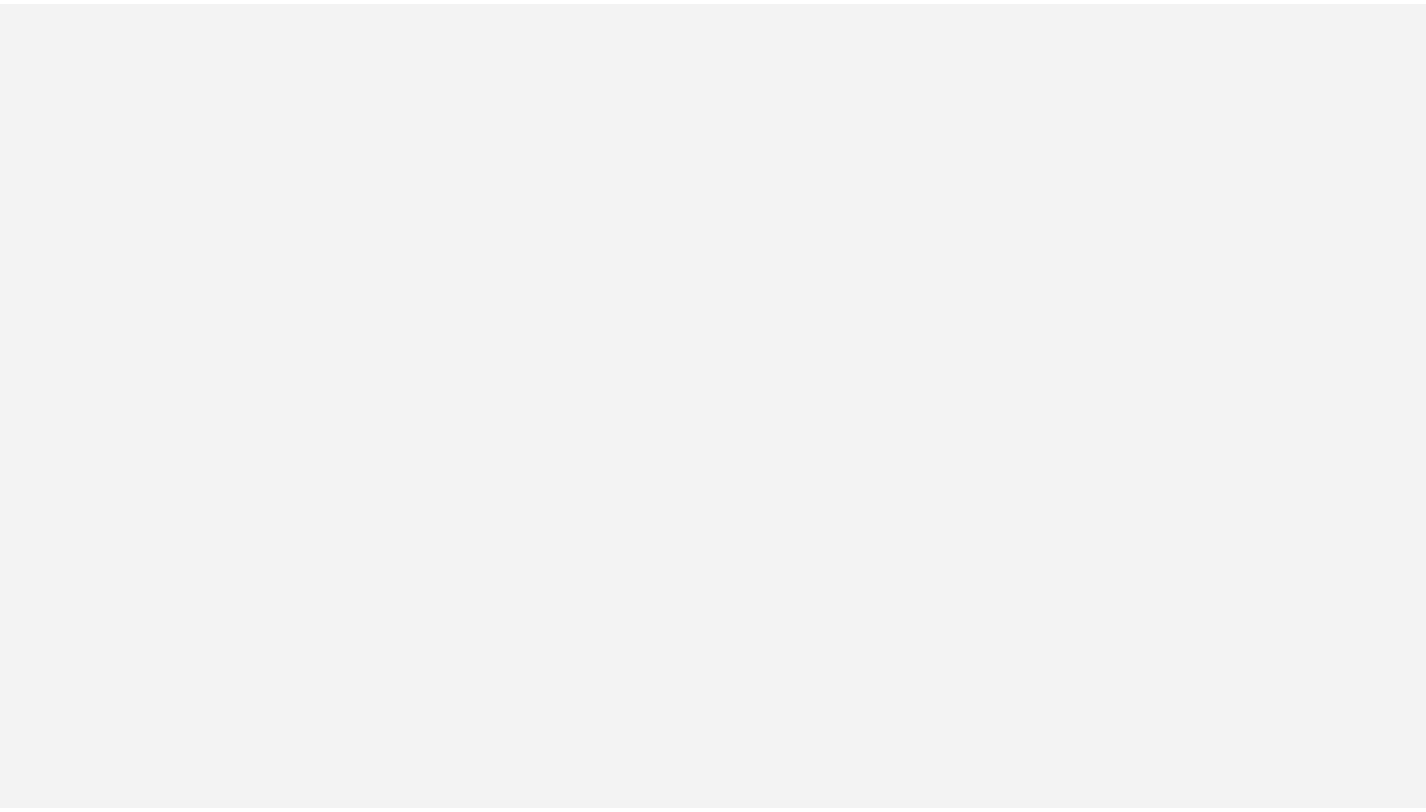 scroll, scrollTop: 0, scrollLeft: 0, axis: both 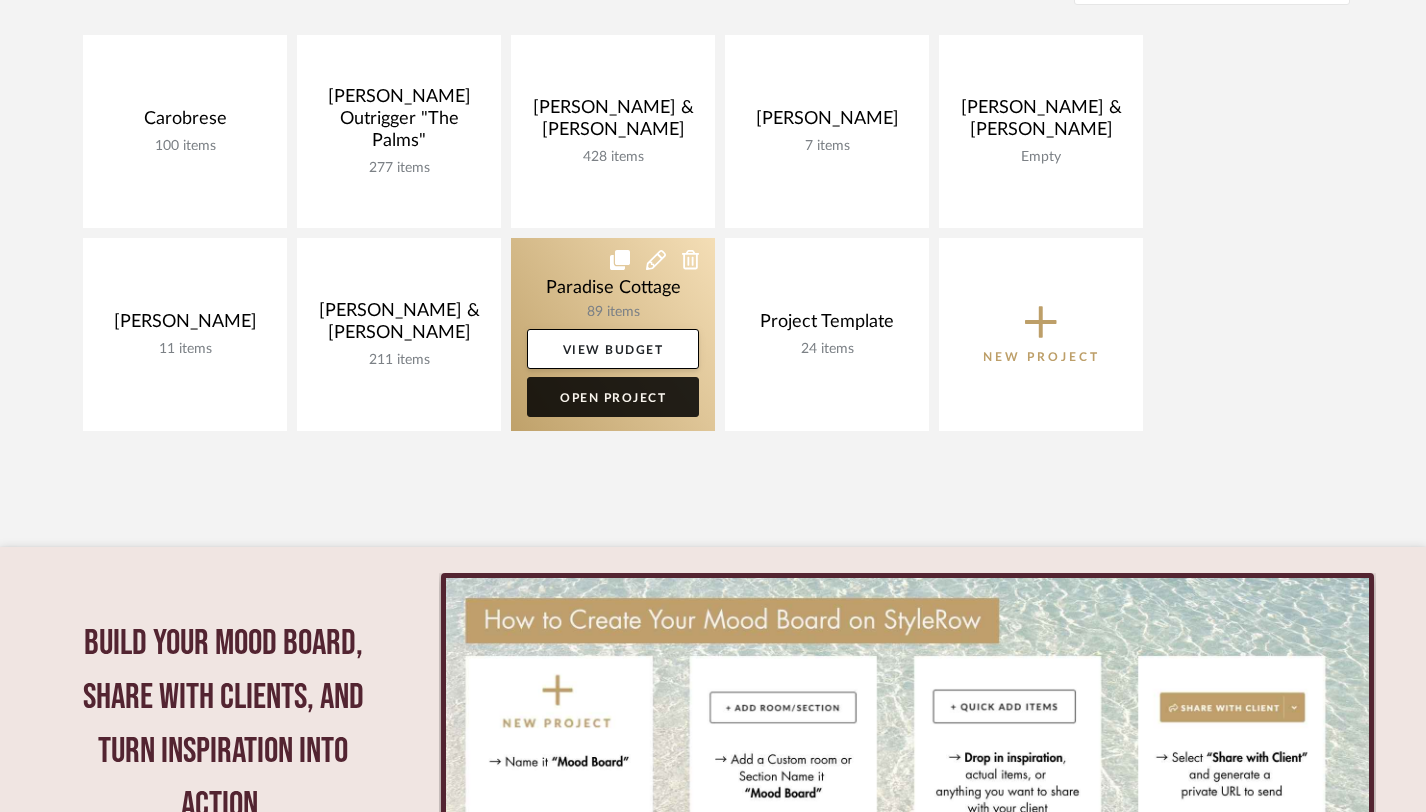 click on "Open Project" 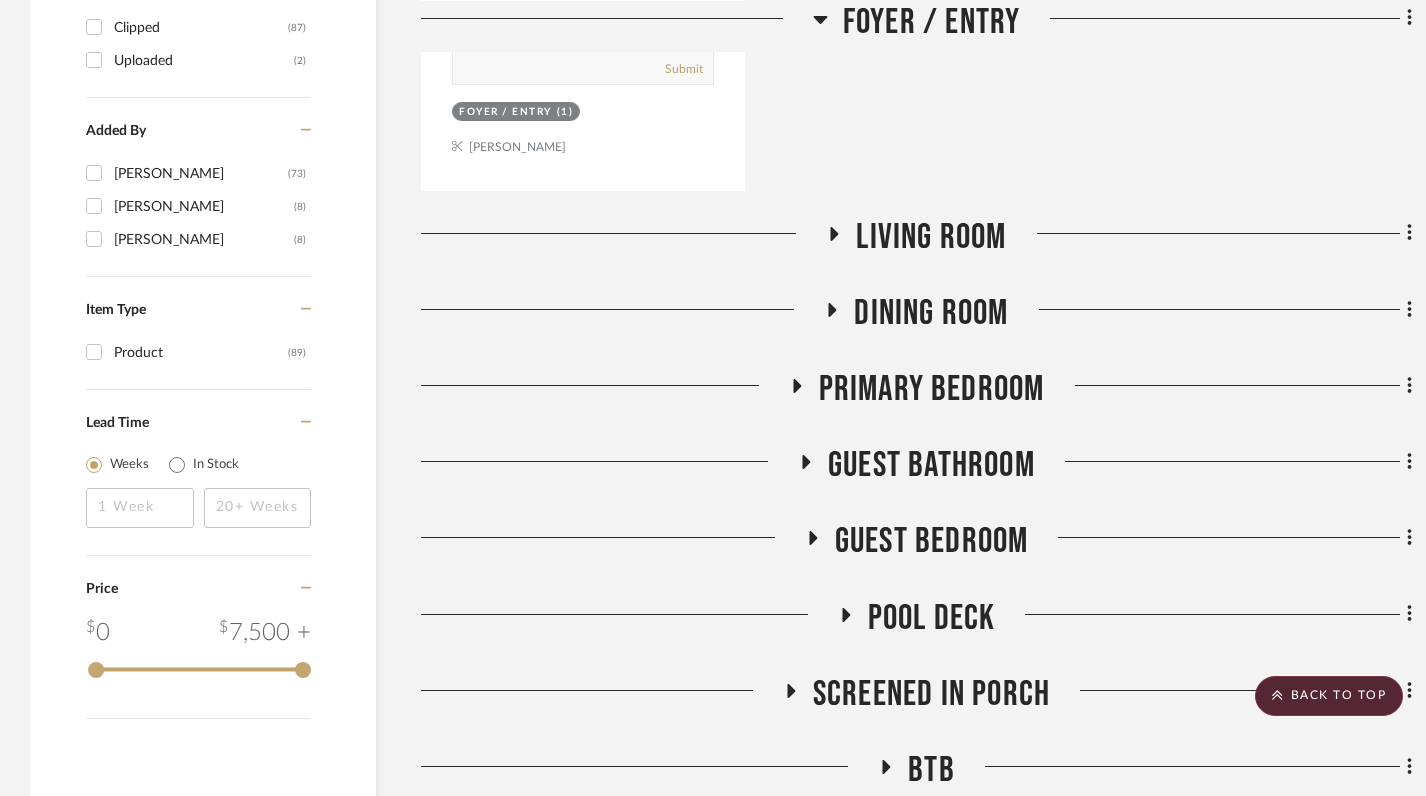 scroll, scrollTop: 2160, scrollLeft: 0, axis: vertical 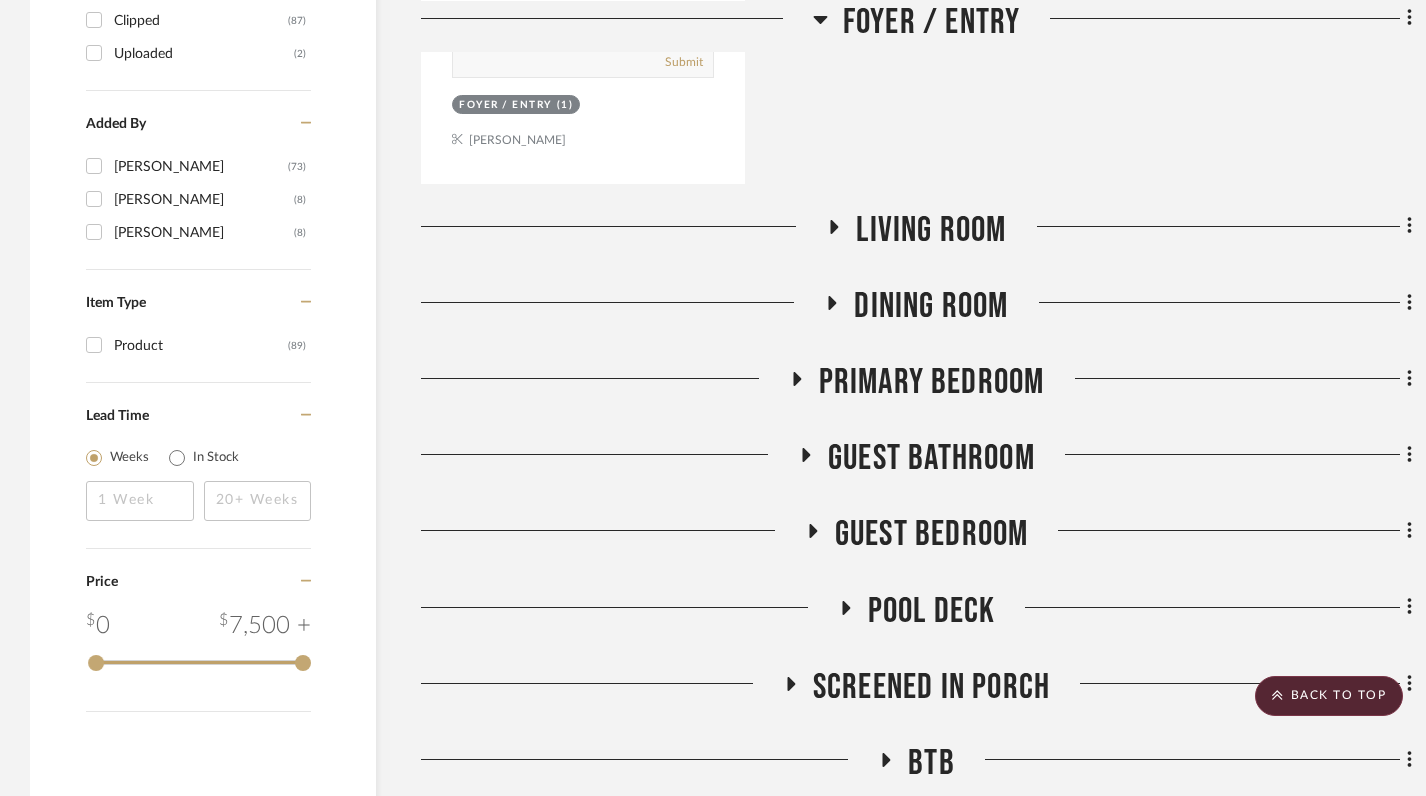 click 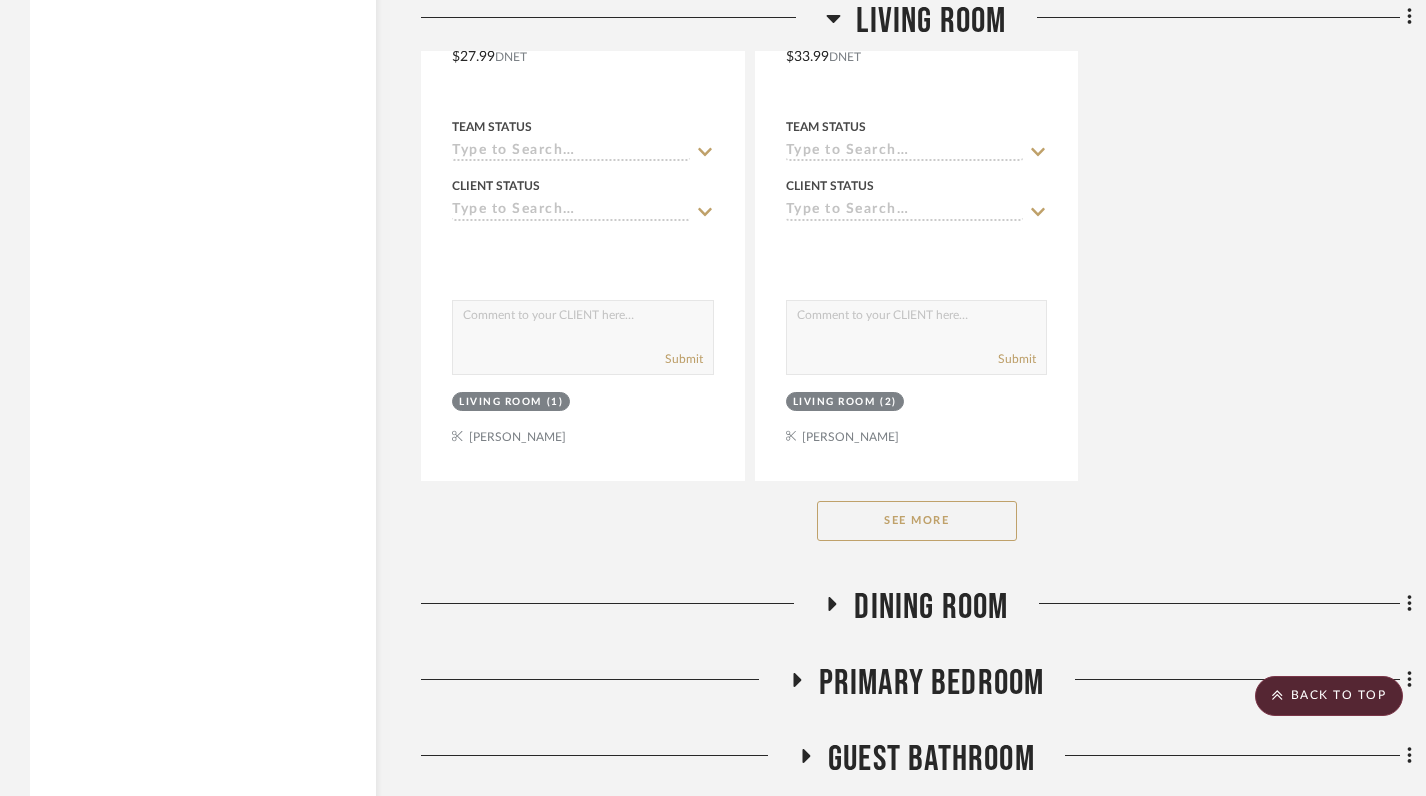 scroll, scrollTop: 4634, scrollLeft: 0, axis: vertical 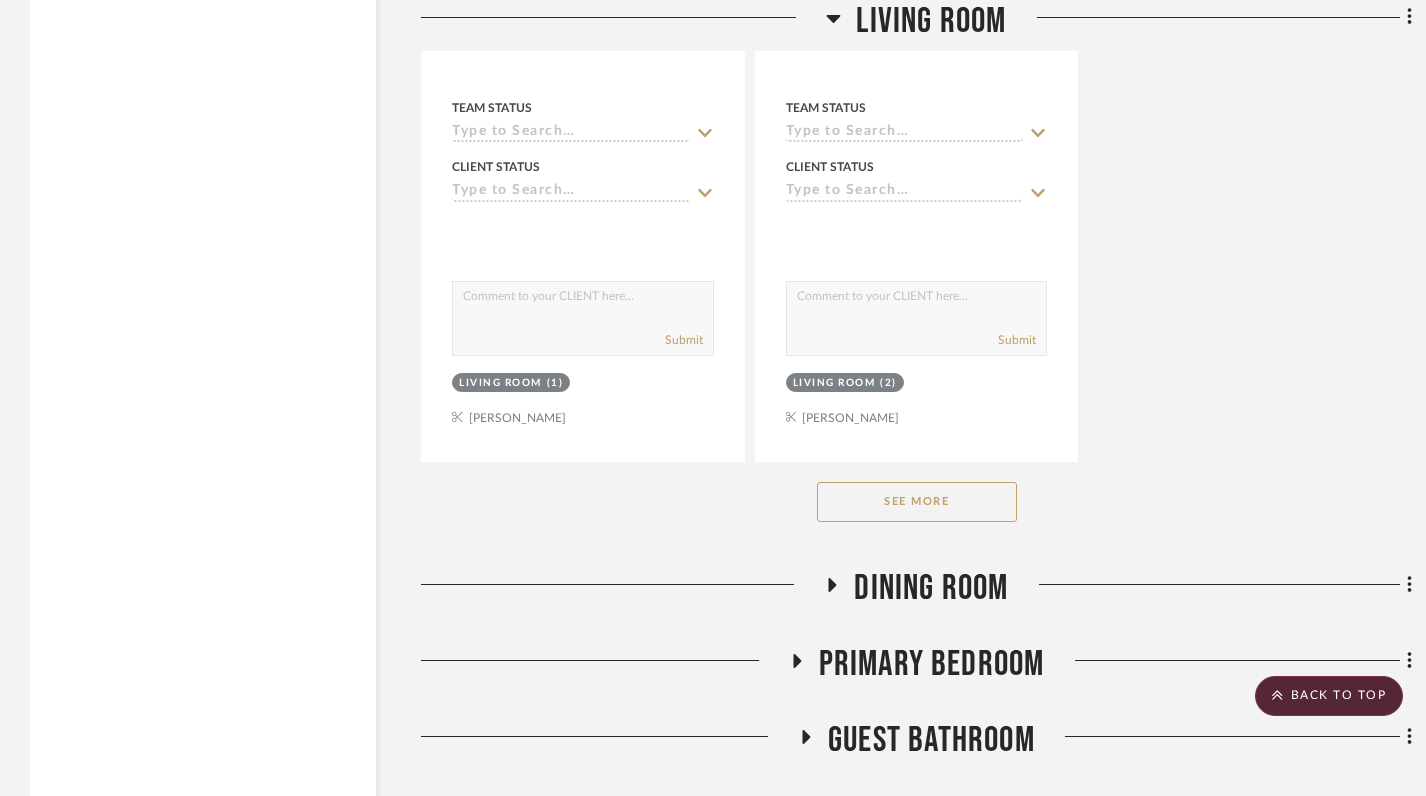 click on "See More" 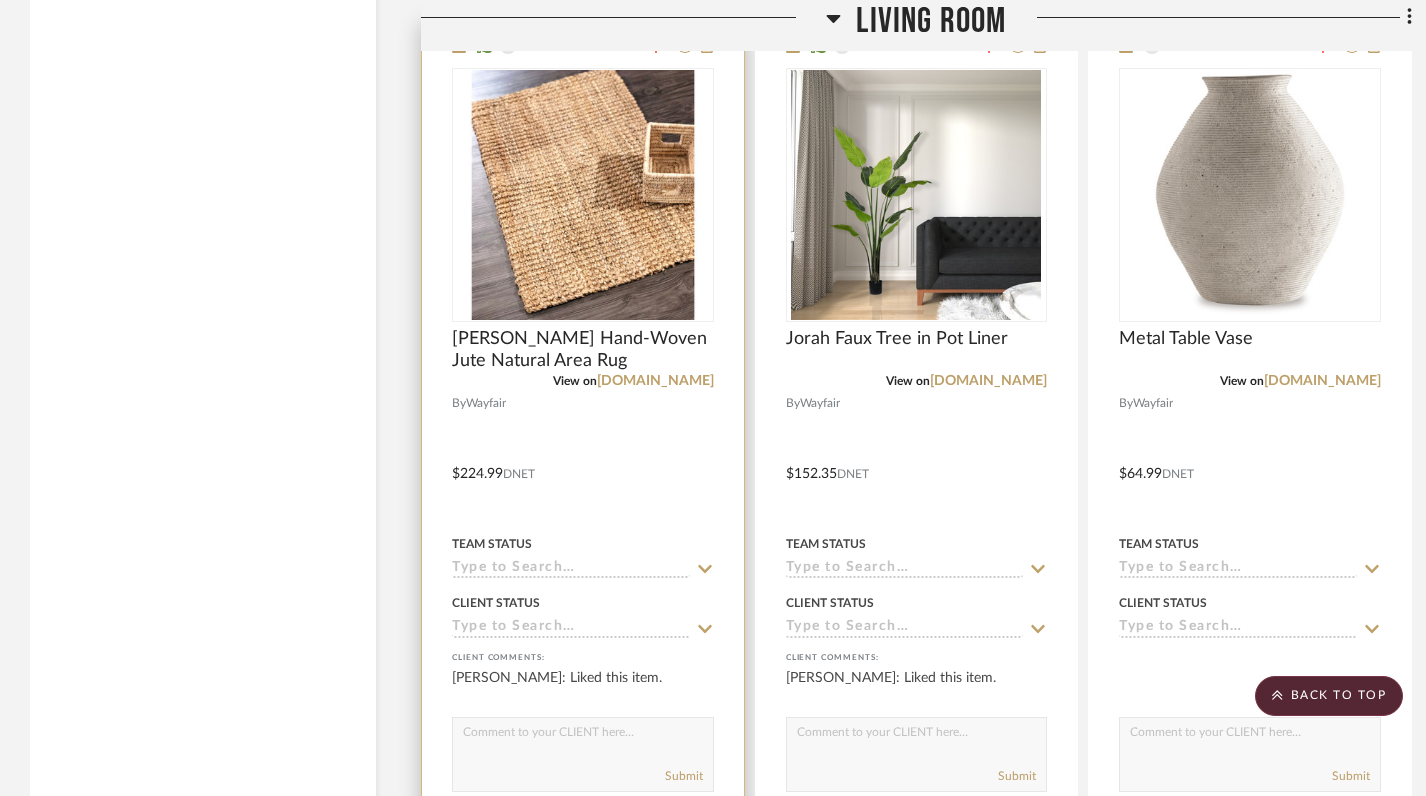 scroll, scrollTop: 5110, scrollLeft: 0, axis: vertical 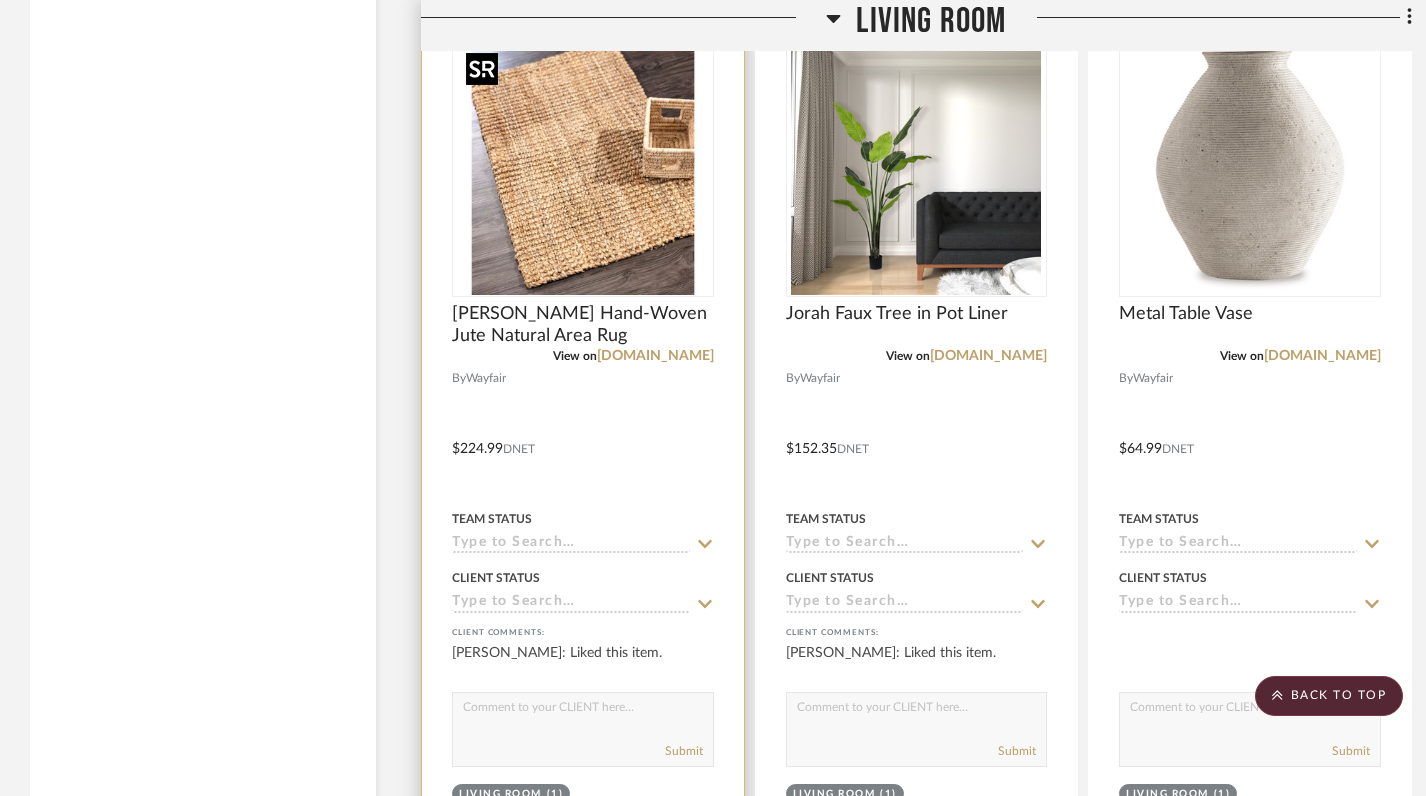 click at bounding box center (0, 0) 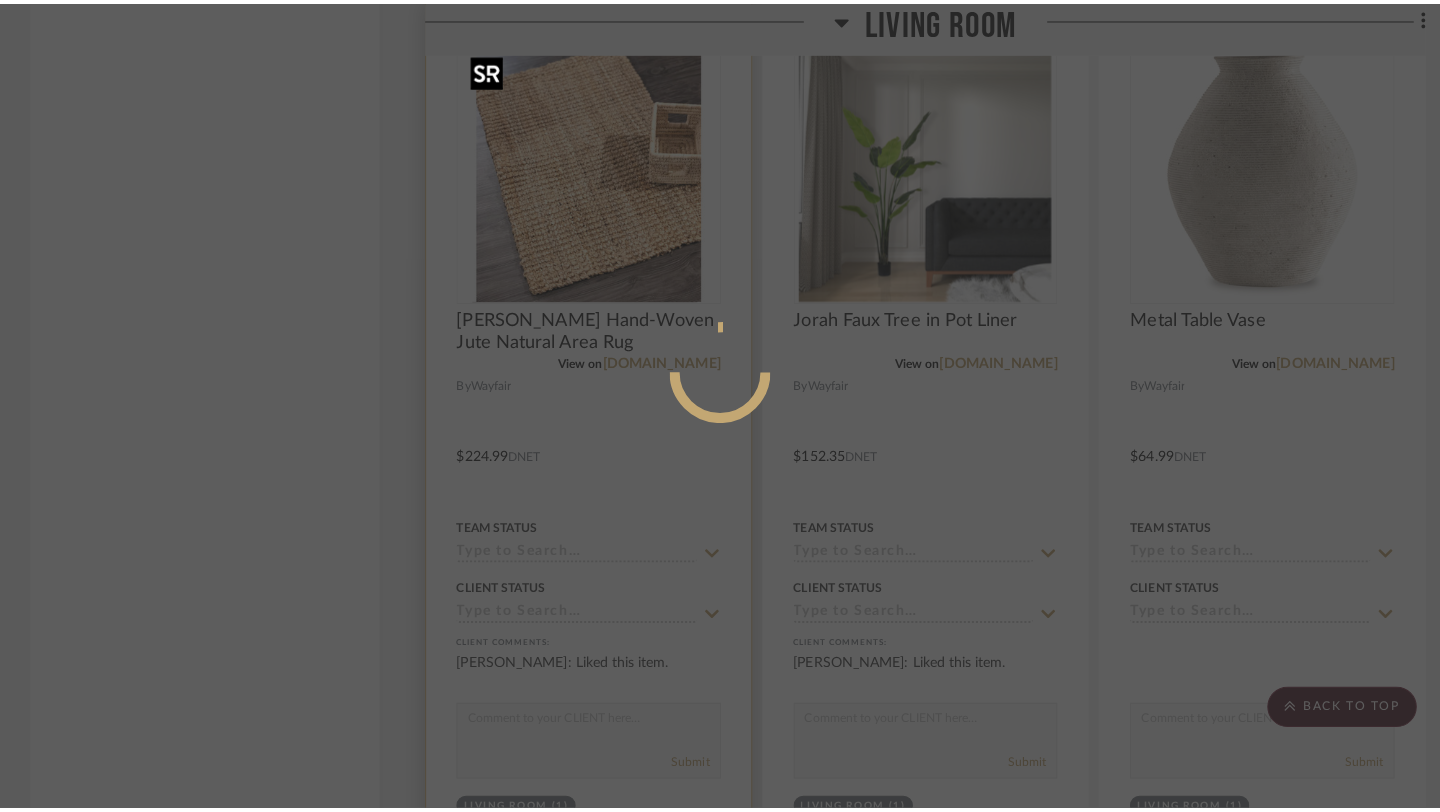 scroll, scrollTop: 0, scrollLeft: 0, axis: both 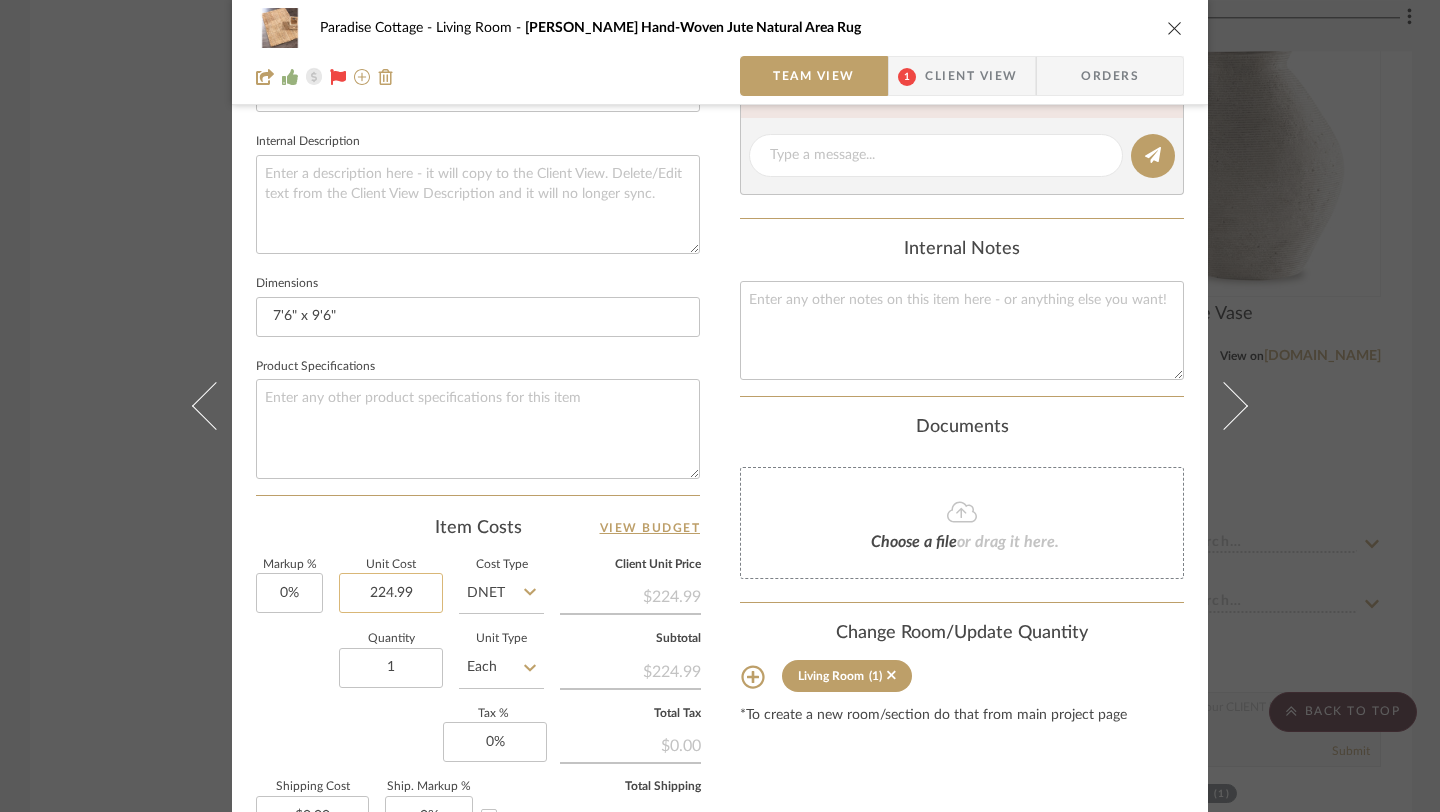 click on "224.99" 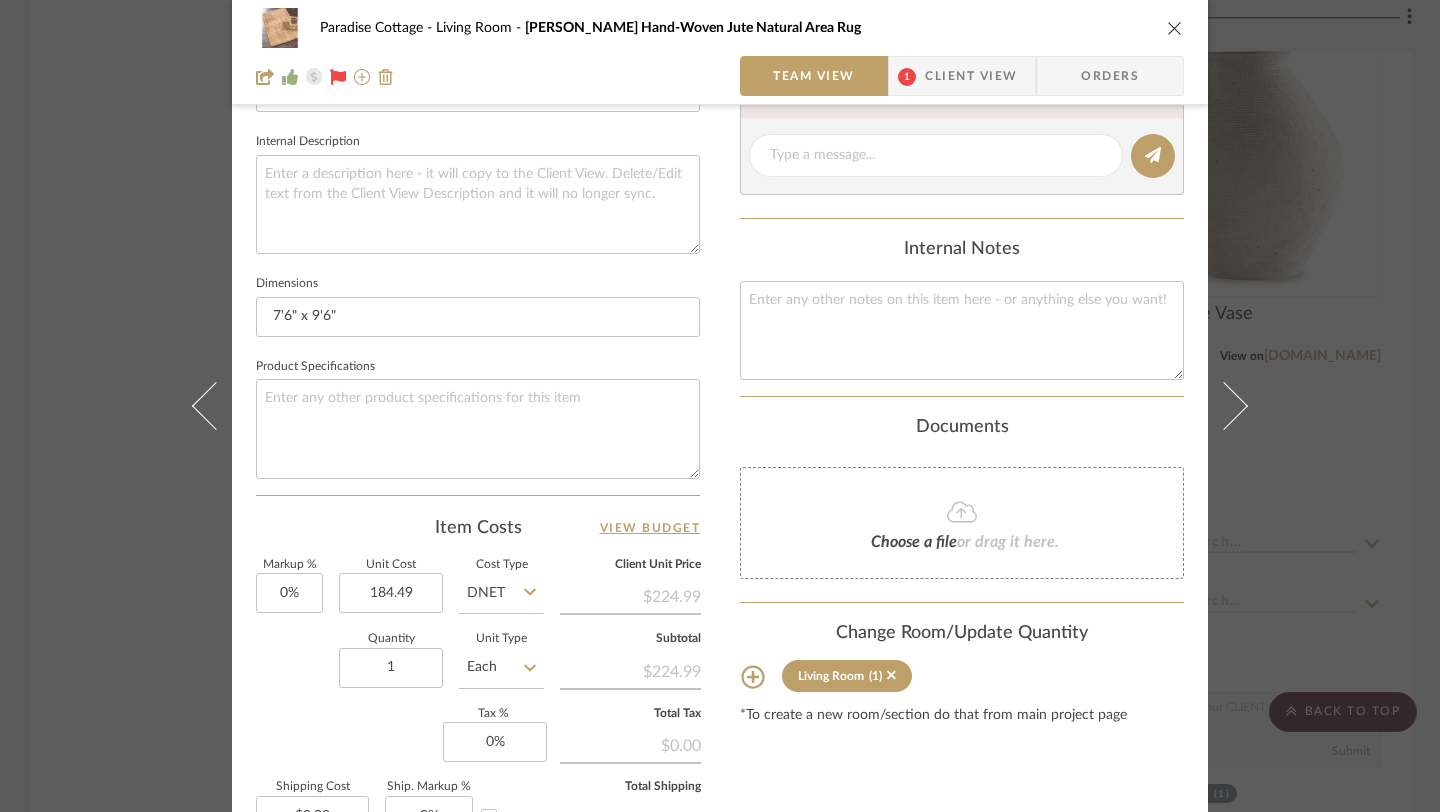 type on "$184.49" 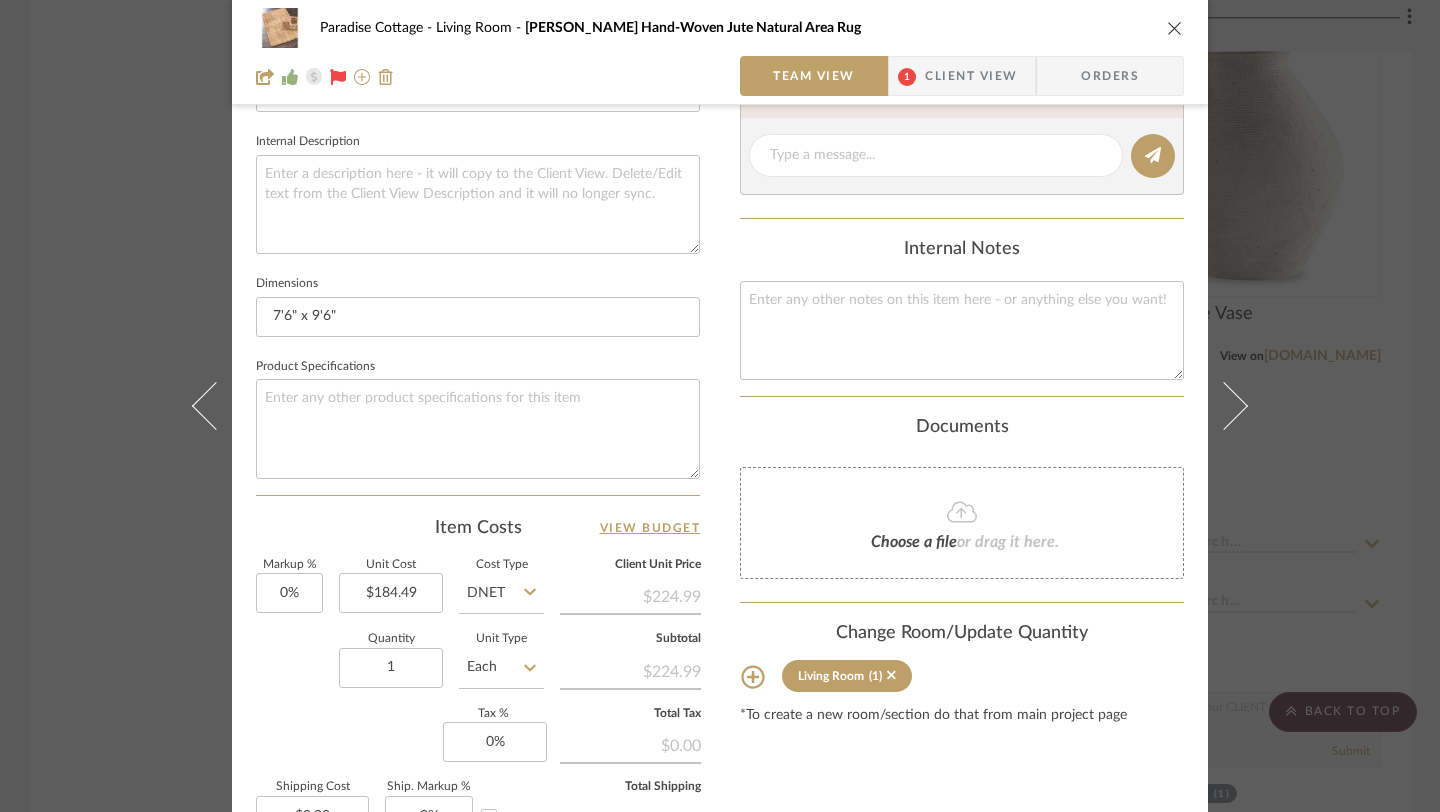 click on "Content here copies to Client View - confirm visibility there.  Show in Client Dashboard   Include in Budget   View Budget  Team Status  Lead Time  In Stock Weeks  Est. Min   Est. Max   Due Date   Install Date  Tasks / To-Dos /  team Messaging  Leave yourself a note here or share next steps with your team. You will receive emails when they
respond!  Invite Collaborator Internal Notes  Documents  Choose a file  or drag it here. Change Room/Update Quantity  Living Room  (1) *To create a new room/section do that from main project page" at bounding box center [962, 207] 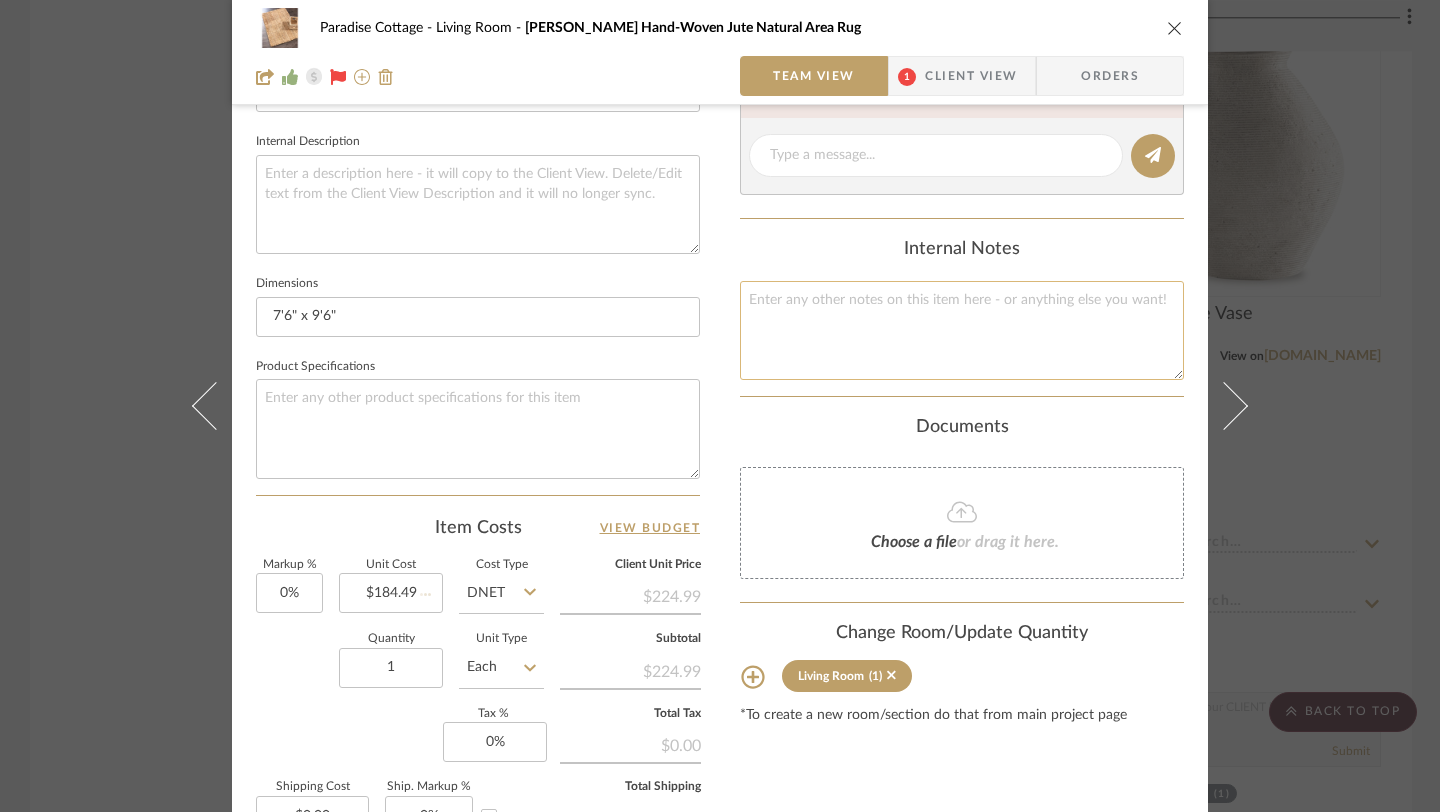 type 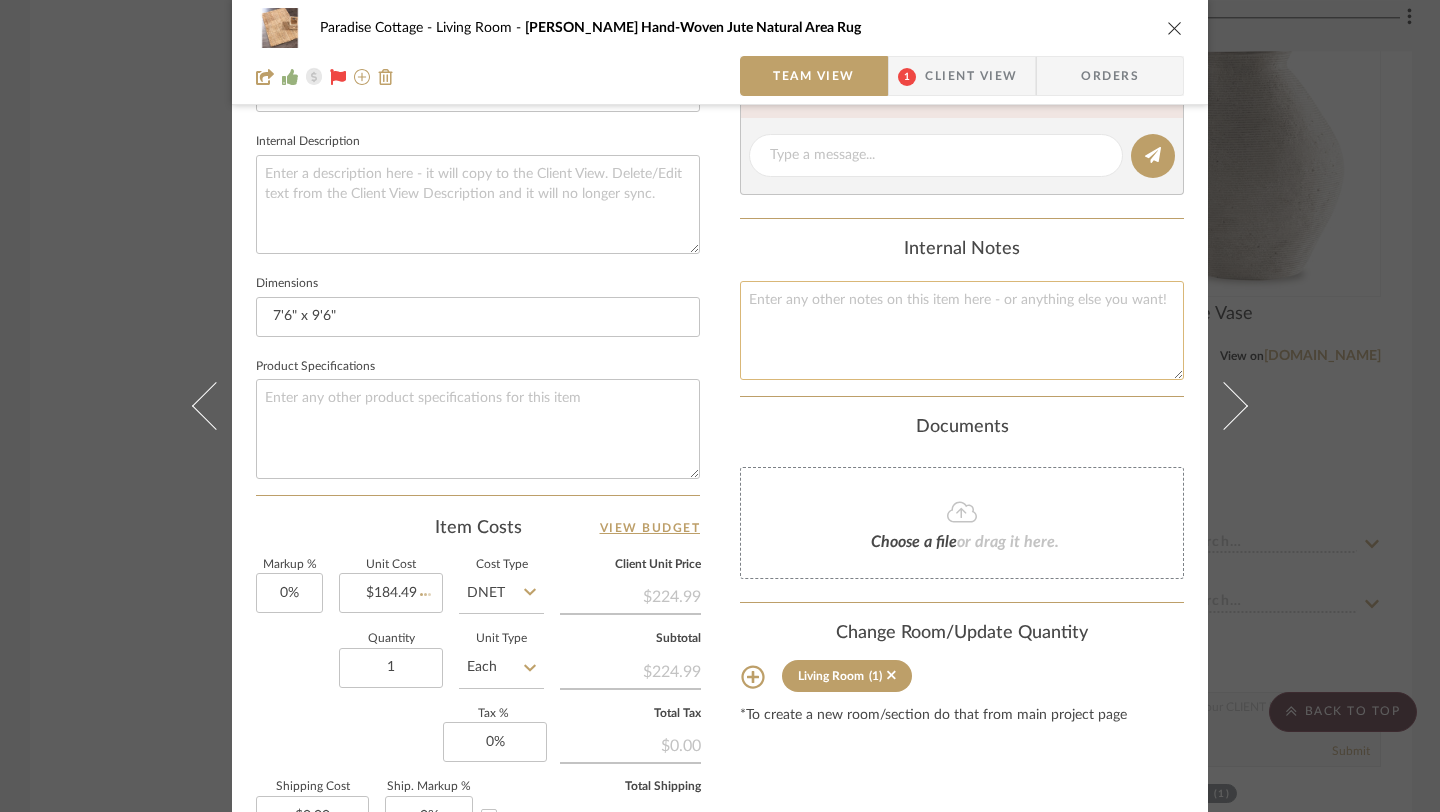 type 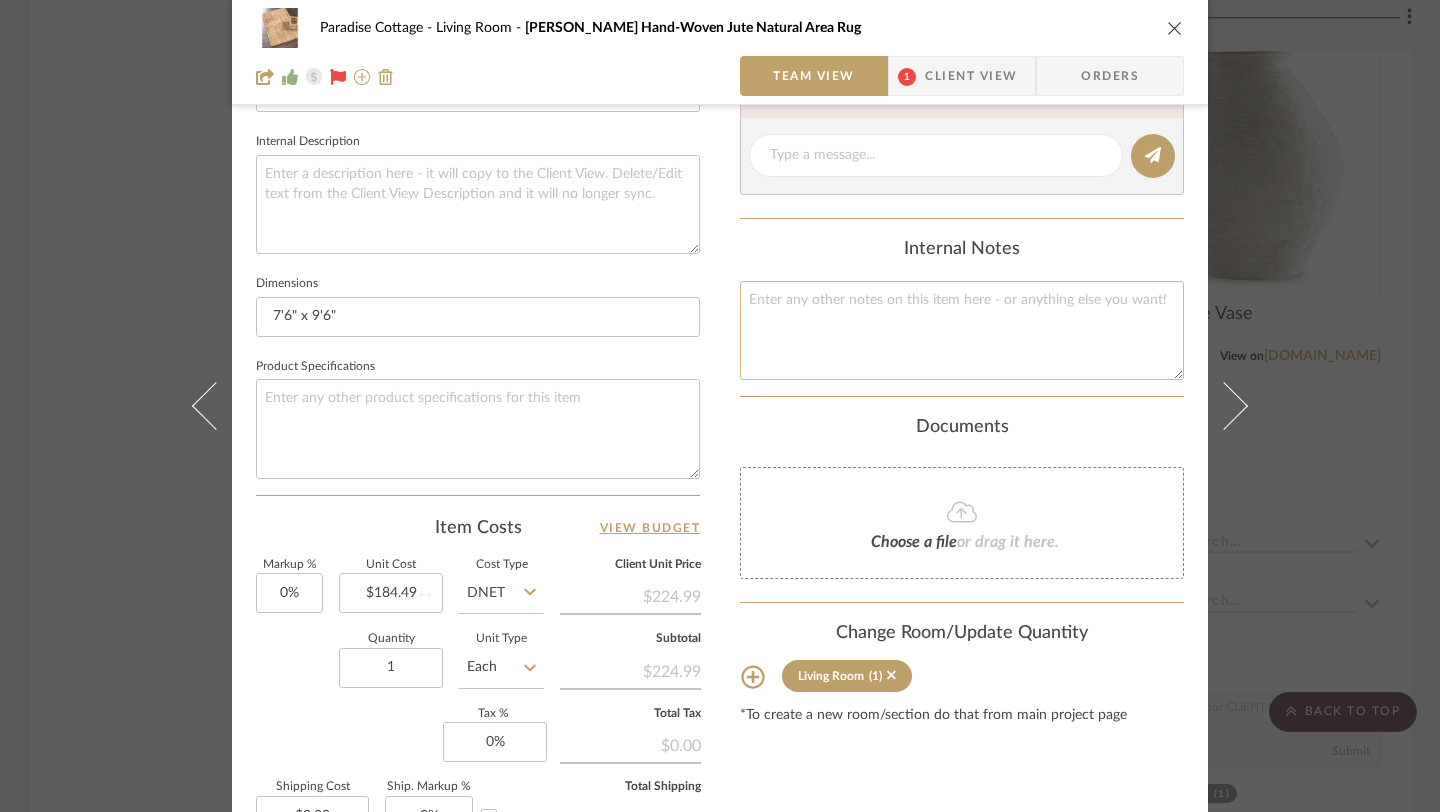 type 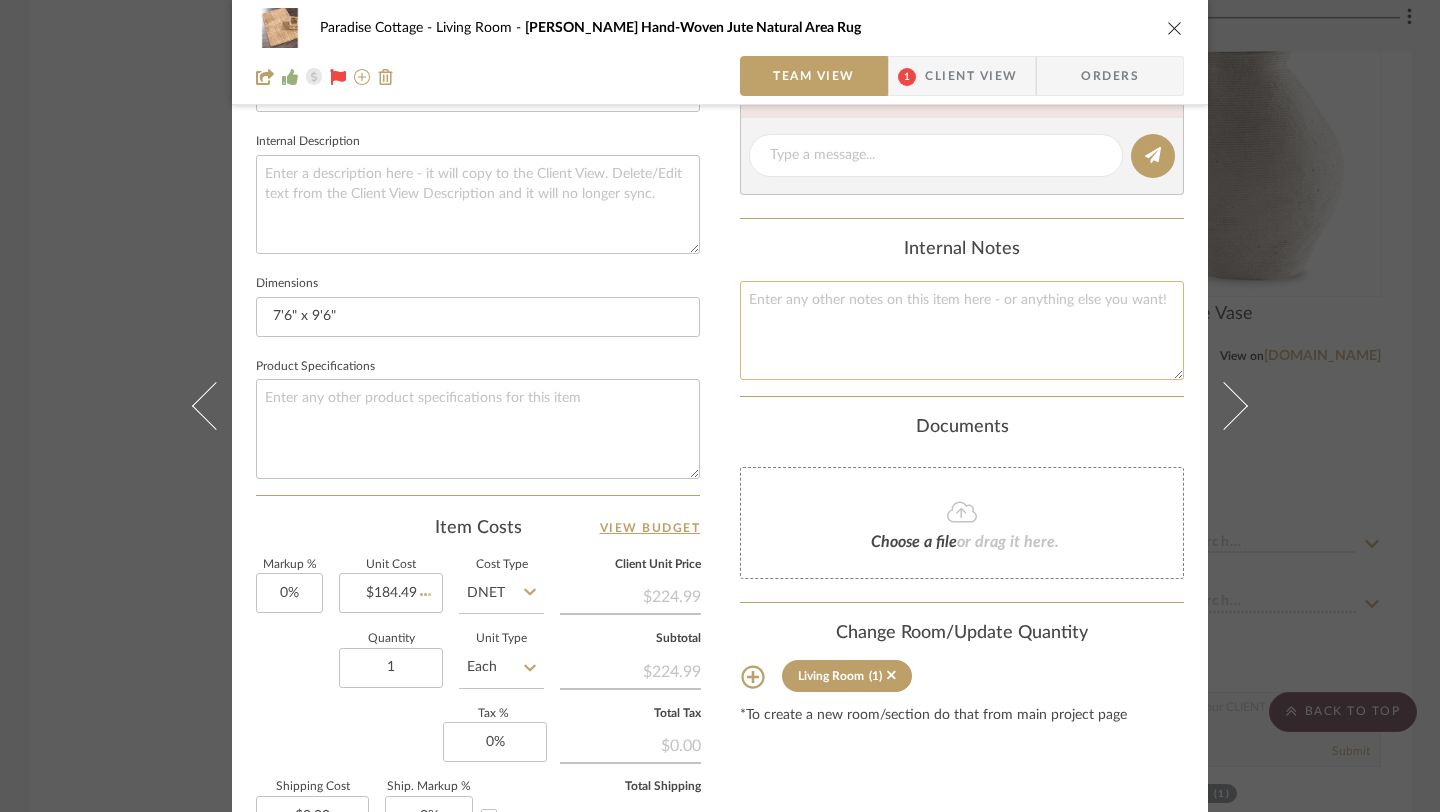 type 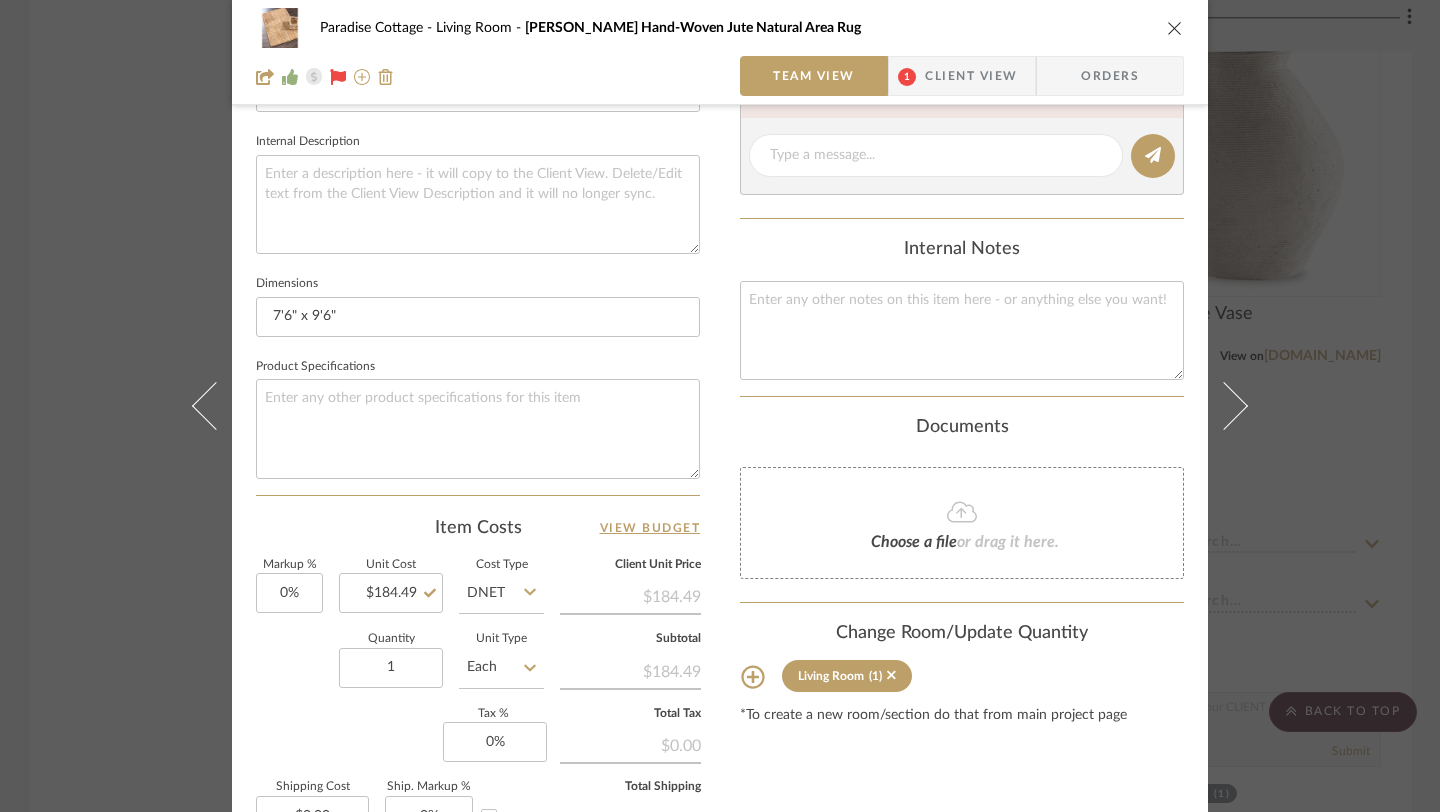 click at bounding box center [1175, 28] 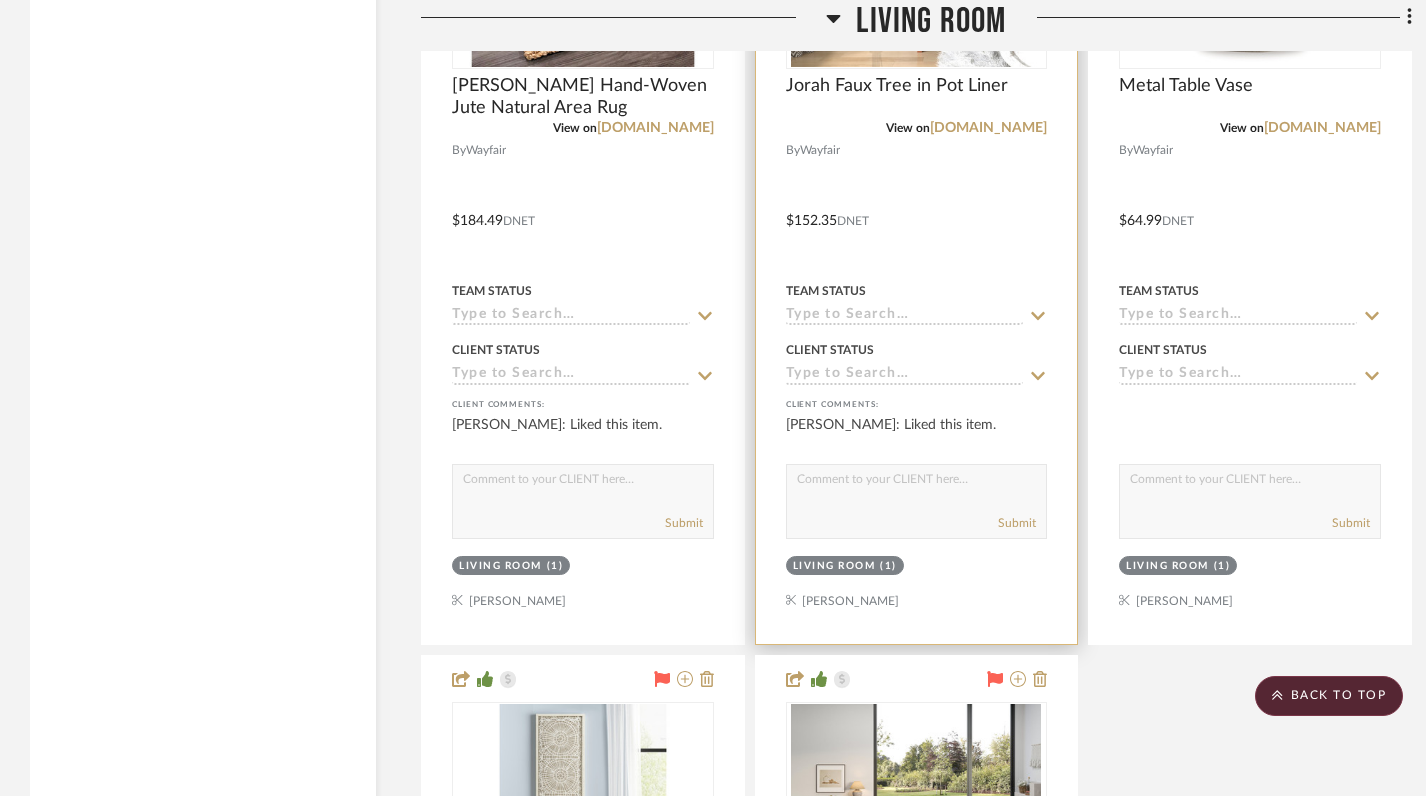 scroll, scrollTop: 5341, scrollLeft: 0, axis: vertical 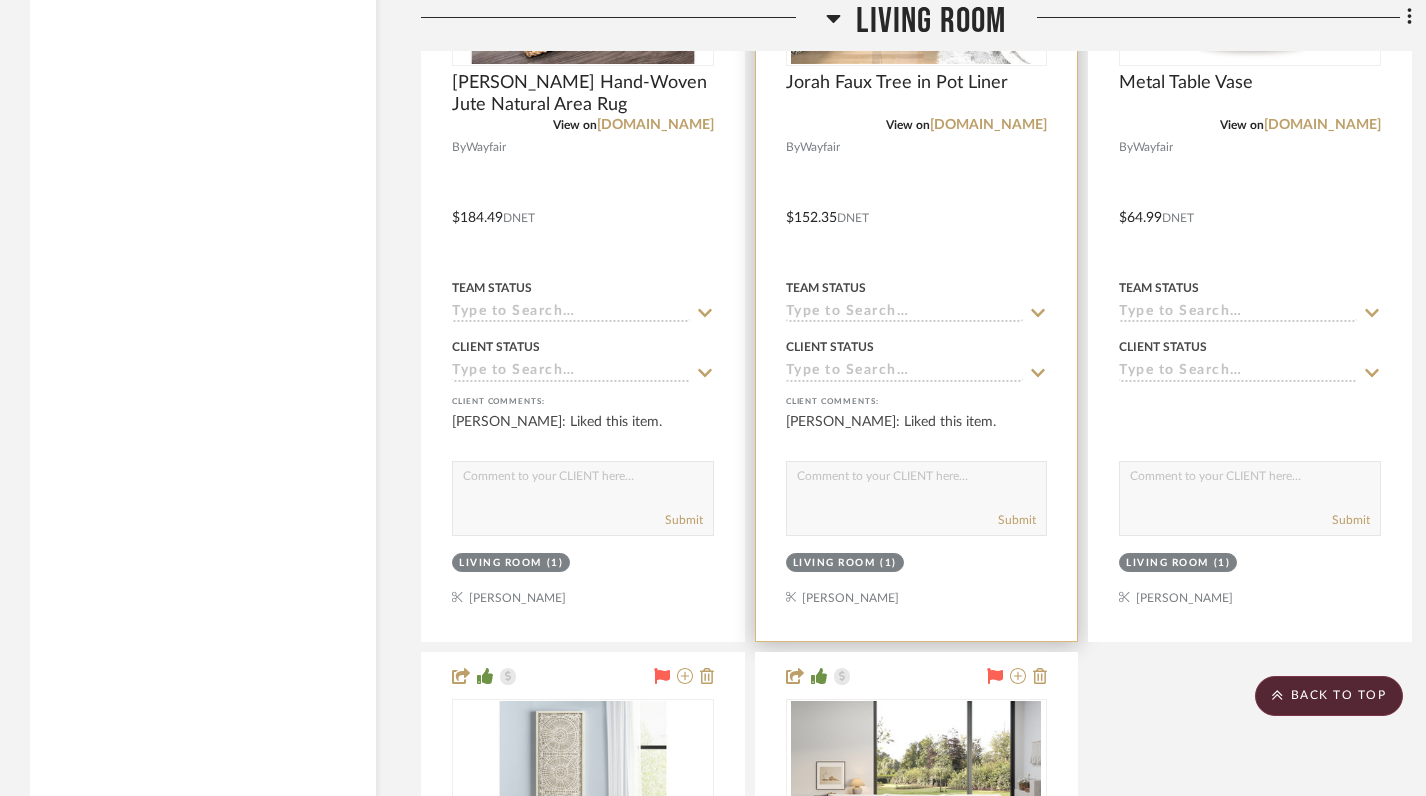 click at bounding box center (917, 203) 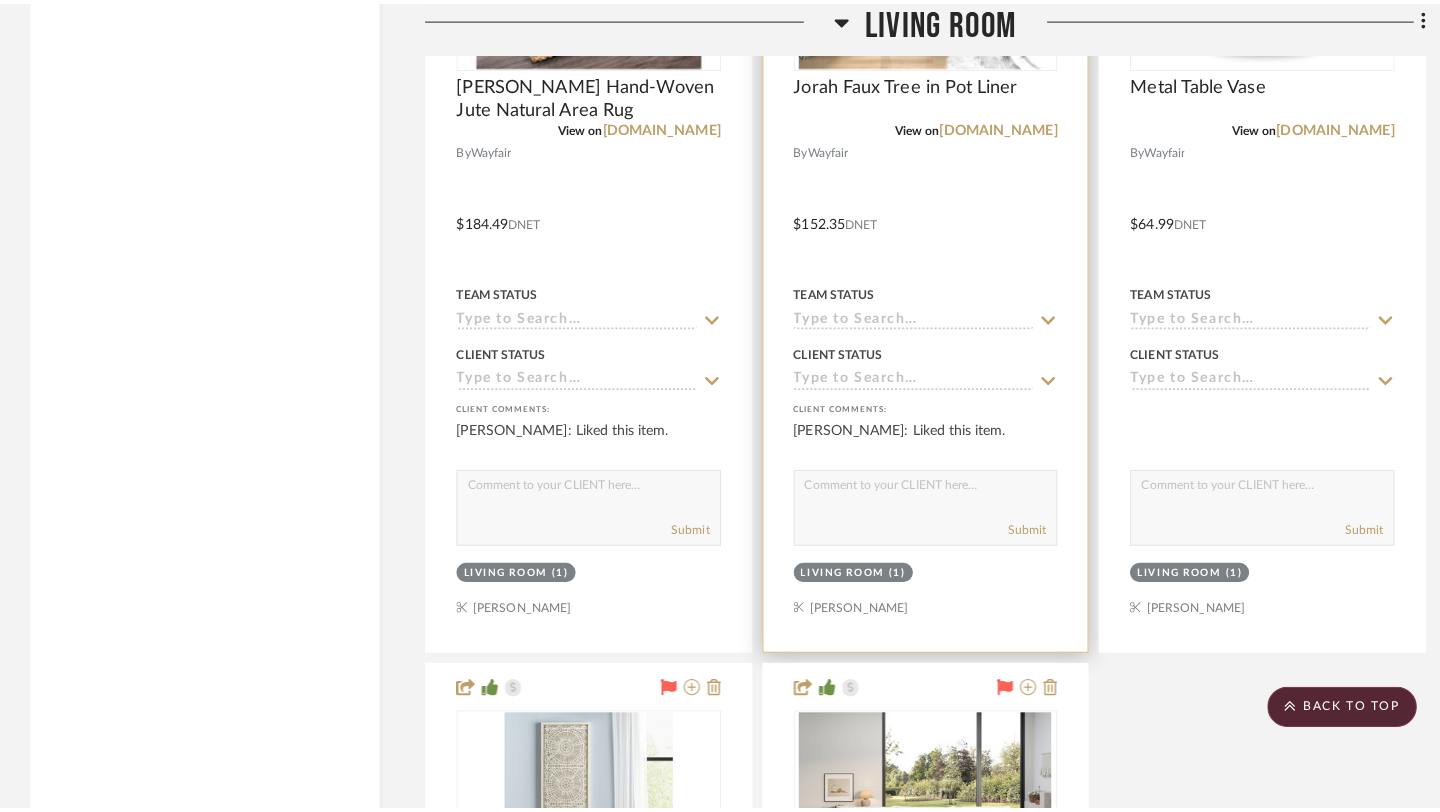 scroll, scrollTop: 0, scrollLeft: 0, axis: both 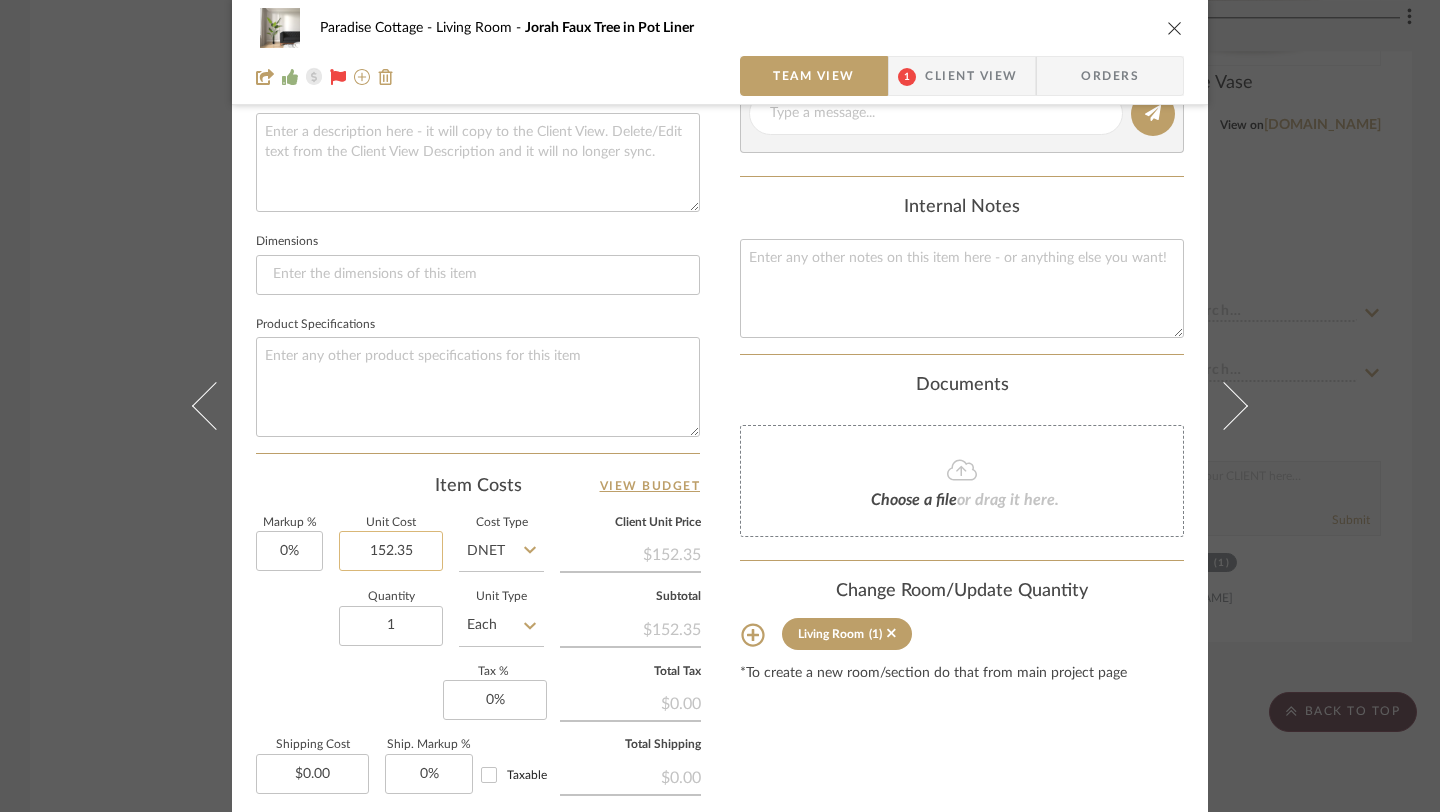 click on "152.35" 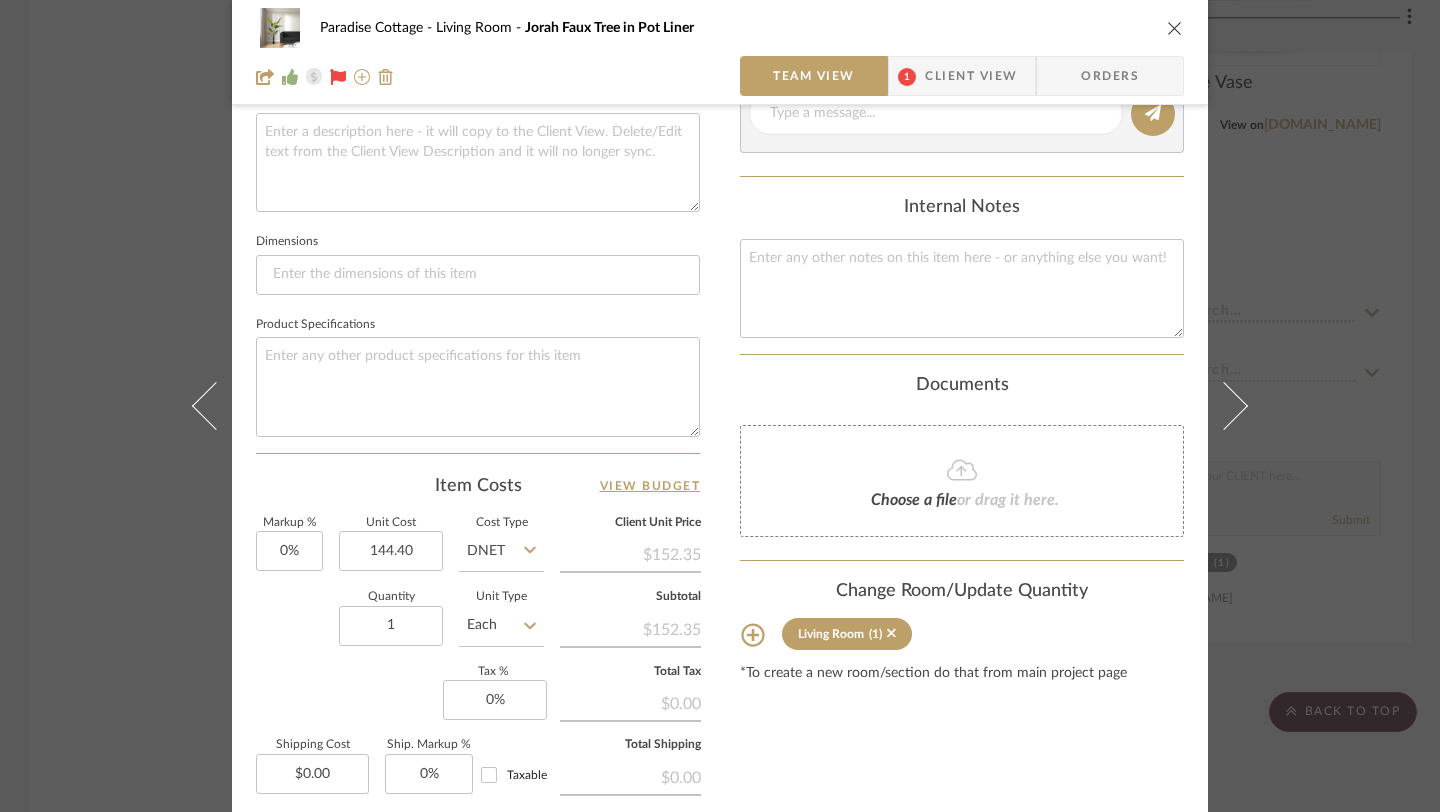 type on "$144.40" 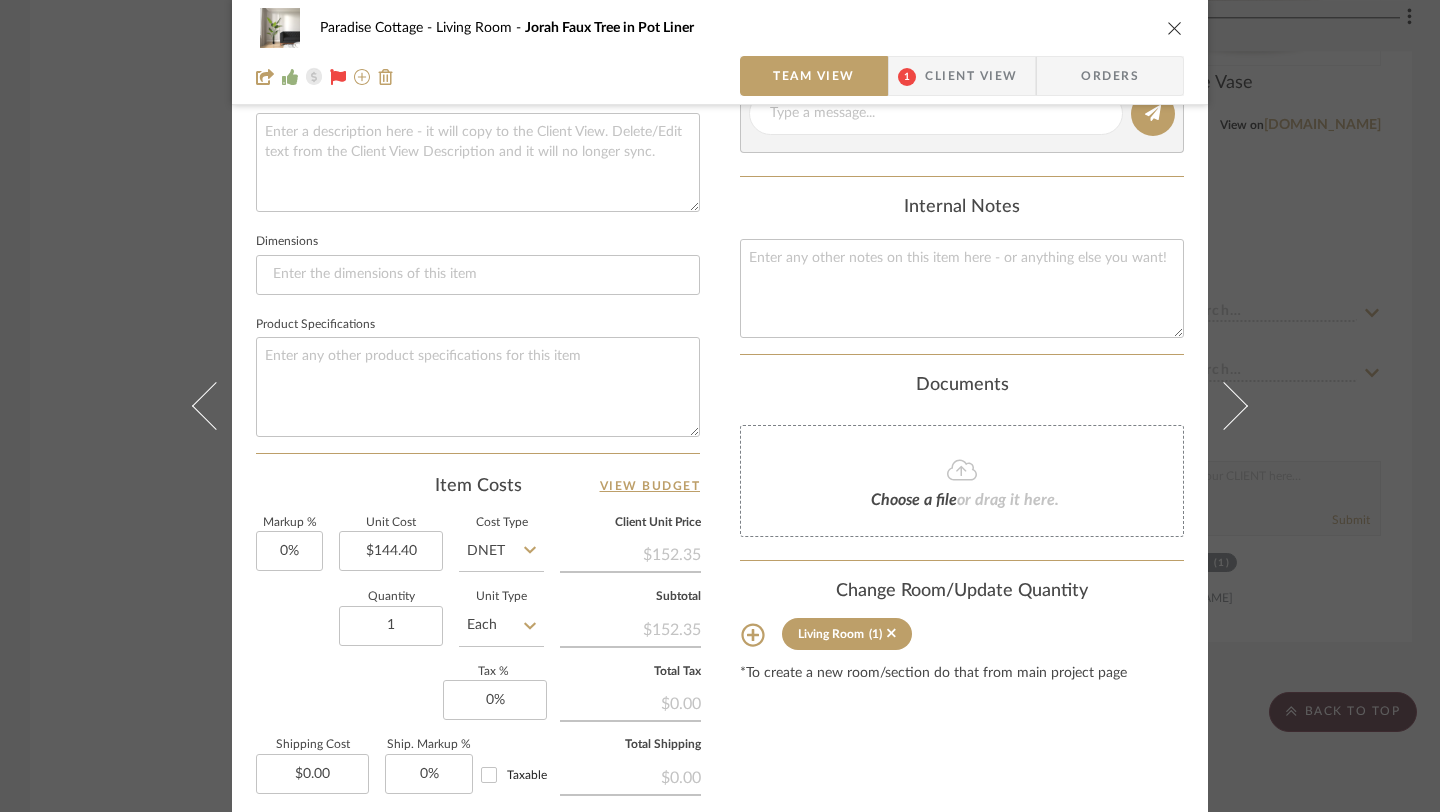 click on "Content here copies to Client View - confirm visibility there.  Show in Client Dashboard   Include in Budget   View Budget  Team Status  Lead Time  In Stock Weeks  Est. Min   Est. Max   Due Date   Install Date  Tasks / To-Dos /  team Messaging  Leave yourself a note here or share next steps with your team. You will receive emails when they
respond!  Invite Collaborator Internal Notes  Documents  Choose a file  or drag it here. Change Room/Update Quantity  Living Room  (1) *To create a new room/section do that from main project page" at bounding box center [962, 165] 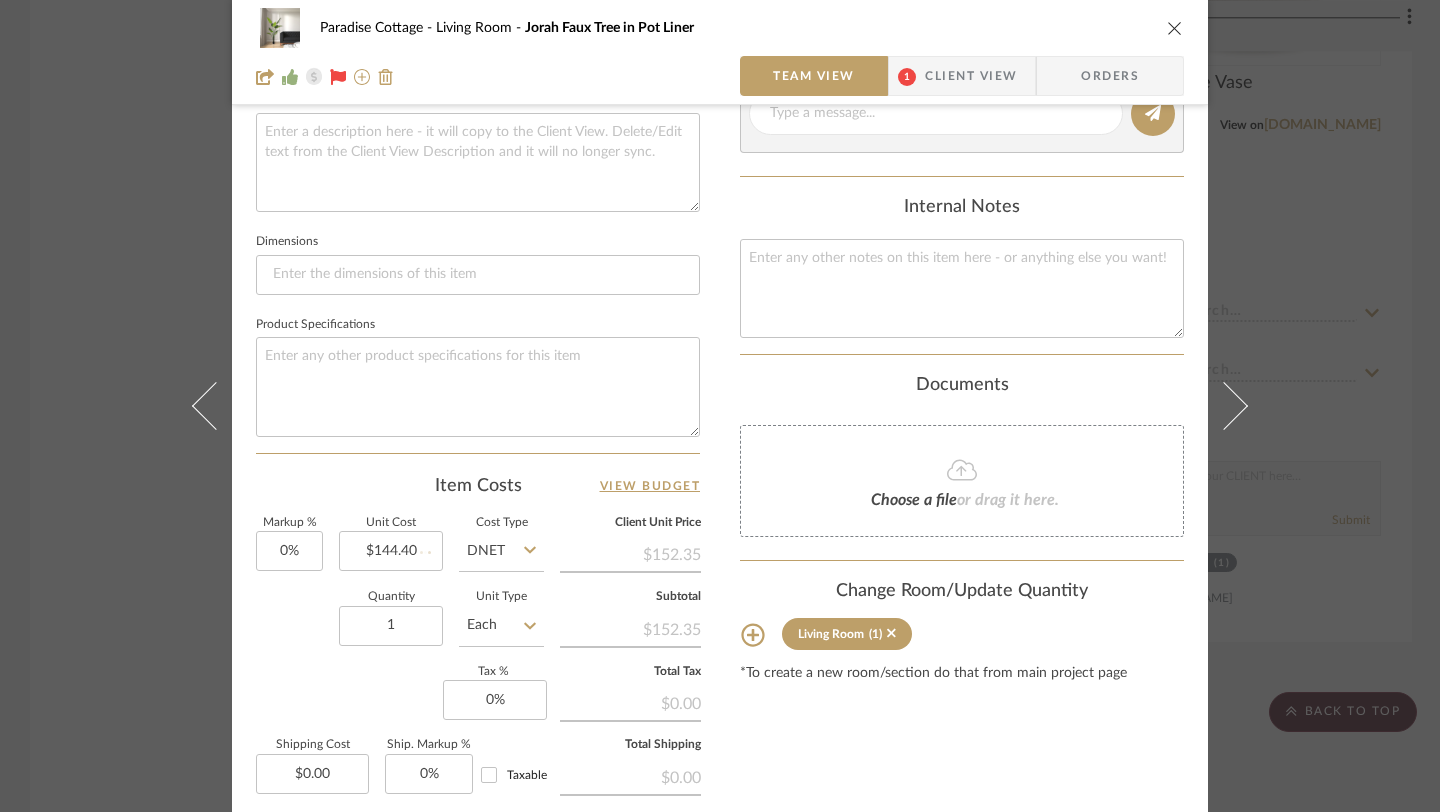 type 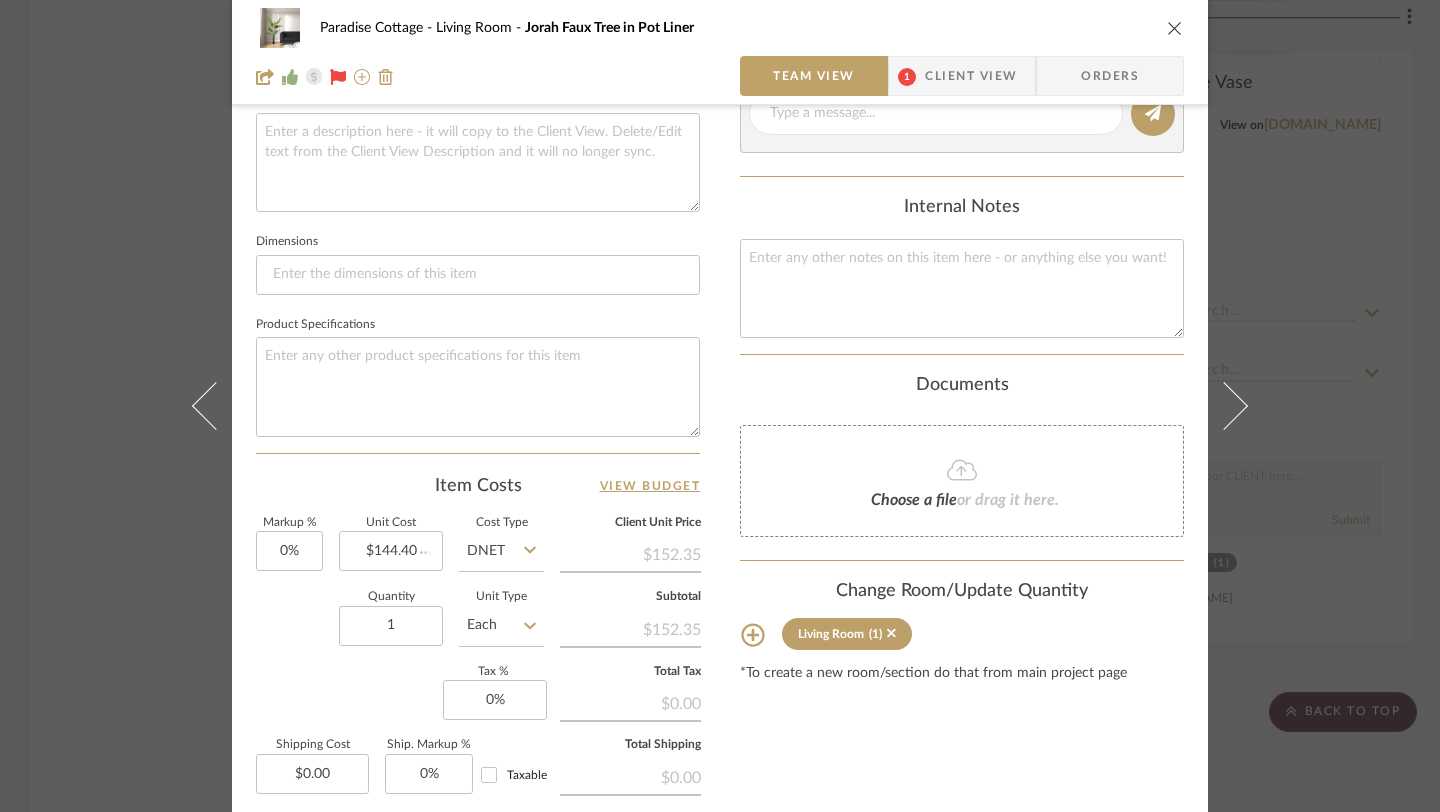 type 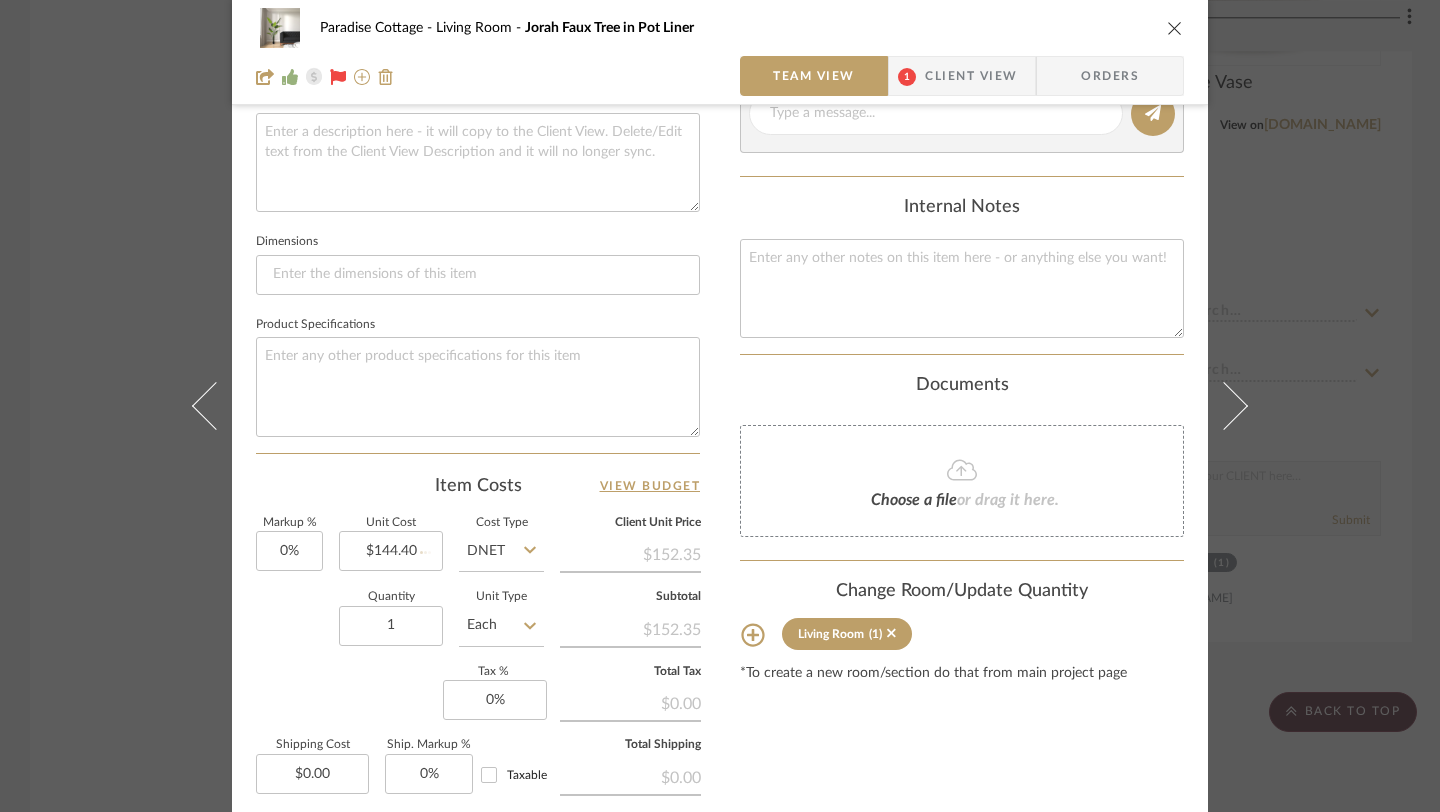 type 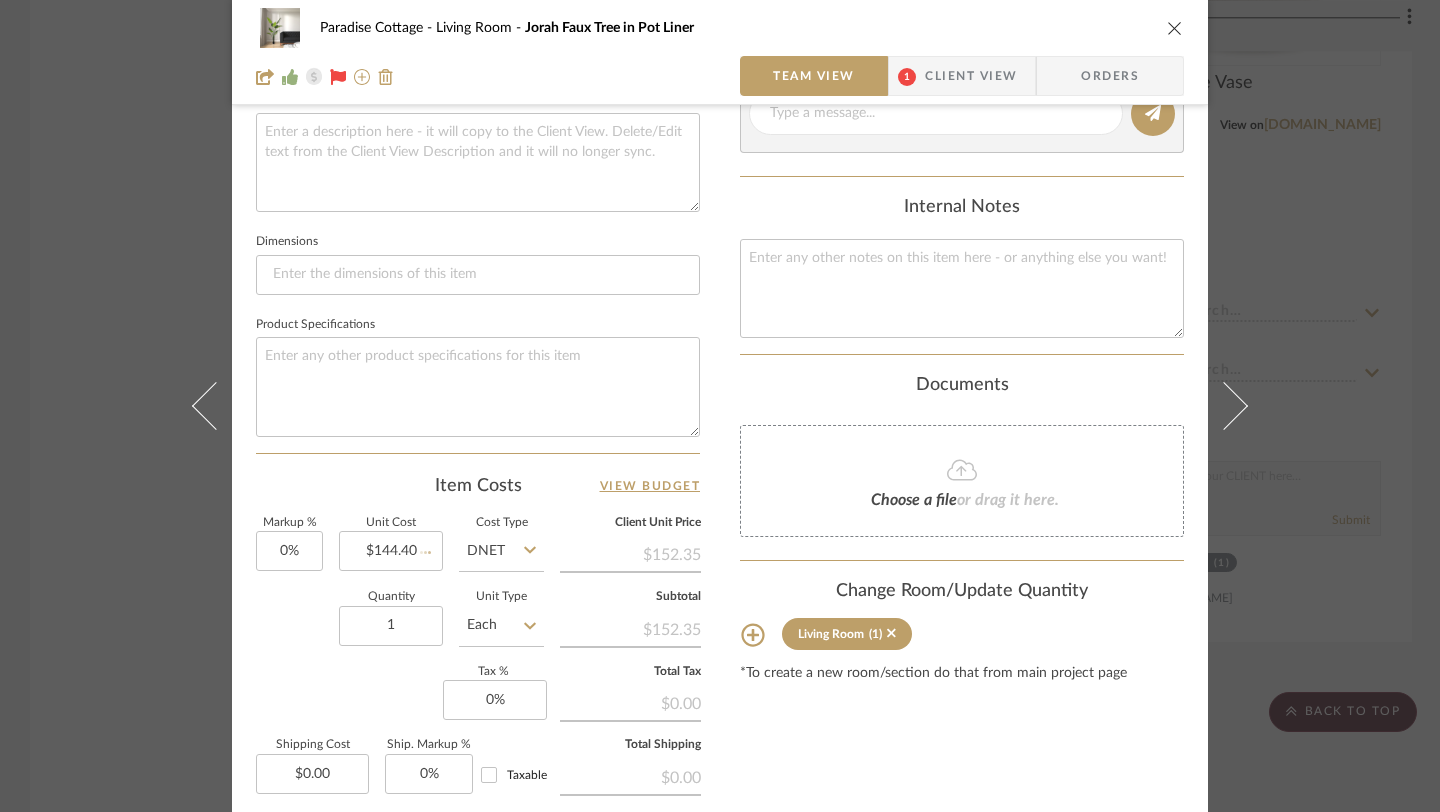 type 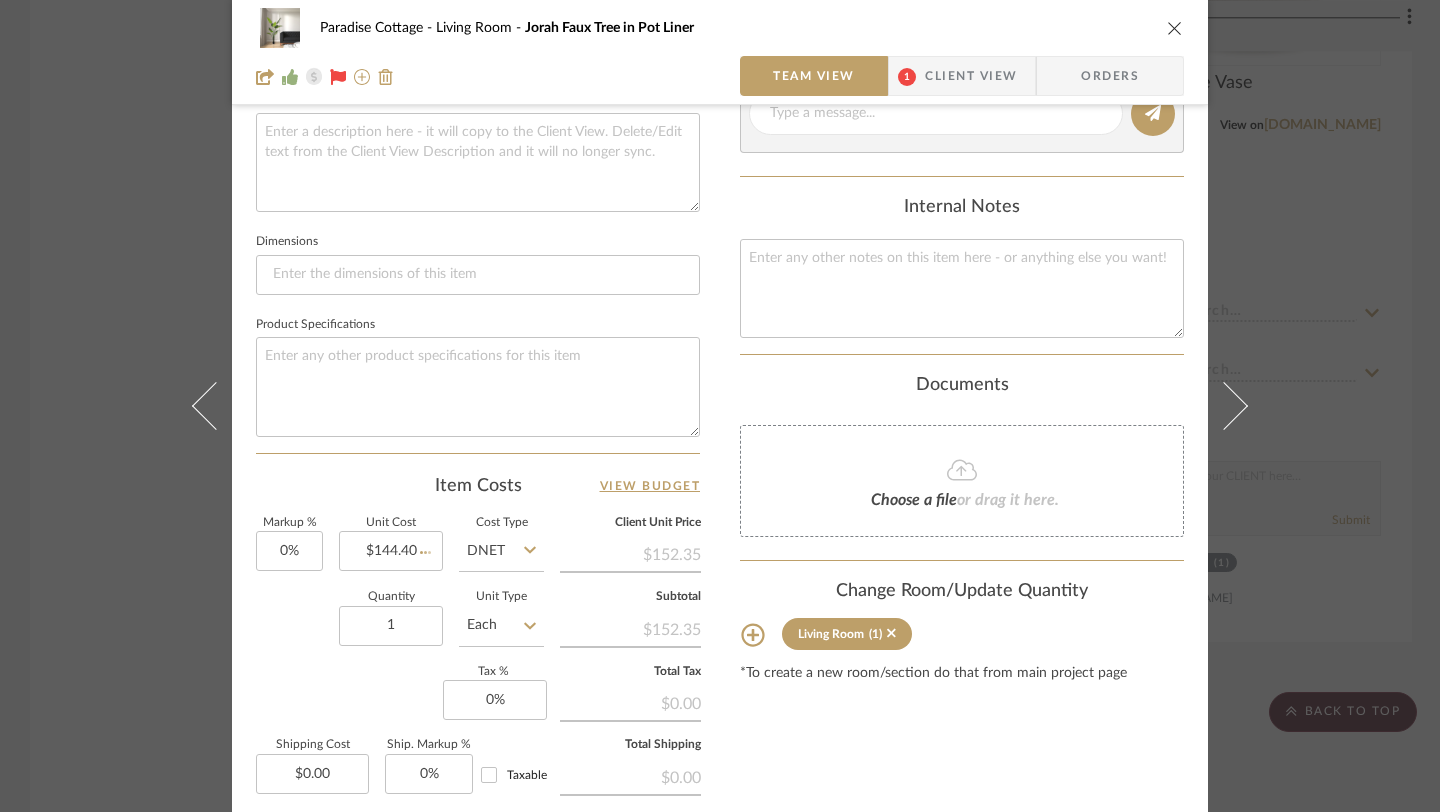 type 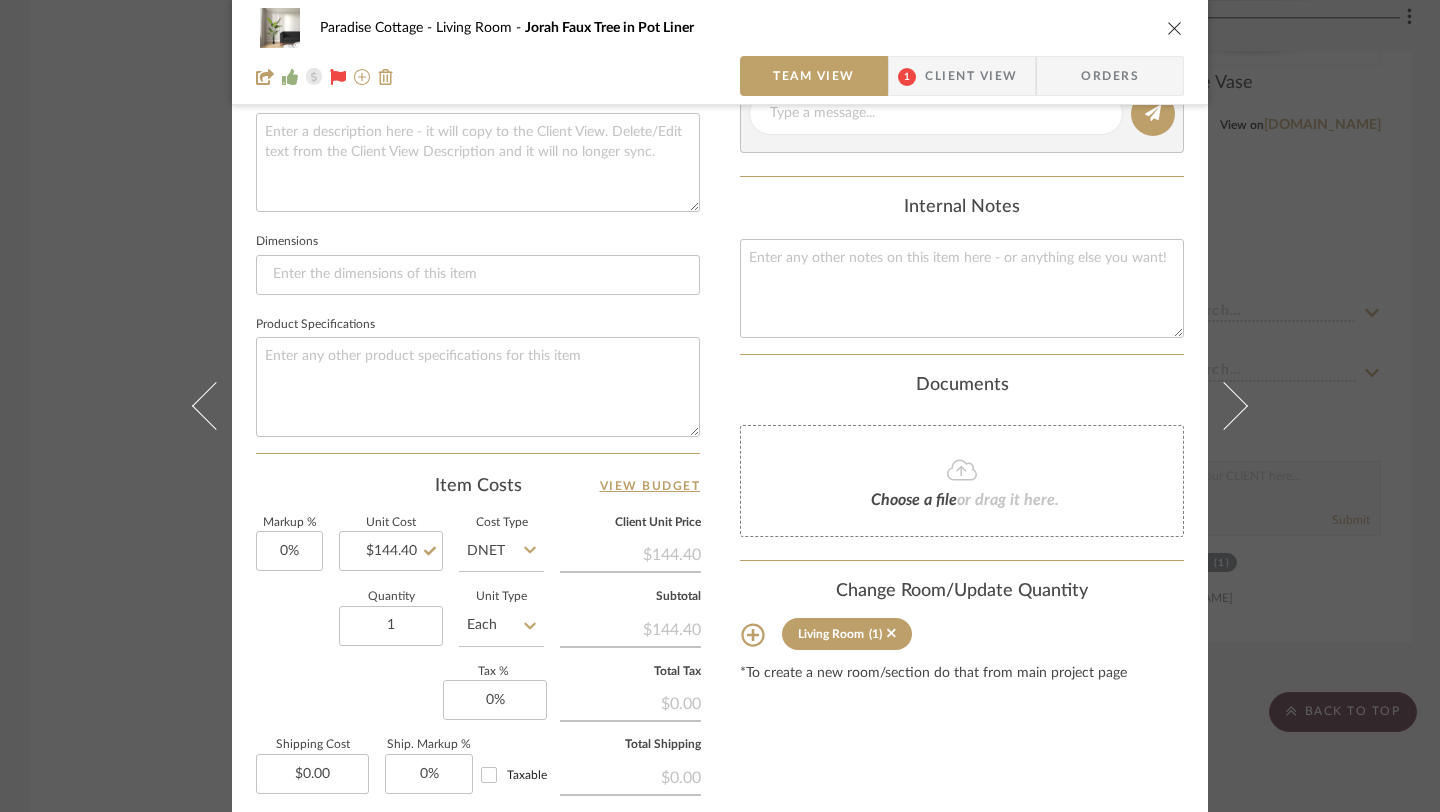 click at bounding box center (1175, 28) 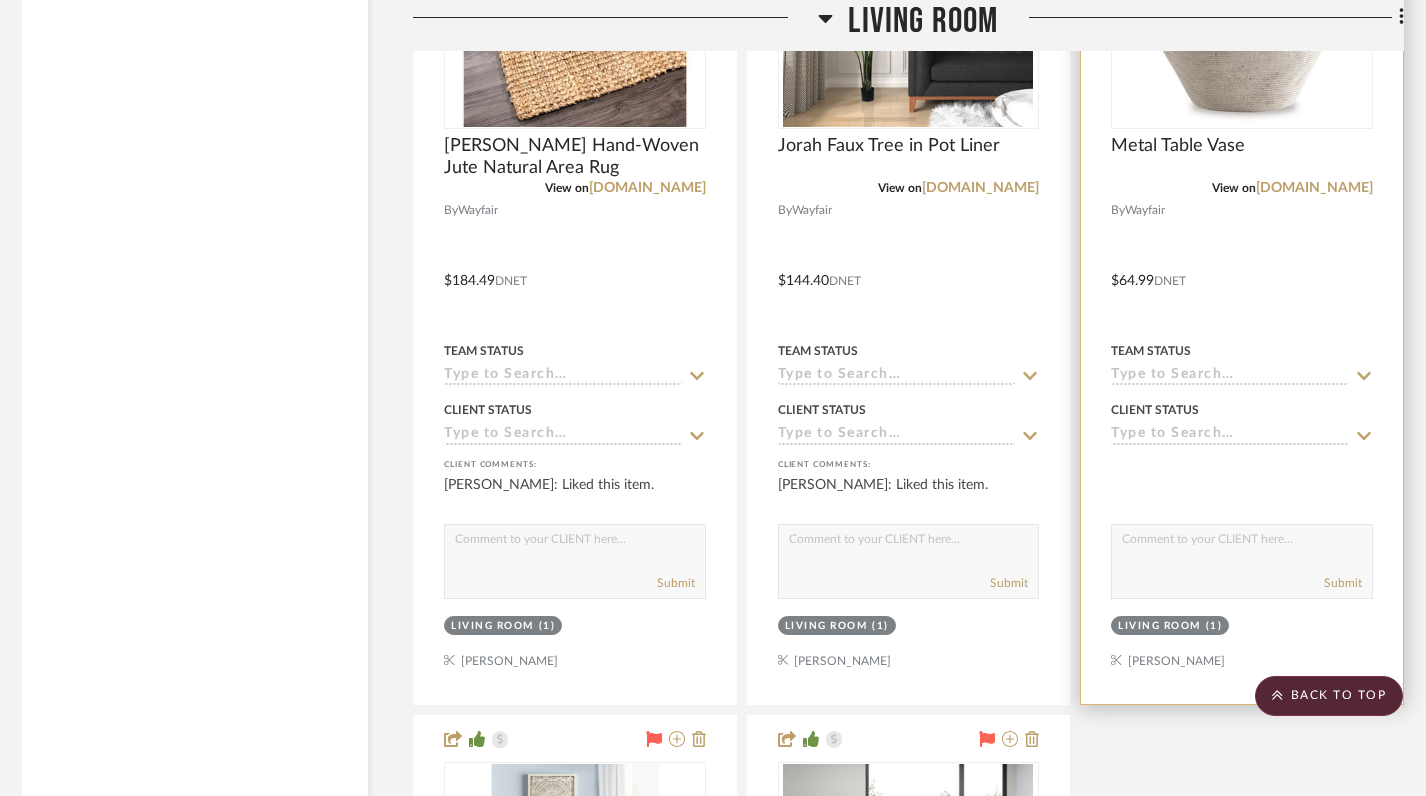 scroll, scrollTop: 5285, scrollLeft: 8, axis: both 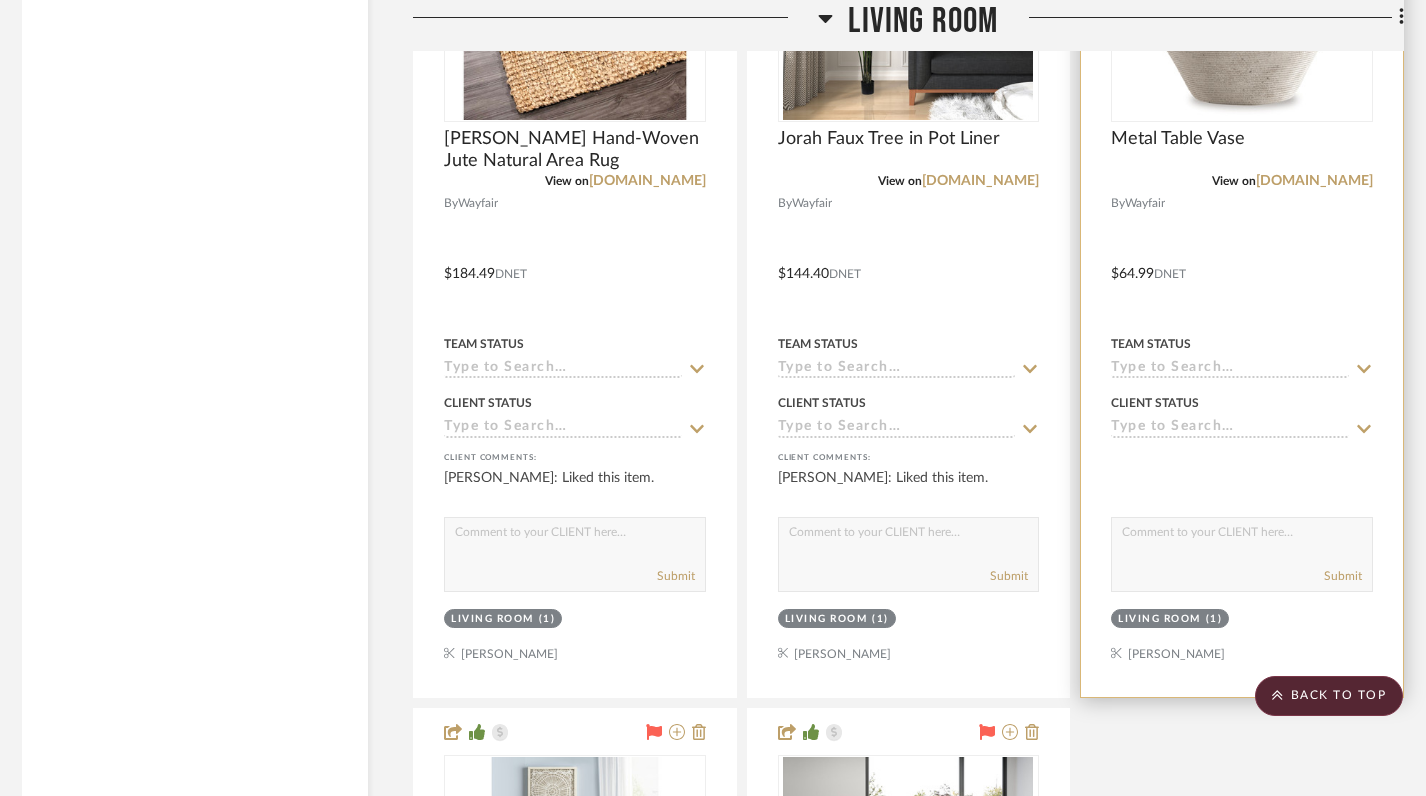 click at bounding box center (1242, 259) 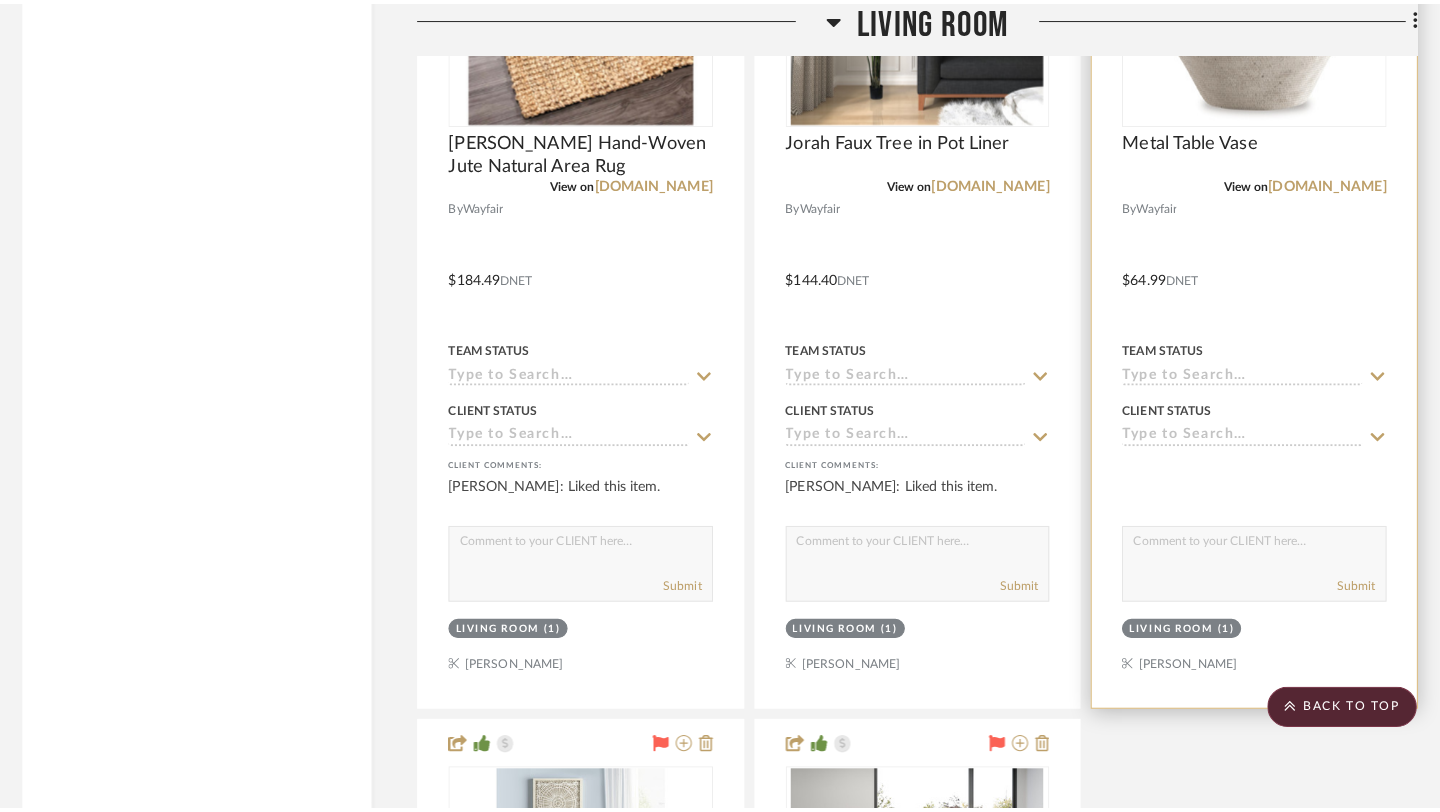 scroll, scrollTop: 0, scrollLeft: 0, axis: both 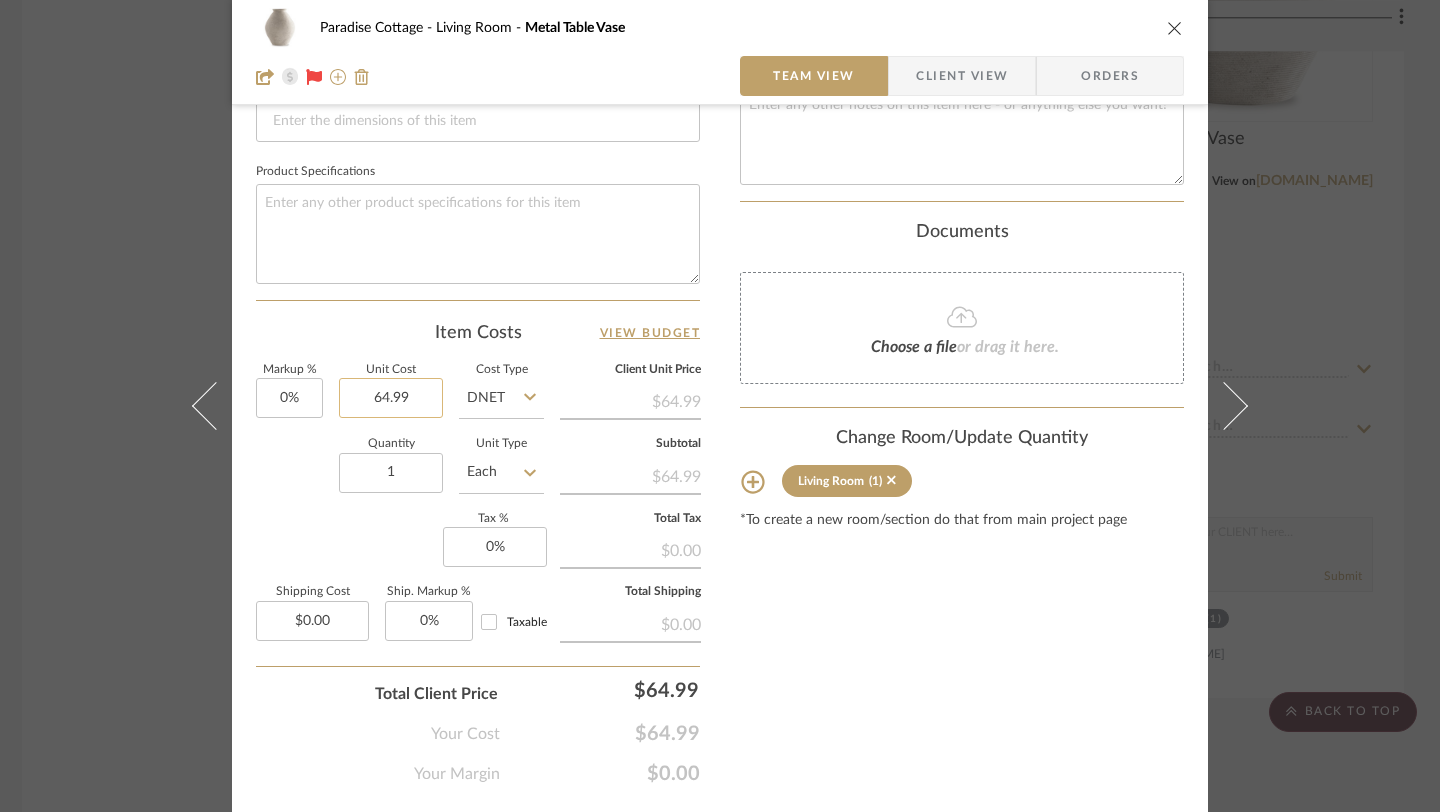 click on "64.99" 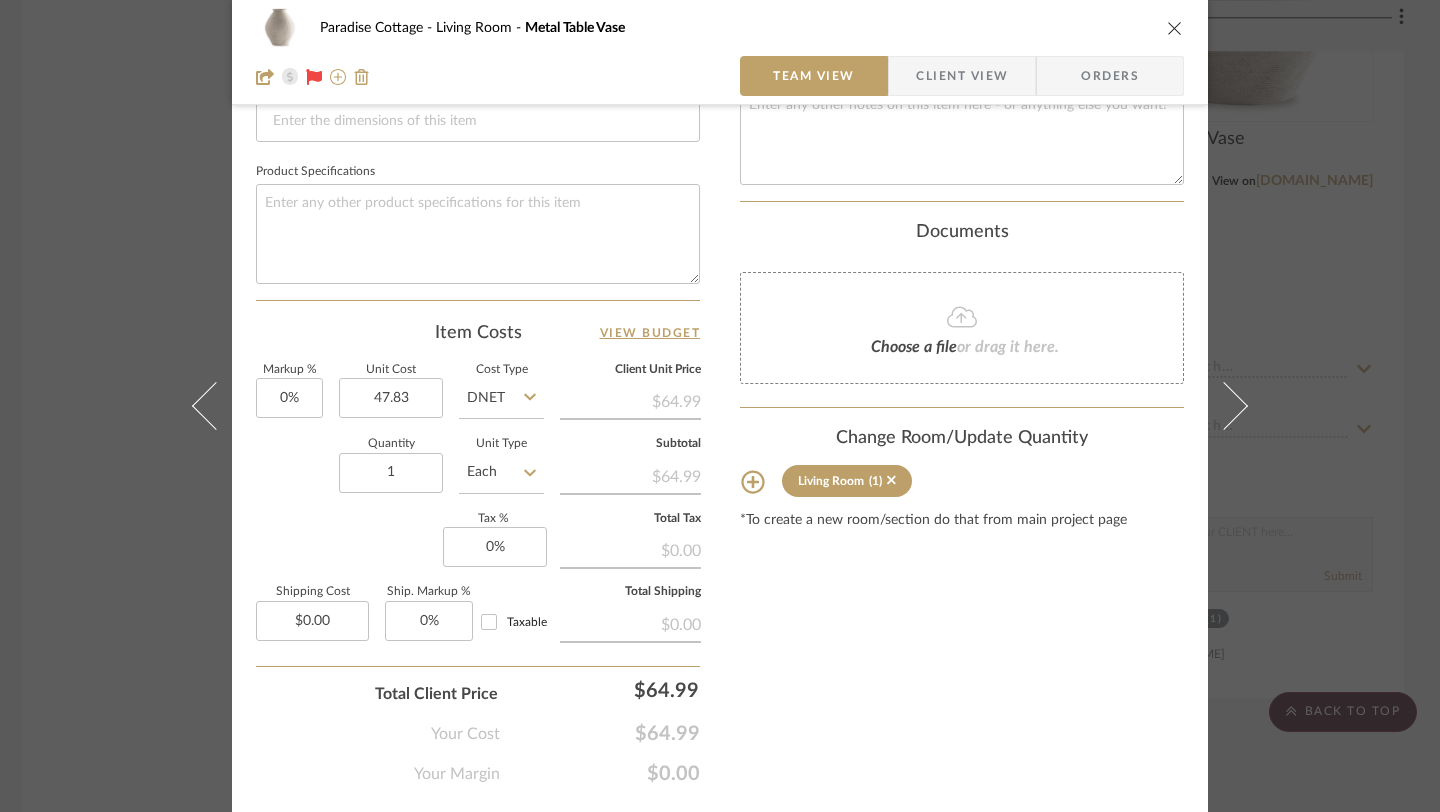 type on "$47.83" 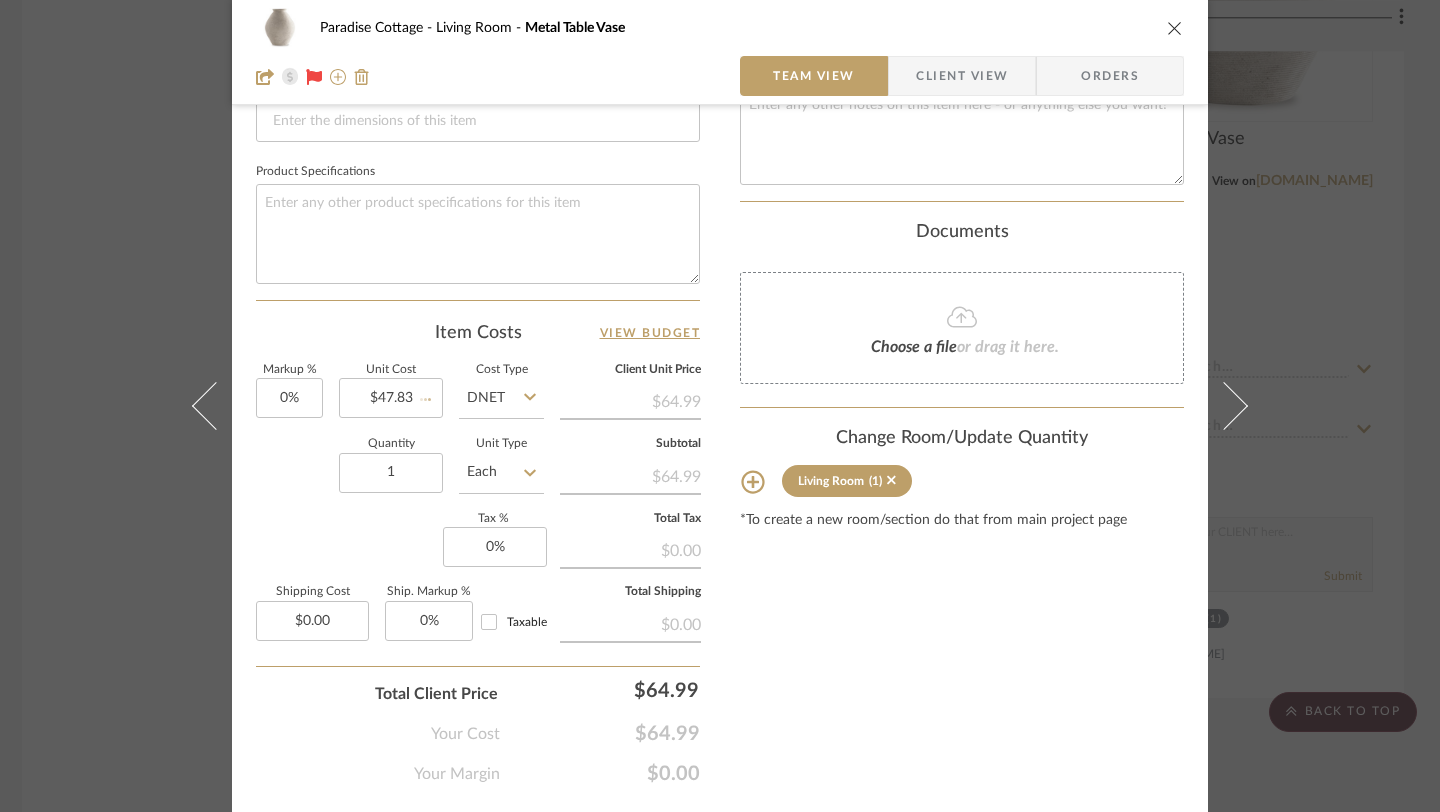 click on "Content here copies to Client View - confirm visibility there.  Show in Client Dashboard   Include in Budget   View Budget  Team Status  Lead Time  In Stock Weeks  Est. Min   Est. Max   Due Date   Install Date  Tasks / To-Dos /  team Messaging  Leave yourself a note here or share next steps with your team. You will receive emails when they
respond!  Invite Collaborator Internal Notes  Documents  Choose a file  or drag it here. Change Room/Update Quantity  Living Room  (1) *To create a new room/section do that from main project page" at bounding box center (962, 12) 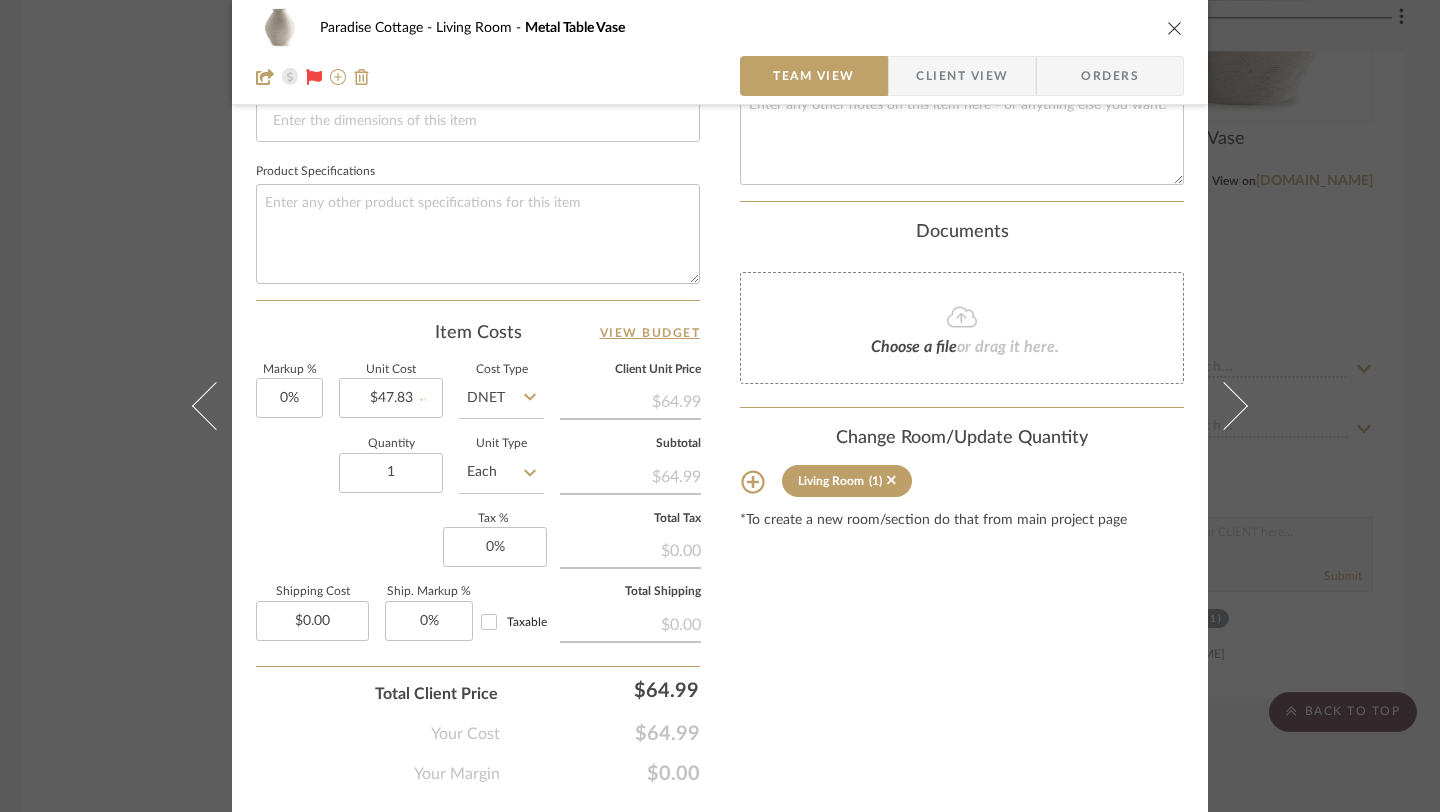type 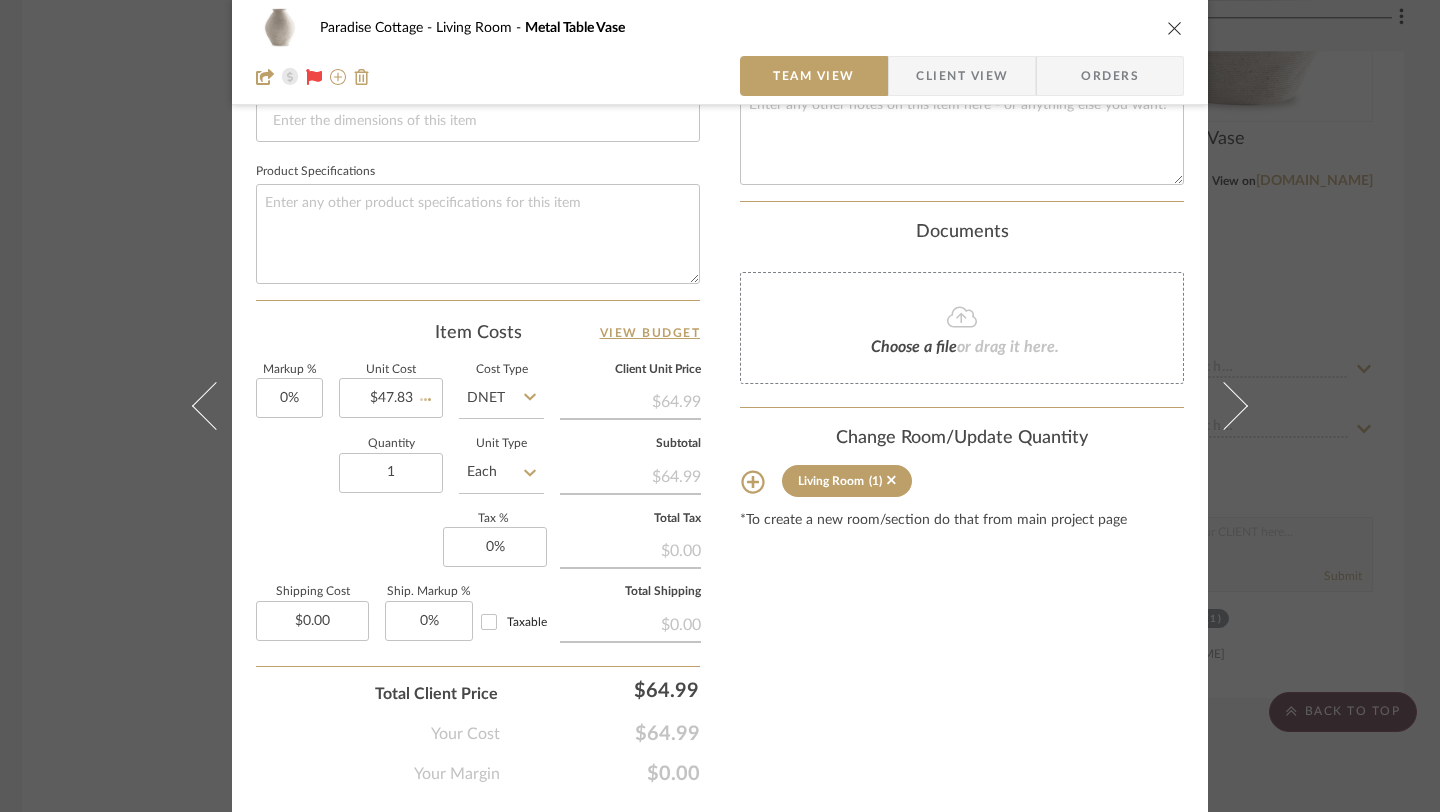 type 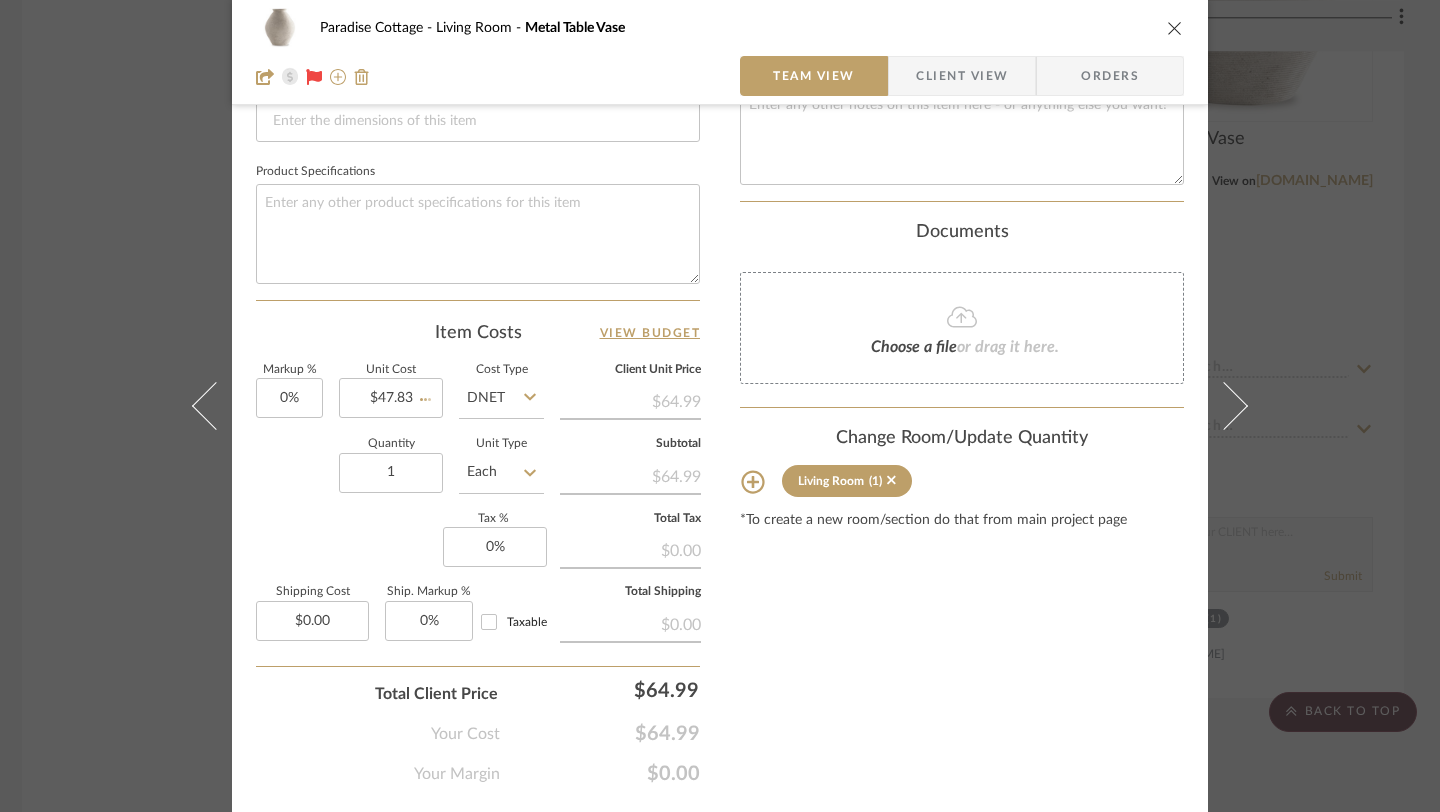 type 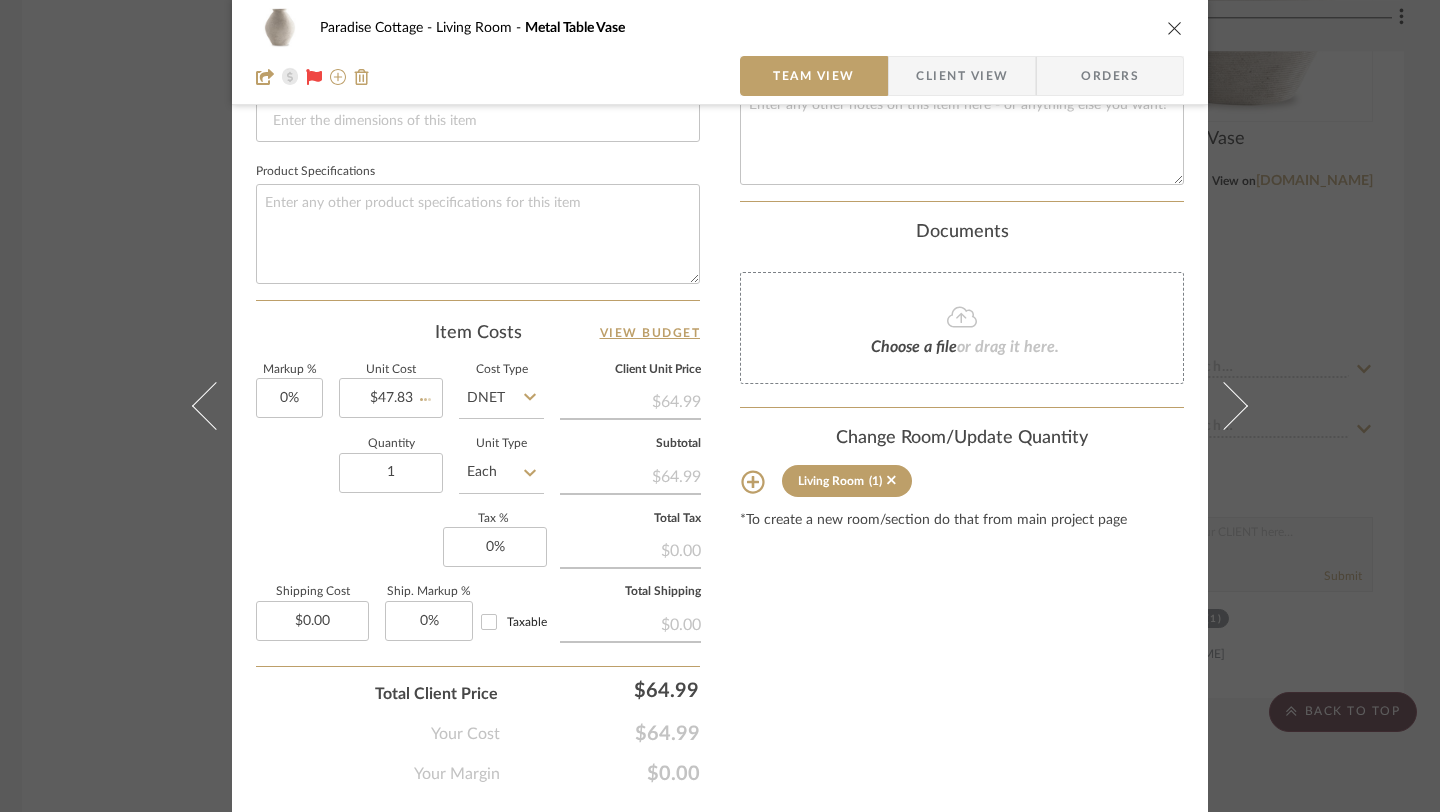 type 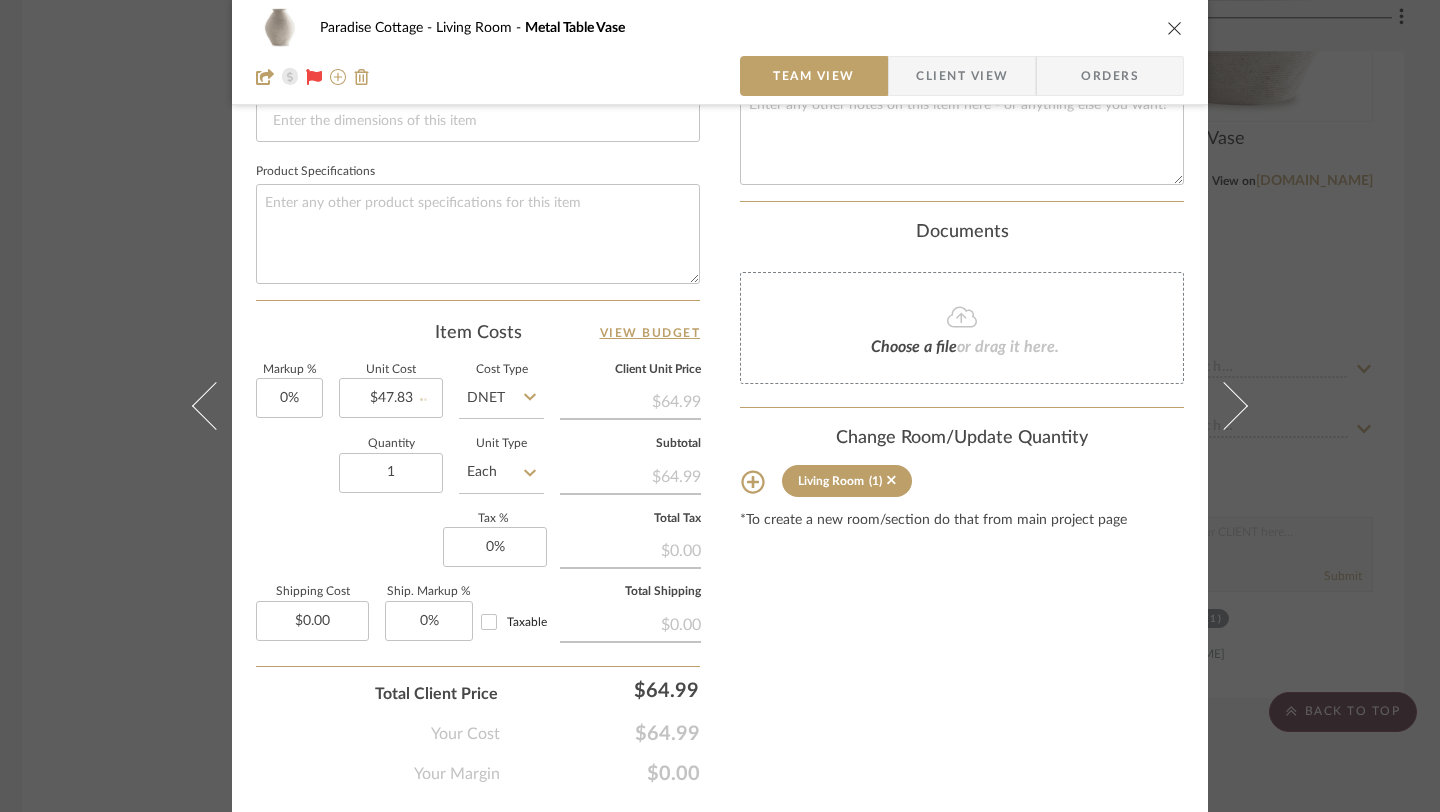 type 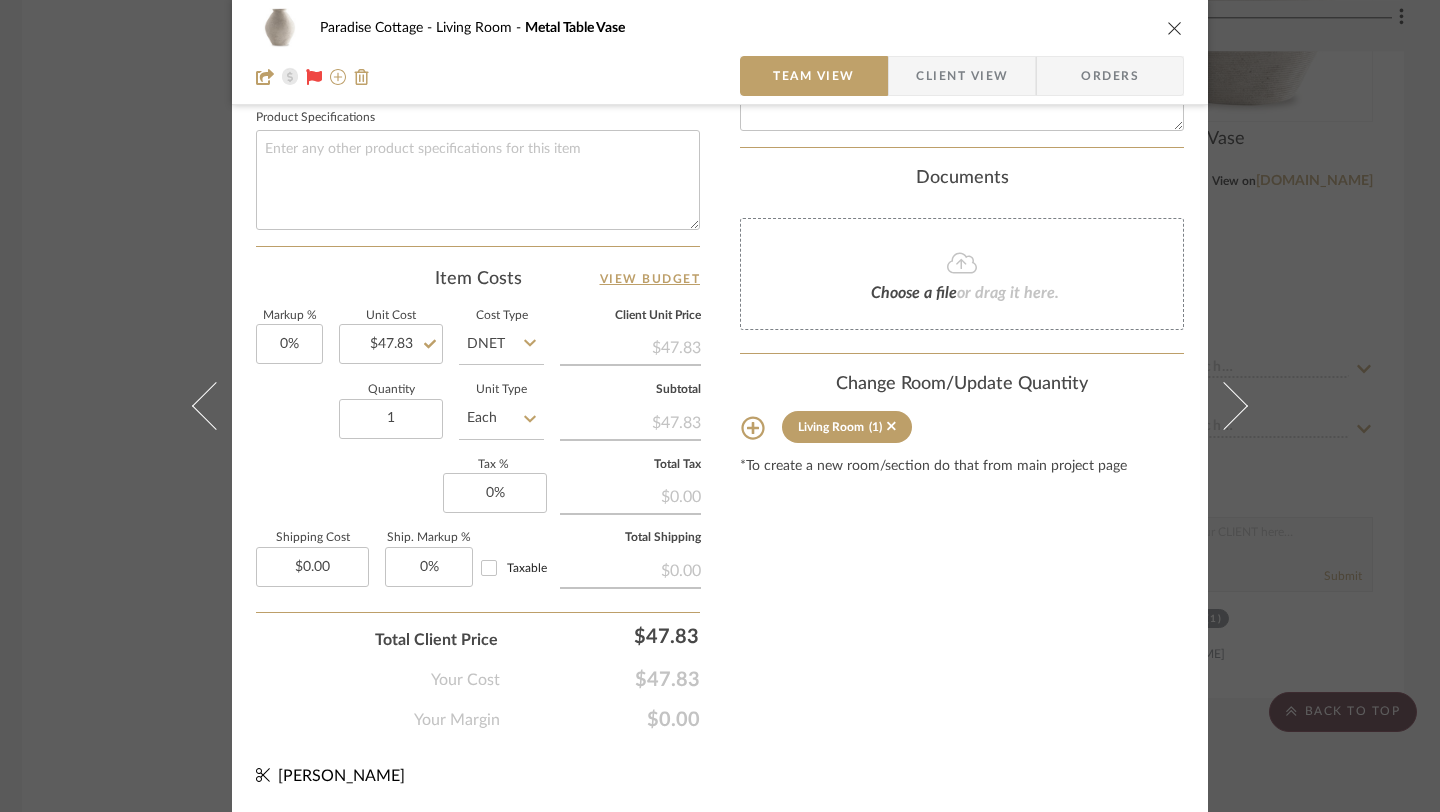 scroll, scrollTop: 0, scrollLeft: 0, axis: both 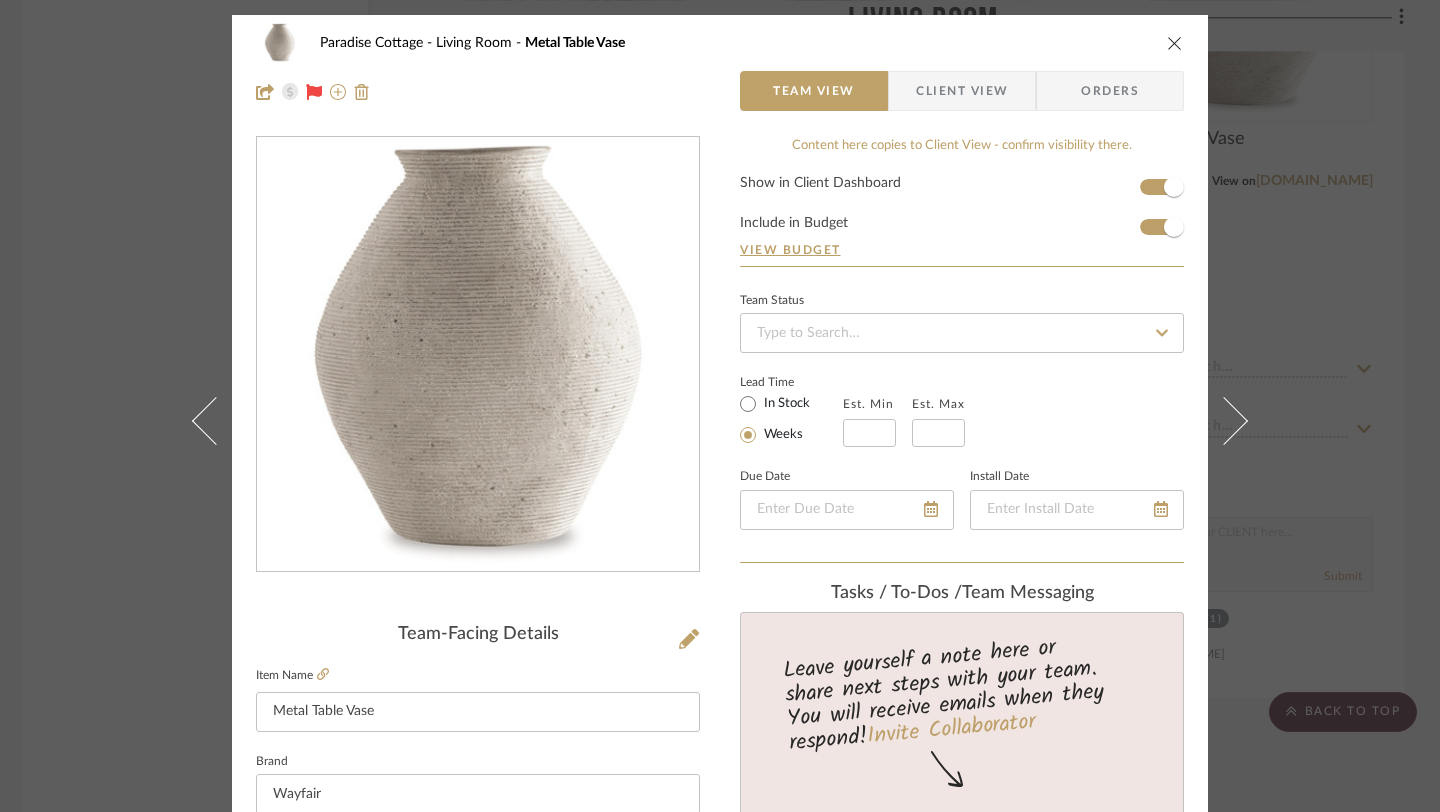 click at bounding box center (1175, 43) 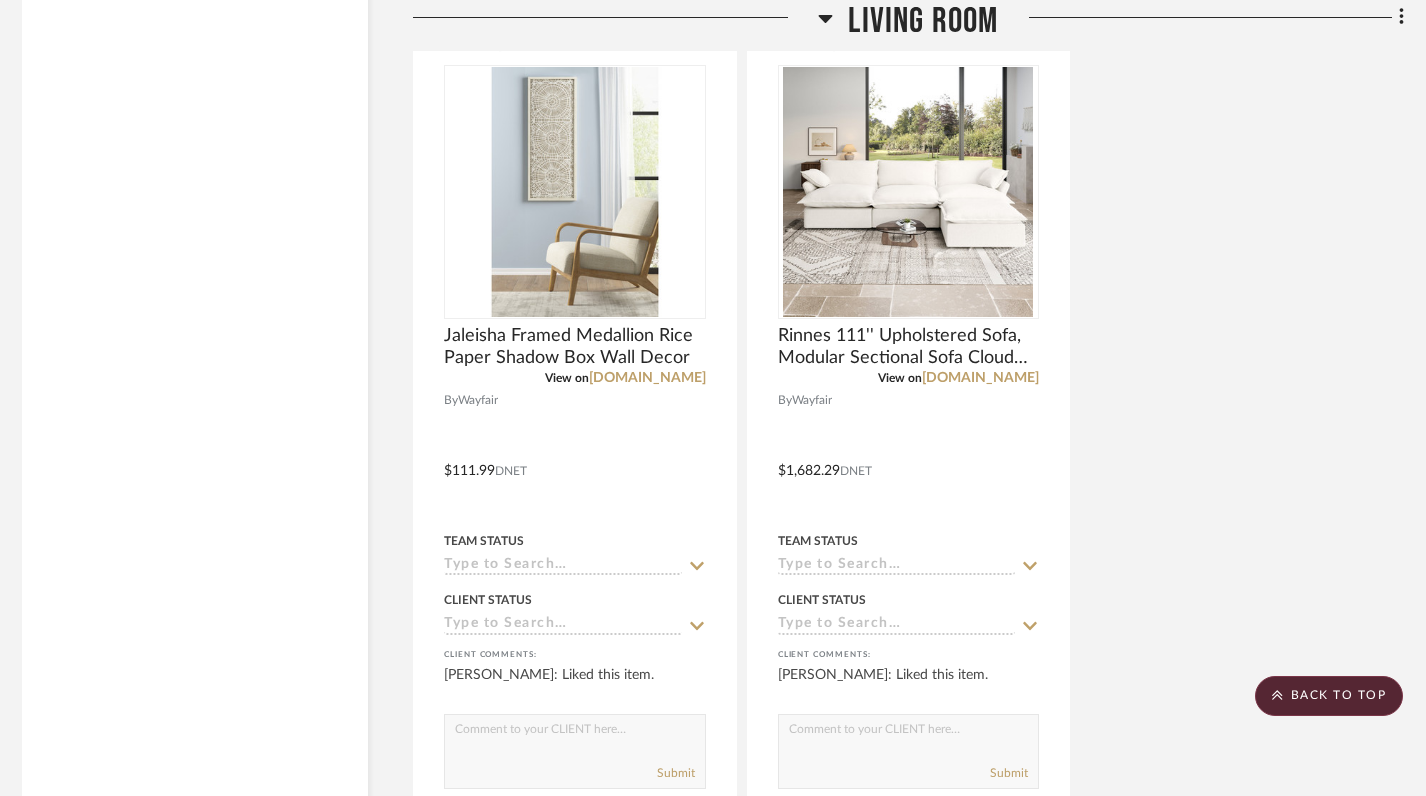 scroll, scrollTop: 5986, scrollLeft: 8, axis: both 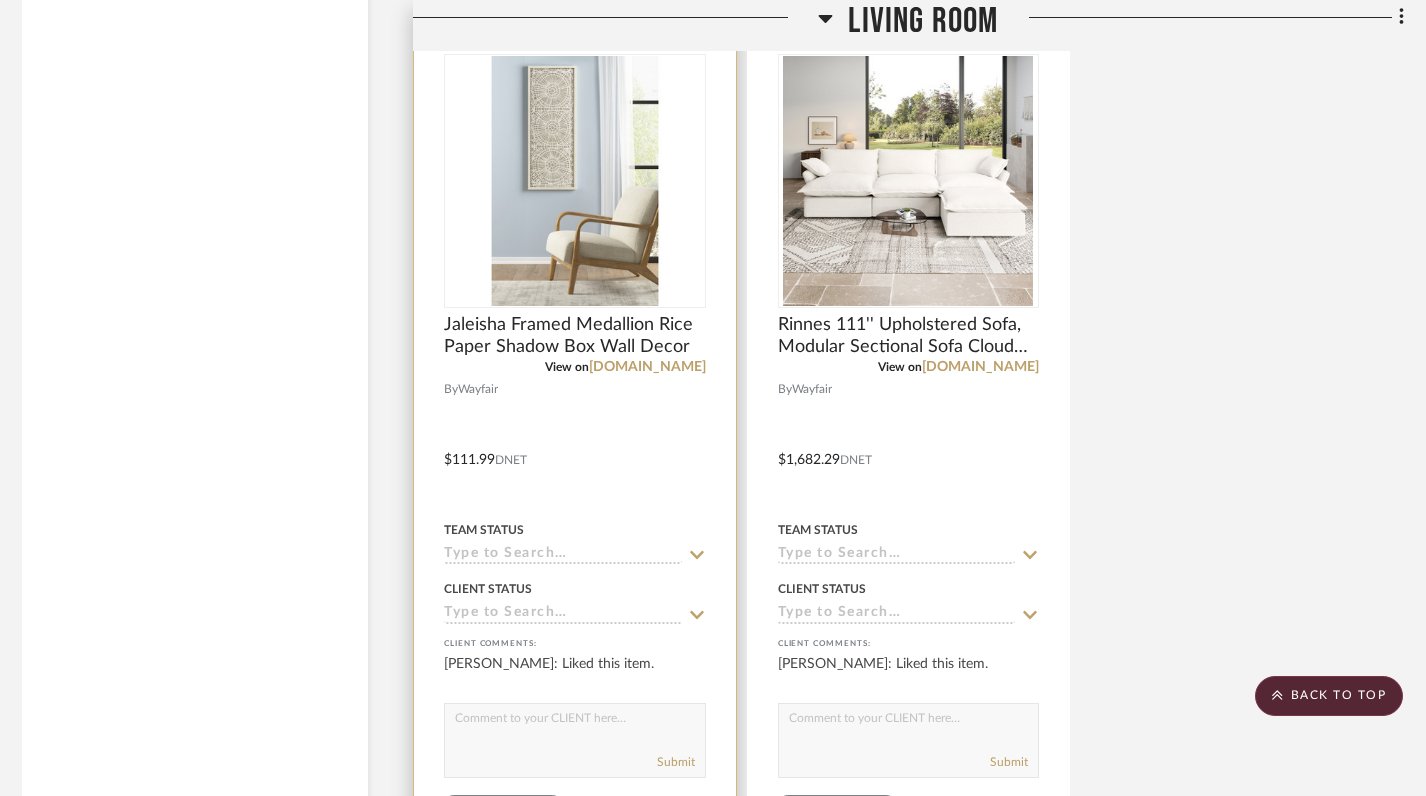 click at bounding box center [575, 445] 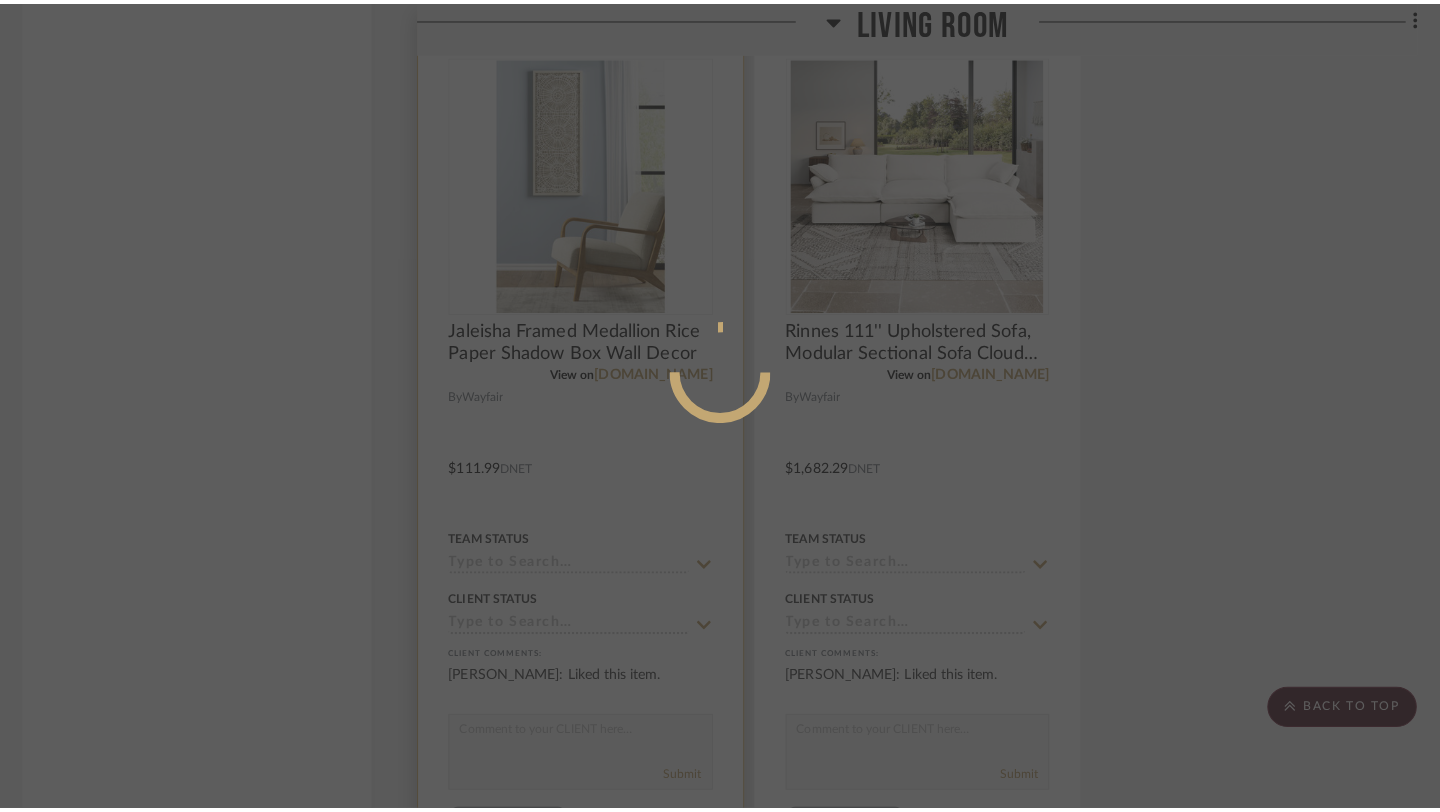 scroll, scrollTop: 0, scrollLeft: 0, axis: both 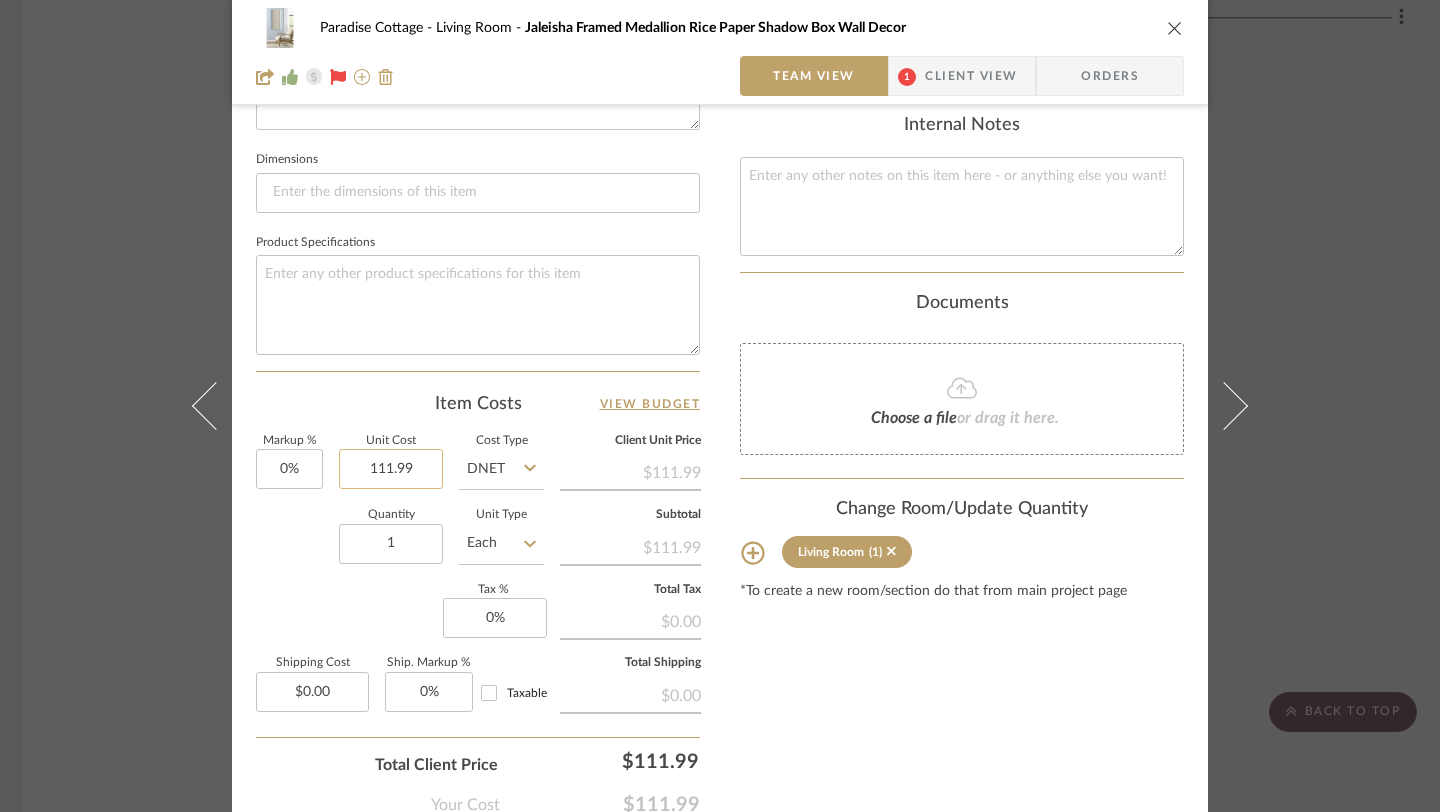 click on "111.99" 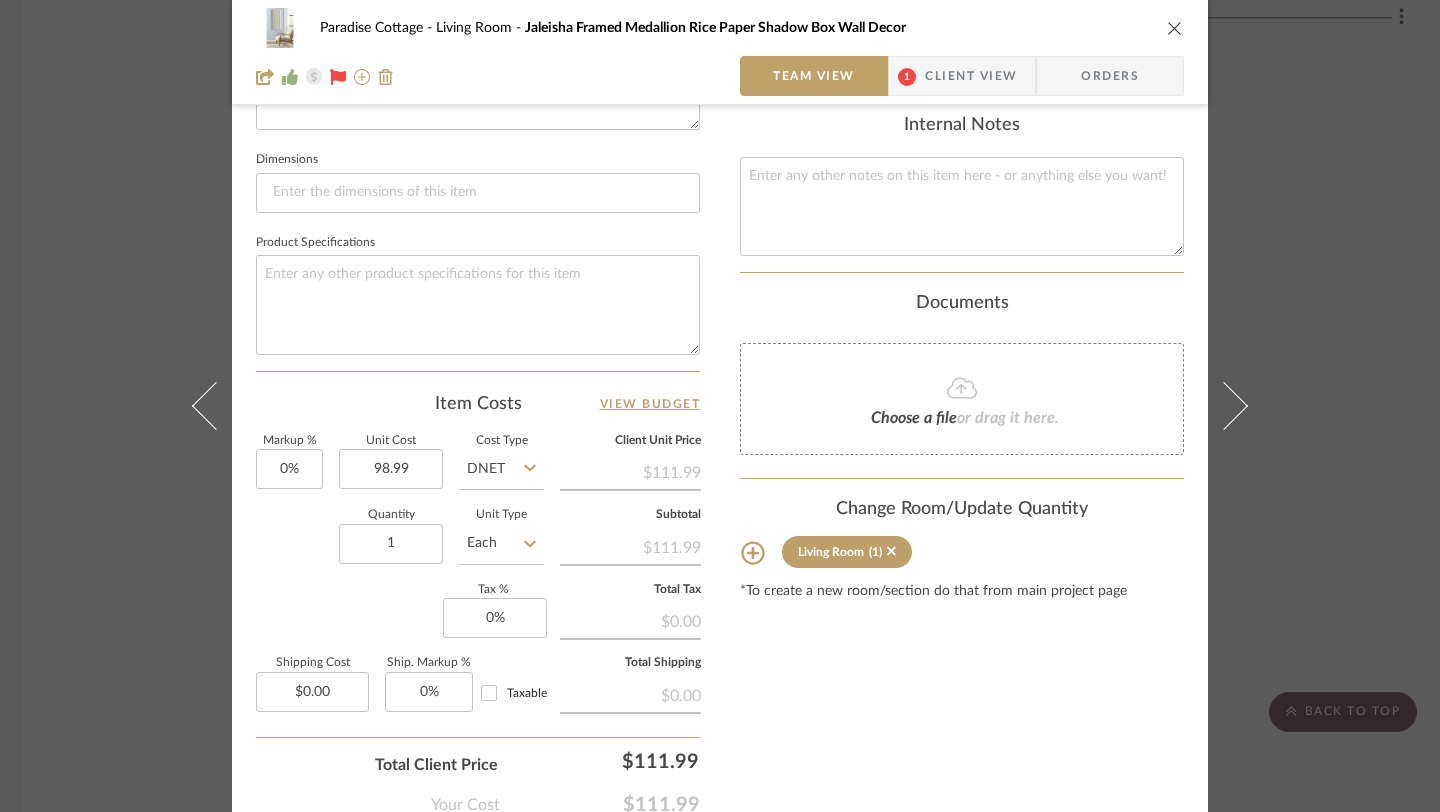 type on "$98.99" 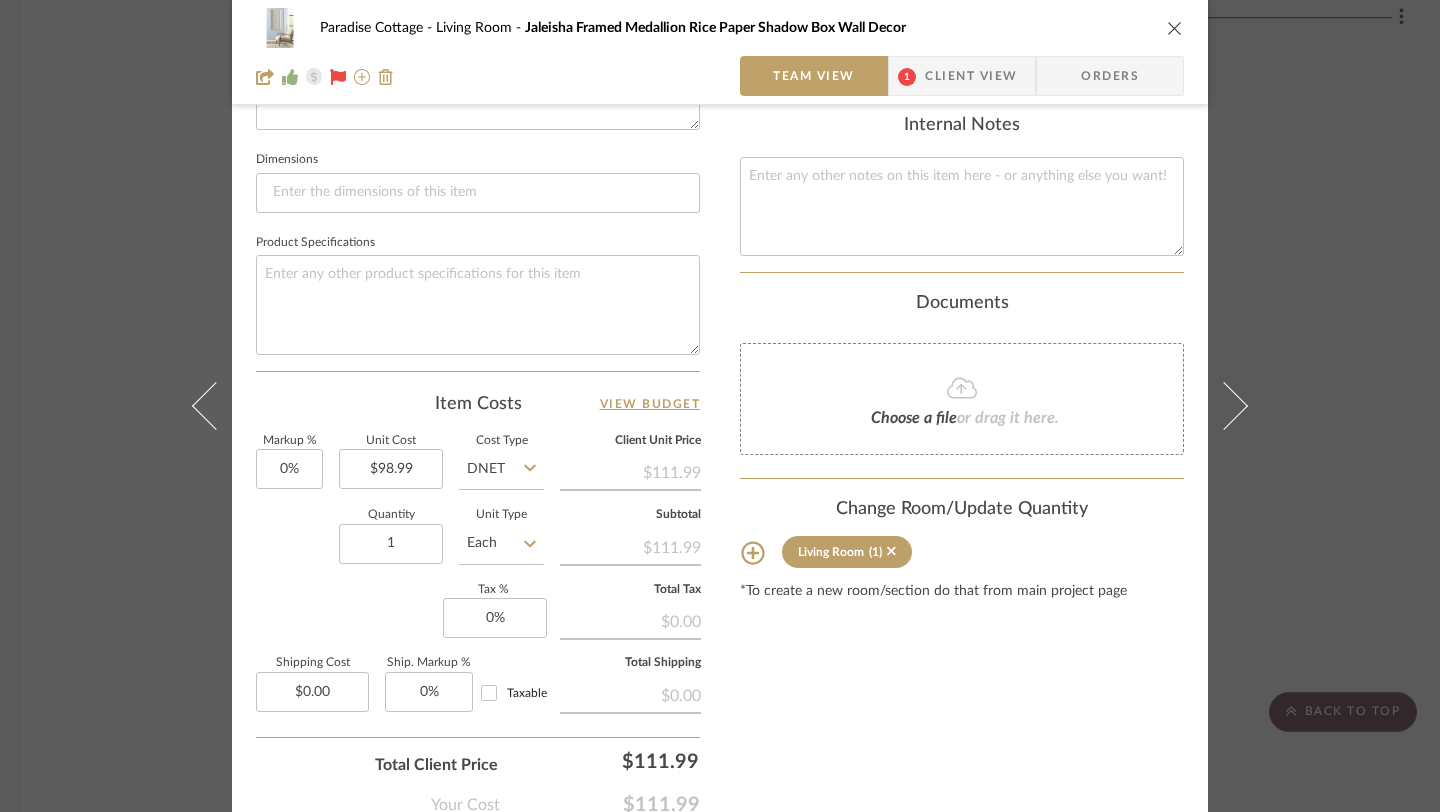 click on "Content here copies to Client View - confirm visibility there.  Show in Client Dashboard   Include in Budget   View Budget  Team Status  Lead Time  In Stock Weeks  Est. Min   Est. Max   Due Date   Install Date  Tasks / To-Dos /  team Messaging  Leave yourself a note here or share next steps with your team. You will receive emails when they
respond!  Invite Collaborator Internal Notes  Documents  Choose a file  or drag it here. Change Room/Update Quantity  Living Room  (1) *To create a new room/section do that from main project page" at bounding box center (962, 83) 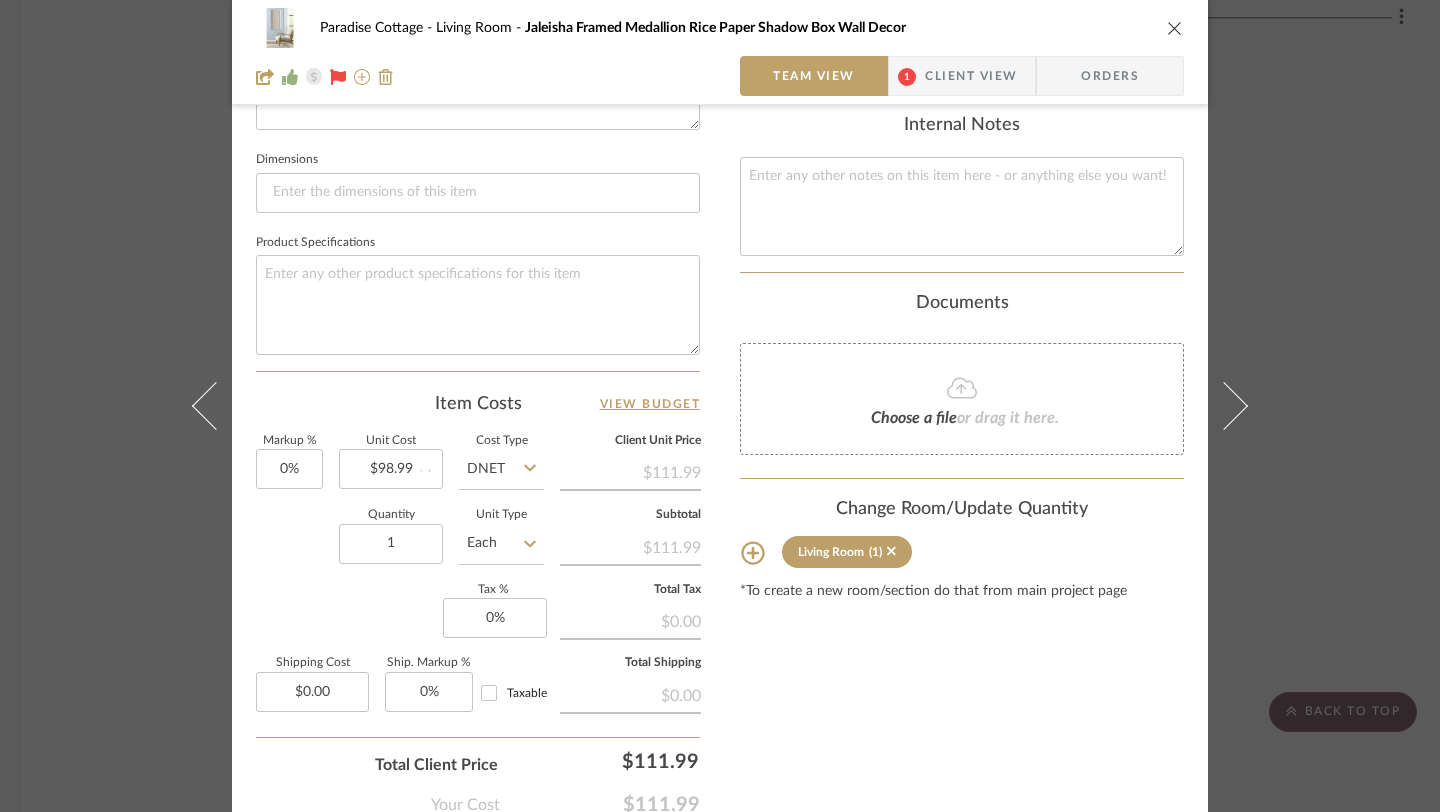 type 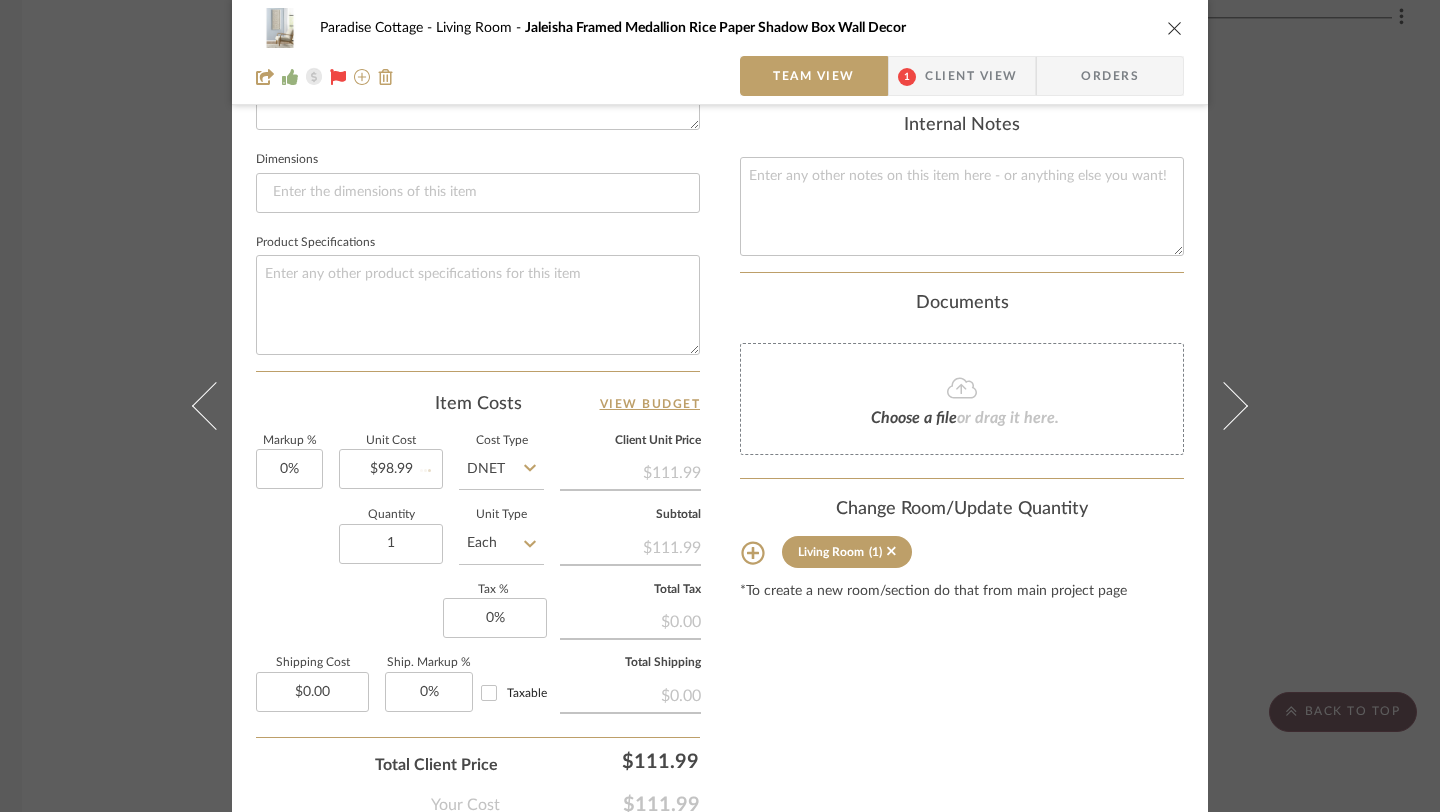 type 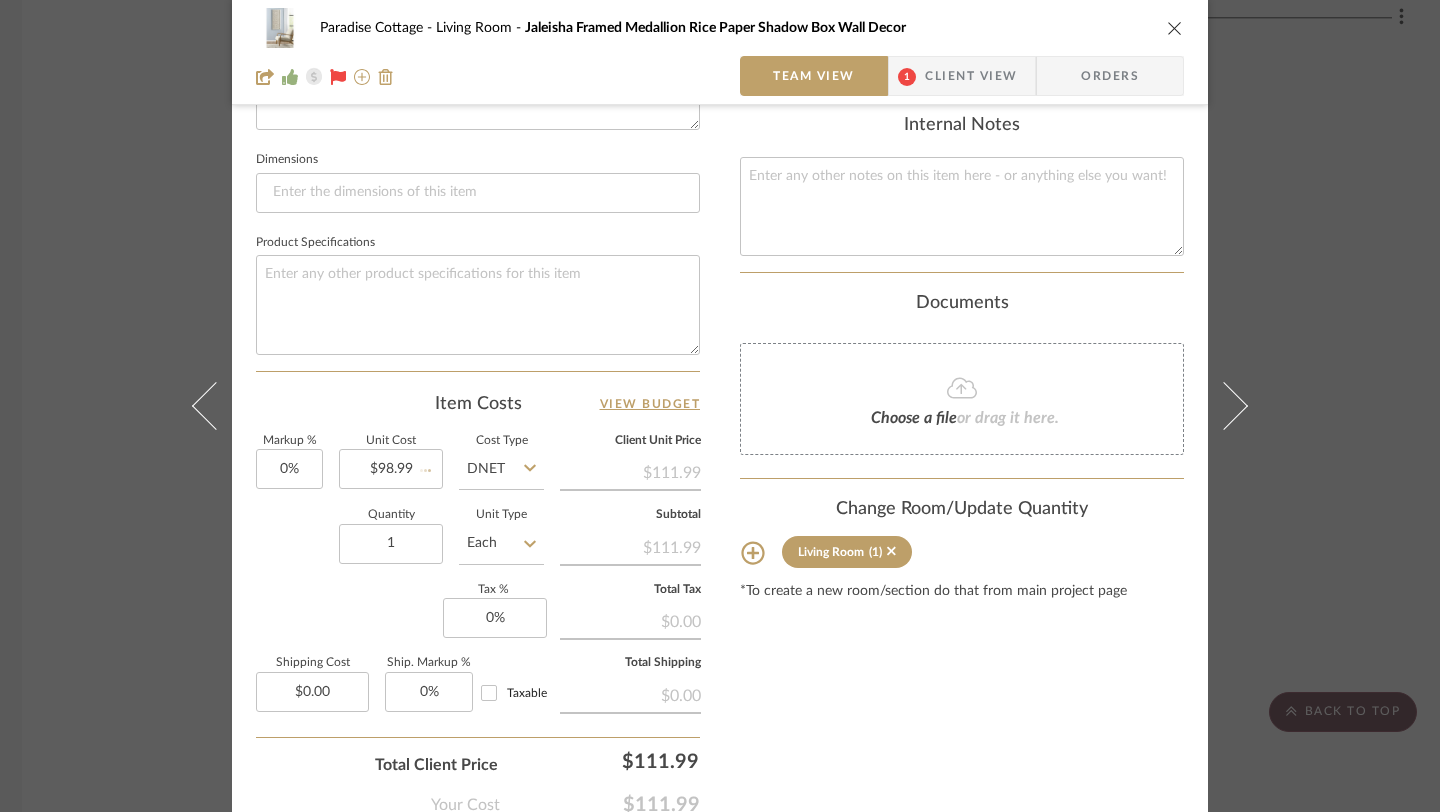 type 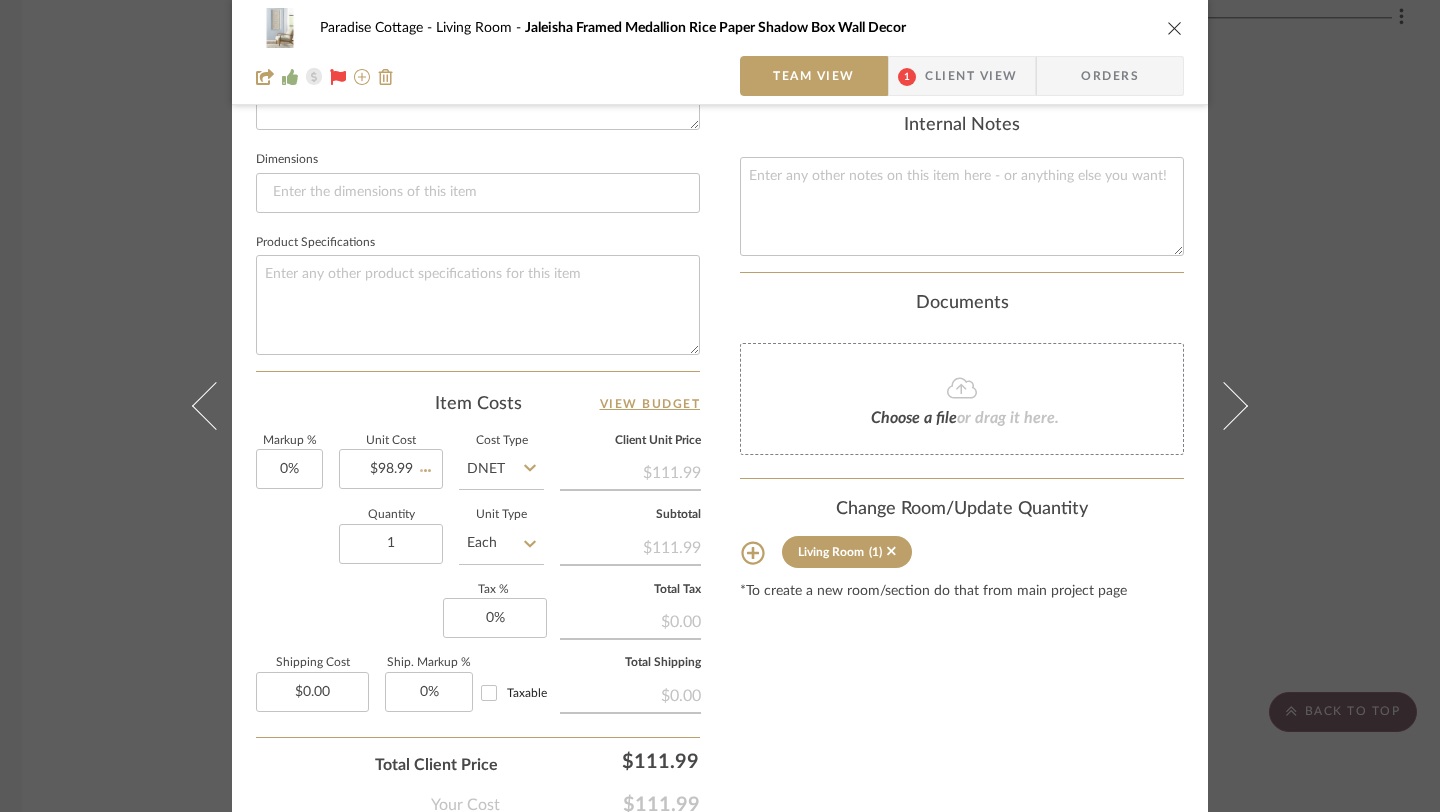 type 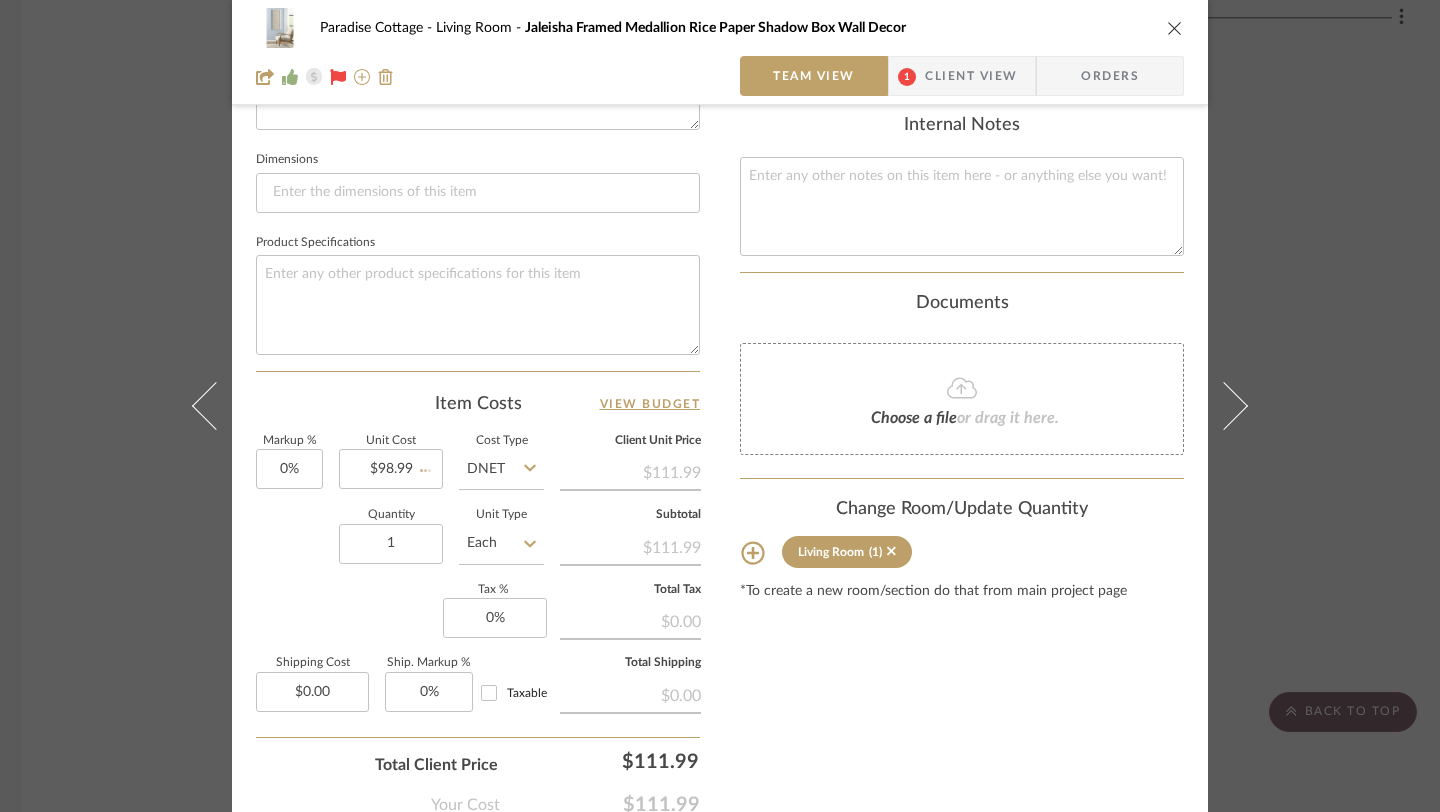 type 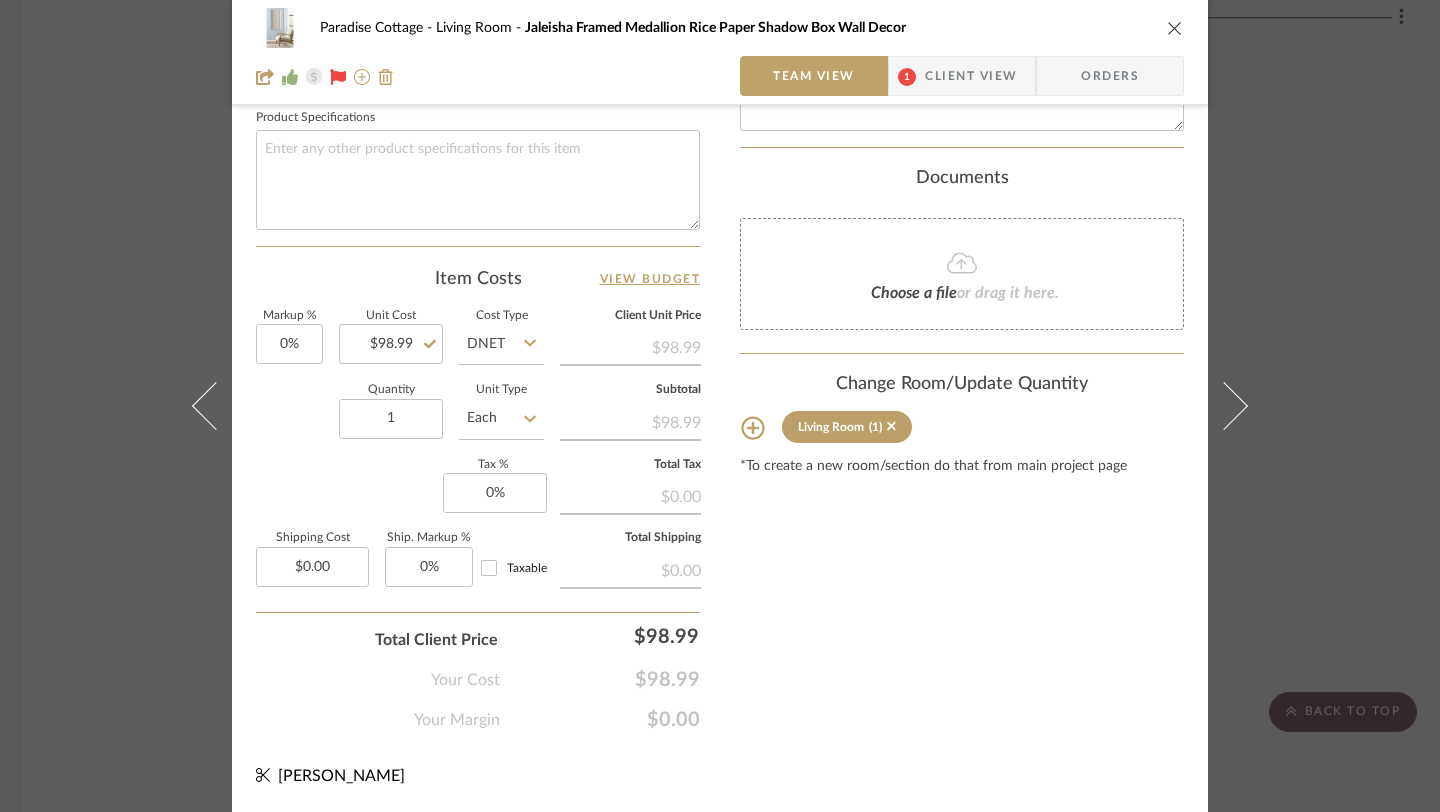 scroll, scrollTop: 0, scrollLeft: 0, axis: both 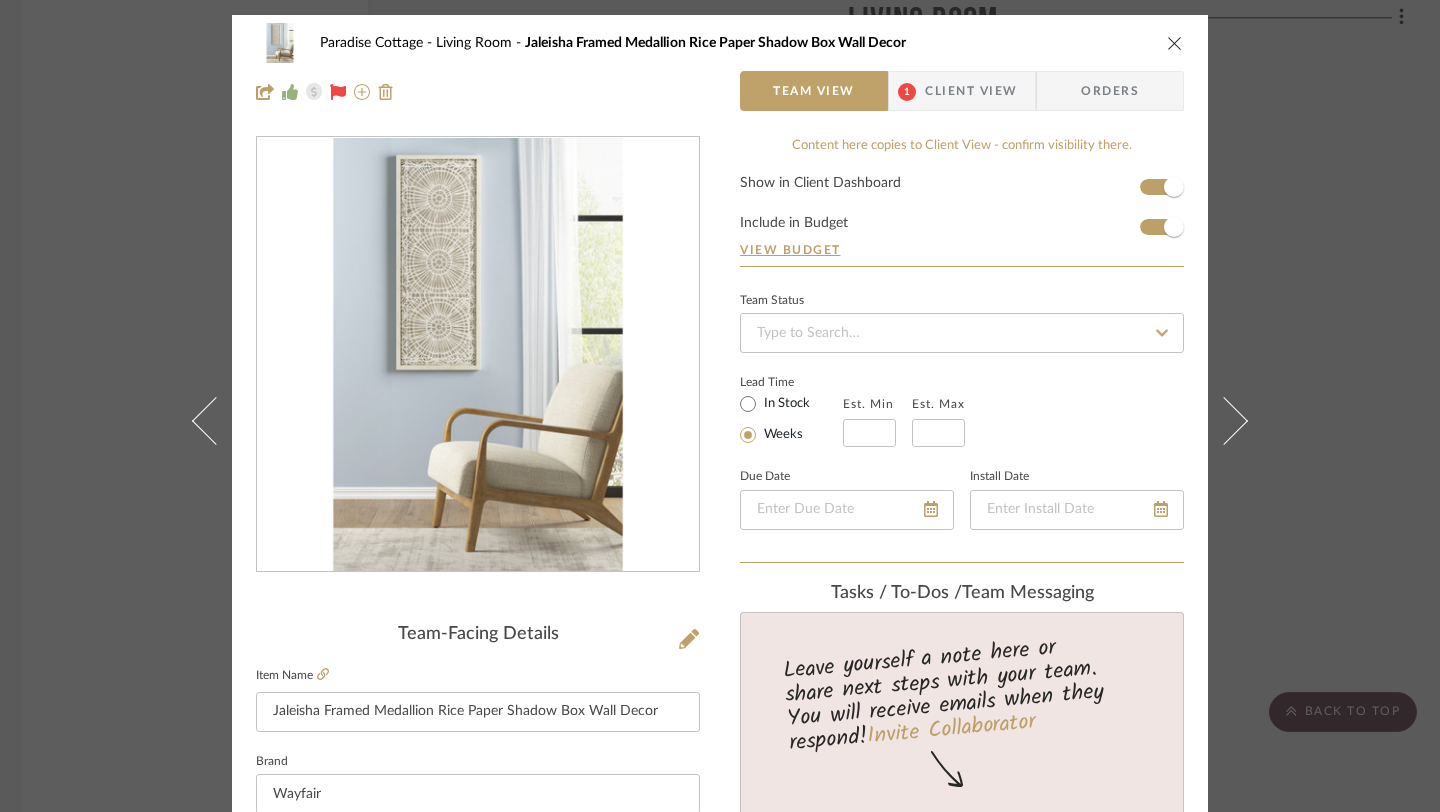 click at bounding box center [1175, 43] 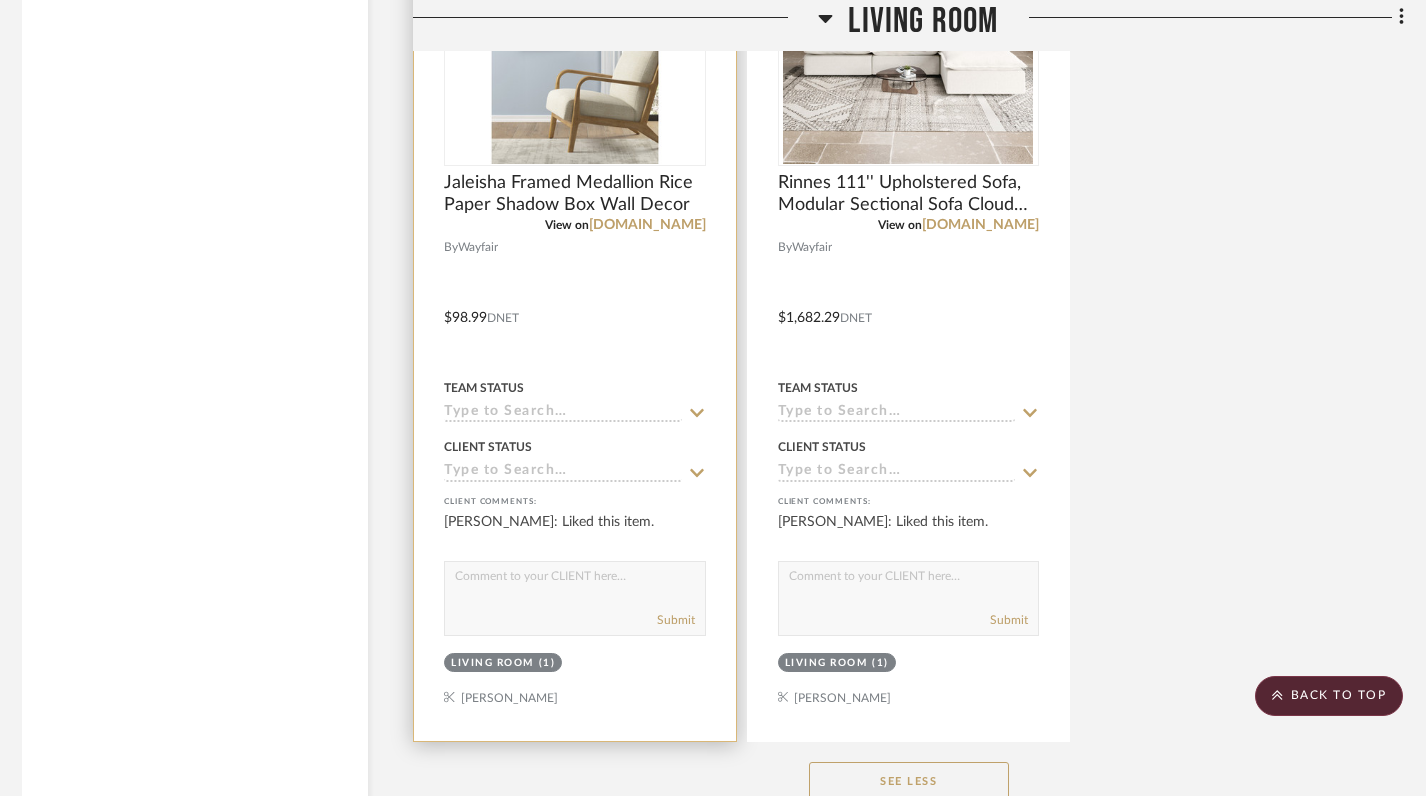 scroll, scrollTop: 6222, scrollLeft: 8, axis: both 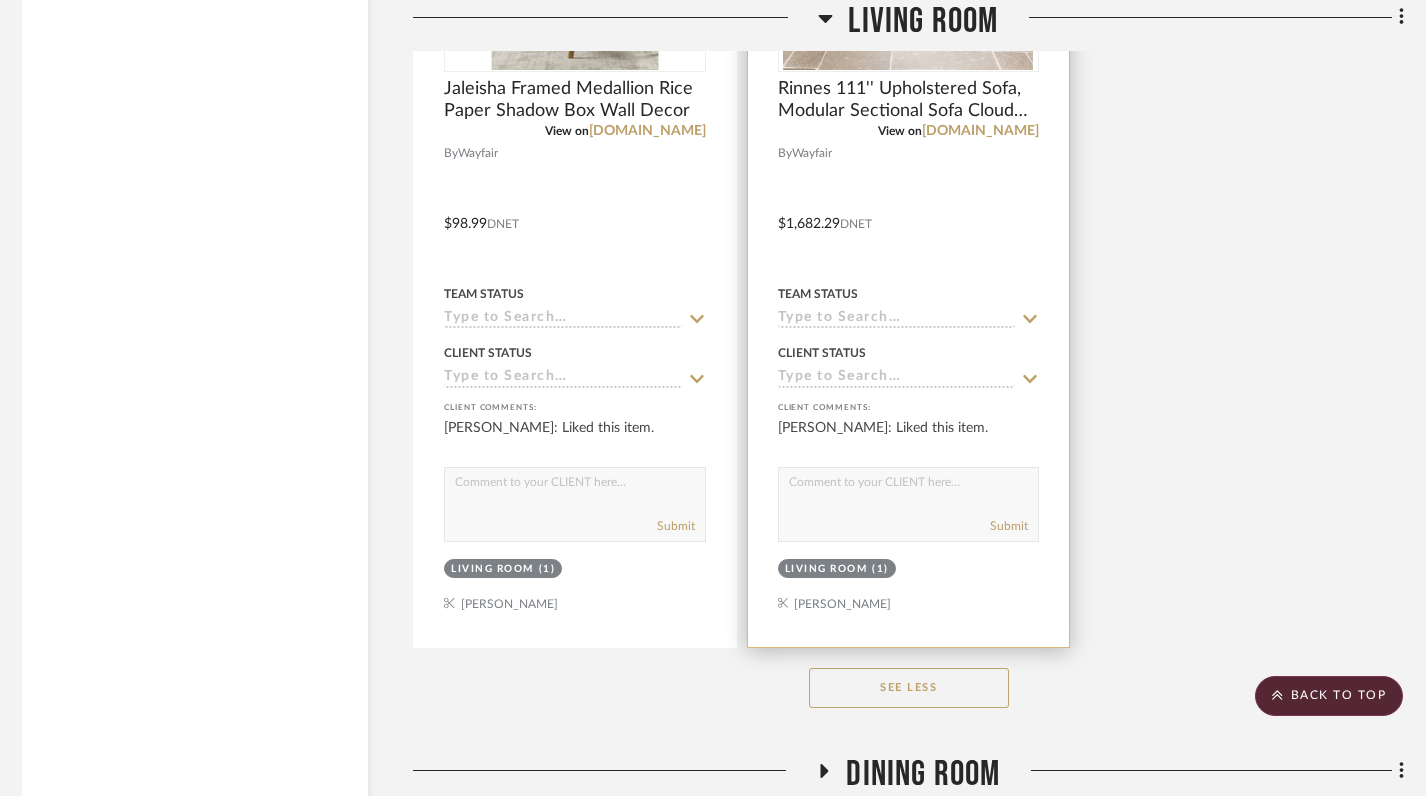 click at bounding box center [909, 209] 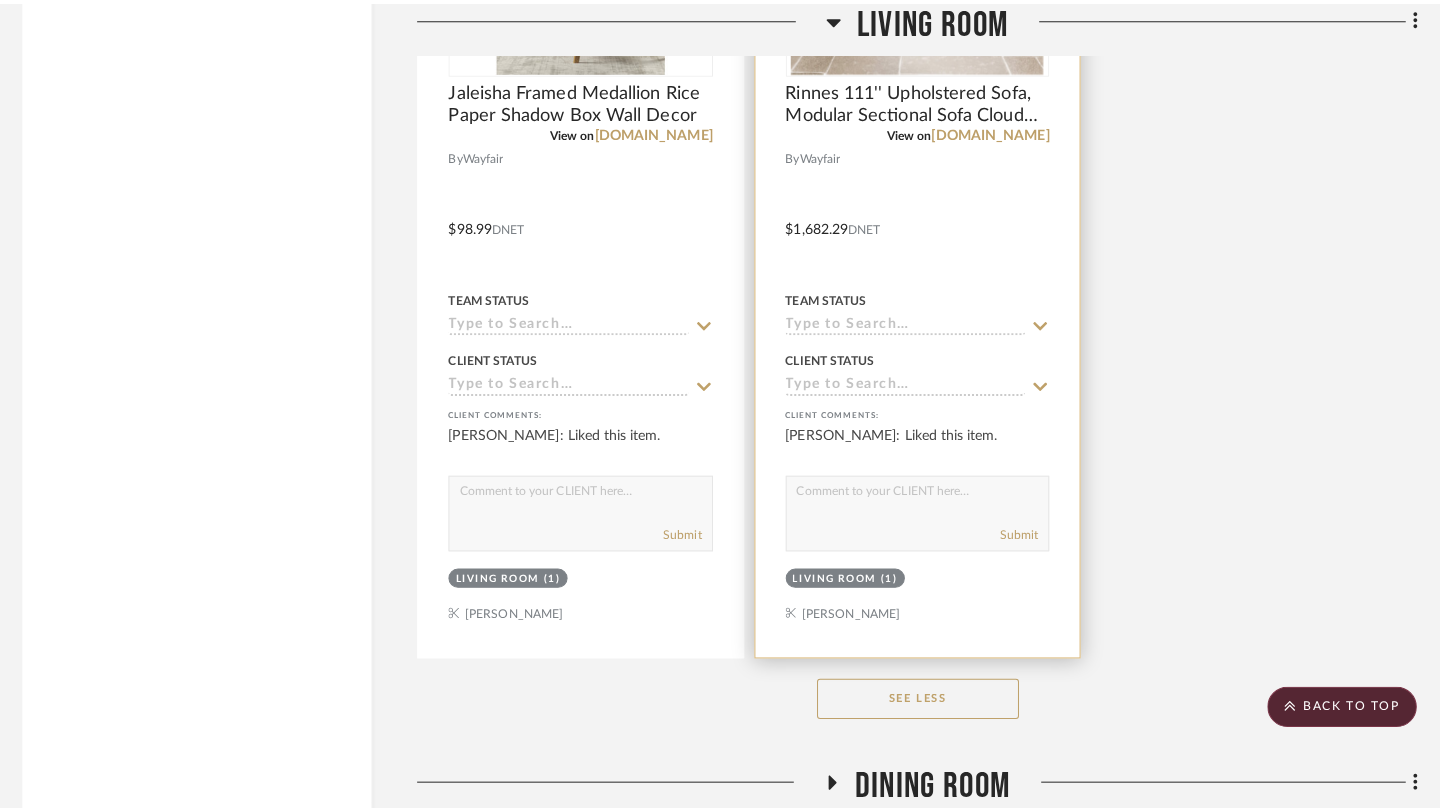 scroll, scrollTop: 0, scrollLeft: 0, axis: both 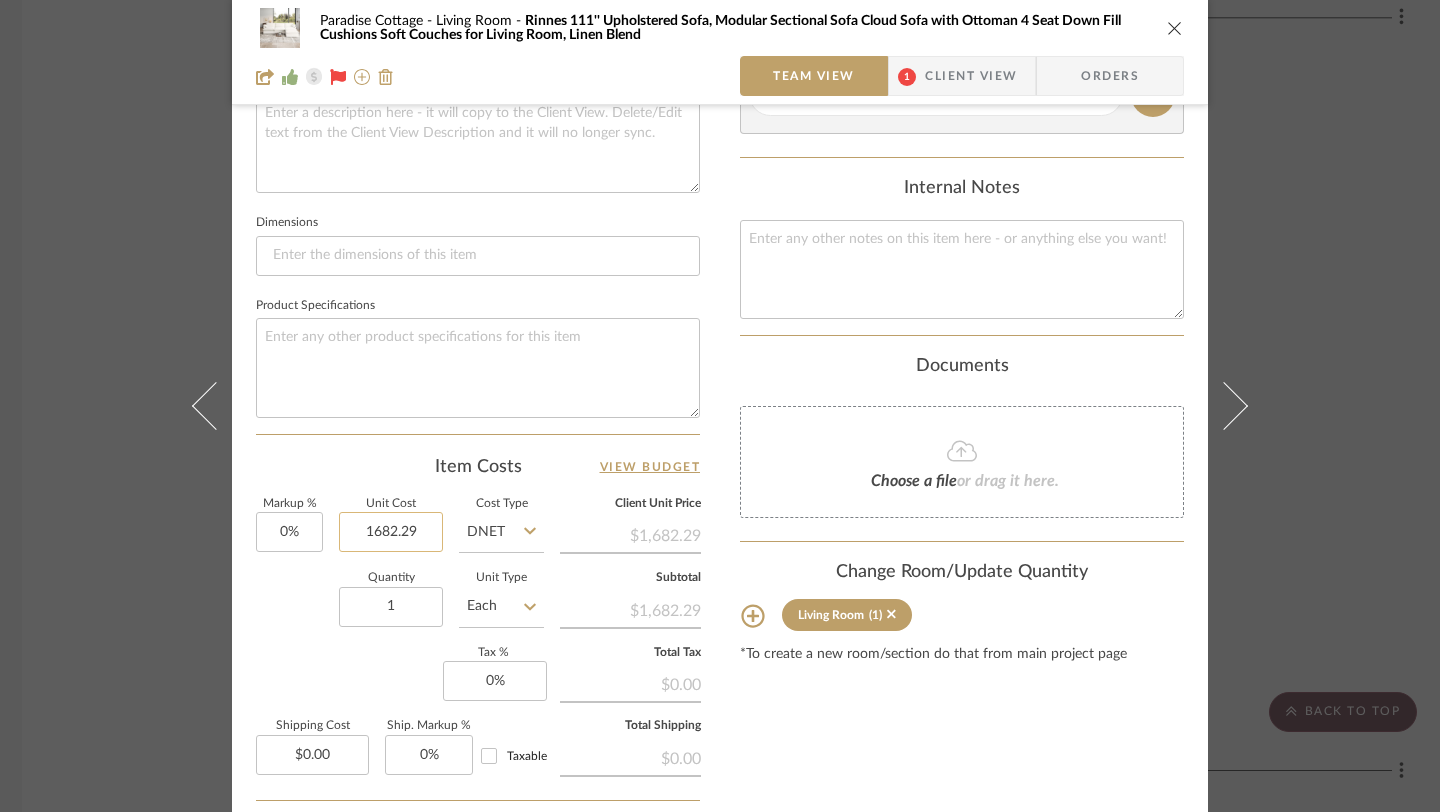 click on "1682.29" 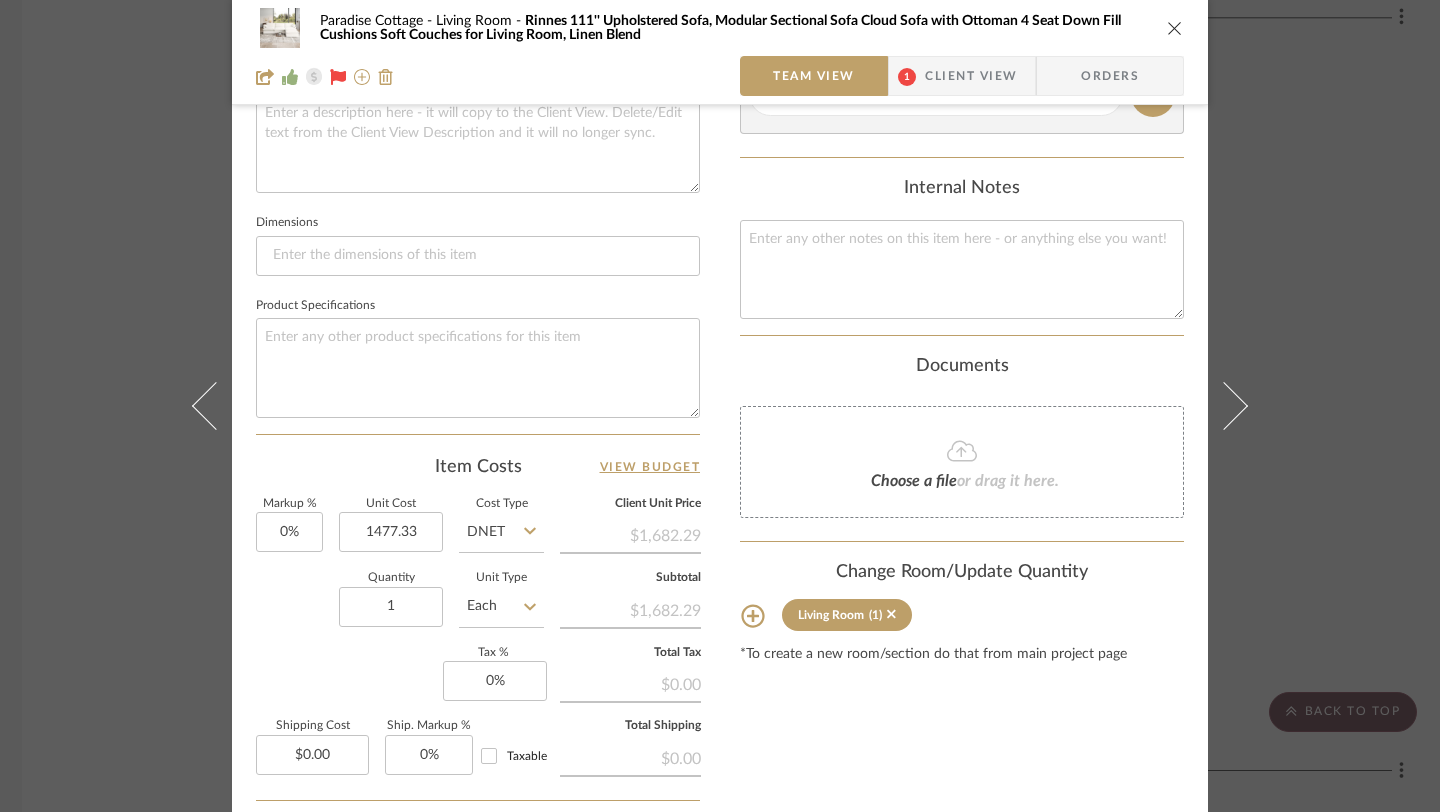 type on "$1,477.33" 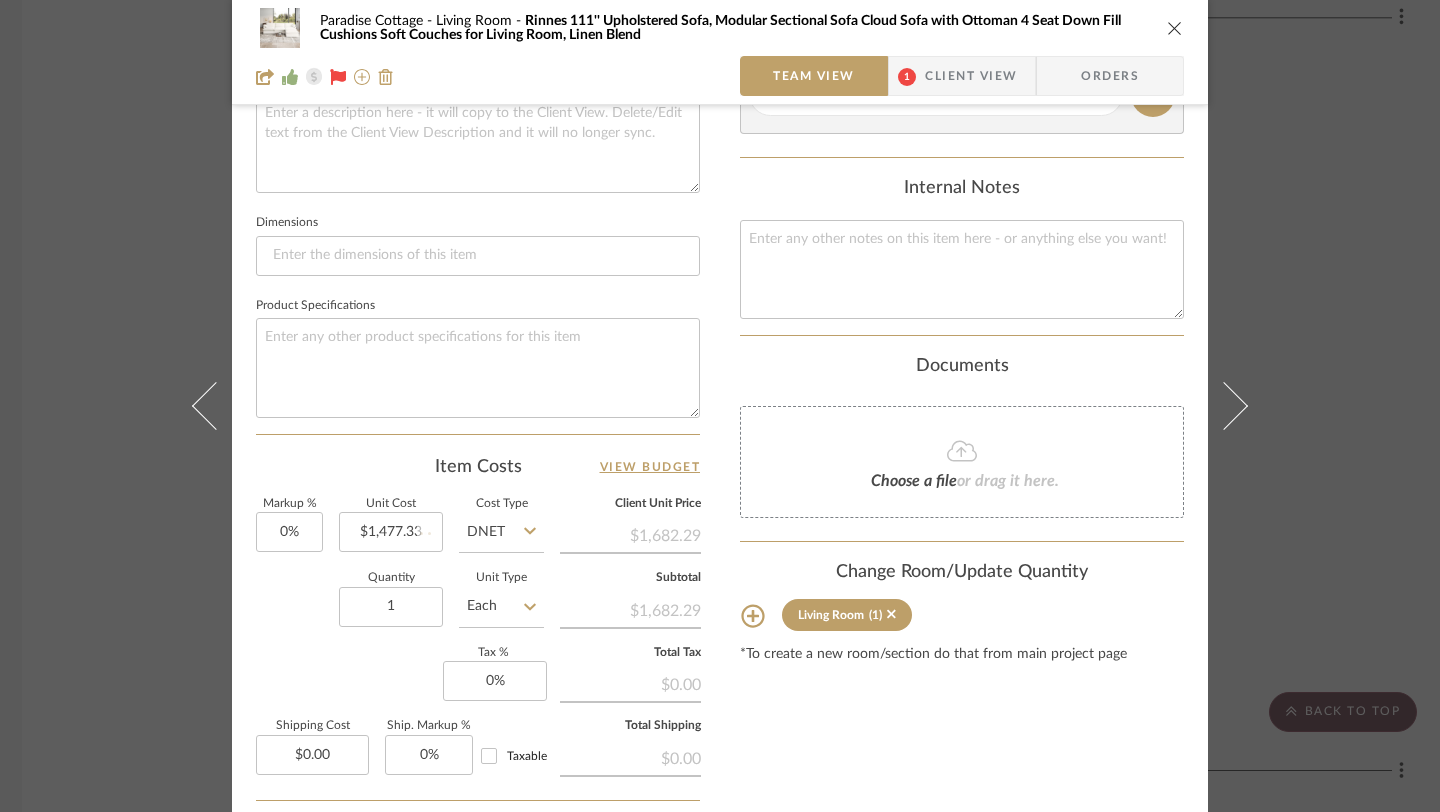 click on "Content here copies to Client View - confirm visibility there.  Show in Client Dashboard   Include in Budget   View Budget  Team Status  Lead Time  In Stock Weeks  Est. Min   Est. Max   Due Date   Install Date  Tasks / To-Dos /  team Messaging  Leave yourself a note here or share next steps with your team. You will receive emails when they
respond!  Invite Collaborator Internal Notes  Documents  Choose a file  or drag it here. Change Room/Update Quantity  Living Room  (1) *To create a new room/section do that from main project page" at bounding box center [962, 146] 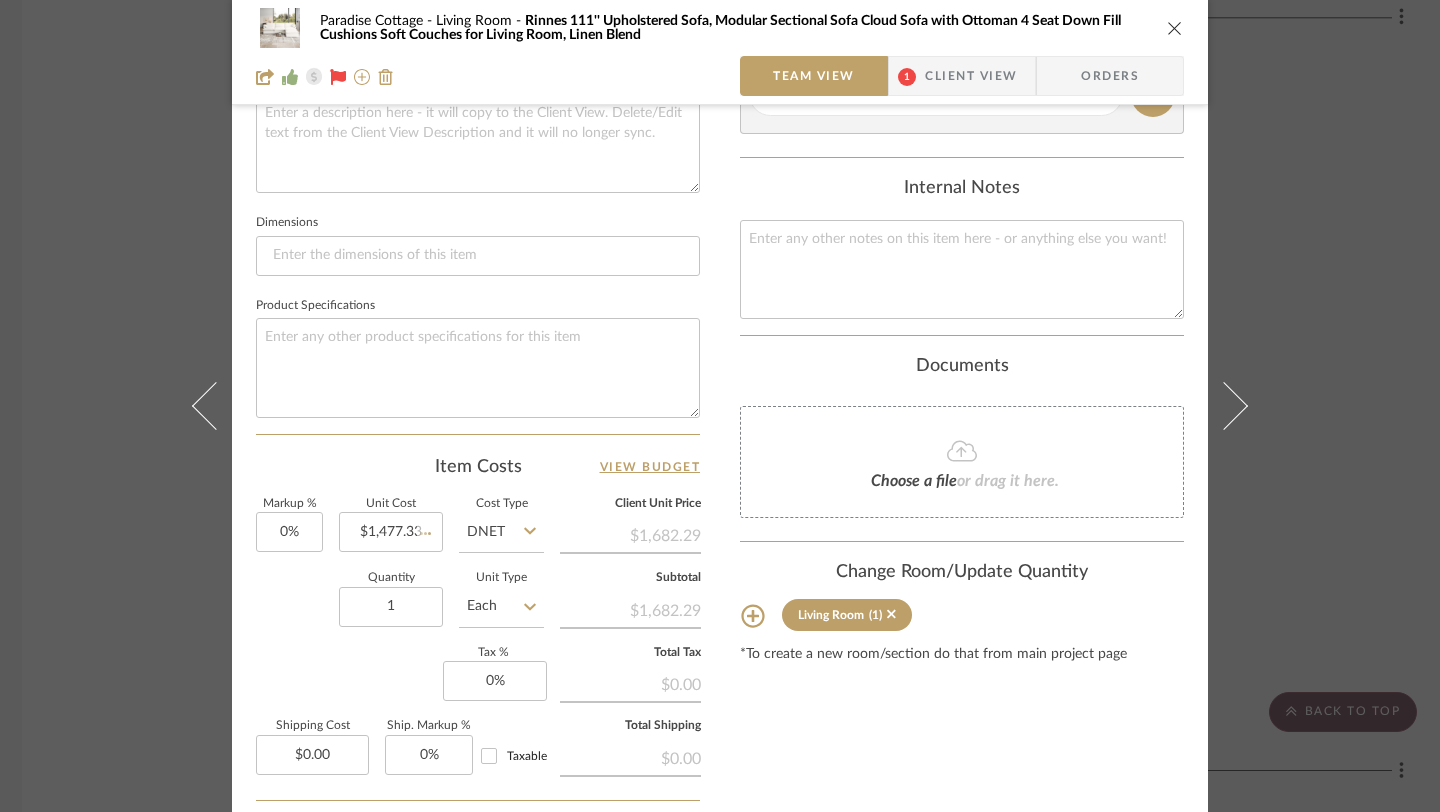type 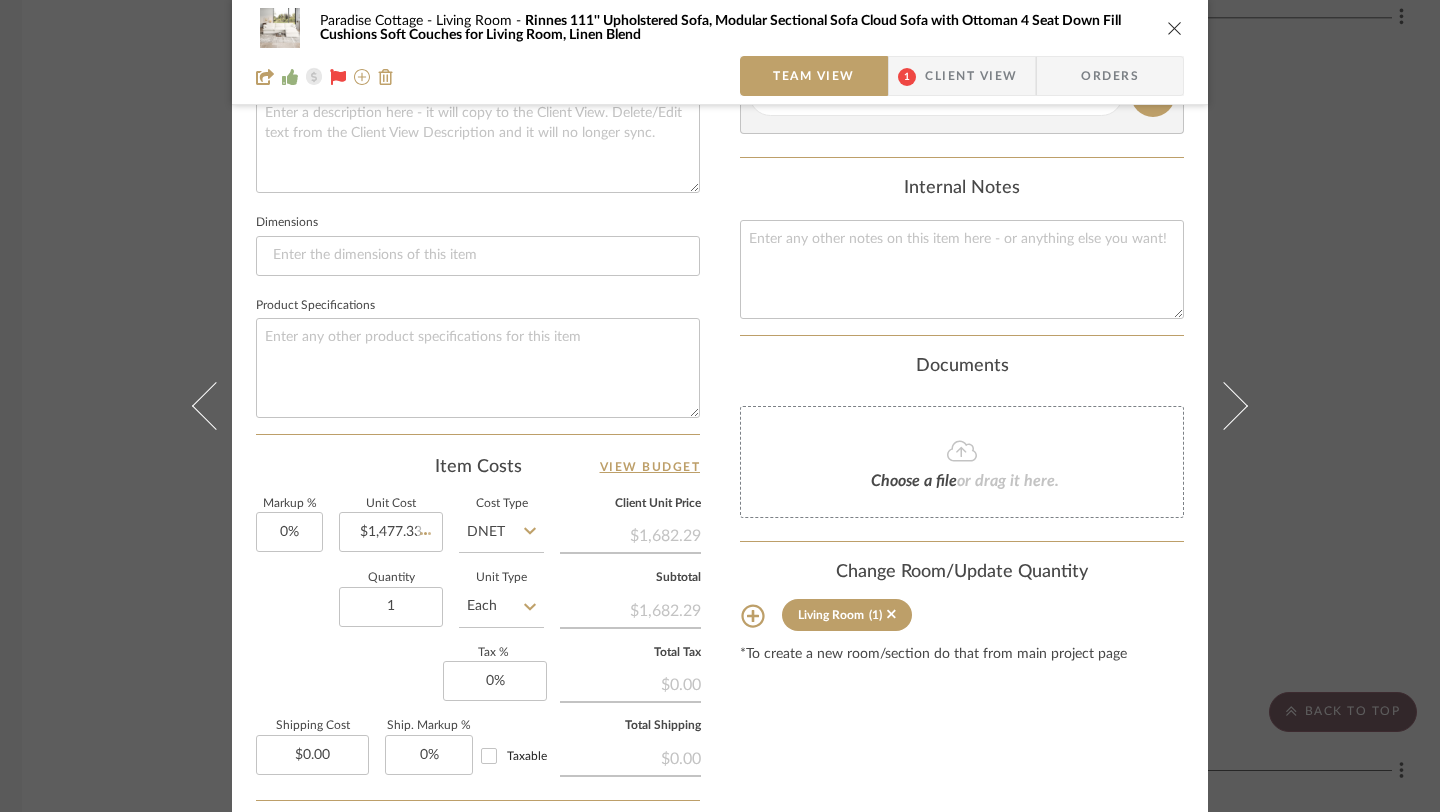 type 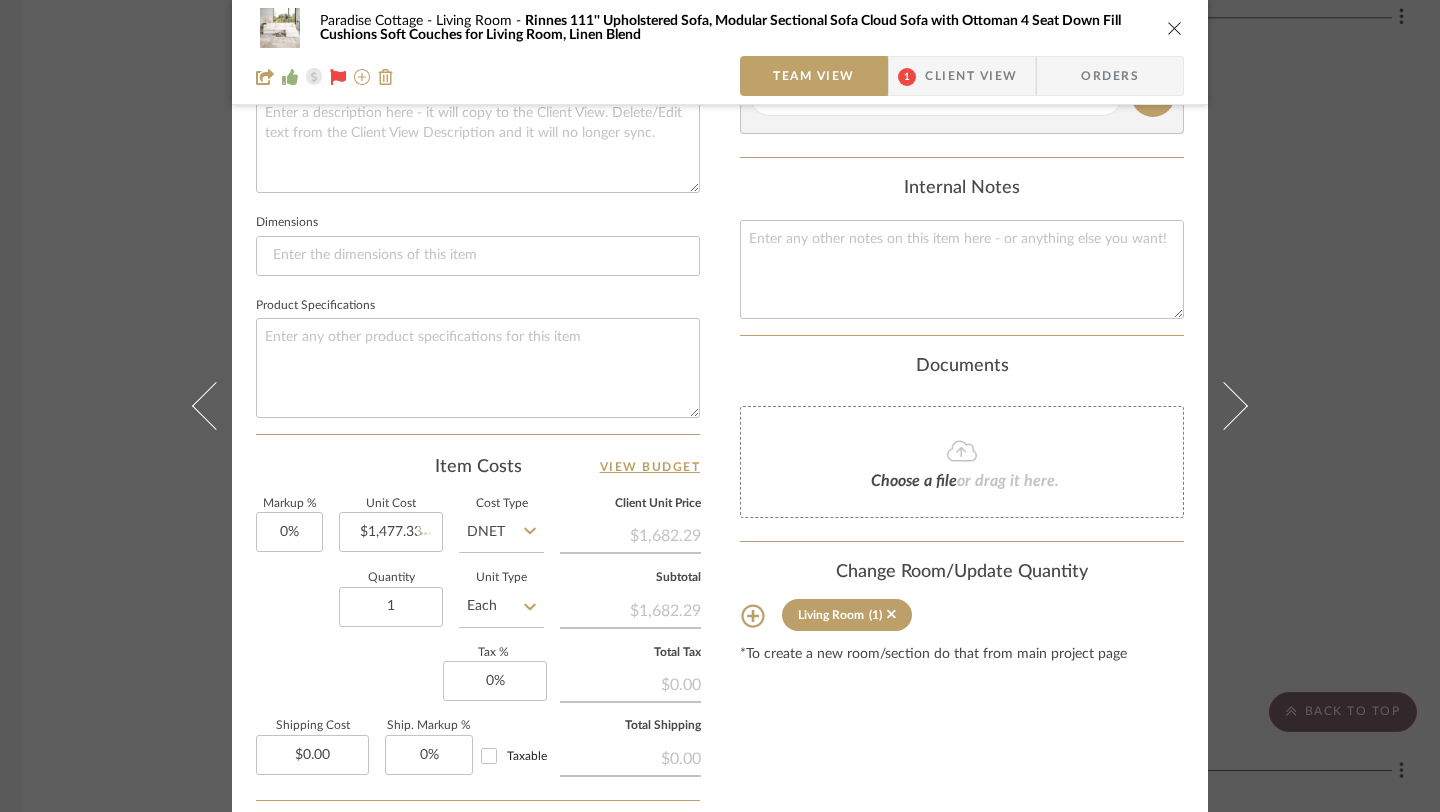 type 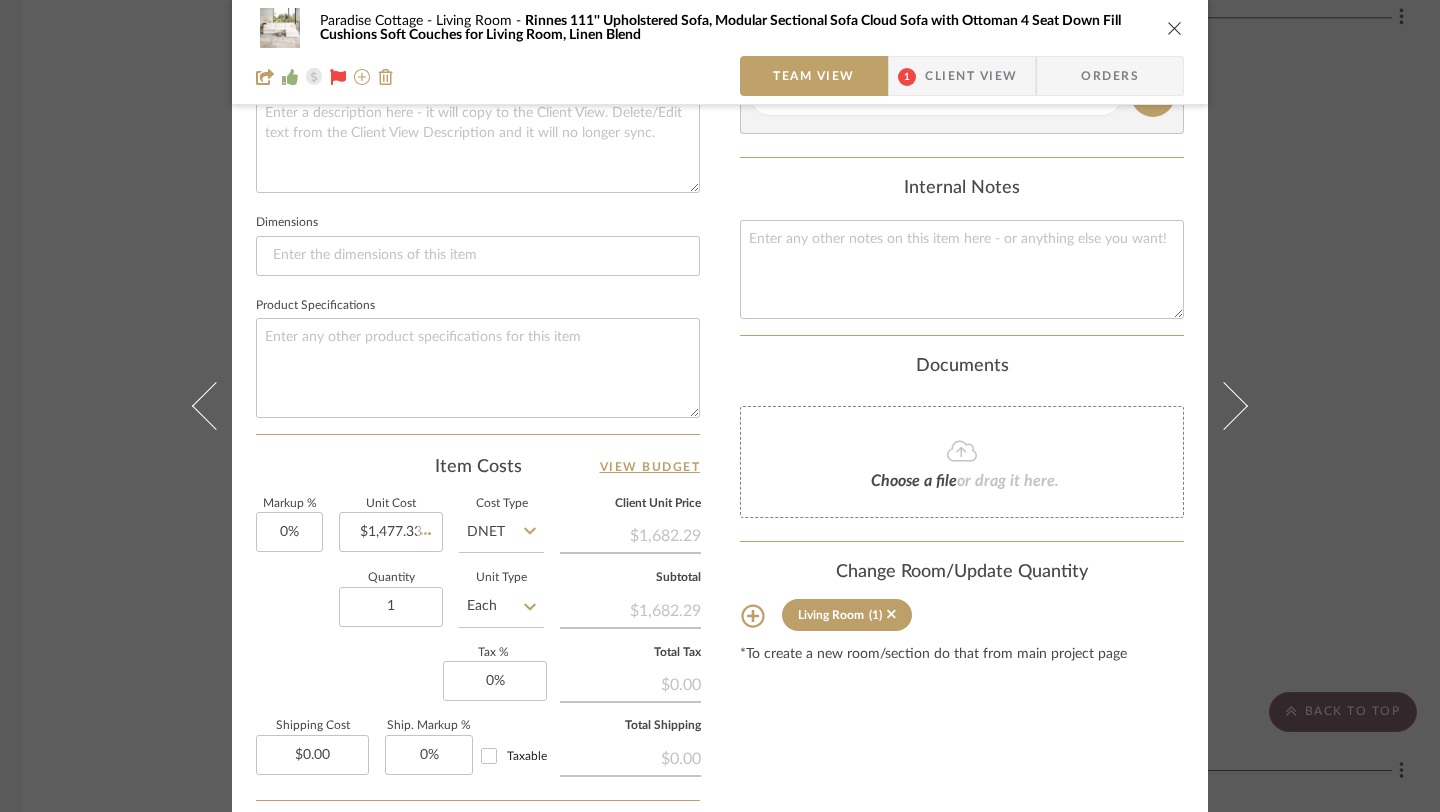type 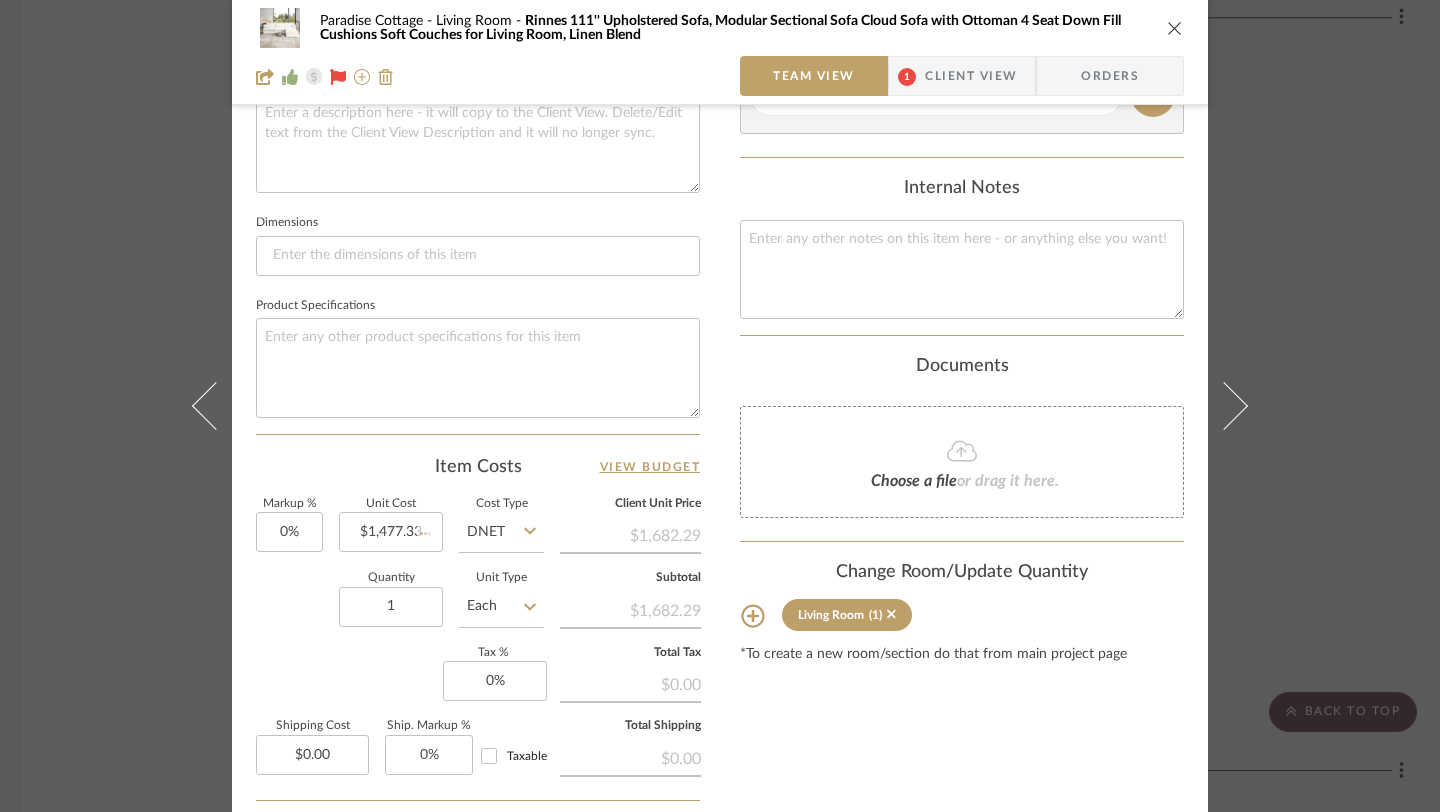 type 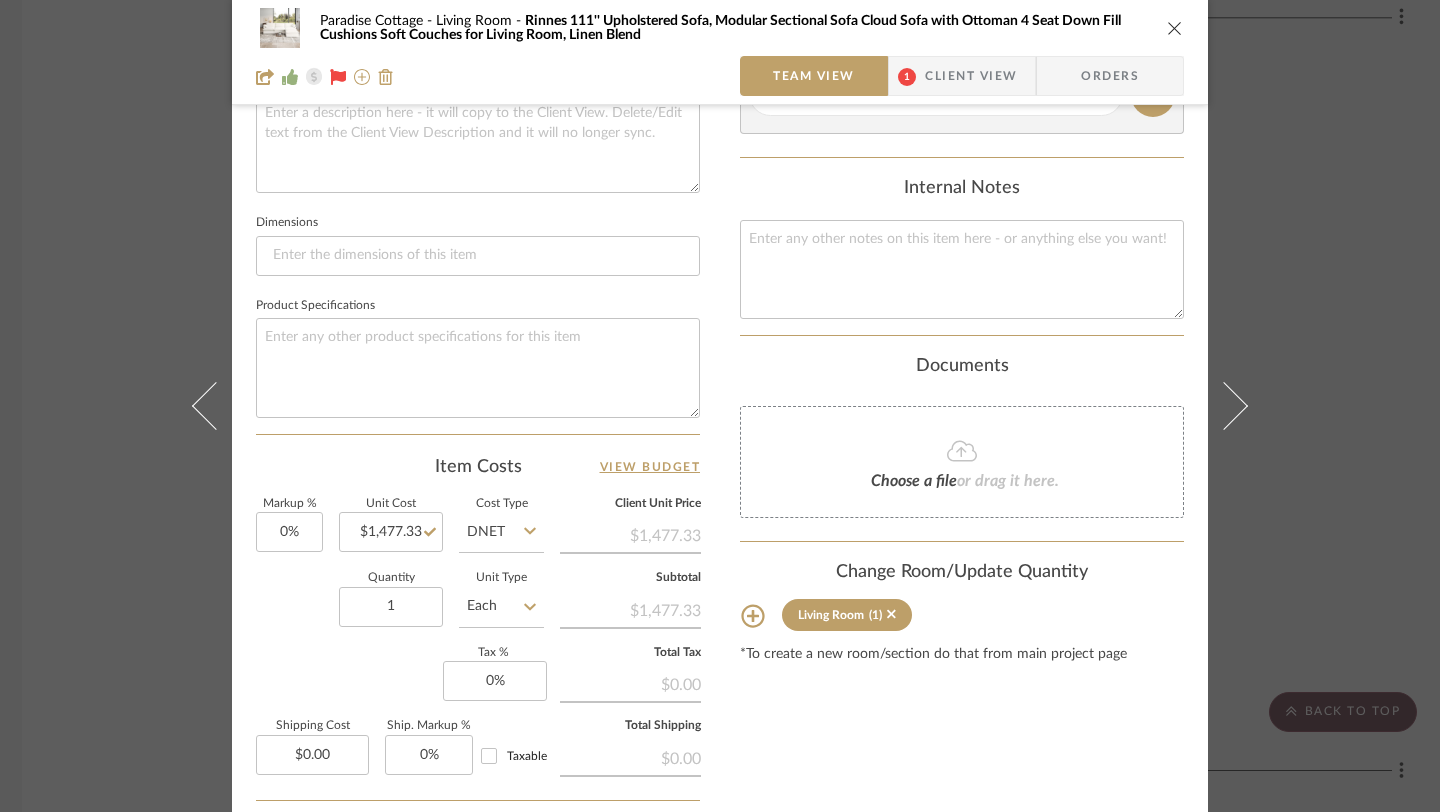scroll, scrollTop: 951, scrollLeft: 0, axis: vertical 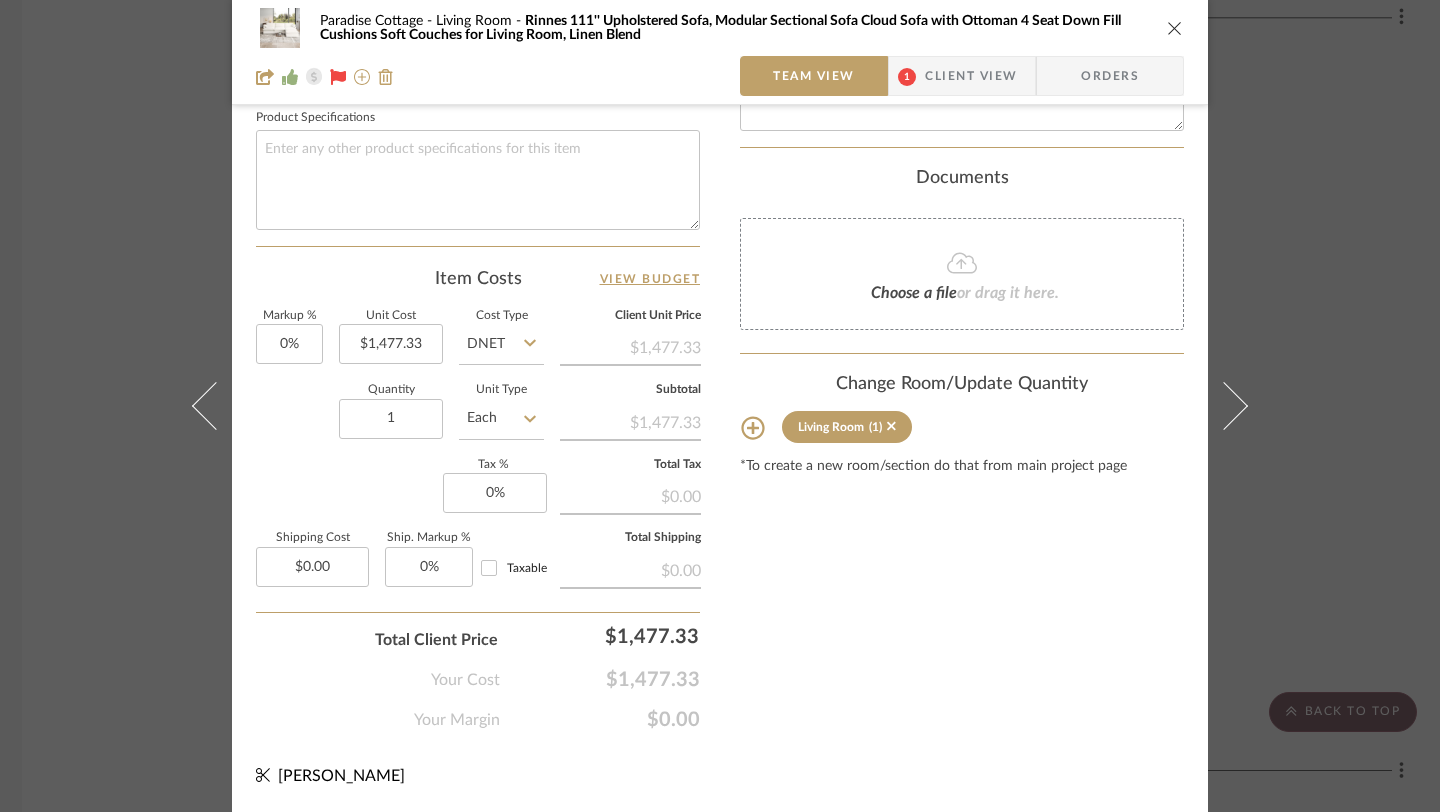 click at bounding box center (1175, 28) 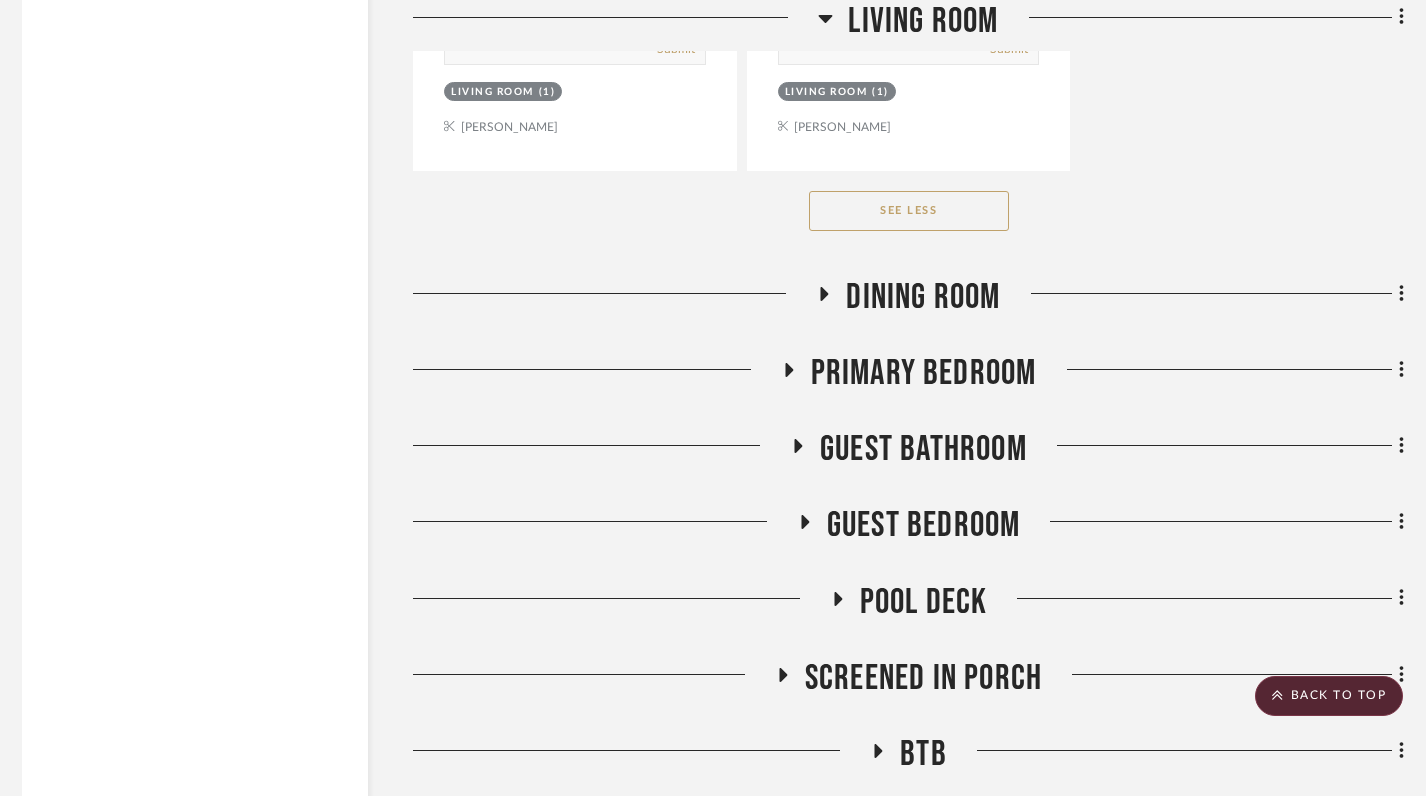 scroll, scrollTop: 6706, scrollLeft: 8, axis: both 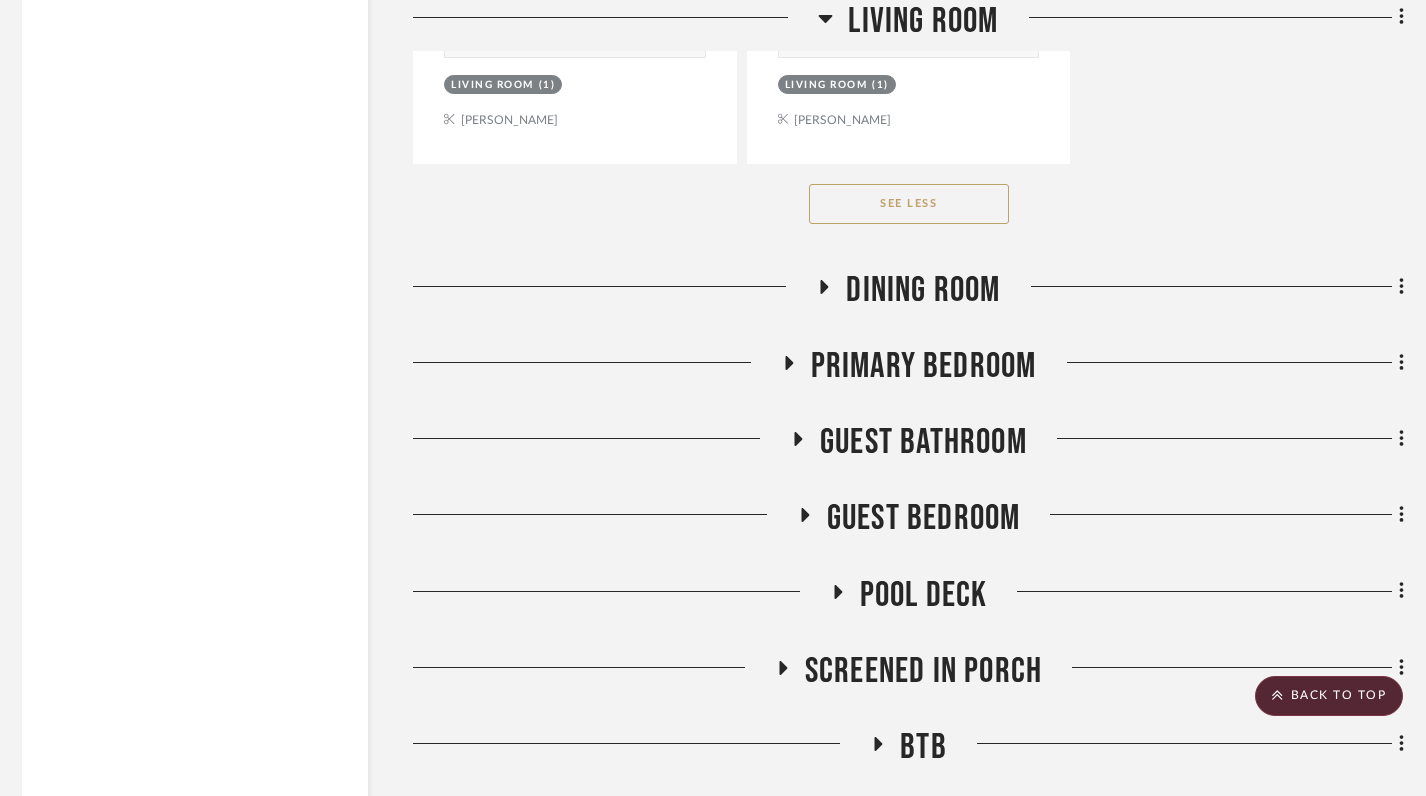 click 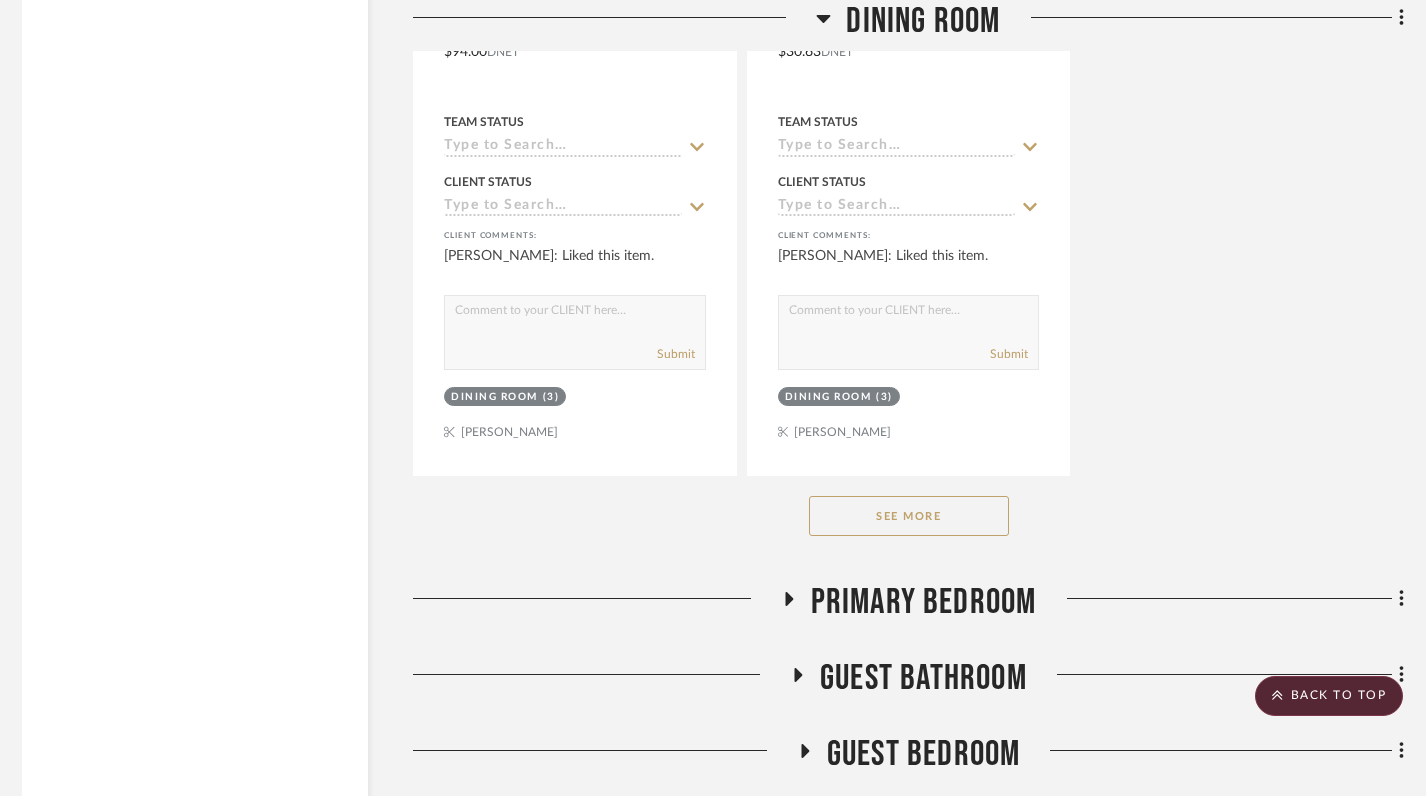 scroll, scrollTop: 9228, scrollLeft: 8, axis: both 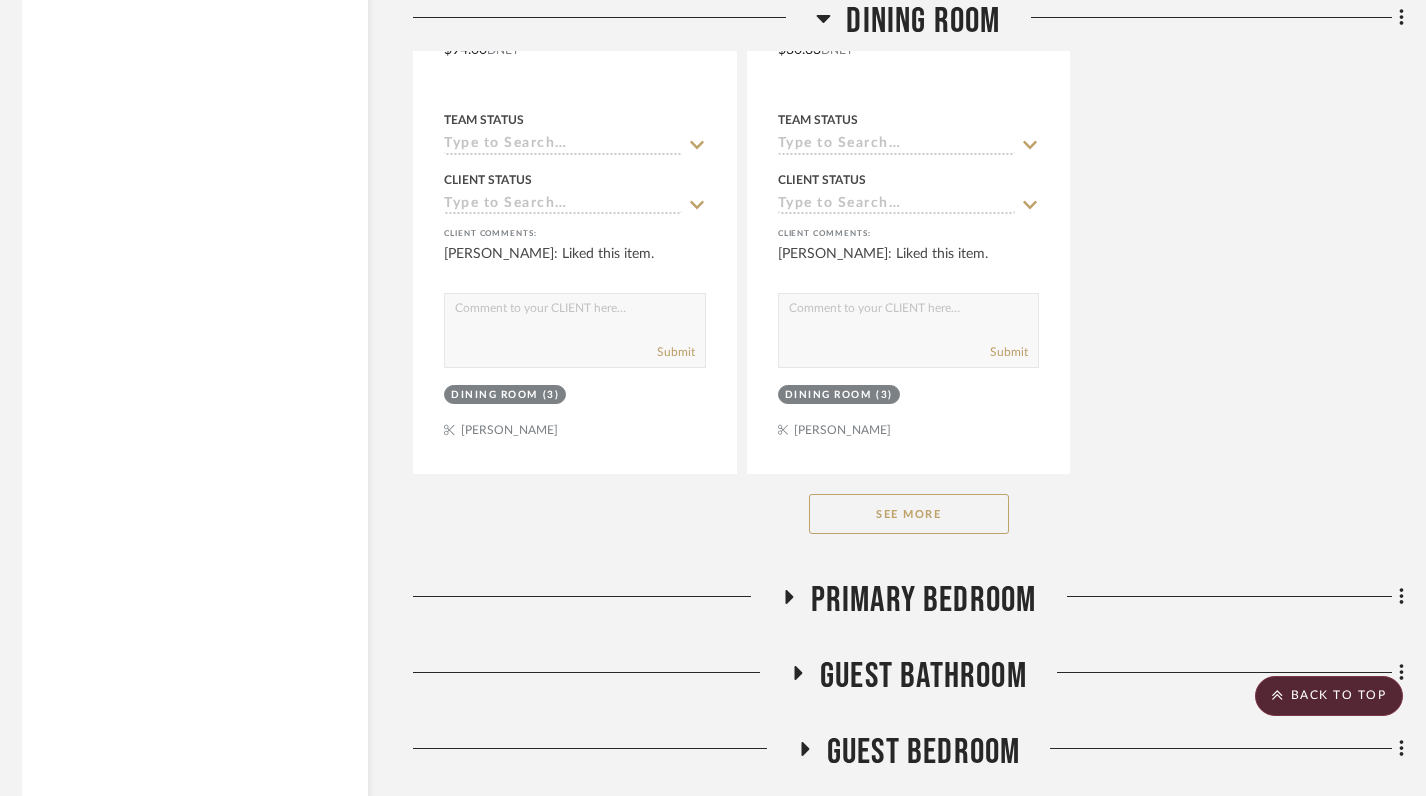 click on "See More" 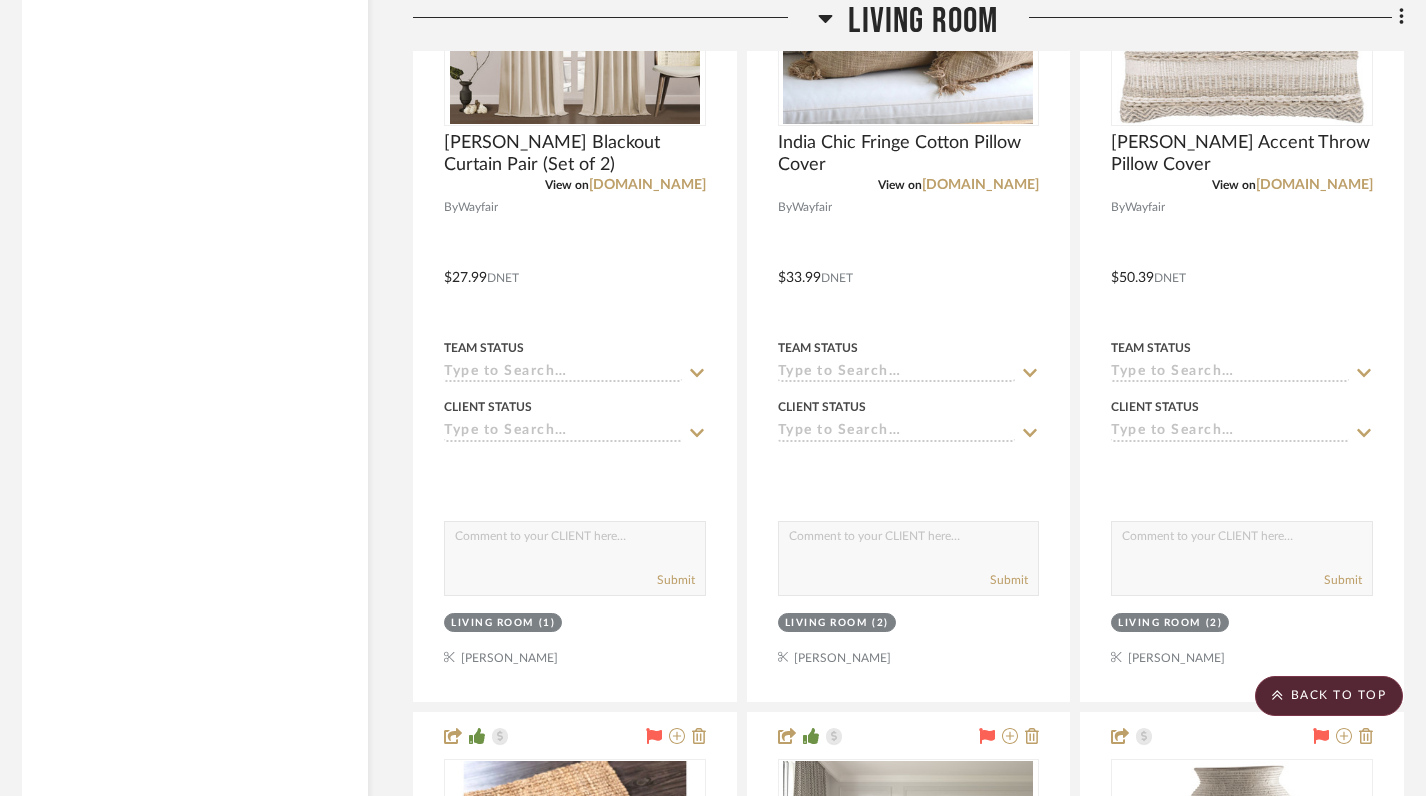 scroll, scrollTop: 4402, scrollLeft: 8, axis: both 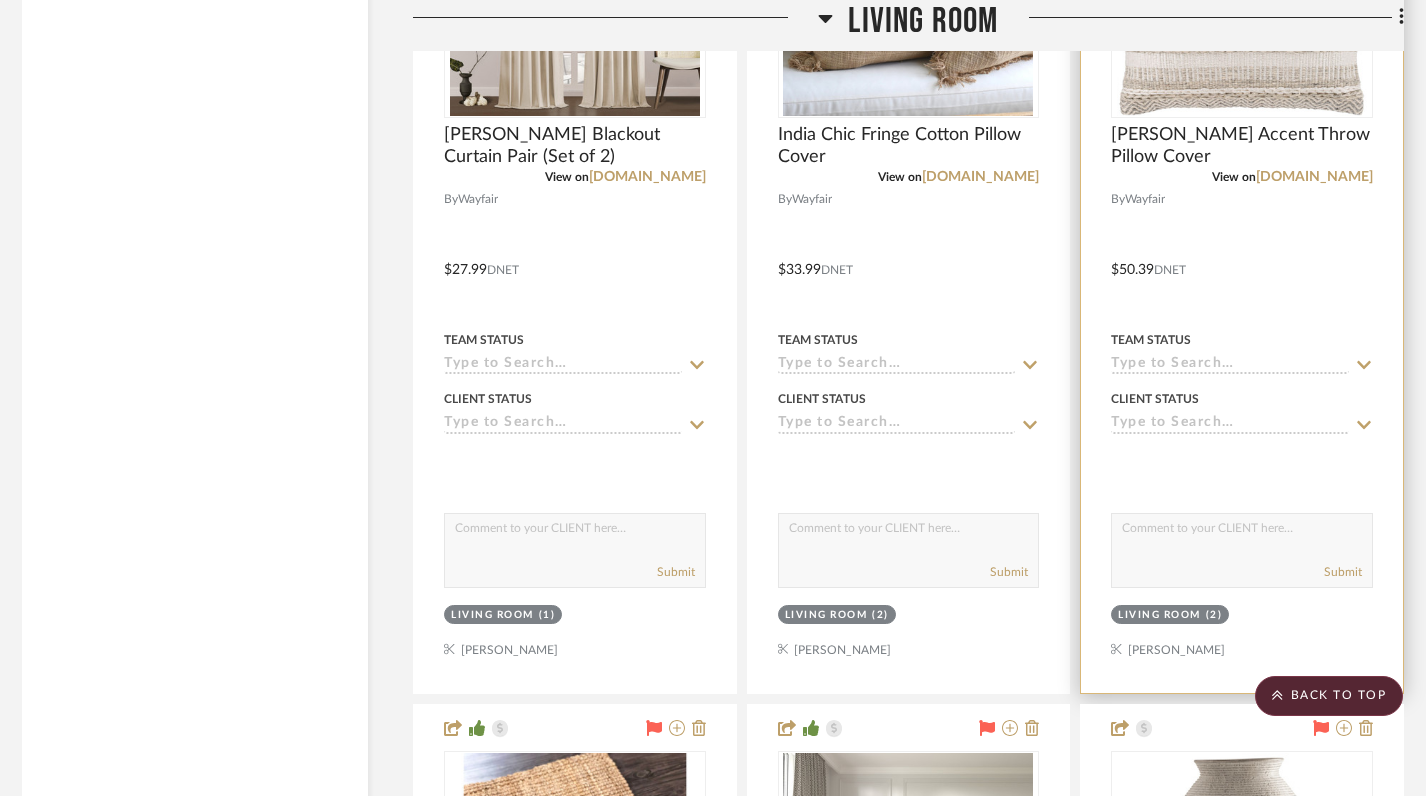 click at bounding box center [1242, 255] 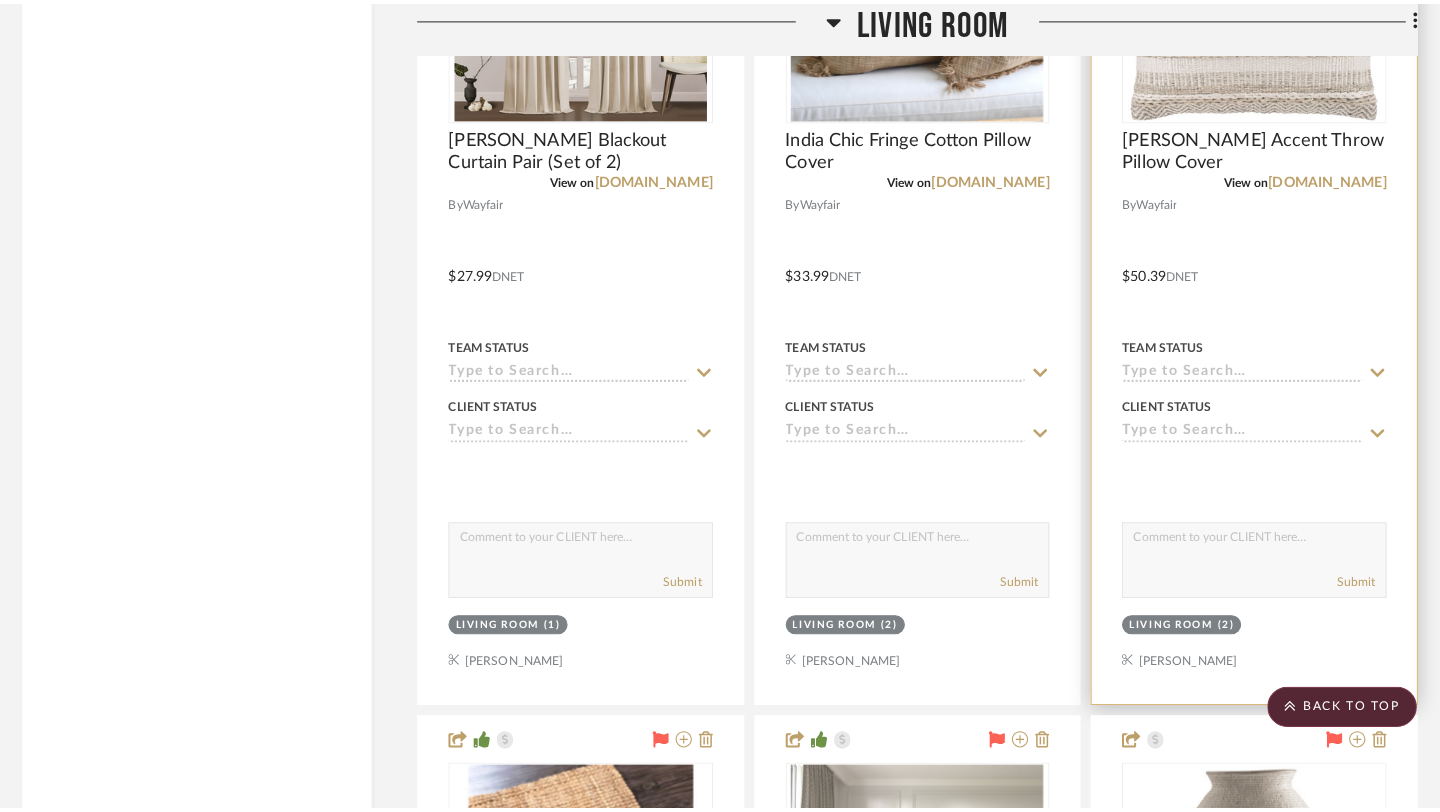 scroll, scrollTop: 0, scrollLeft: 0, axis: both 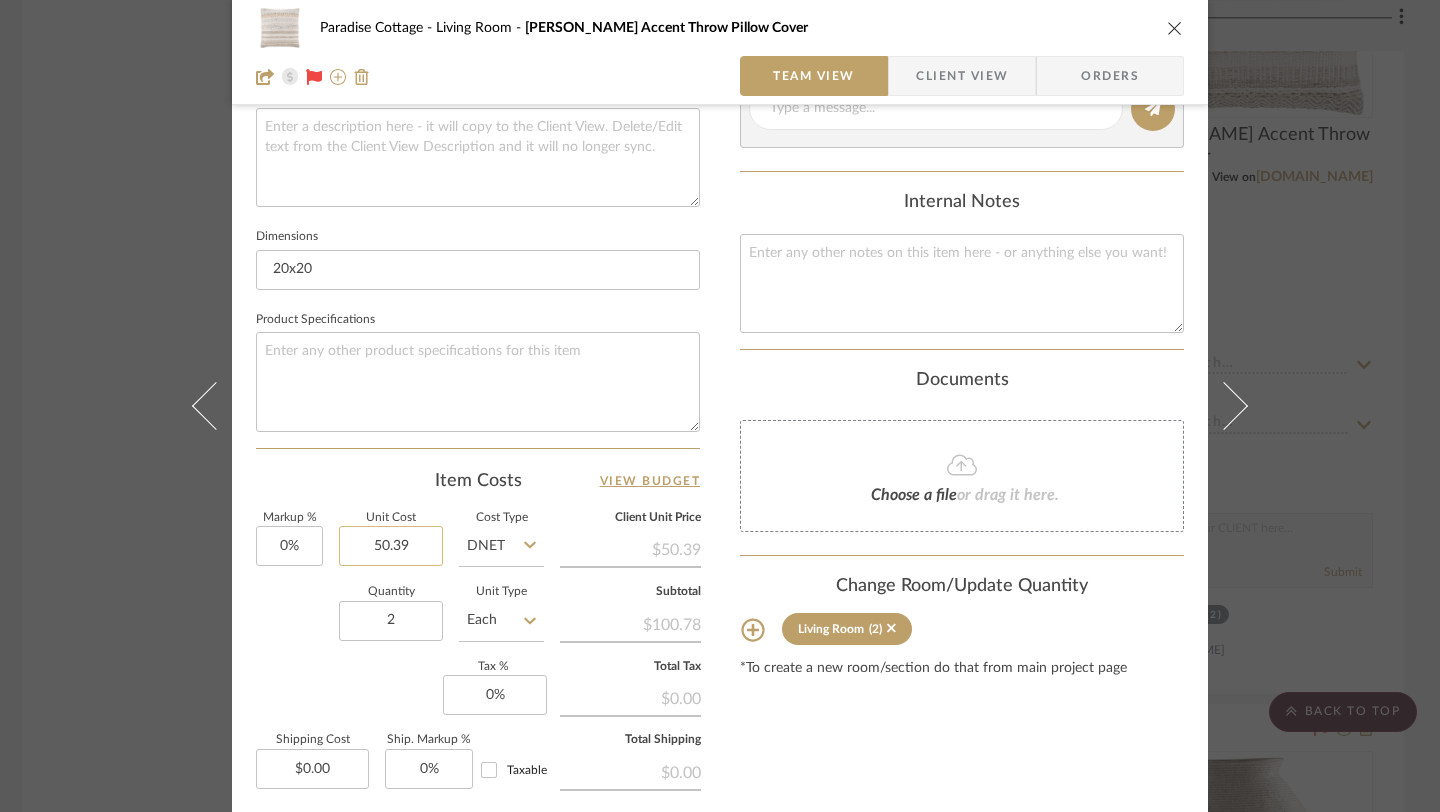 click on "50.39" 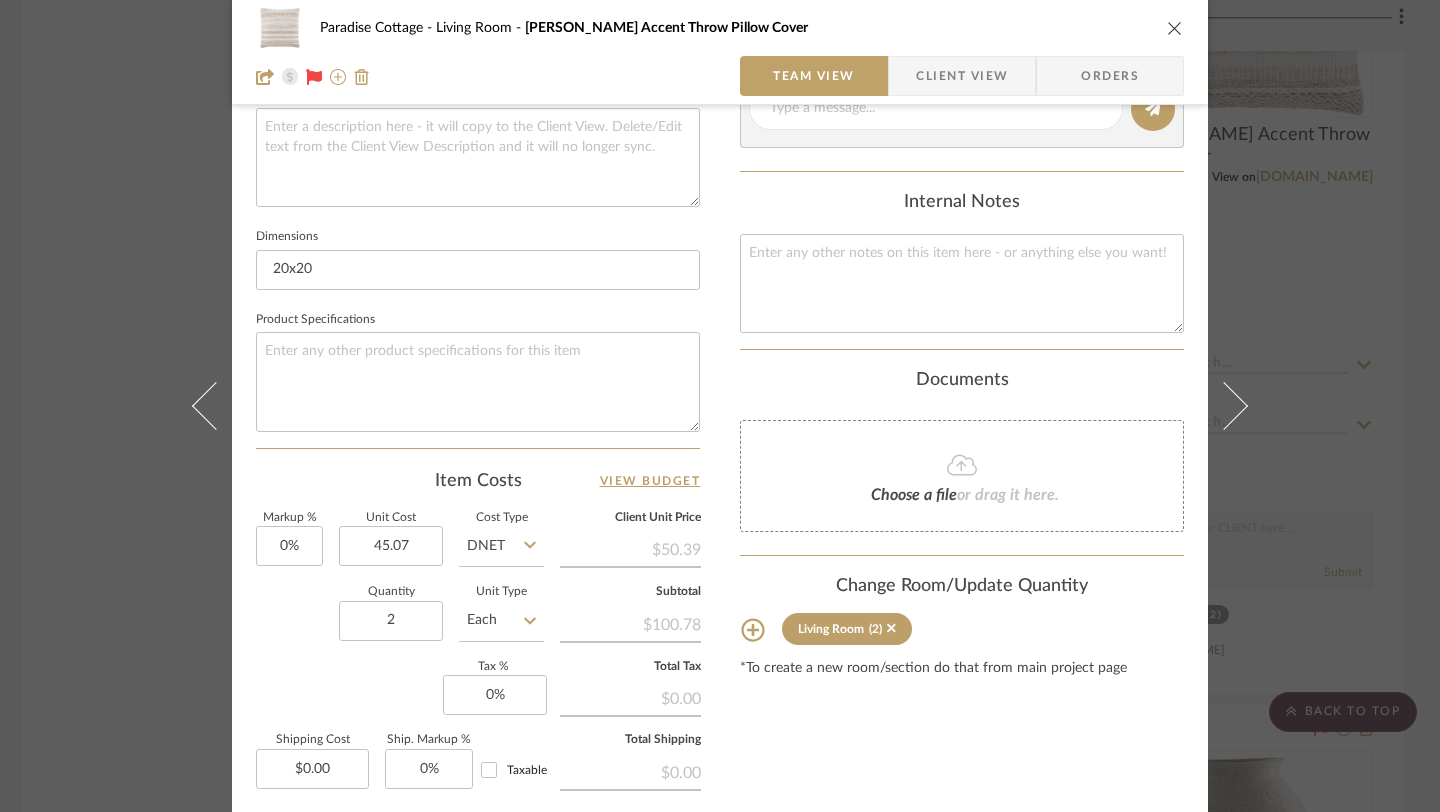 type on "$45.07" 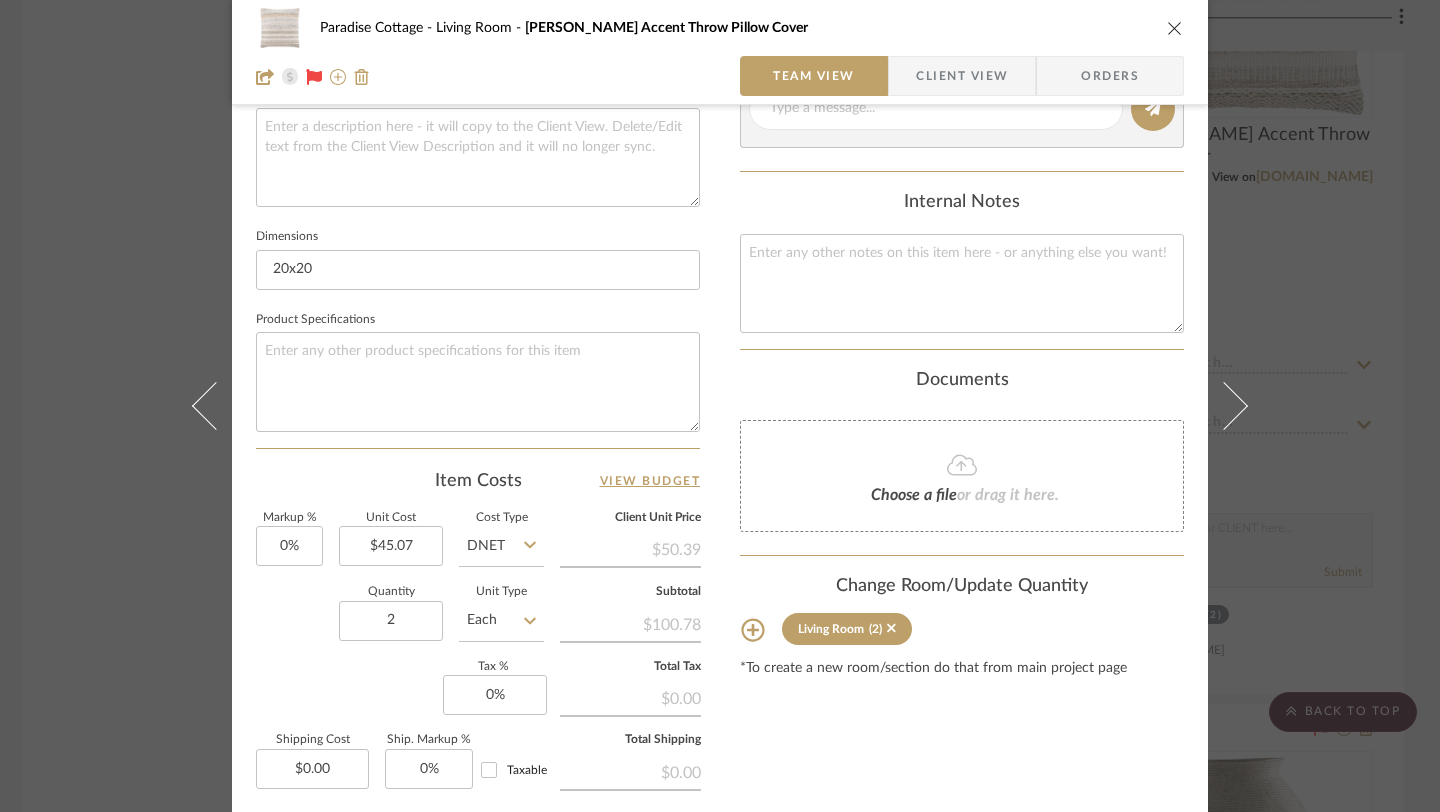 click on "Content here copies to Client View - confirm visibility there.  Show in Client Dashboard   Include in Budget   View Budget  Team Status  Lead Time  In Stock Weeks  Est. Min   Est. Max   Due Date   Install Date  Tasks / To-Dos /  team Messaging  Leave yourself a note here or share next steps with your team. You will receive emails when they
respond!  Invite Collaborator Internal Notes  Documents  Choose a file  or drag it here. Change Room/Update Quantity  Living Room  (2) *To create a new room/section do that from main project page" at bounding box center (962, 160) 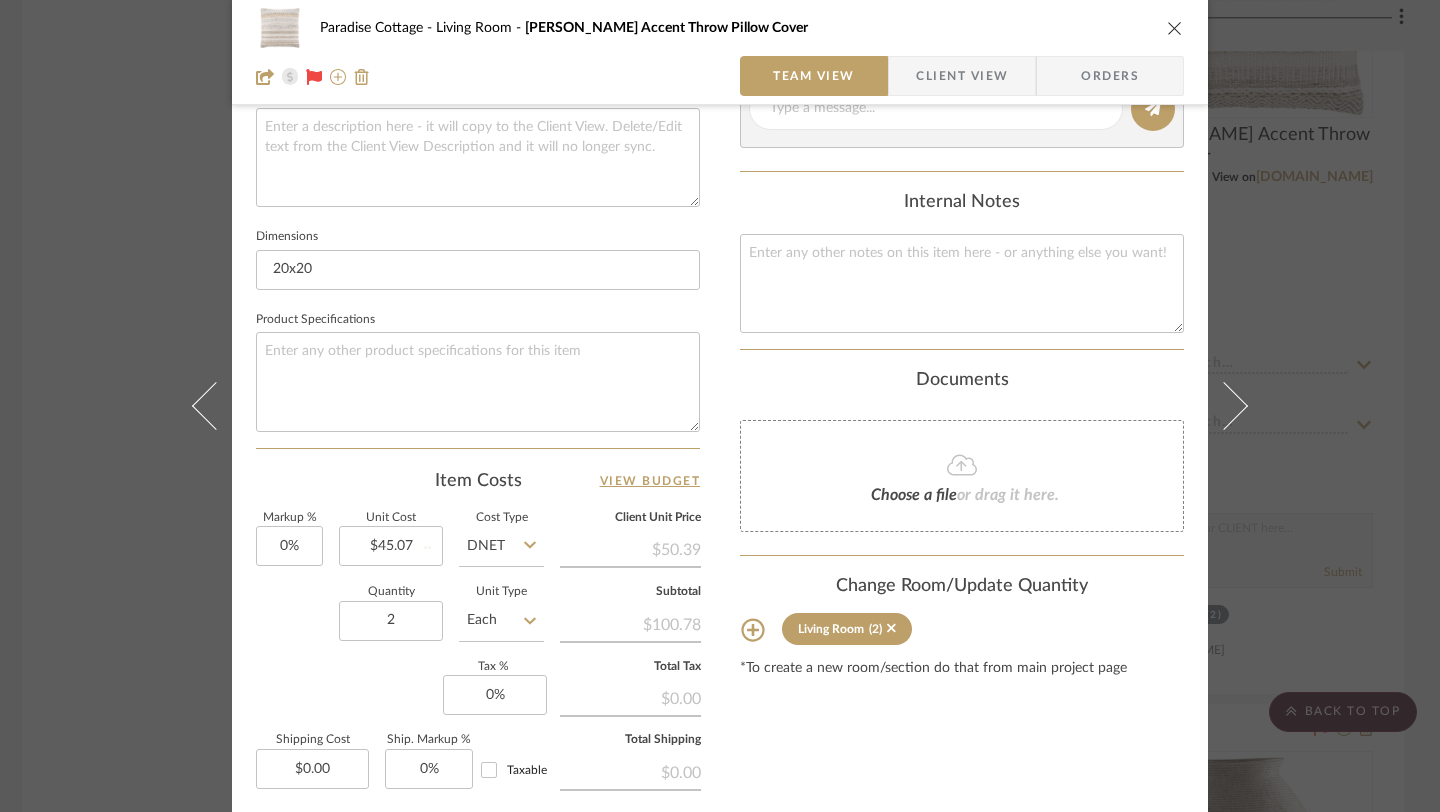 type 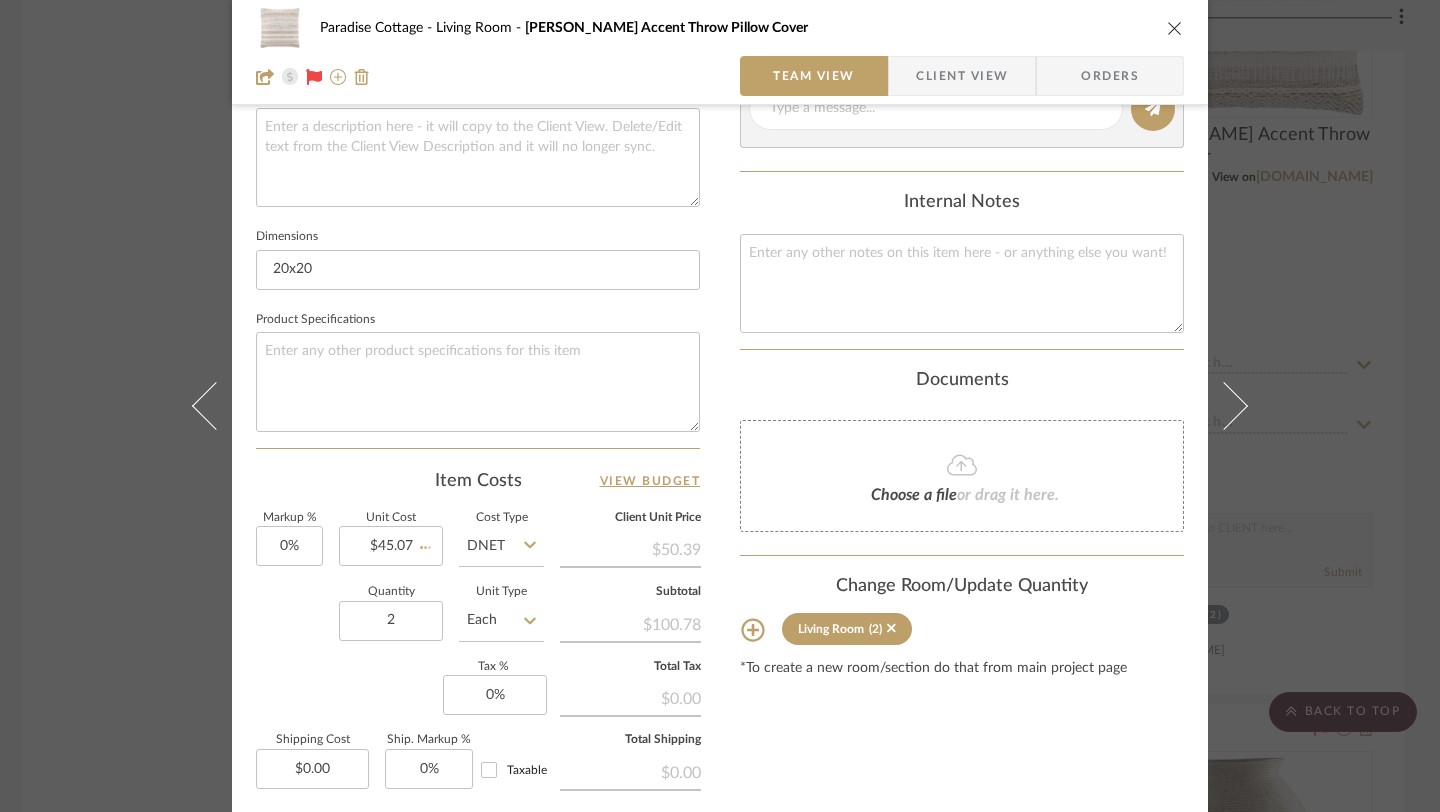 type 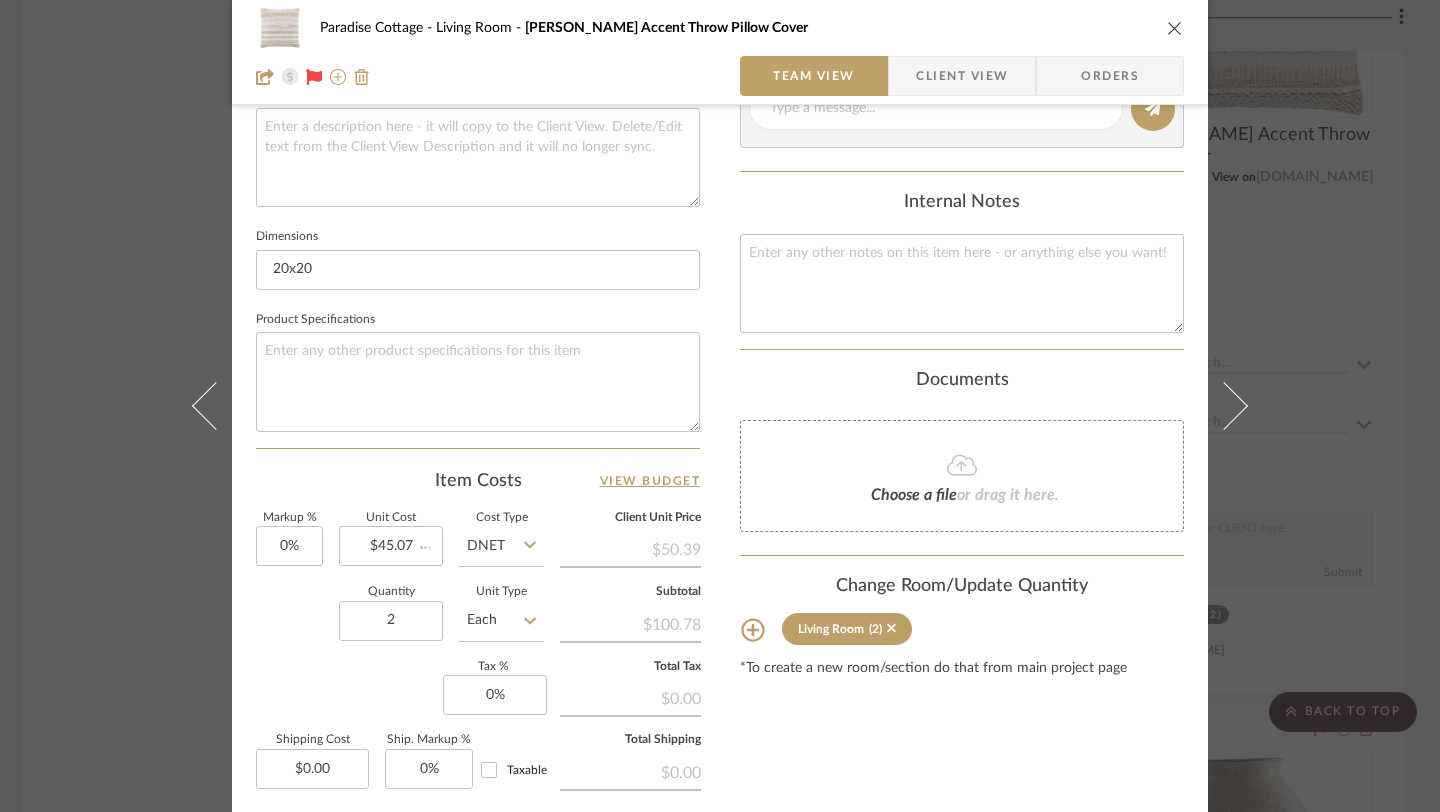 type 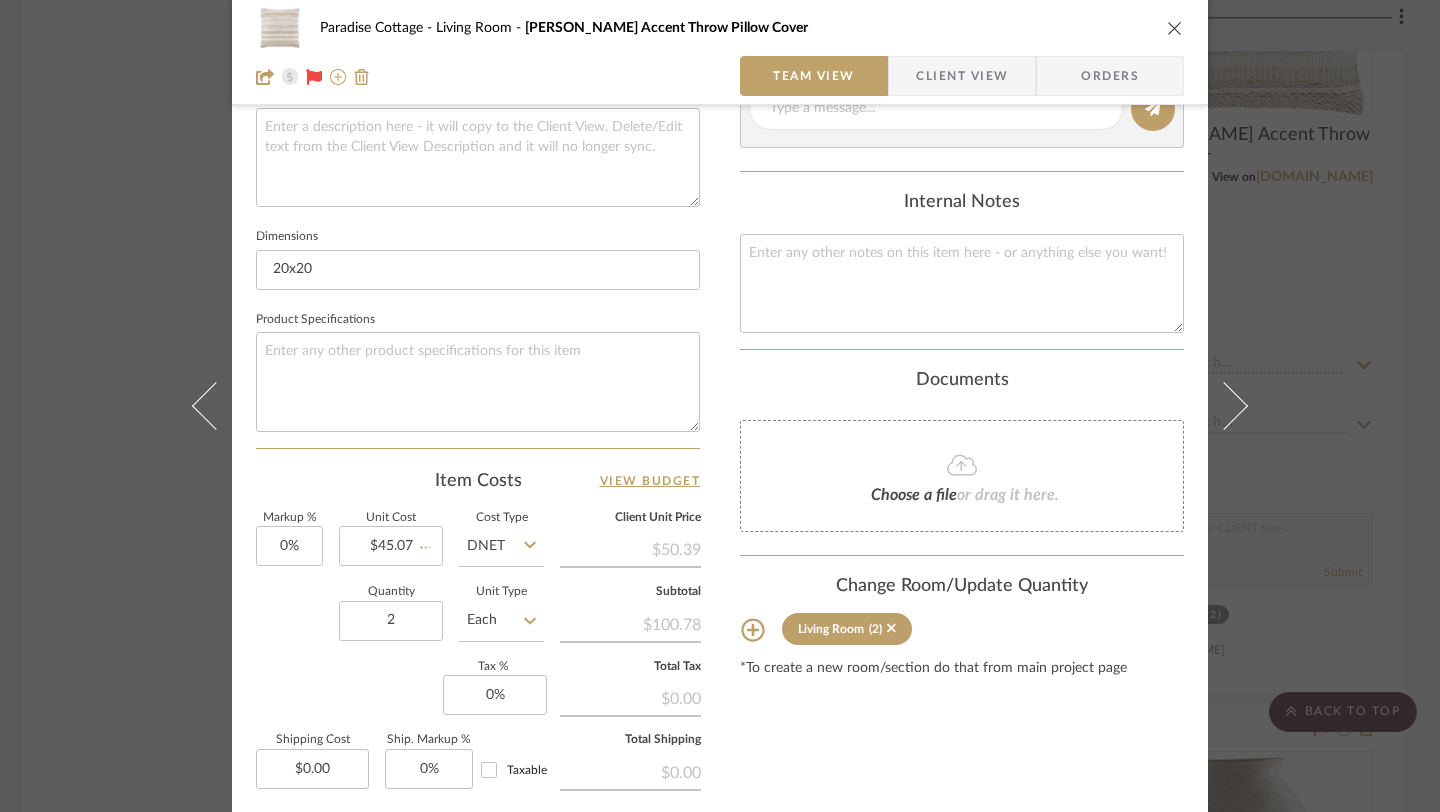type 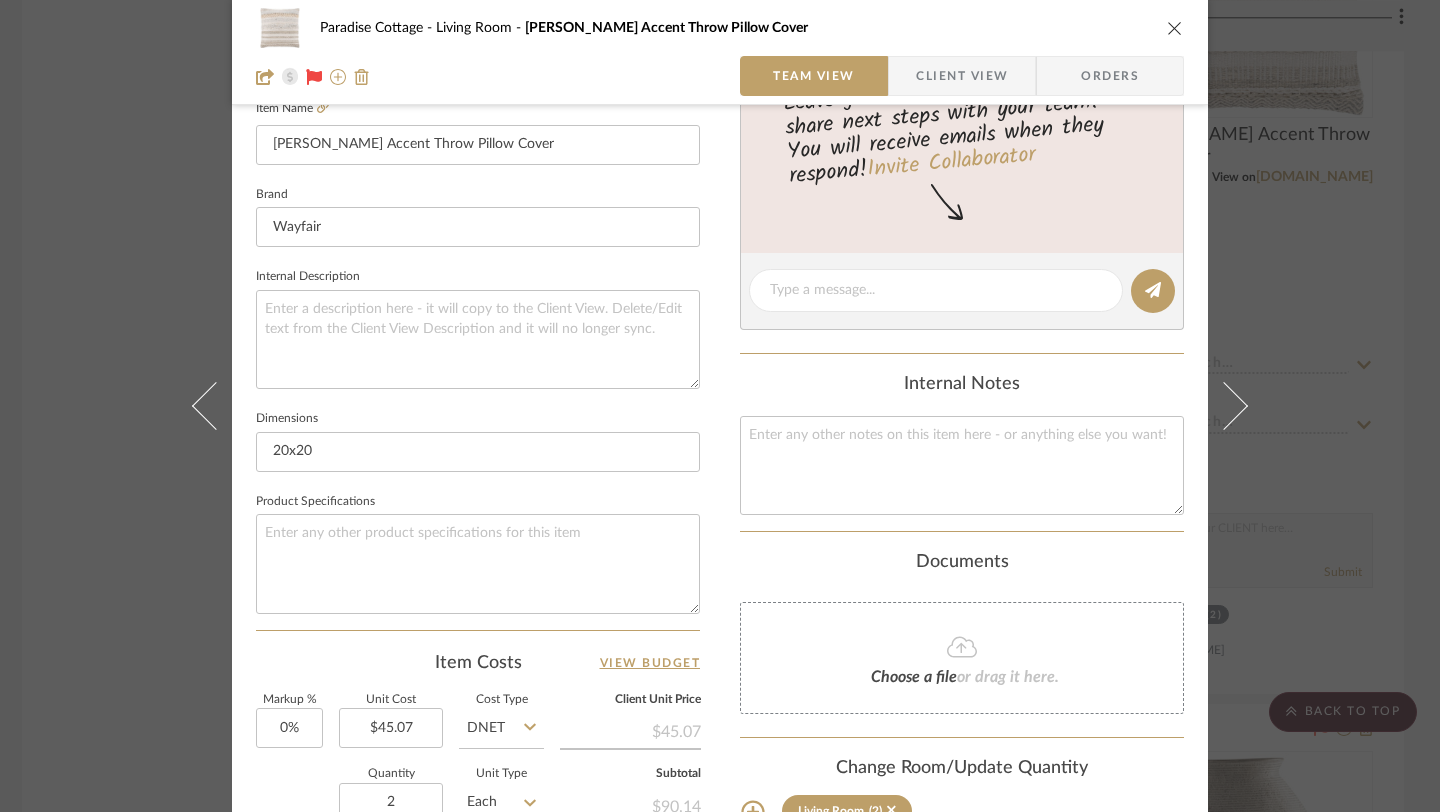 scroll, scrollTop: 0, scrollLeft: 0, axis: both 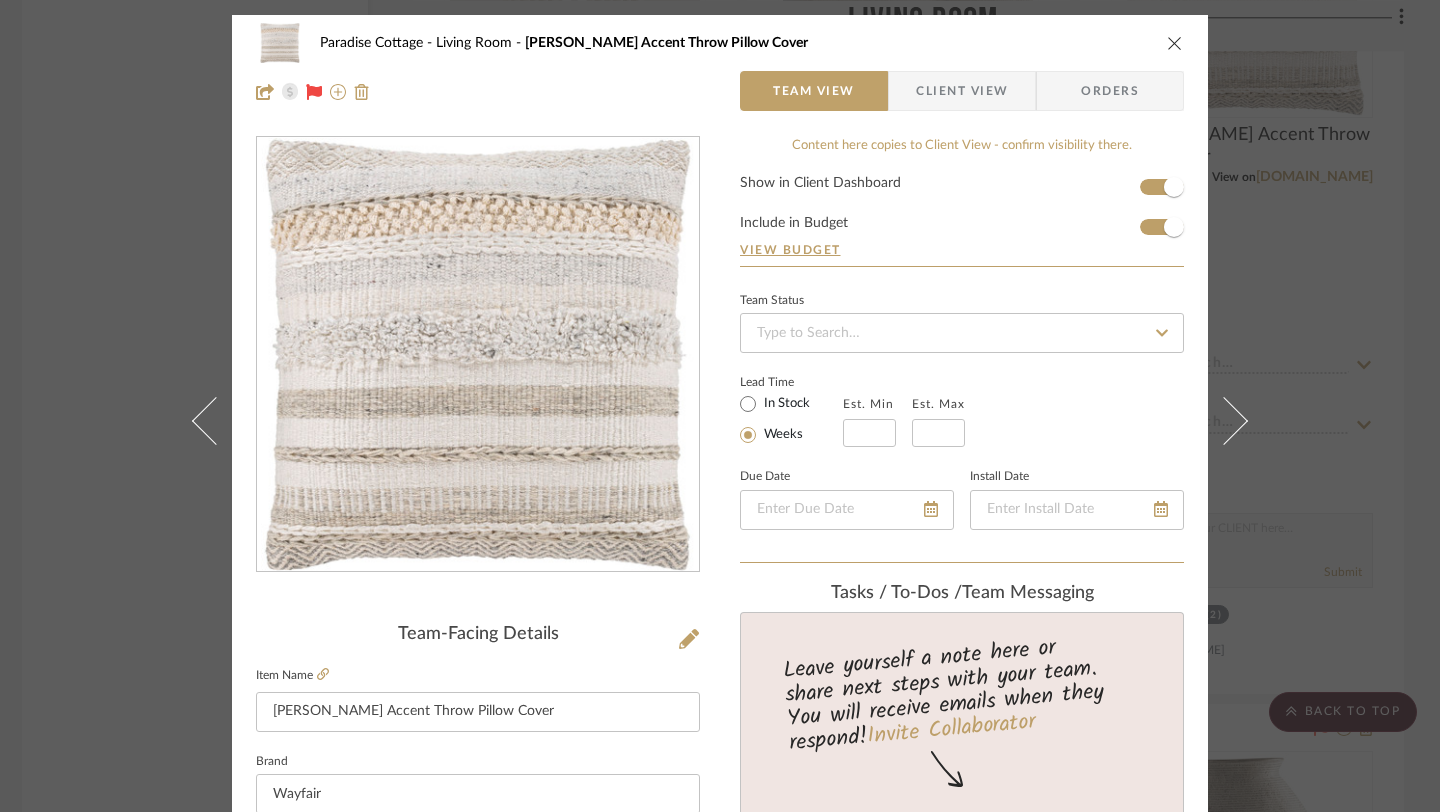 click at bounding box center [1175, 43] 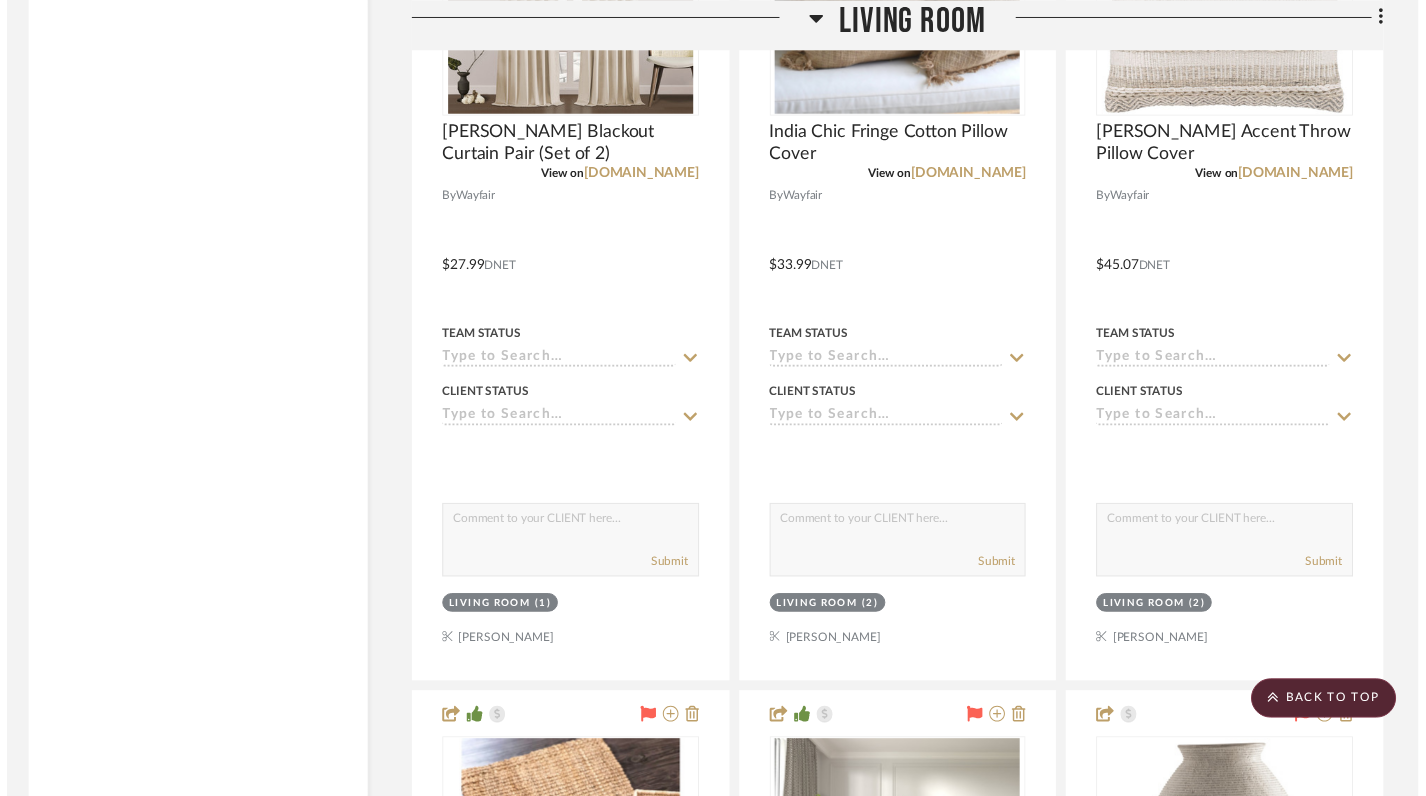 scroll, scrollTop: 4402, scrollLeft: 8, axis: both 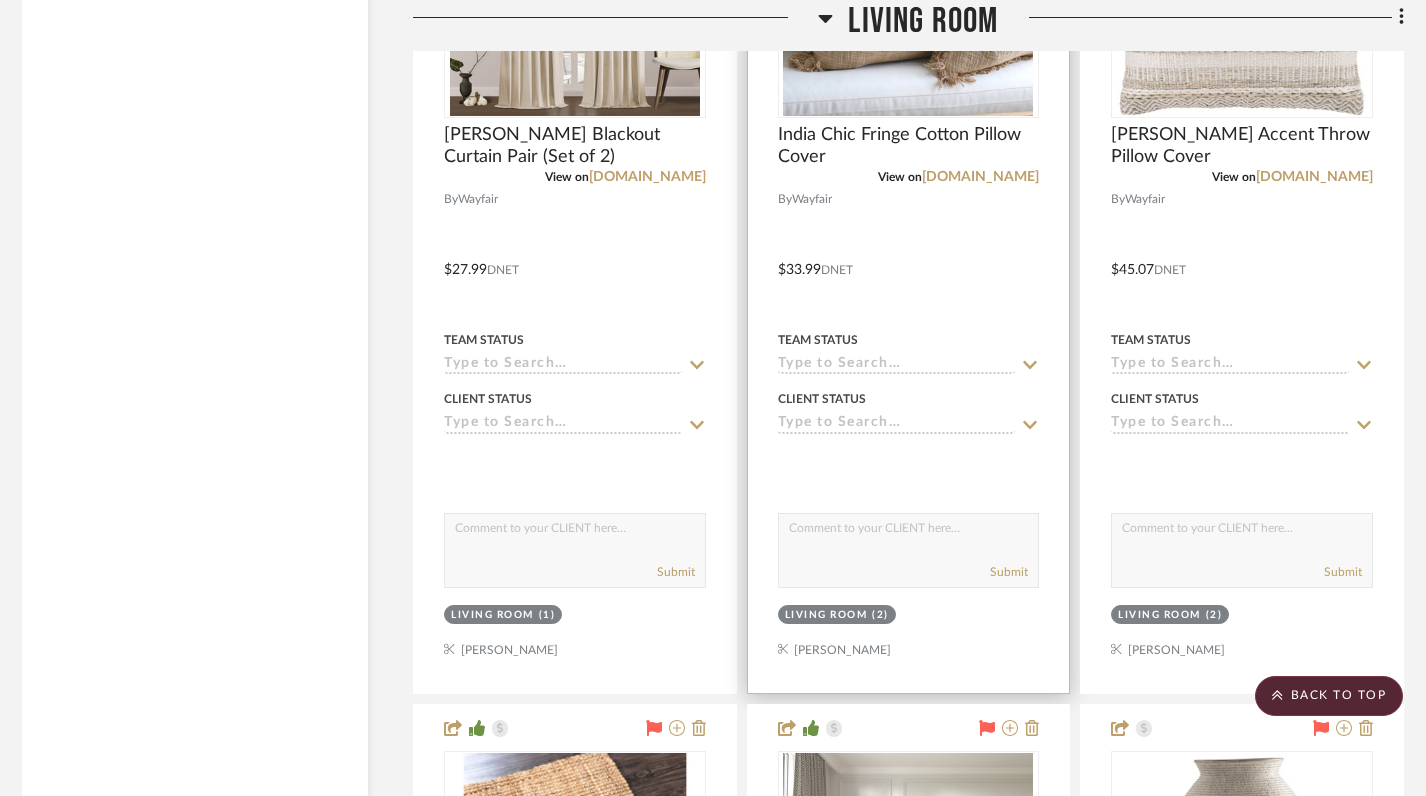 click at bounding box center [909, 255] 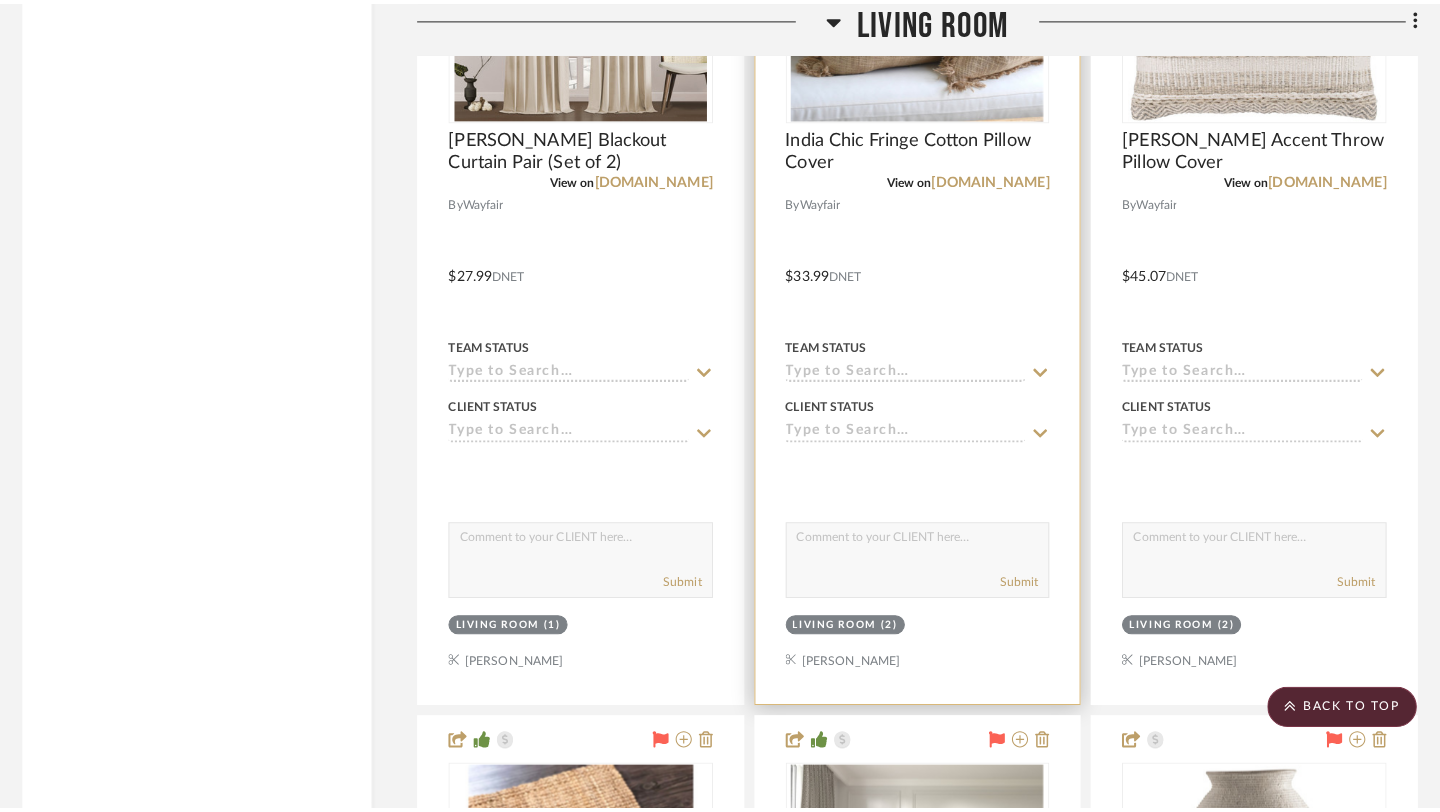 scroll, scrollTop: 0, scrollLeft: 0, axis: both 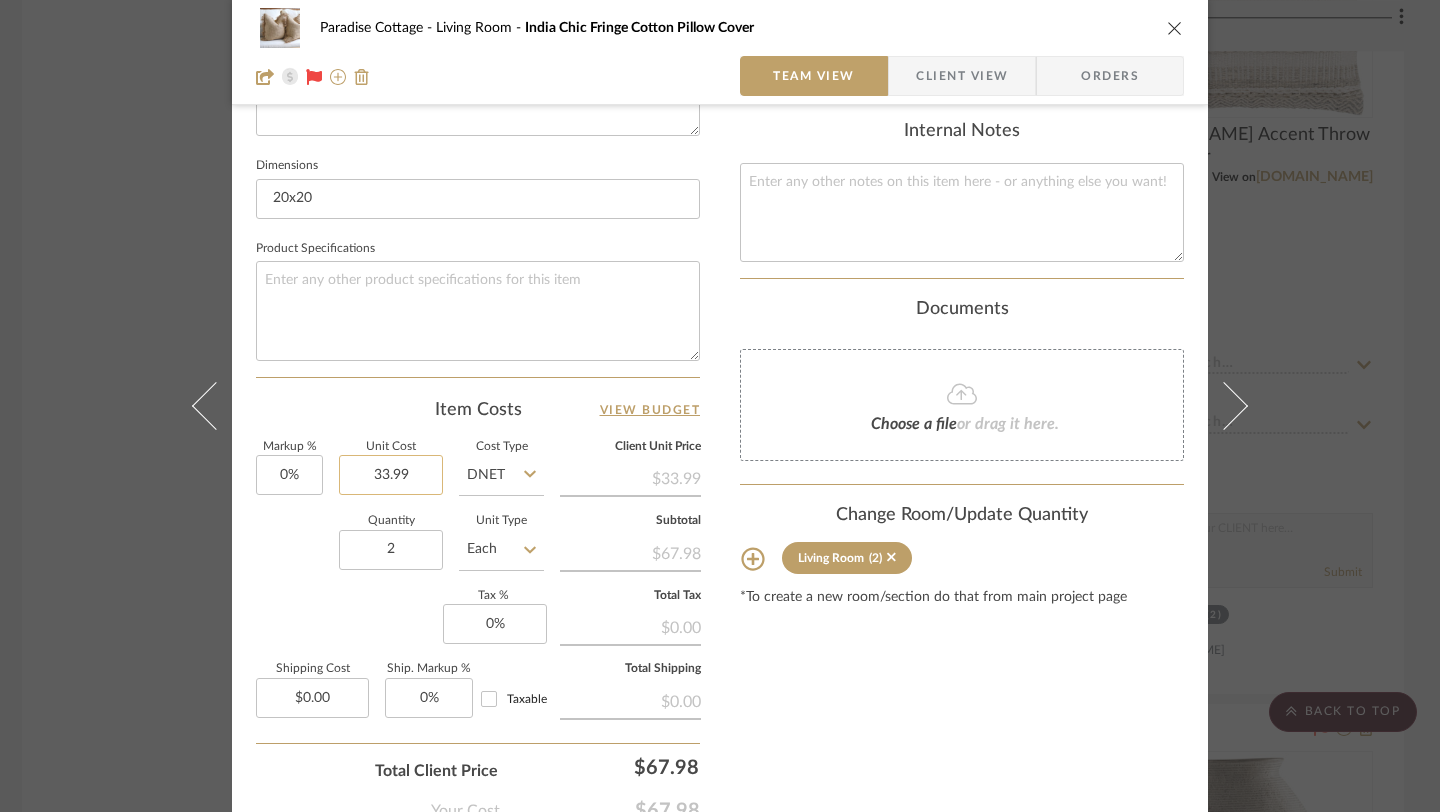 click on "33.99" 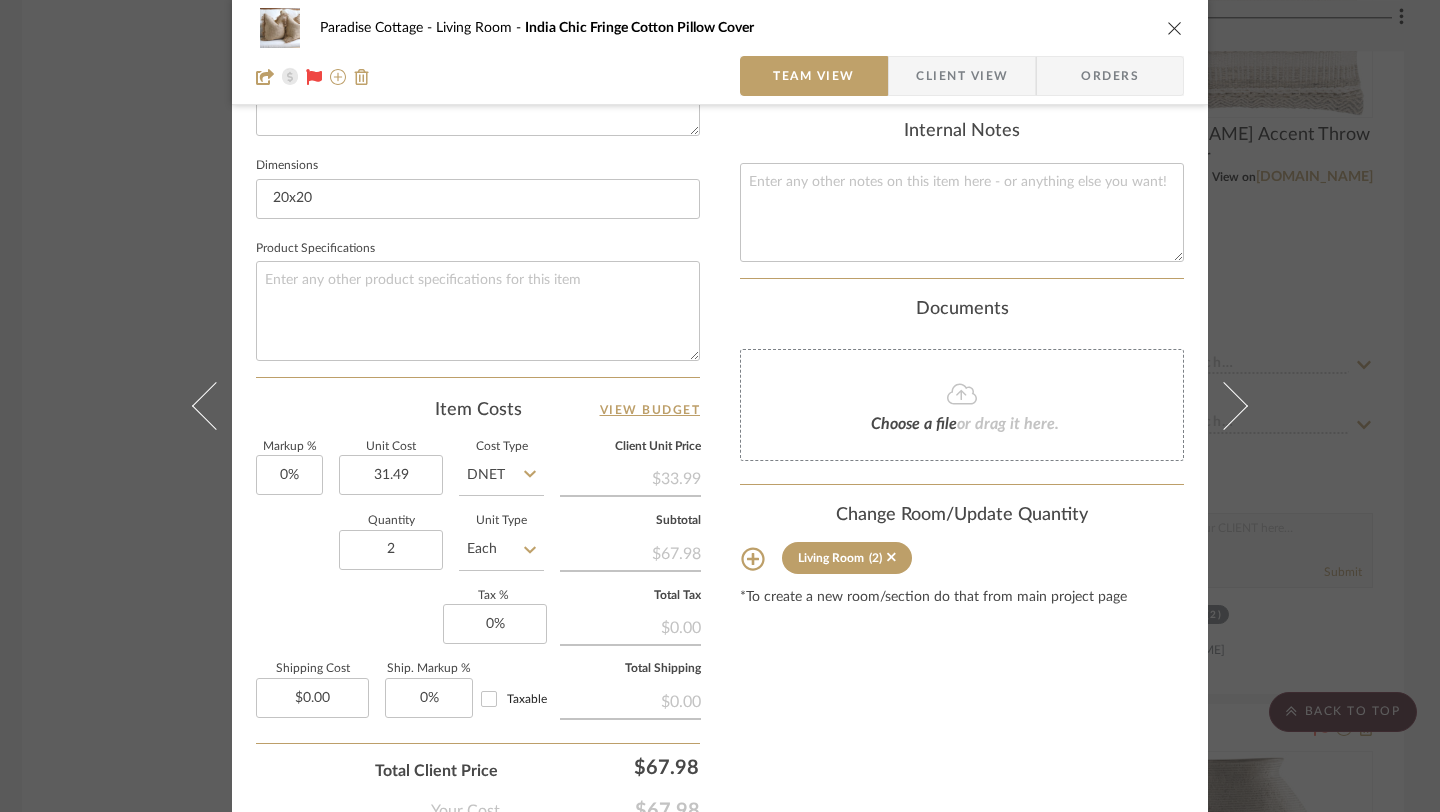 type on "$31.49" 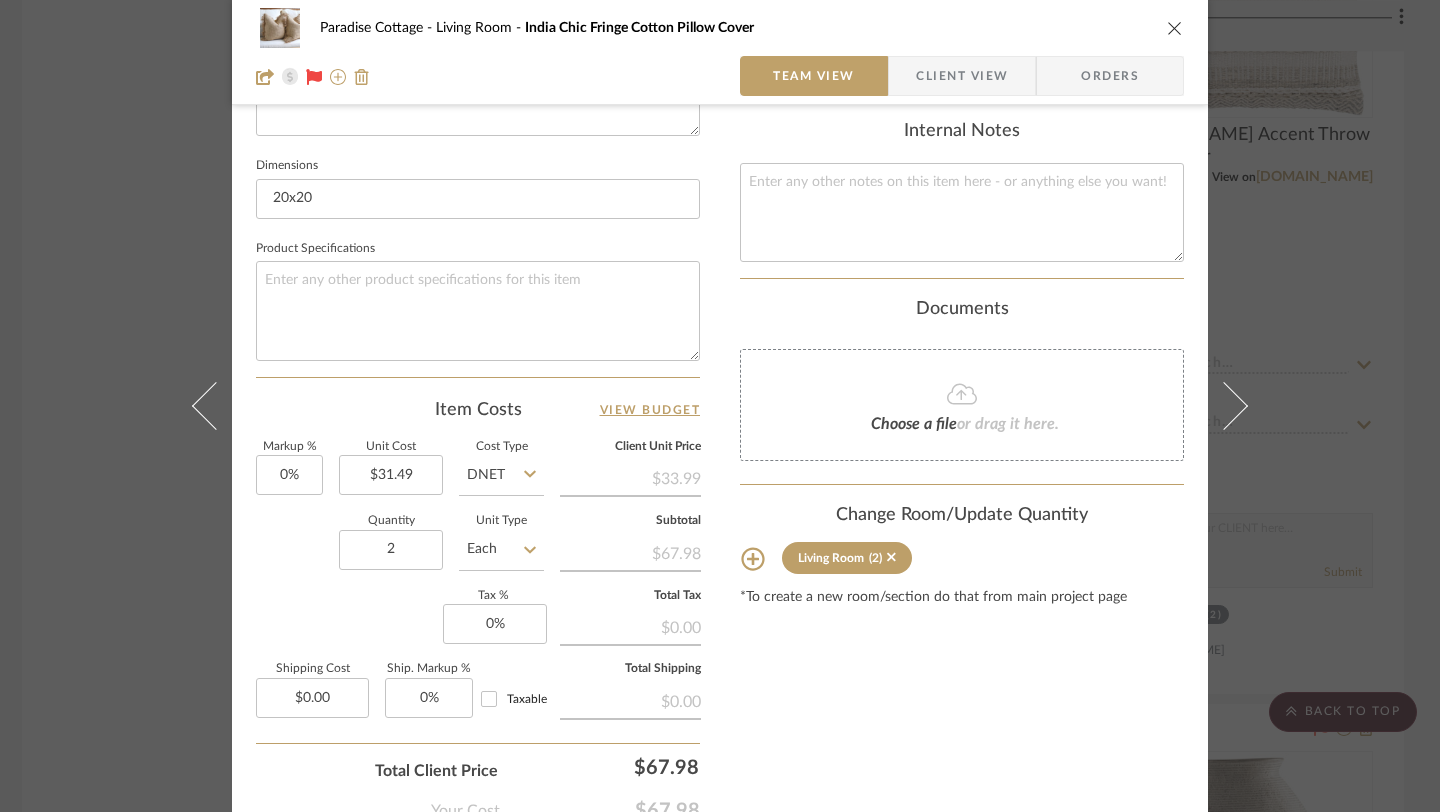 click on "Content here copies to Client View - confirm visibility there.  Show in Client Dashboard   Include in Budget   View Budget  Team Status  Lead Time  In Stock Weeks  Est. Min   Est. Max   Due Date   Install Date  Tasks / To-Dos /  team Messaging  Leave yourself a note here or share next steps with your team. You will receive emails when they
respond!  Invite Collaborator Internal Notes  Documents  Choose a file  or drag it here. Change Room/Update Quantity  Living Room  (2) *To create a new room/section do that from main project page" at bounding box center (962, 89) 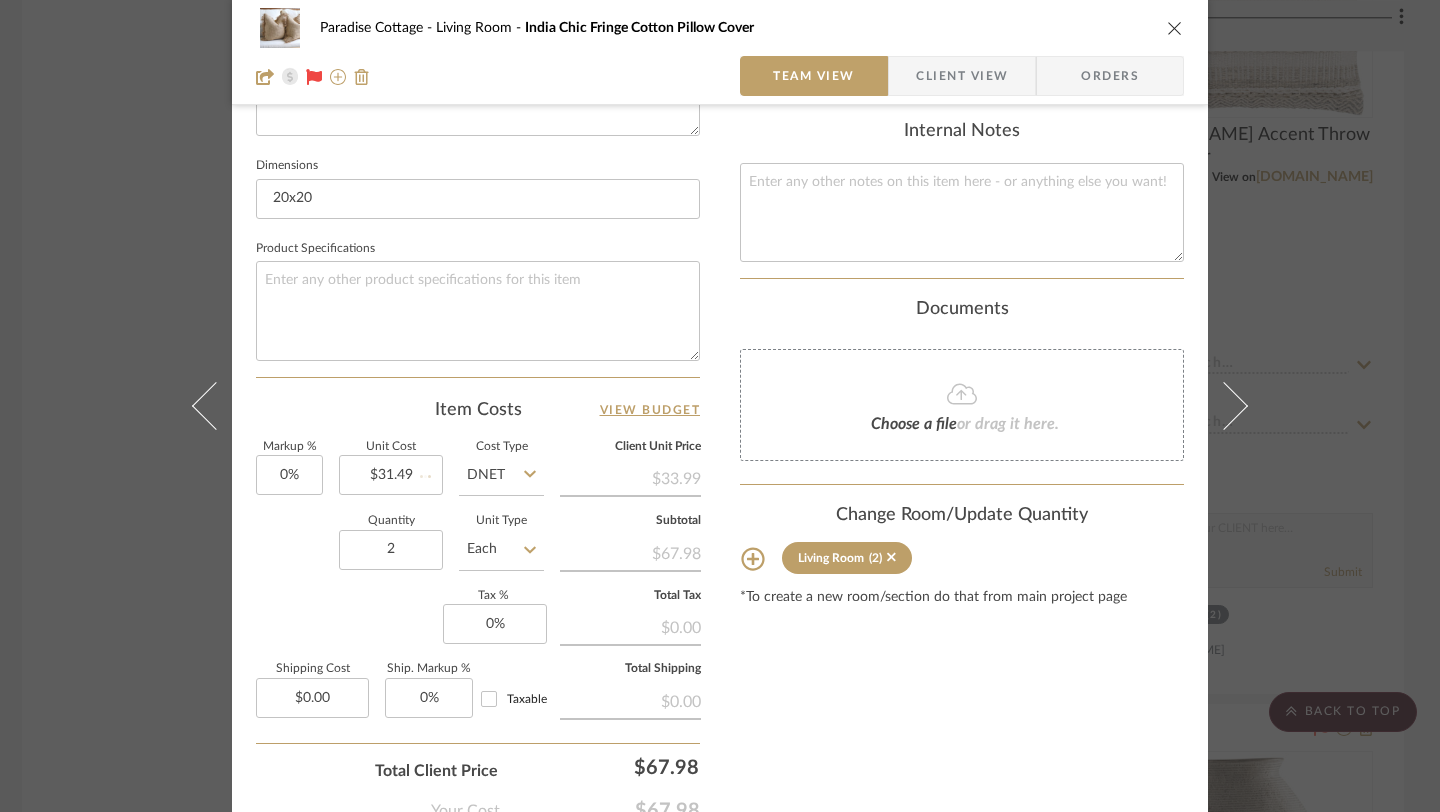 type 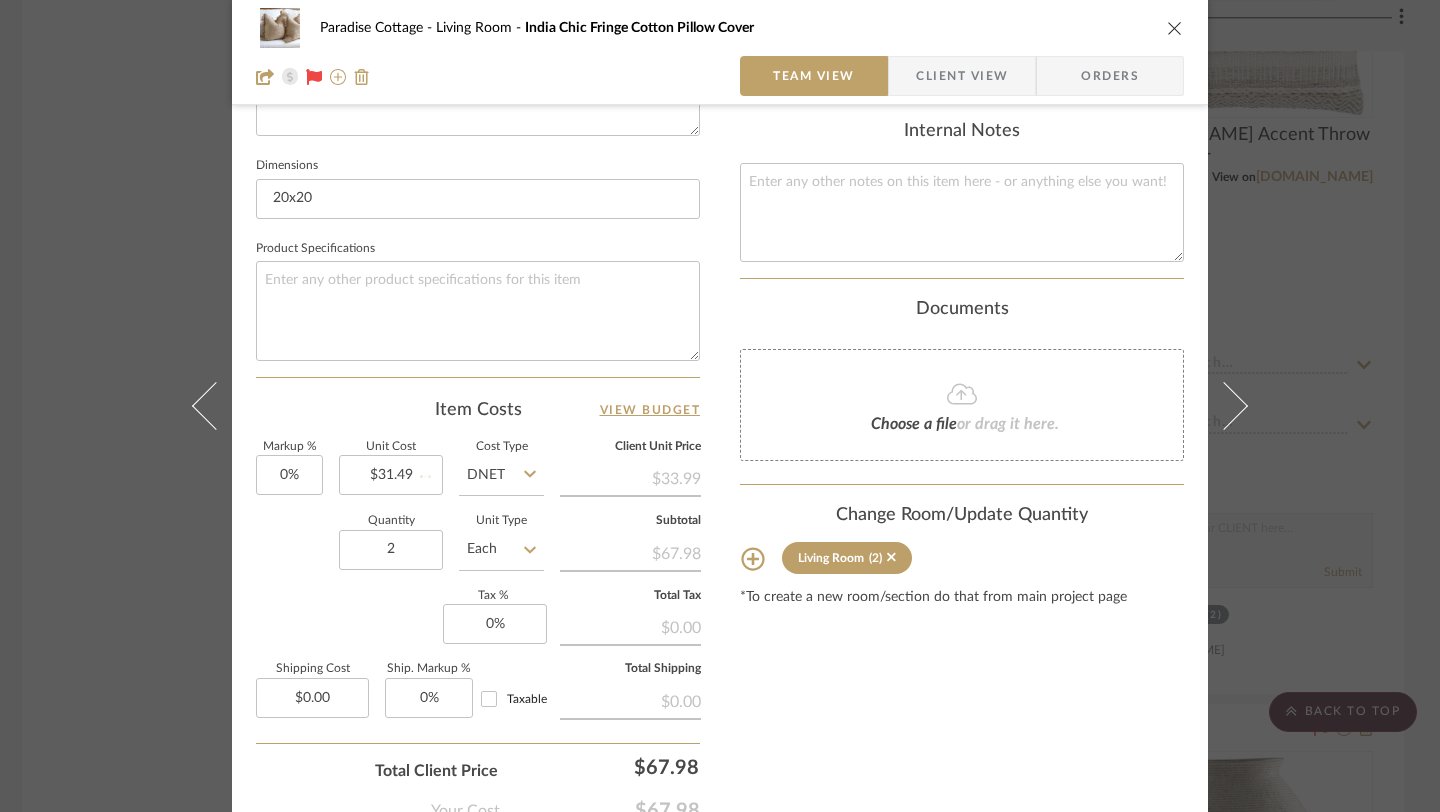 type 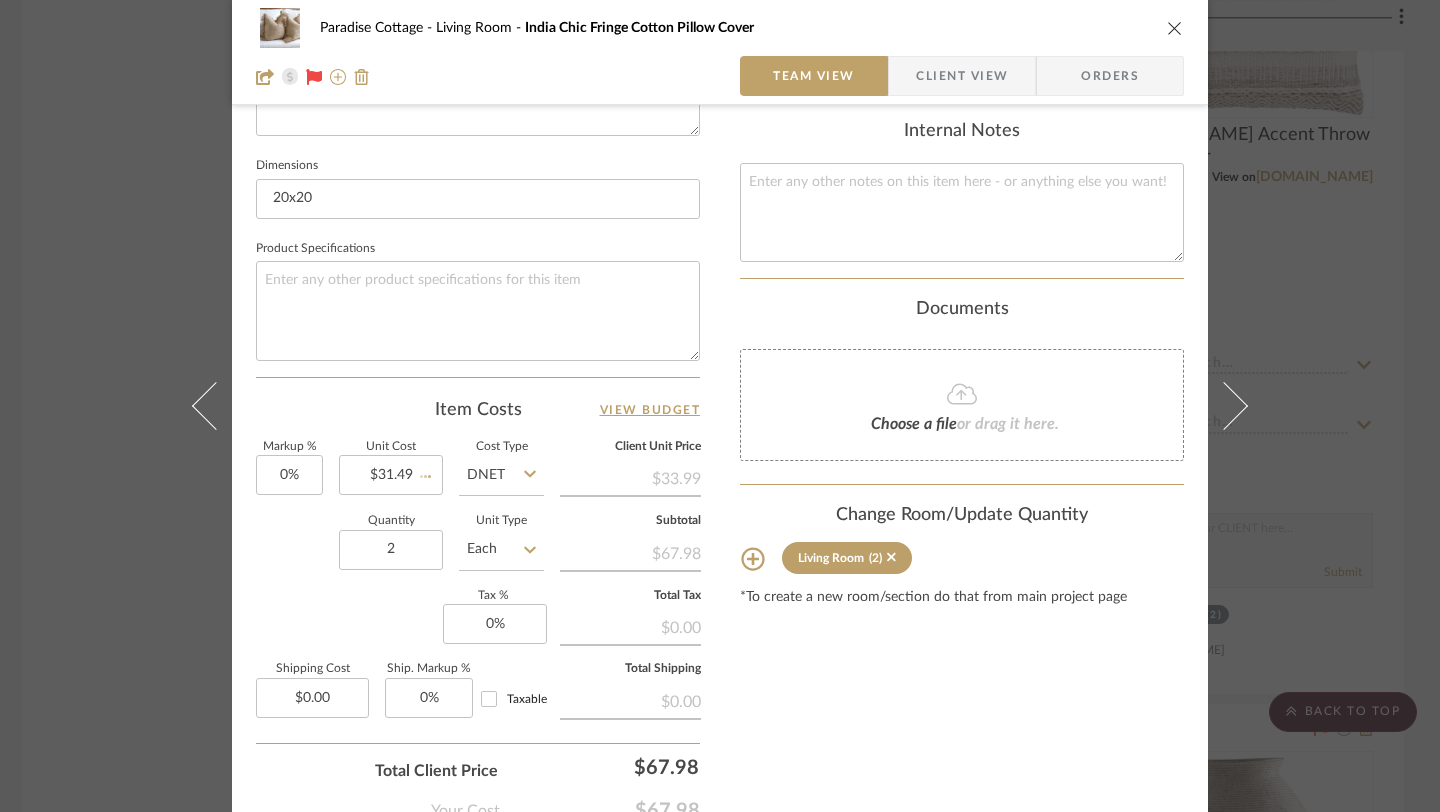 type 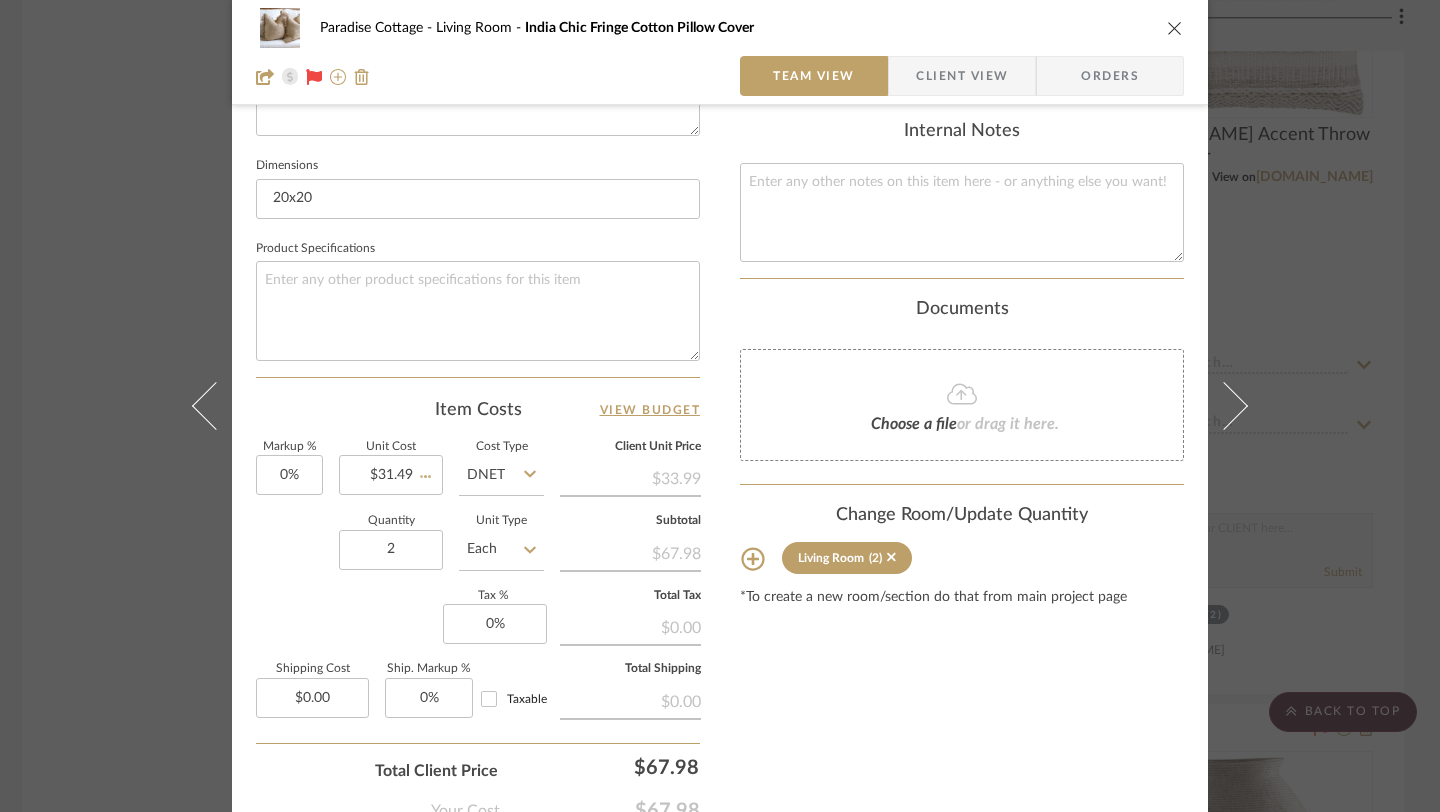 type 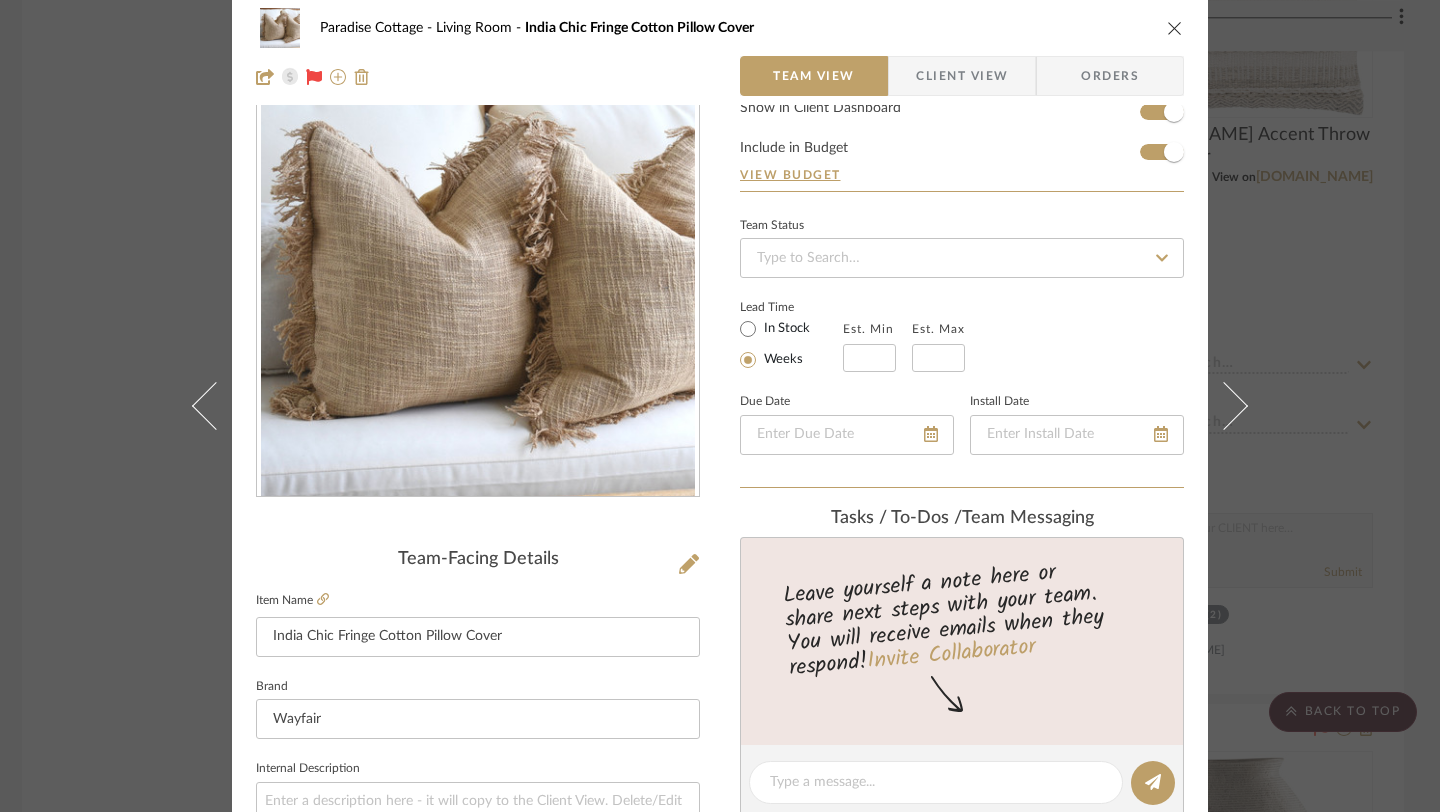 scroll, scrollTop: 0, scrollLeft: 0, axis: both 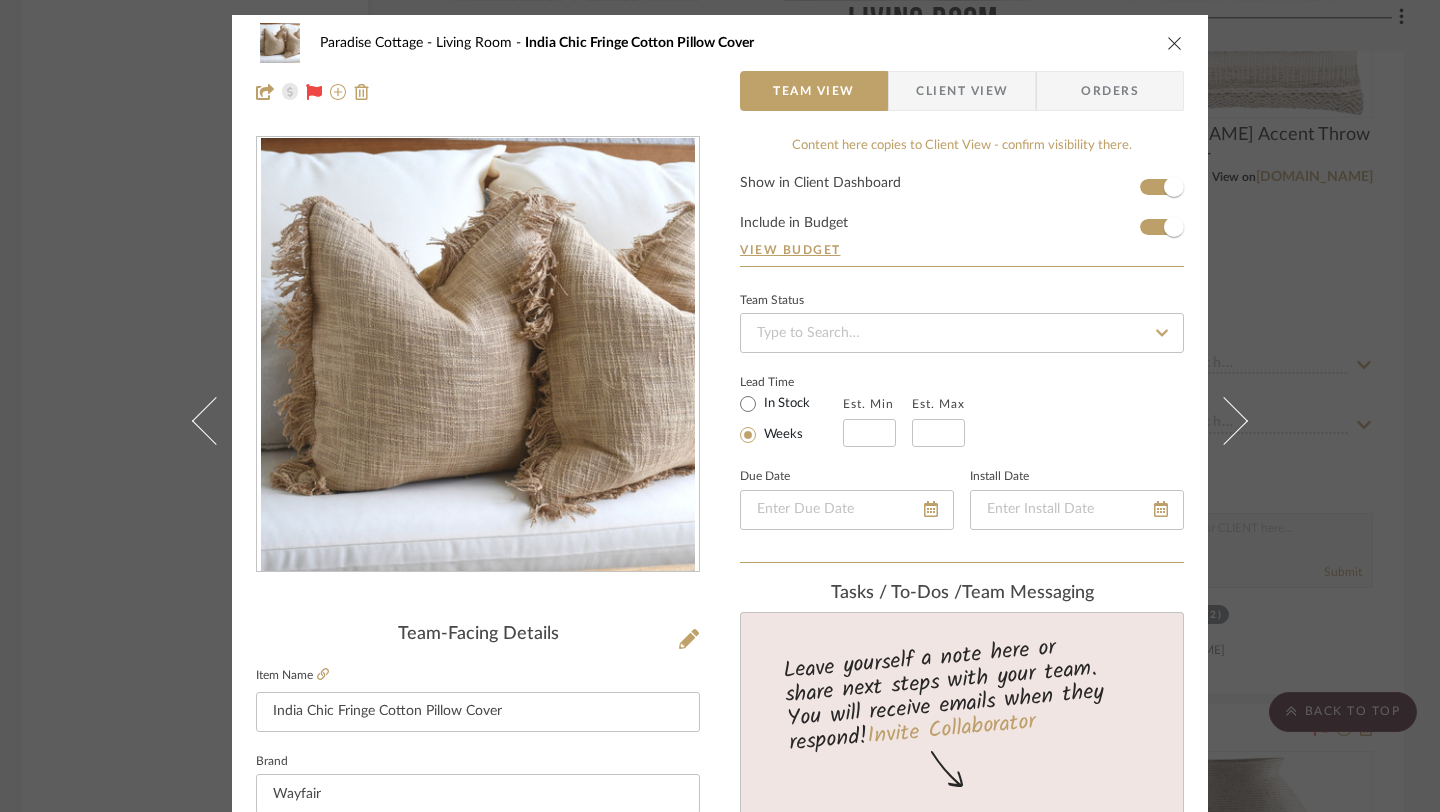 click at bounding box center (1175, 43) 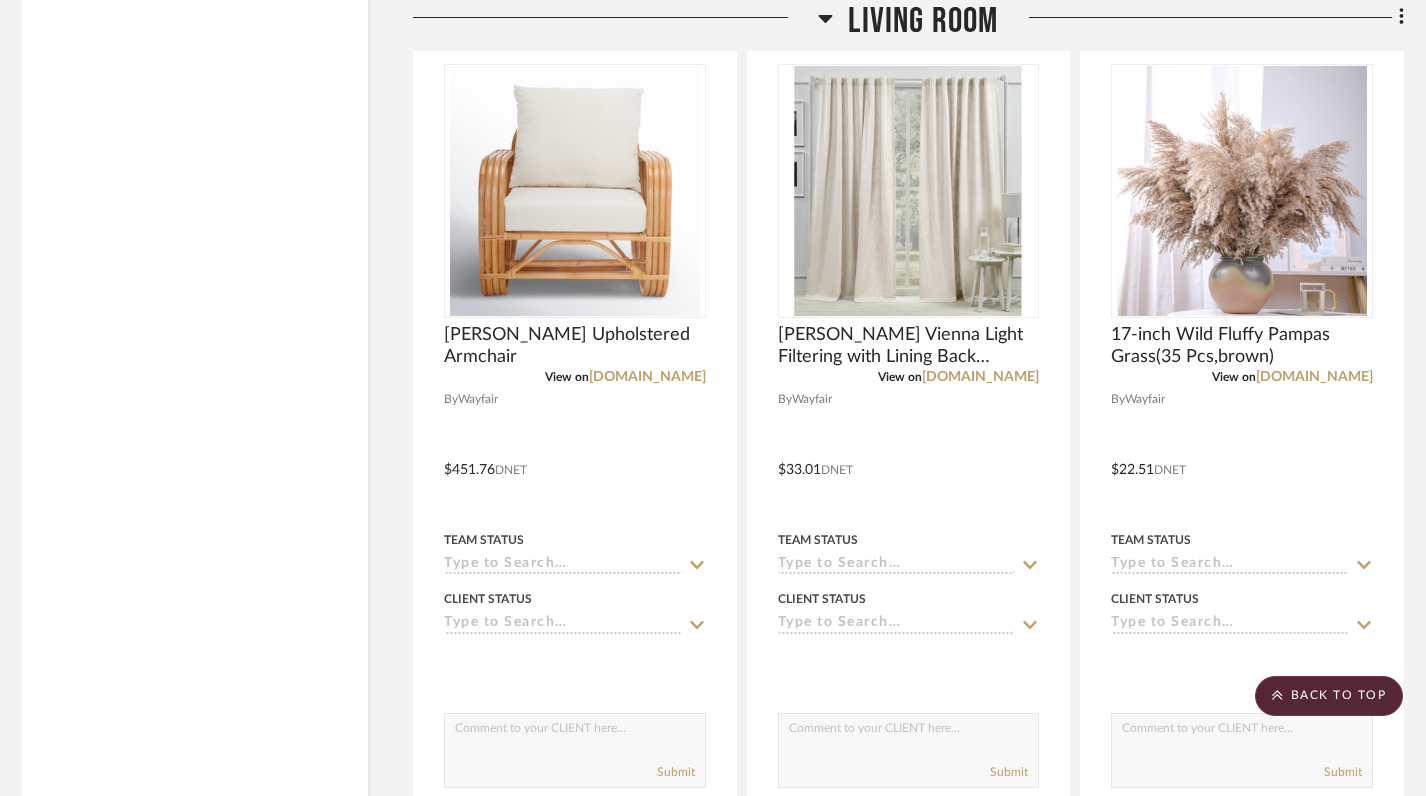 scroll, scrollTop: 3317, scrollLeft: 8, axis: both 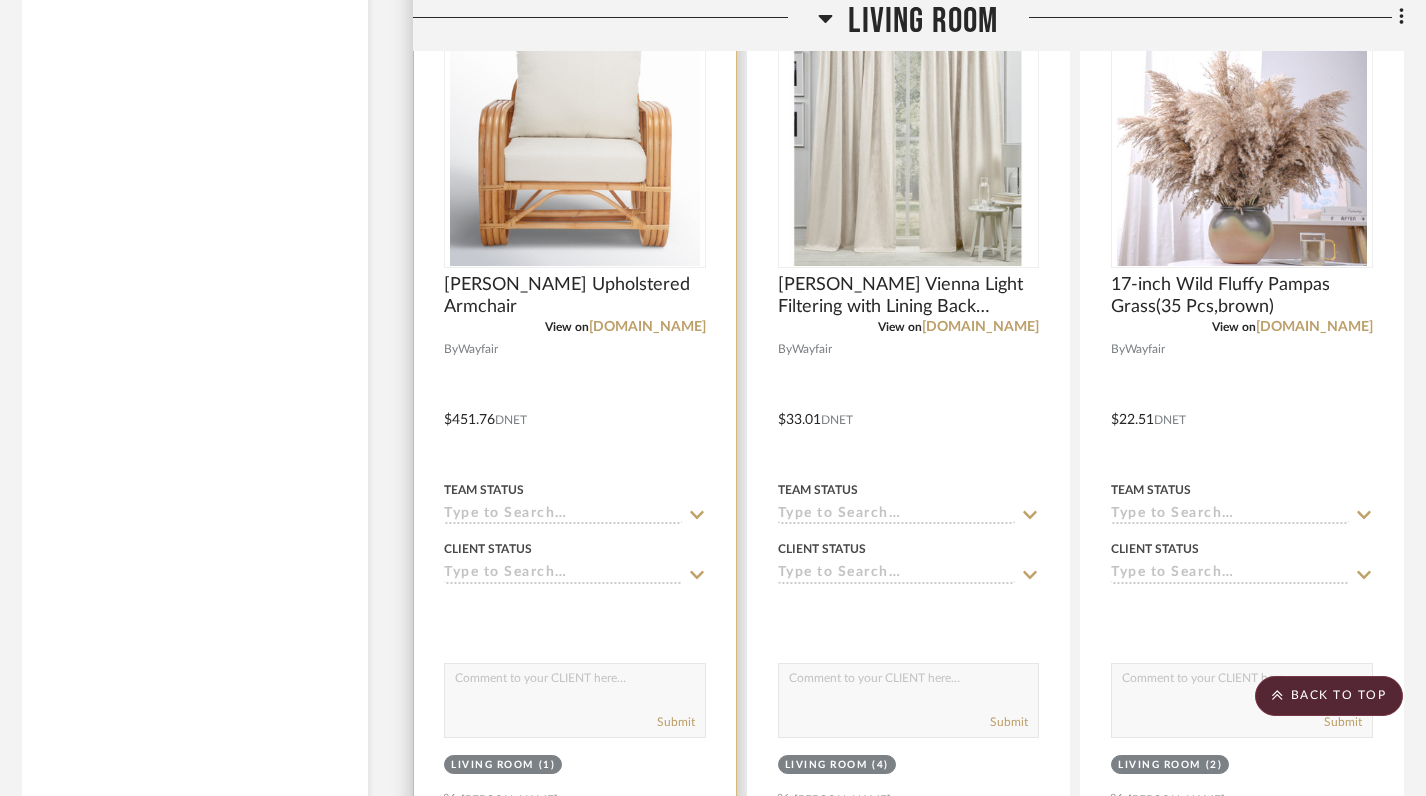 click at bounding box center [575, 405] 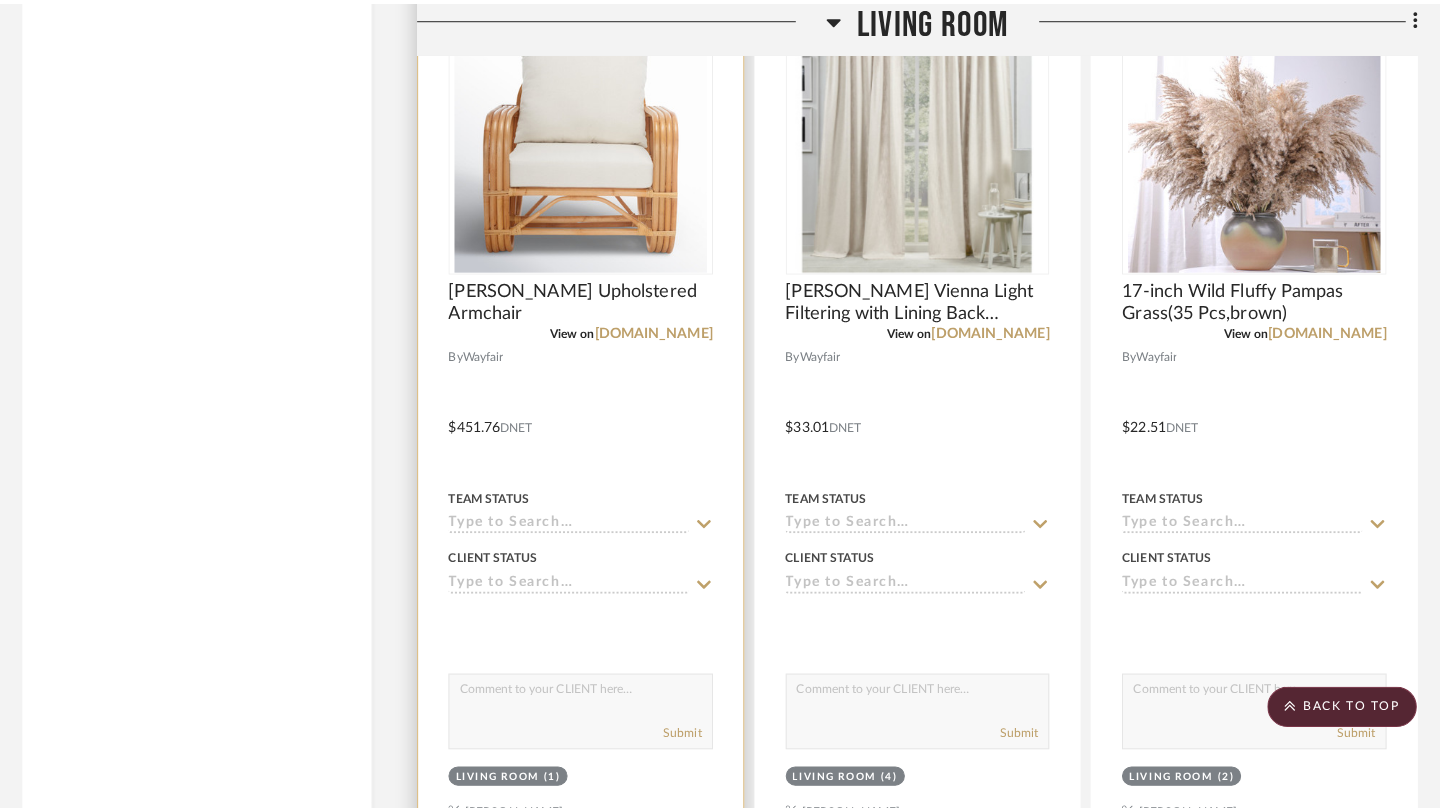 scroll, scrollTop: 0, scrollLeft: 0, axis: both 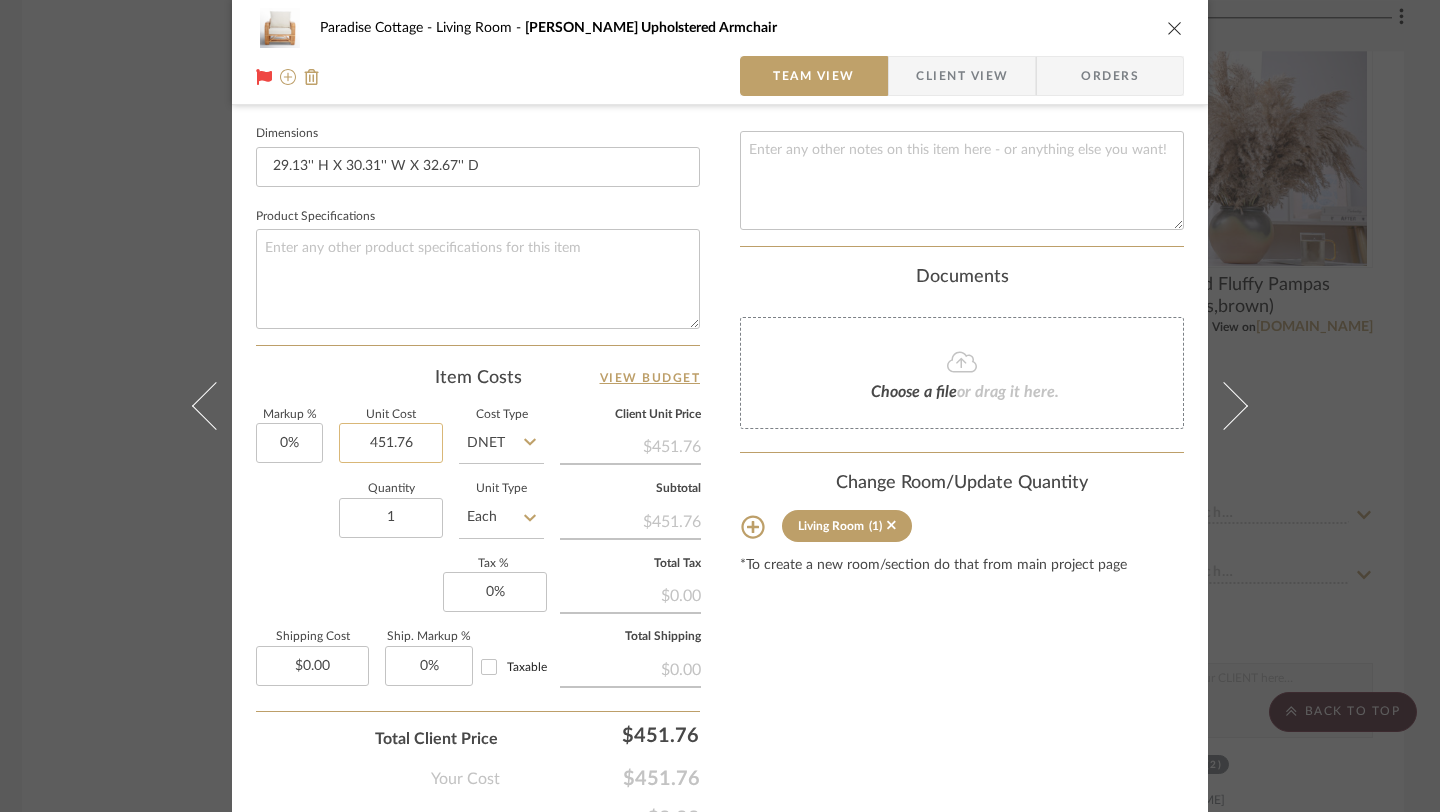 click on "451.76" 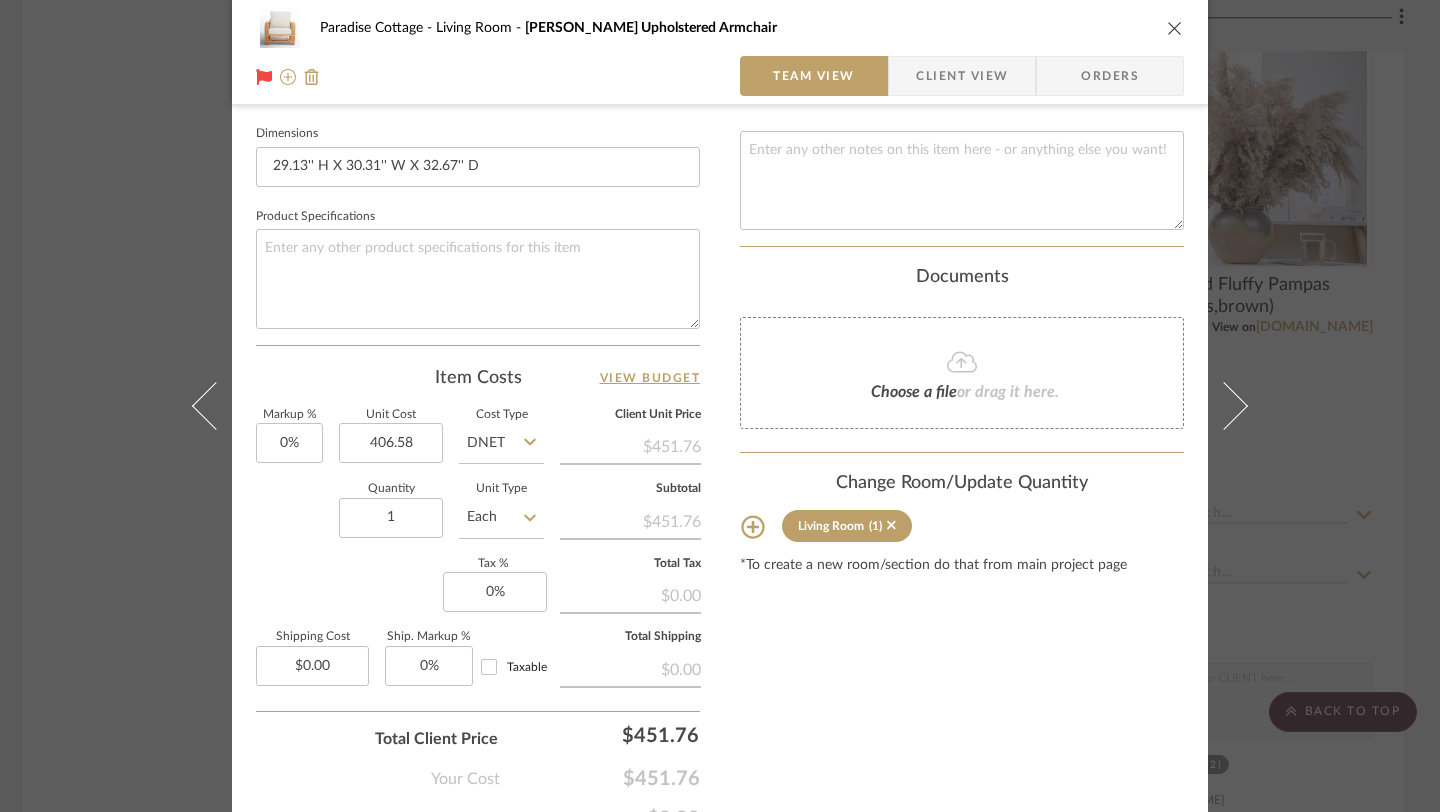 type on "$406.58" 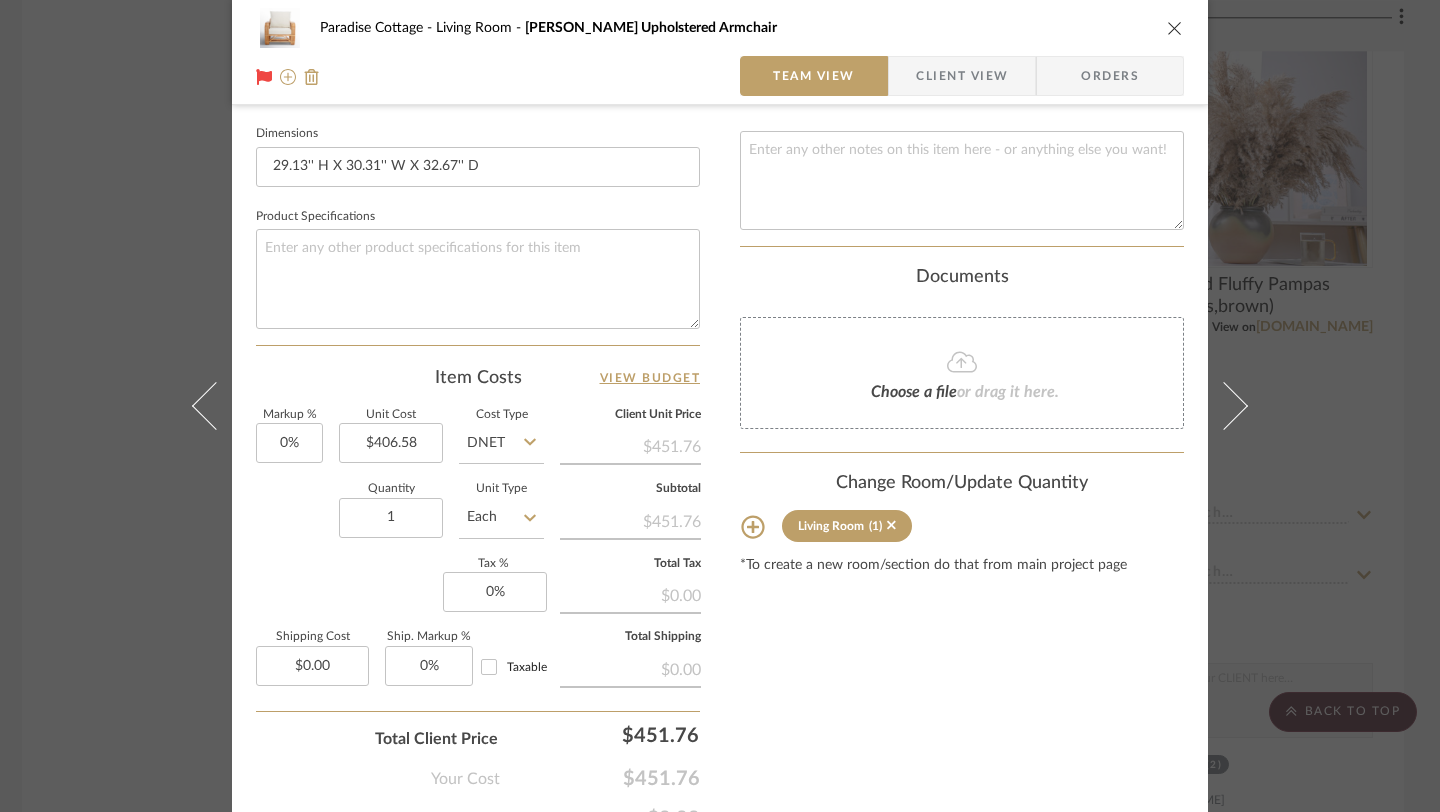 click on "Content here copies to Client View - confirm visibility there.  Show in Client Dashboard   Include in Budget   View Budget  Team Status  Lead Time  In Stock Weeks  Est. Min   Est. Max   Due Date   Install Date  Tasks / To-Dos /  team Messaging  Leave yourself a note here or share next steps with your team. You will receive emails when they
respond!  Invite Collaborator Internal Notes  Documents  Choose a file  or drag it here. Change Room/Update Quantity  Living Room  (1) *To create a new room/section do that from main project page" at bounding box center (962, 57) 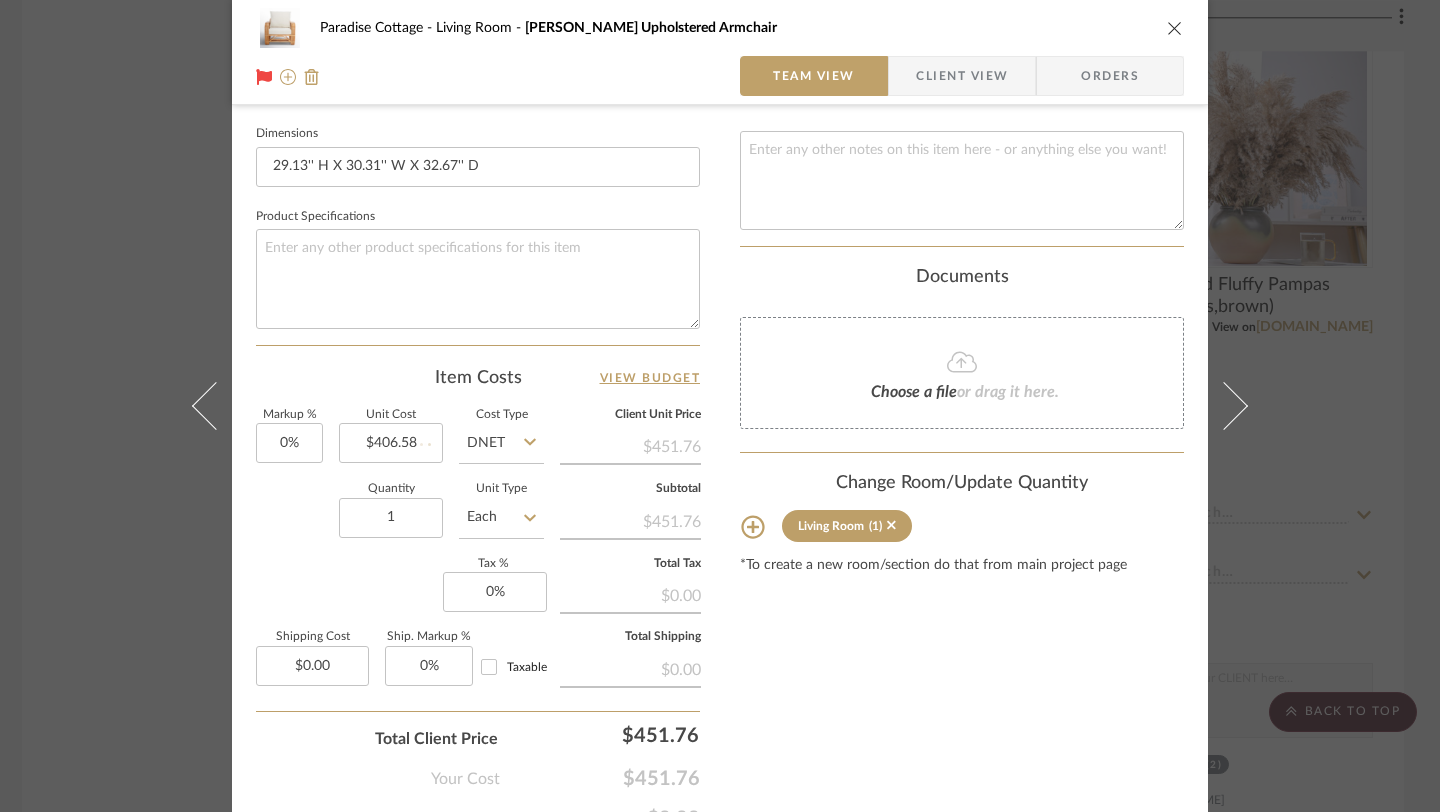 type 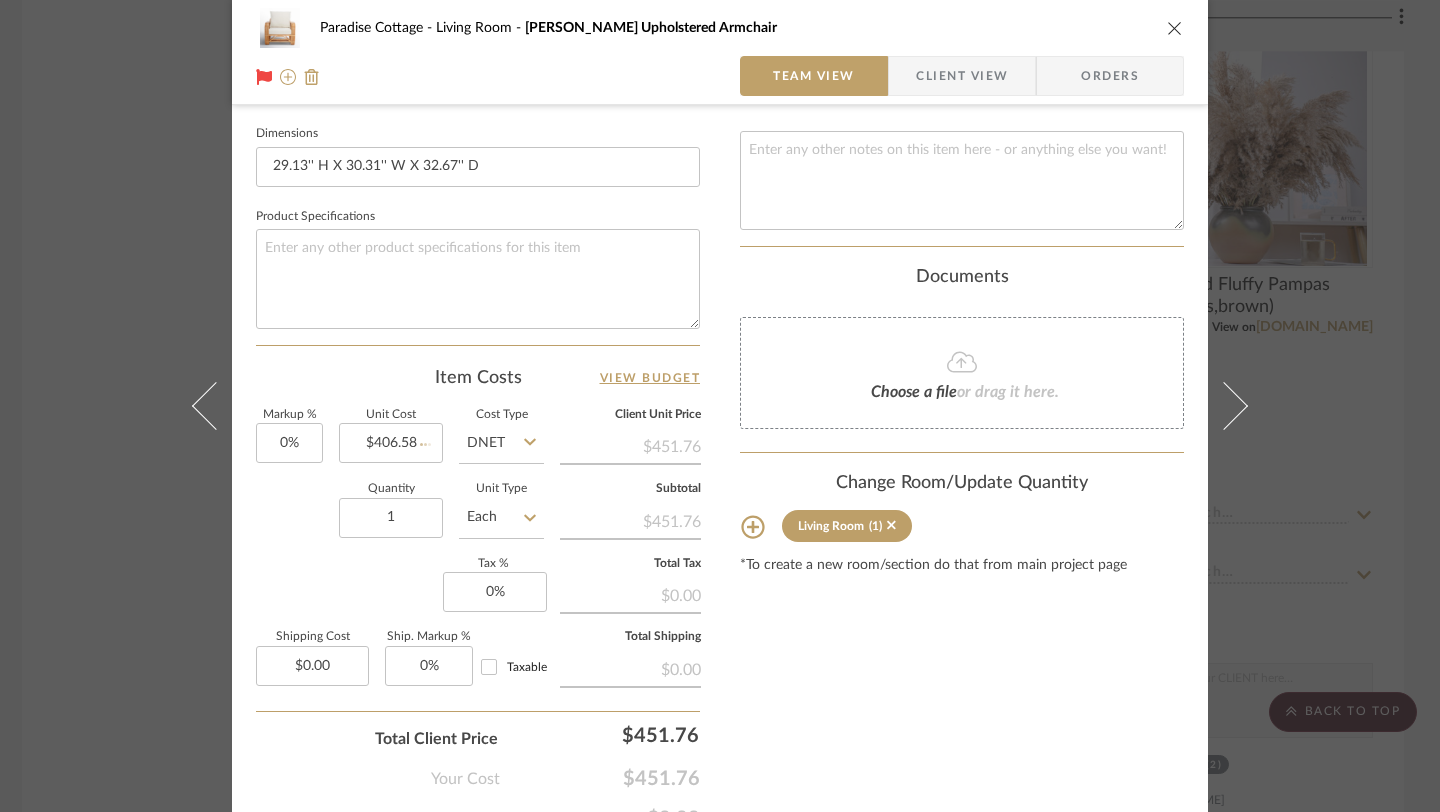 type 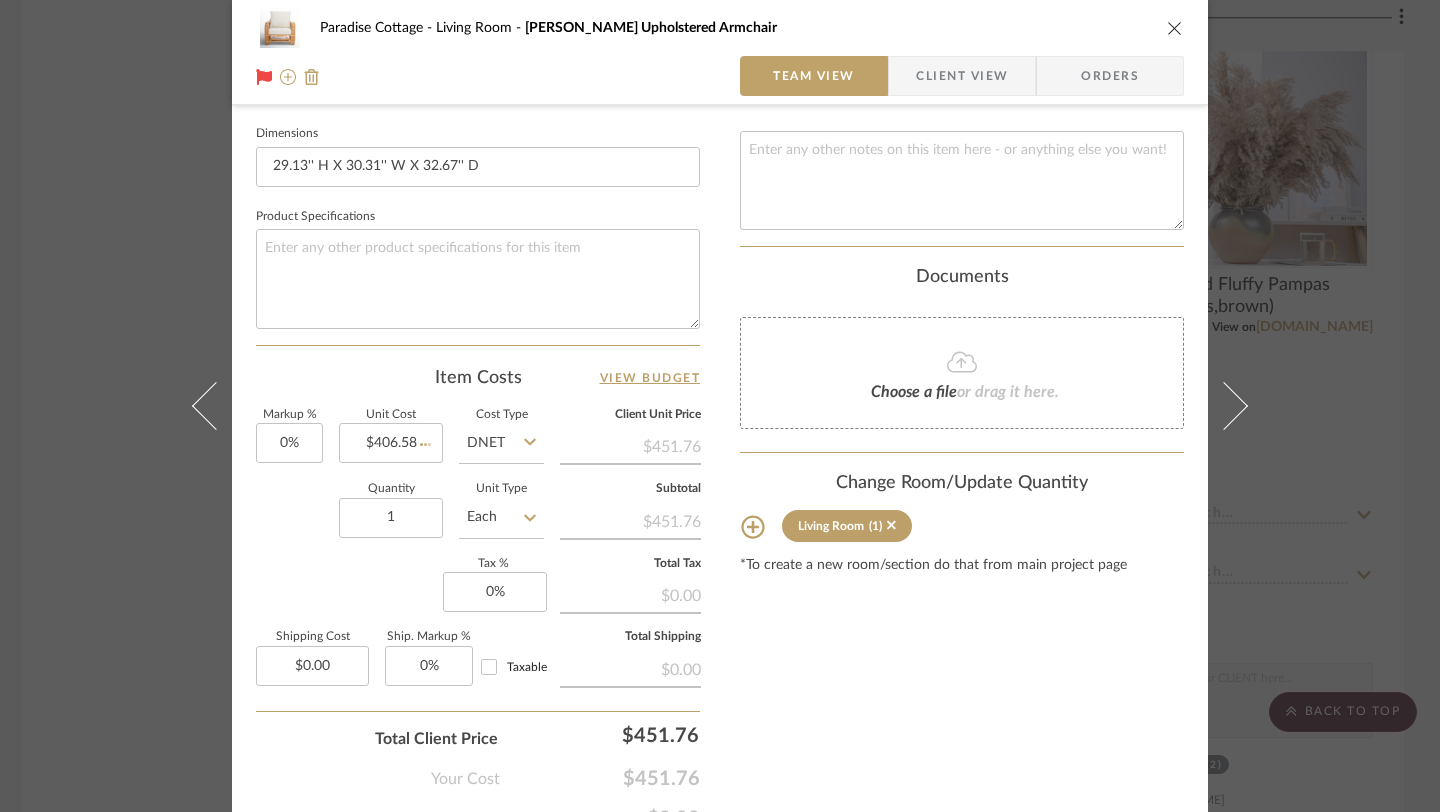 type 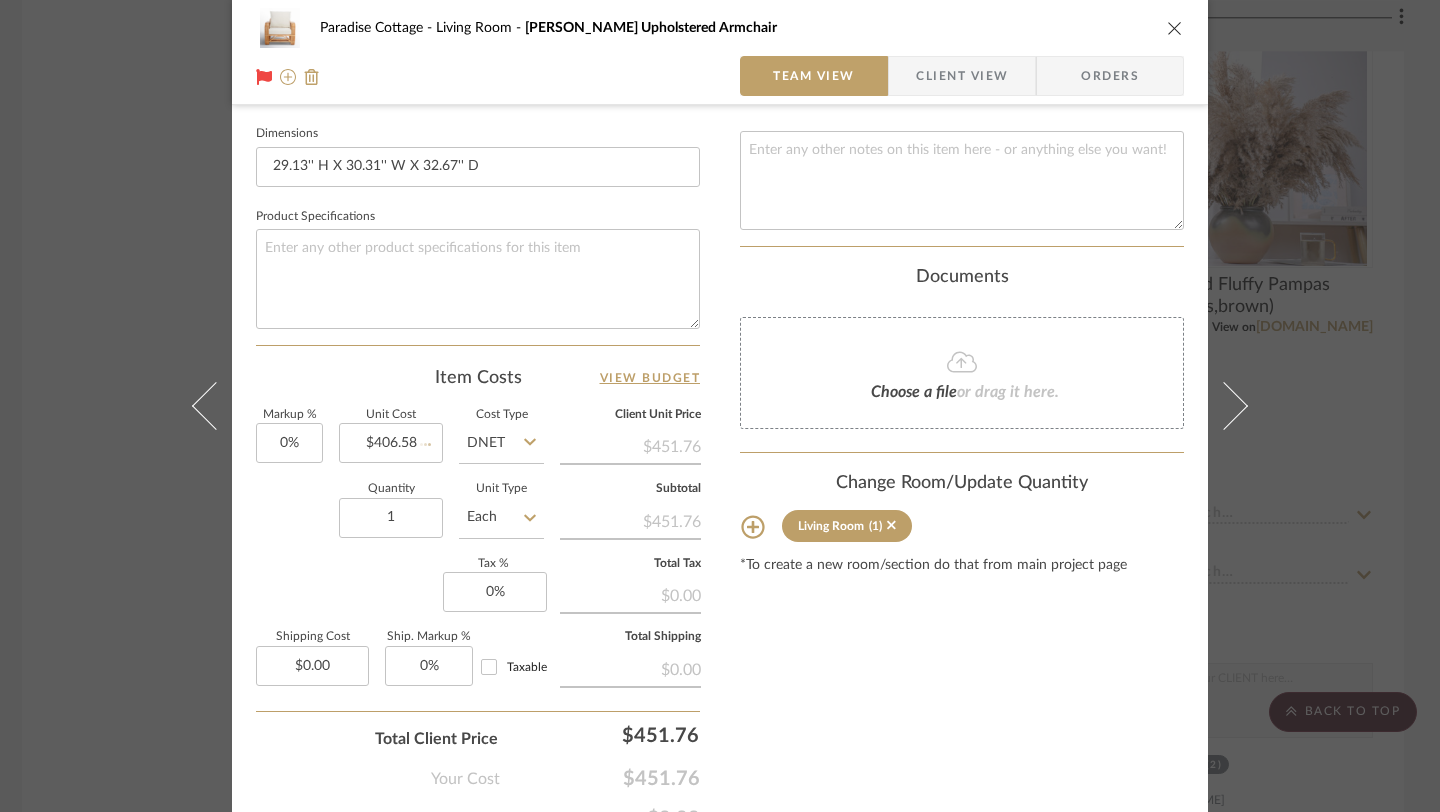 type 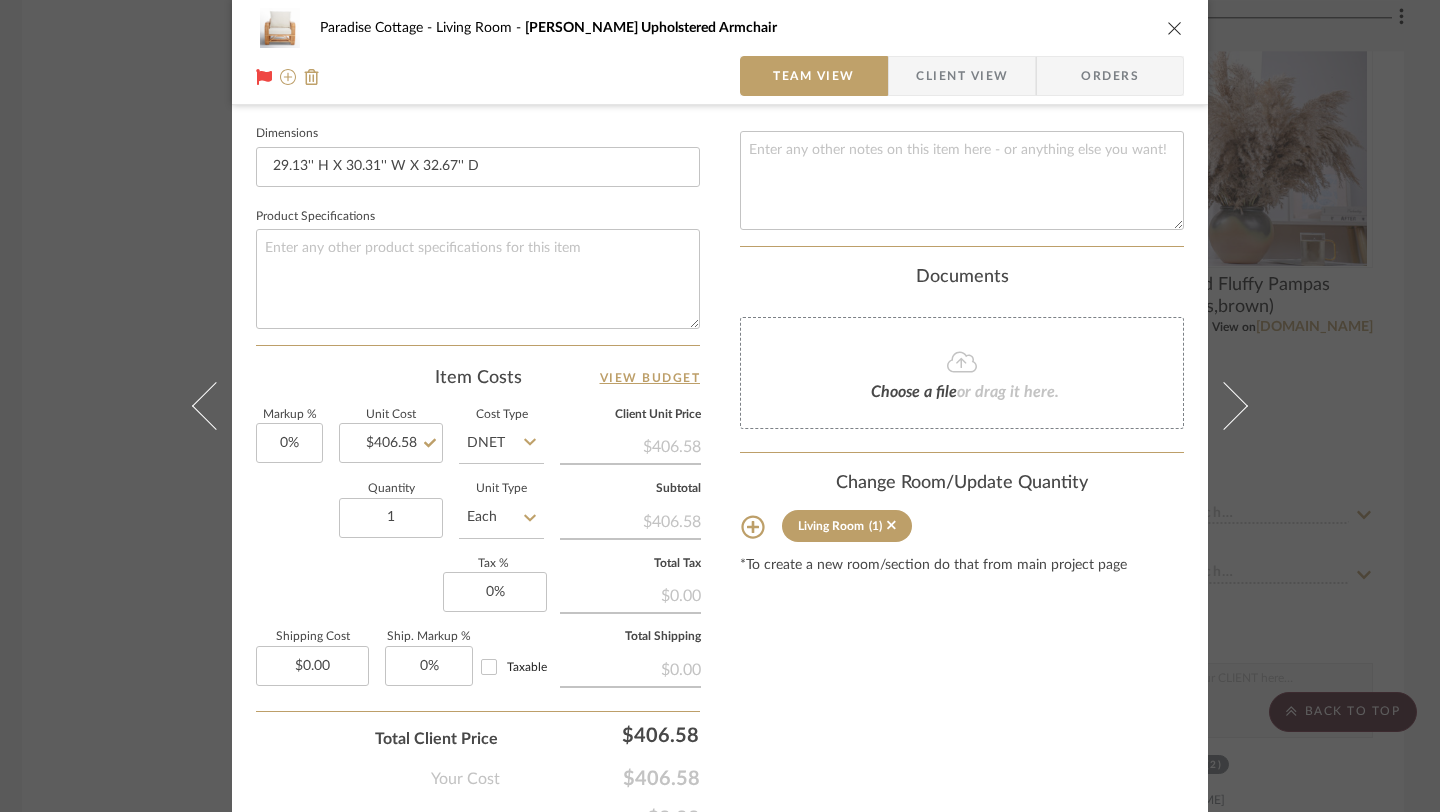 click at bounding box center (1175, 28) 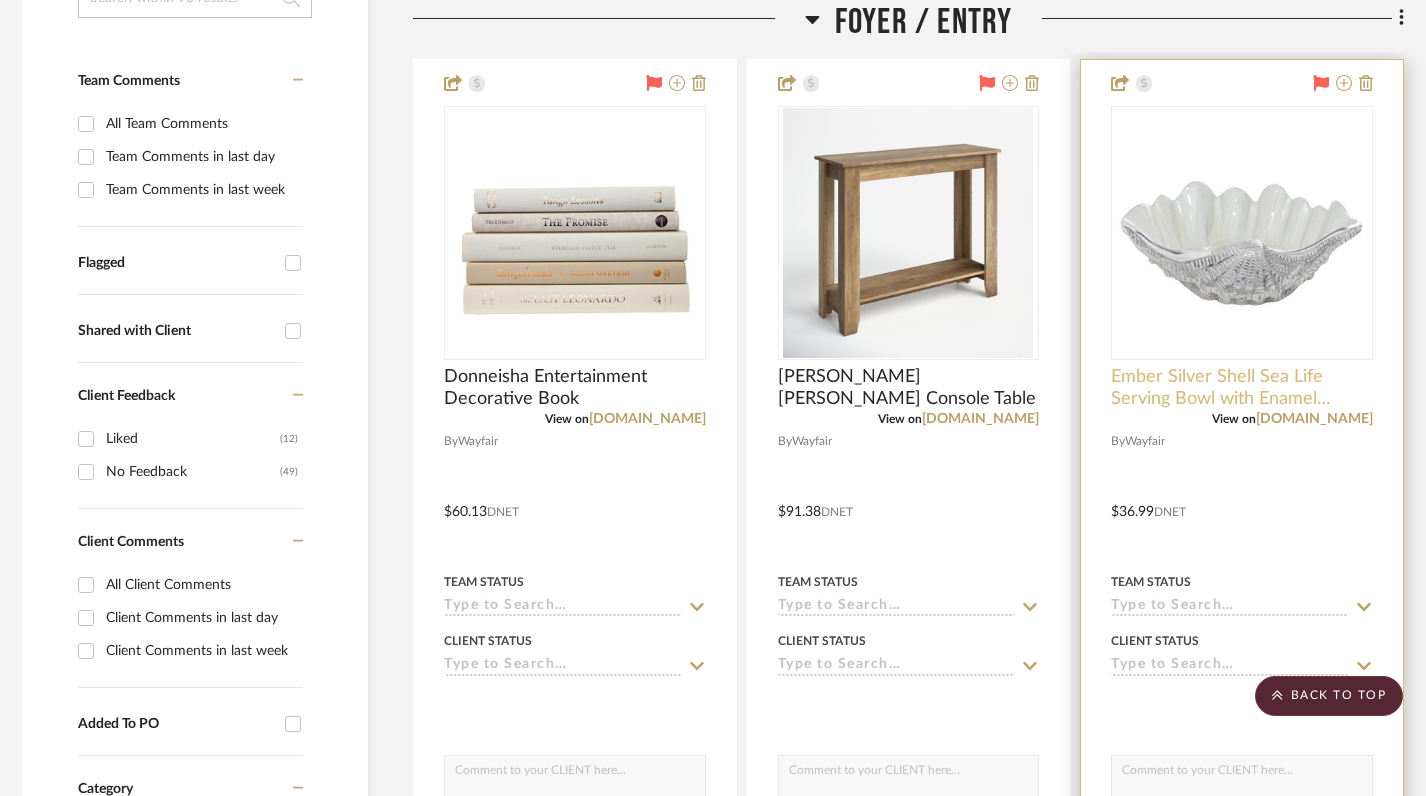 scroll, scrollTop: 759, scrollLeft: 8, axis: both 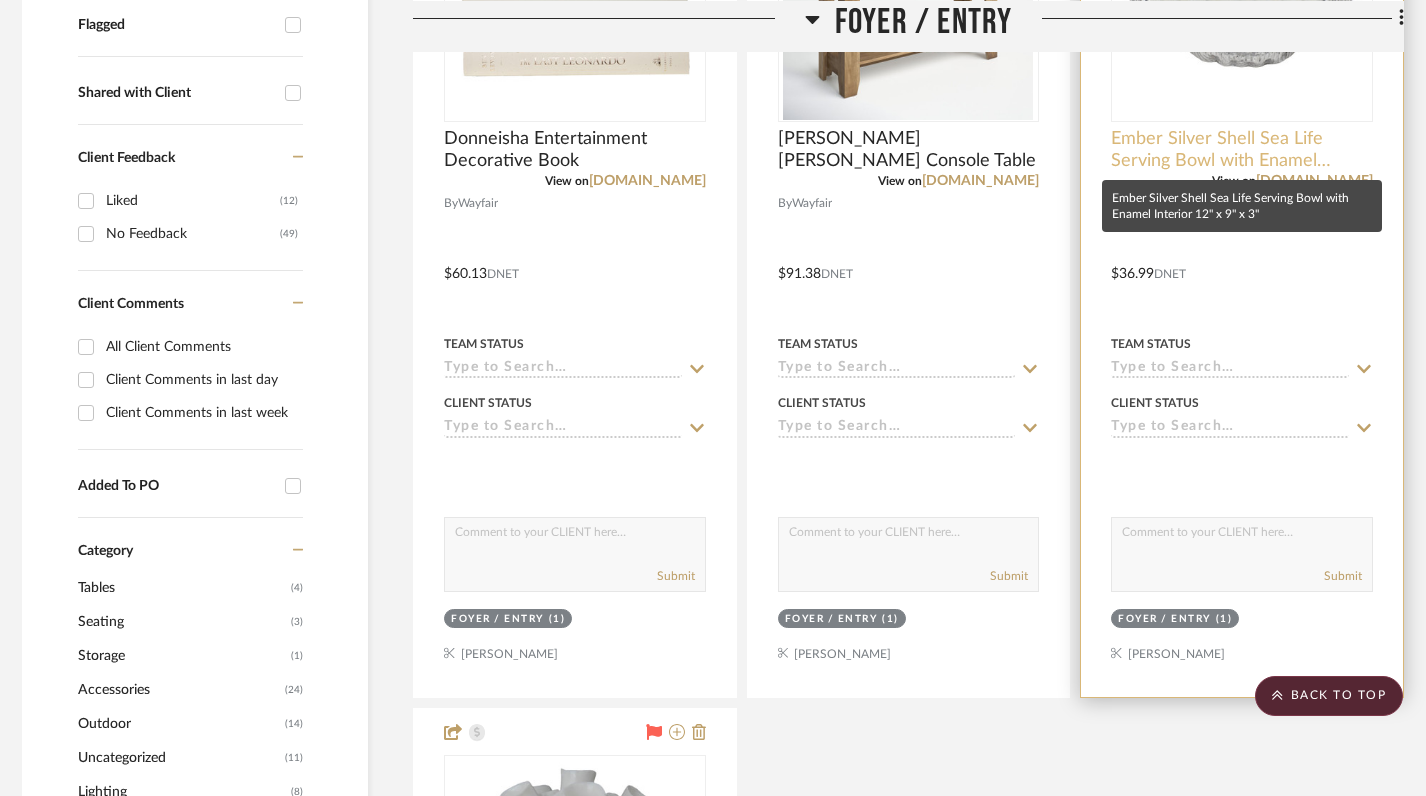 click on "Ember Silver Shell Sea Life Serving Bowl with Enamel Interior 12" x 9" x 3"" at bounding box center [1242, 150] 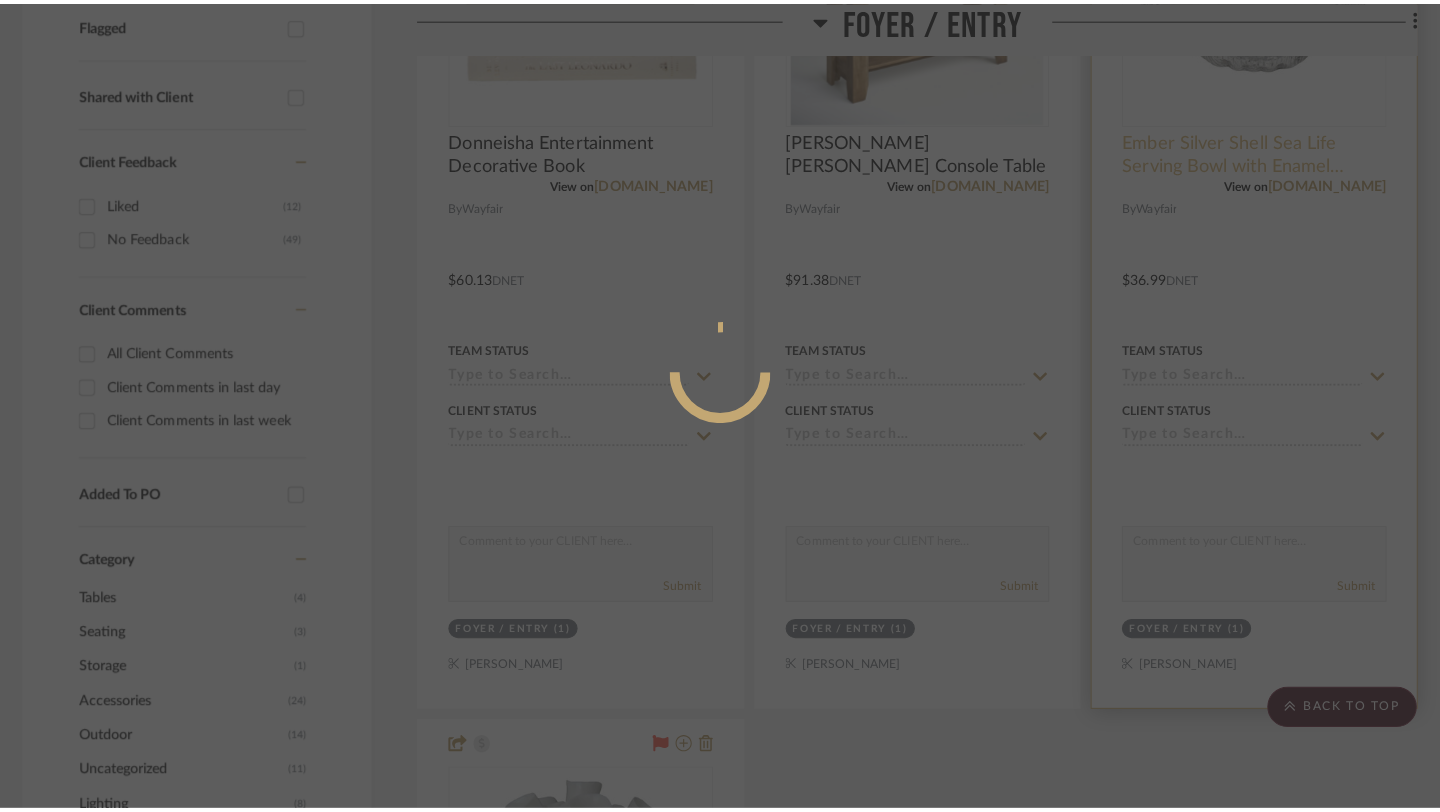 scroll, scrollTop: 0, scrollLeft: 0, axis: both 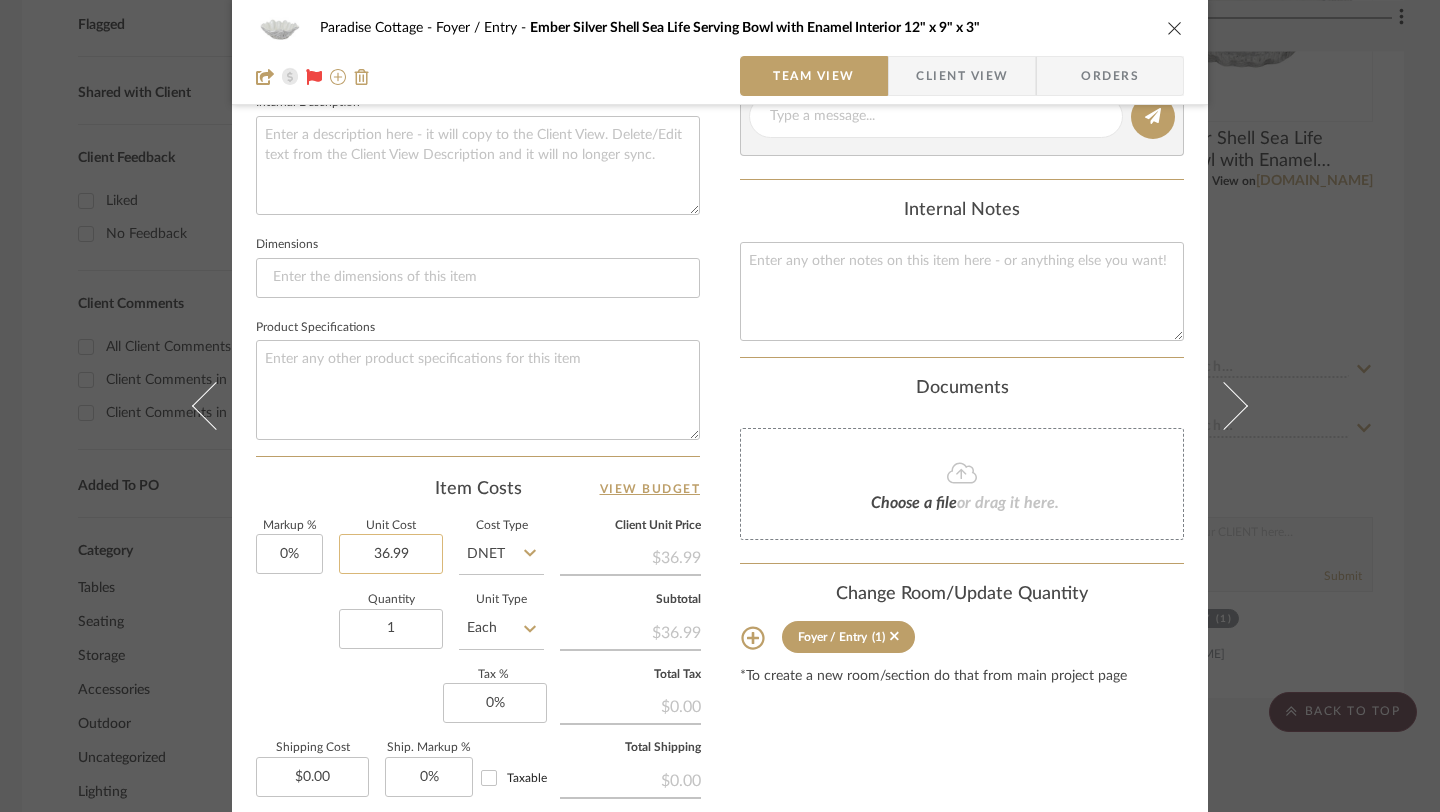 click on "36.99" 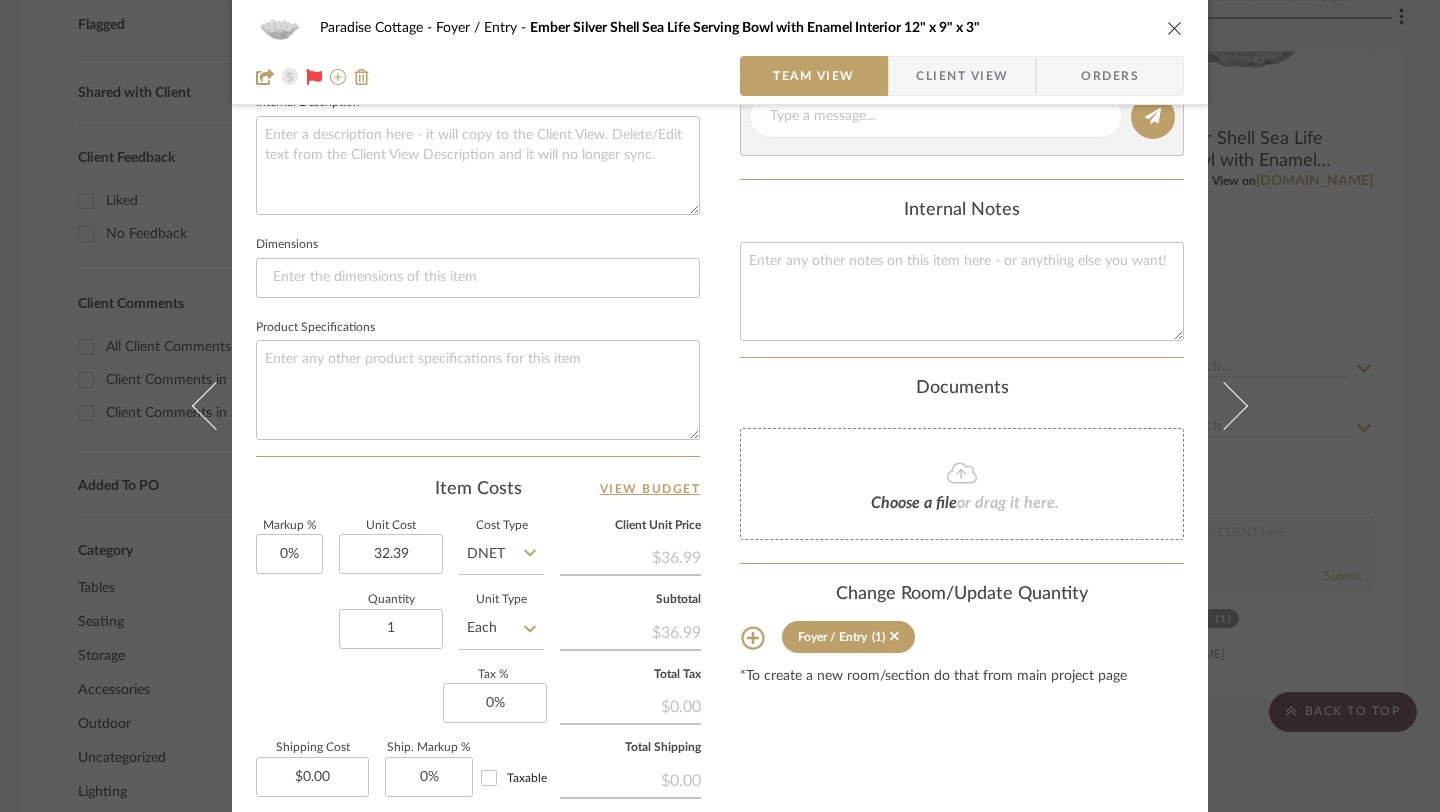 type on "$32.39" 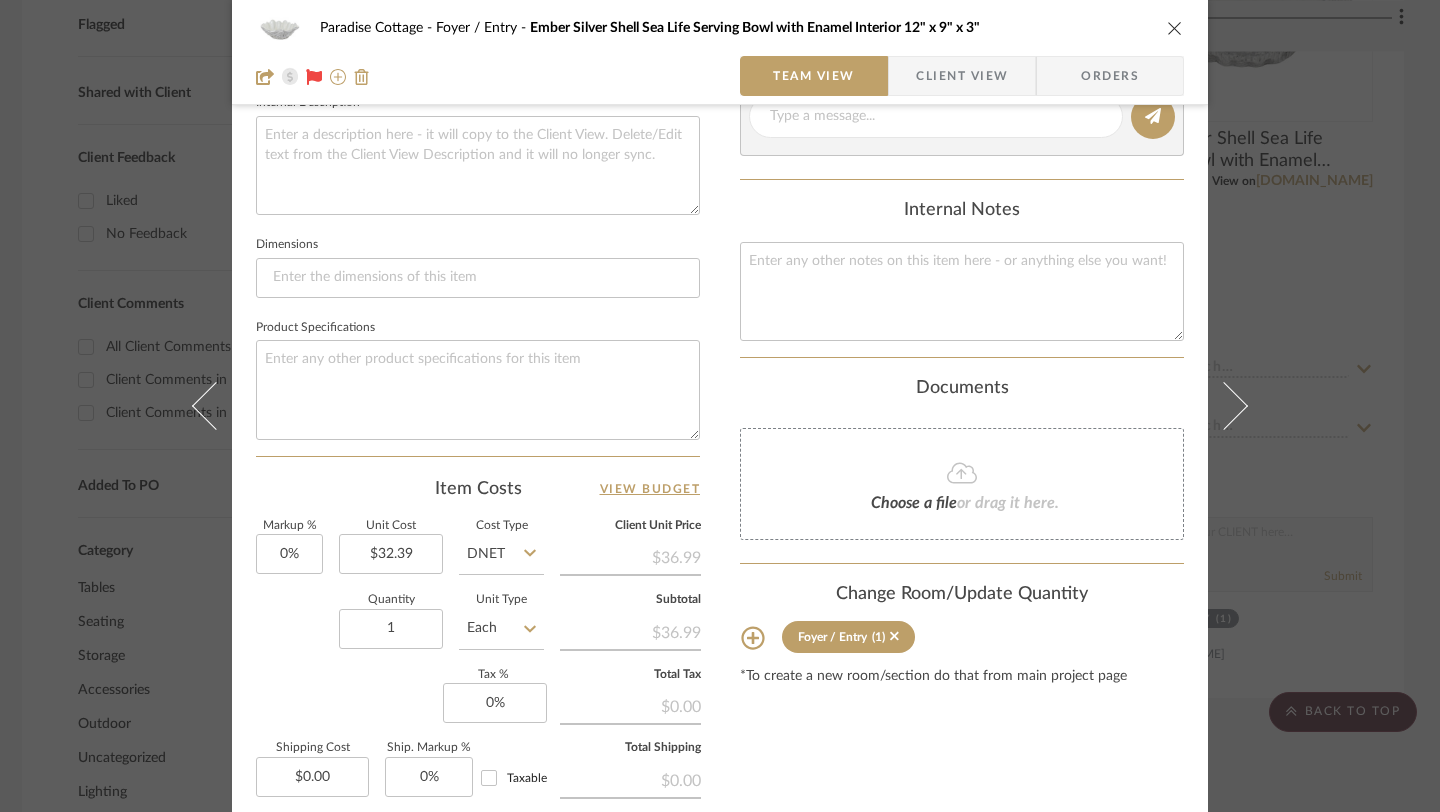 click on "Content here copies to Client View - confirm visibility there.  Show in Client Dashboard   Include in Budget   View Budget  Team Status  Lead Time  In Stock Weeks  Est. Min   Est. Max   Due Date   Install Date  Tasks / To-Dos /  team Messaging  Leave yourself a note here or share next steps with your team. You will receive emails when they
respond!  Invite Collaborator Internal Notes  Documents  Choose a file  or drag it here. Change Room/Update Quantity  Foyer / Entry  (1) *To create a new room/section do that from main project page" at bounding box center (962, 168) 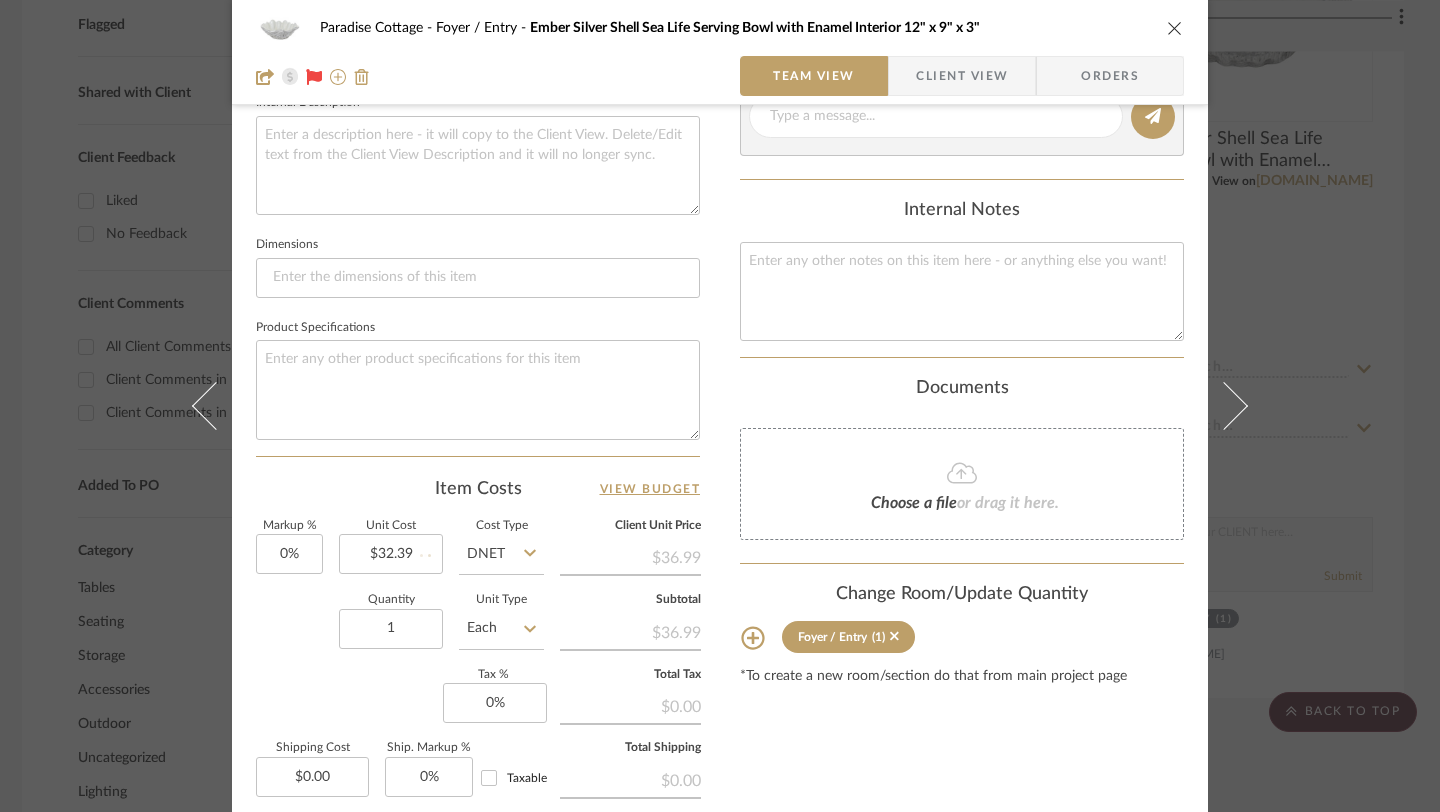 type 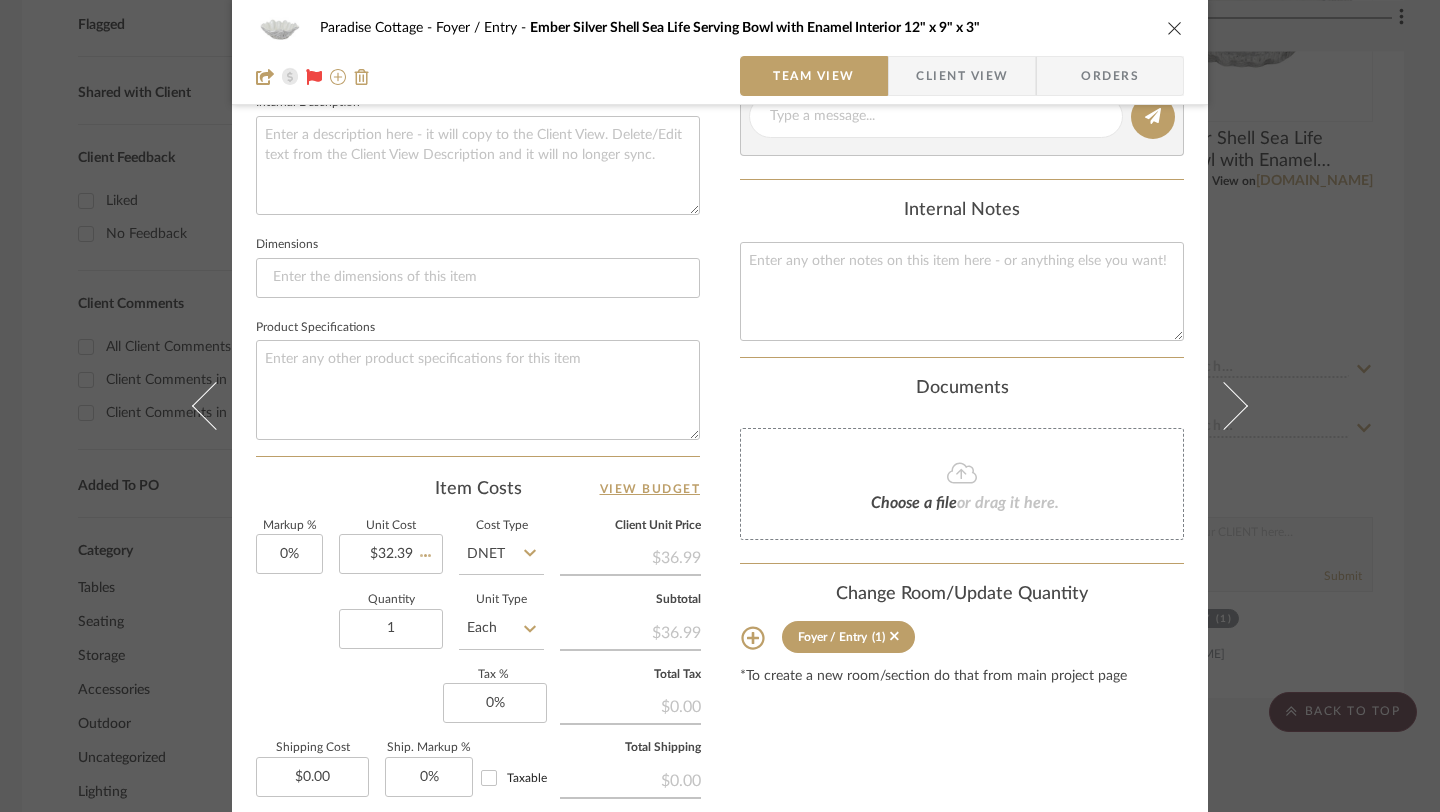 type 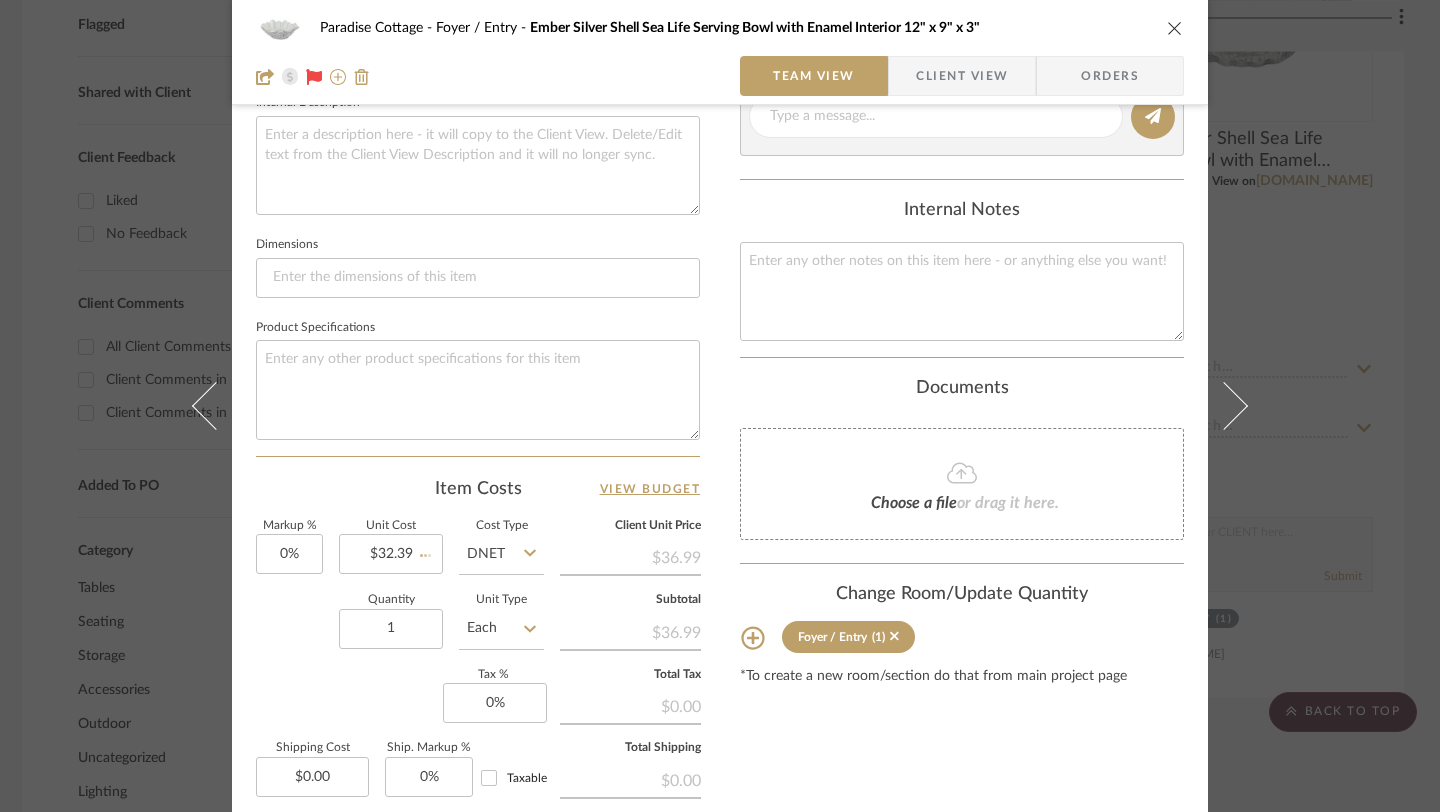 type 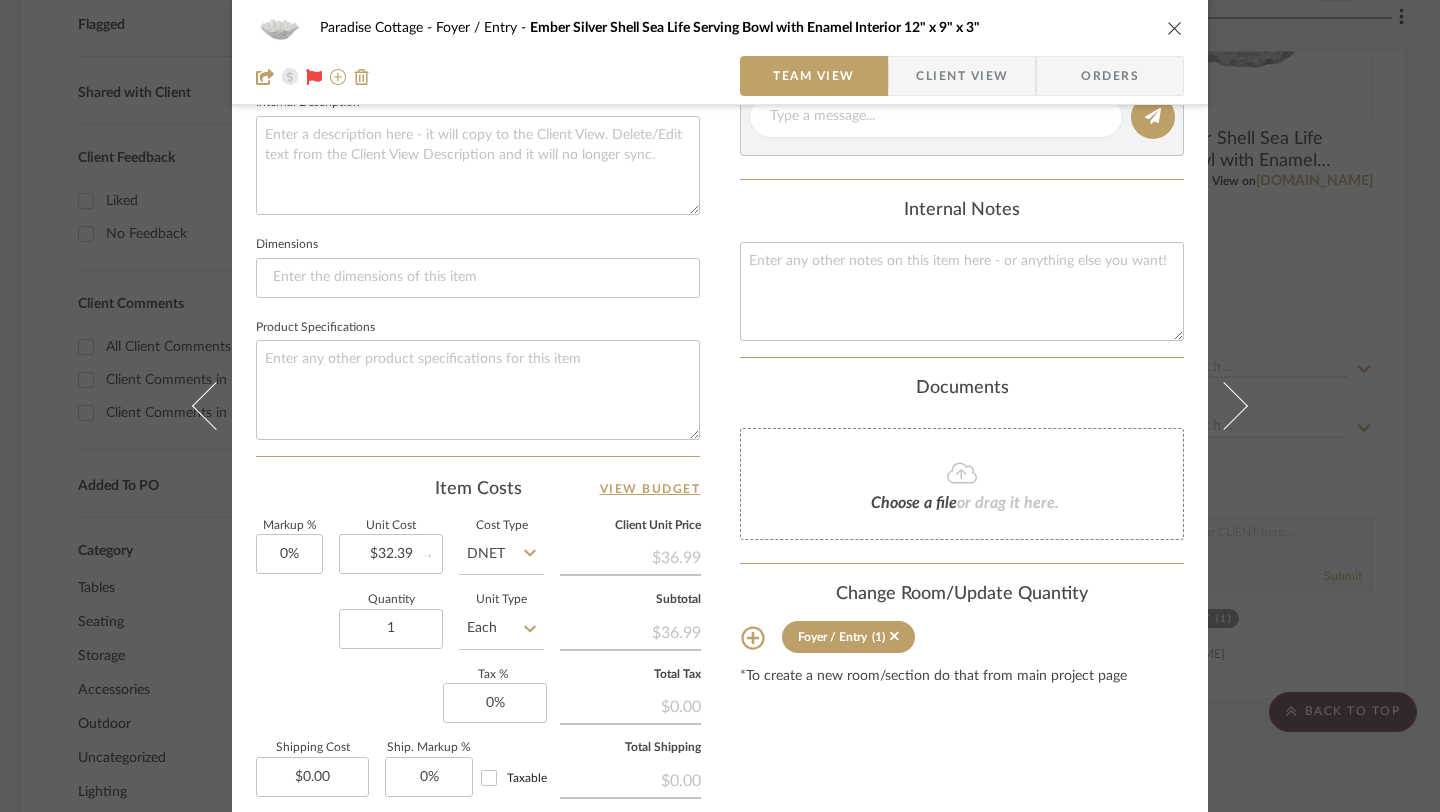 type 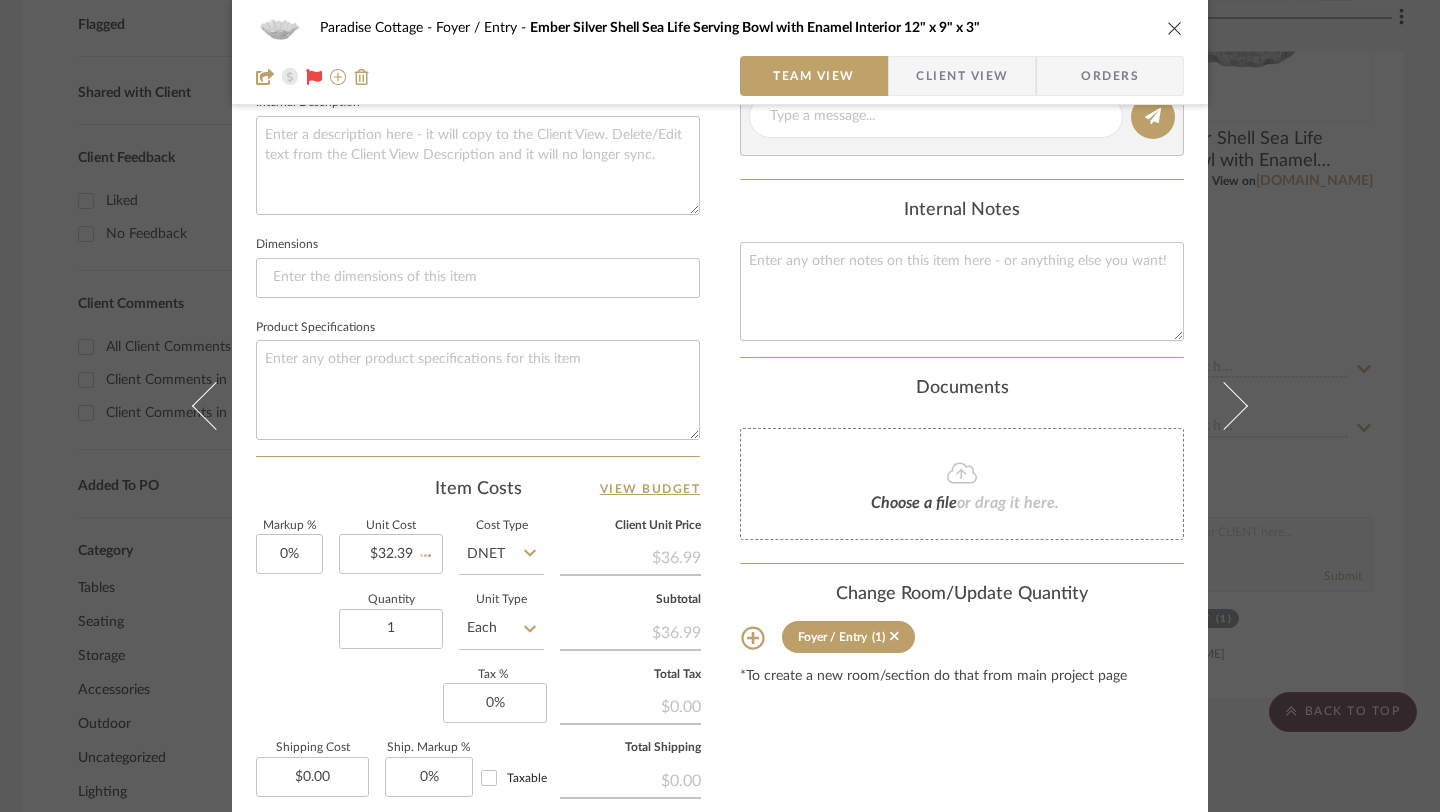 type 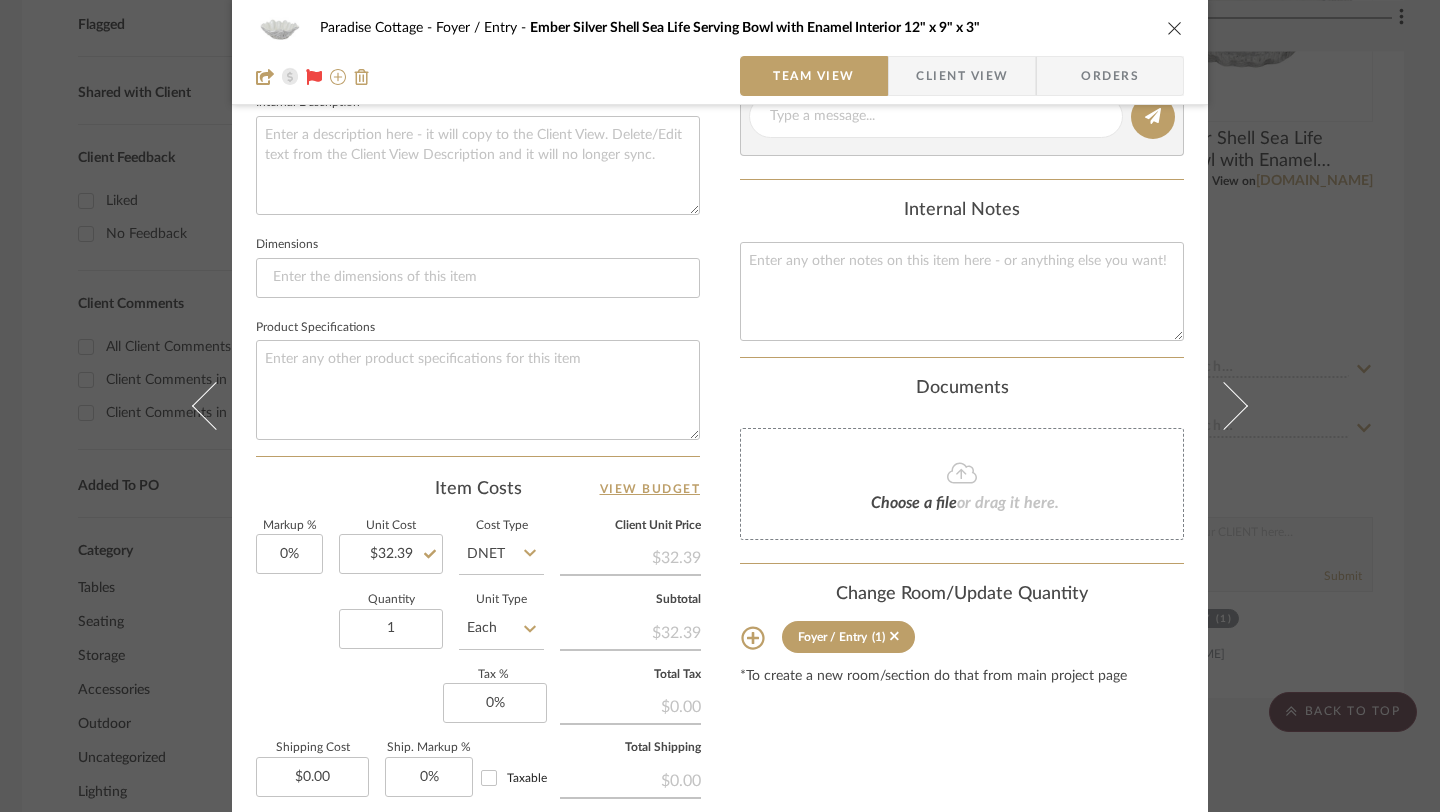 click at bounding box center (1175, 28) 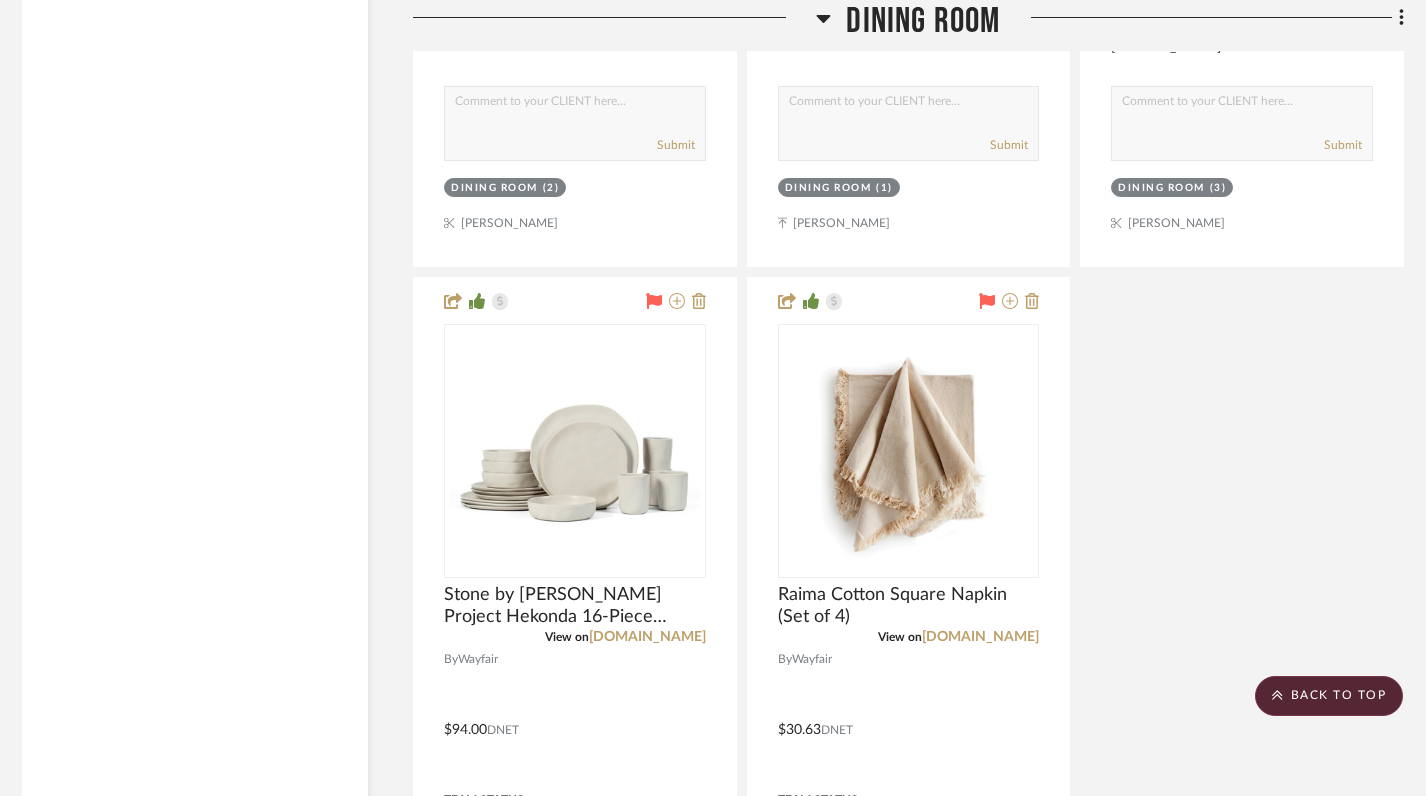scroll, scrollTop: 8522, scrollLeft: 8, axis: both 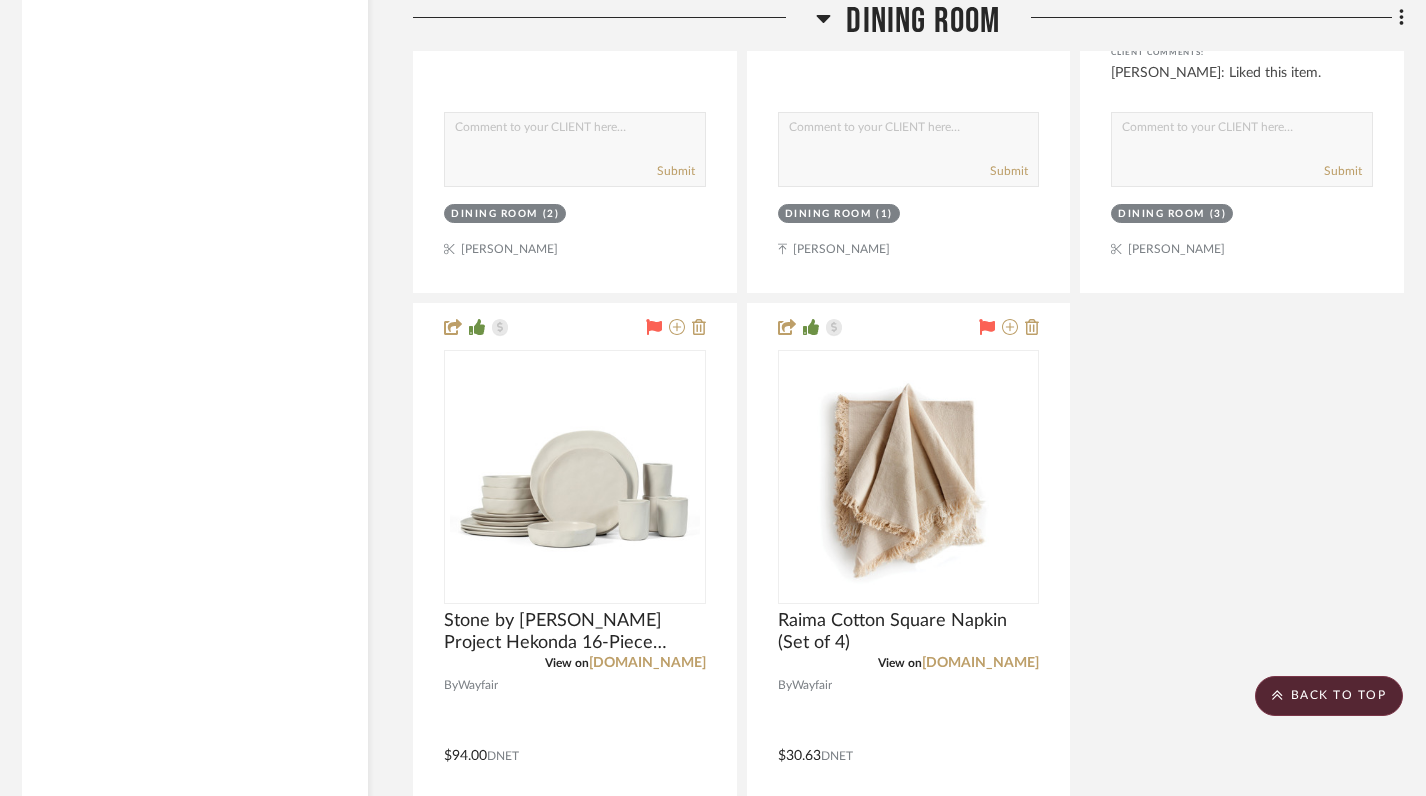 click 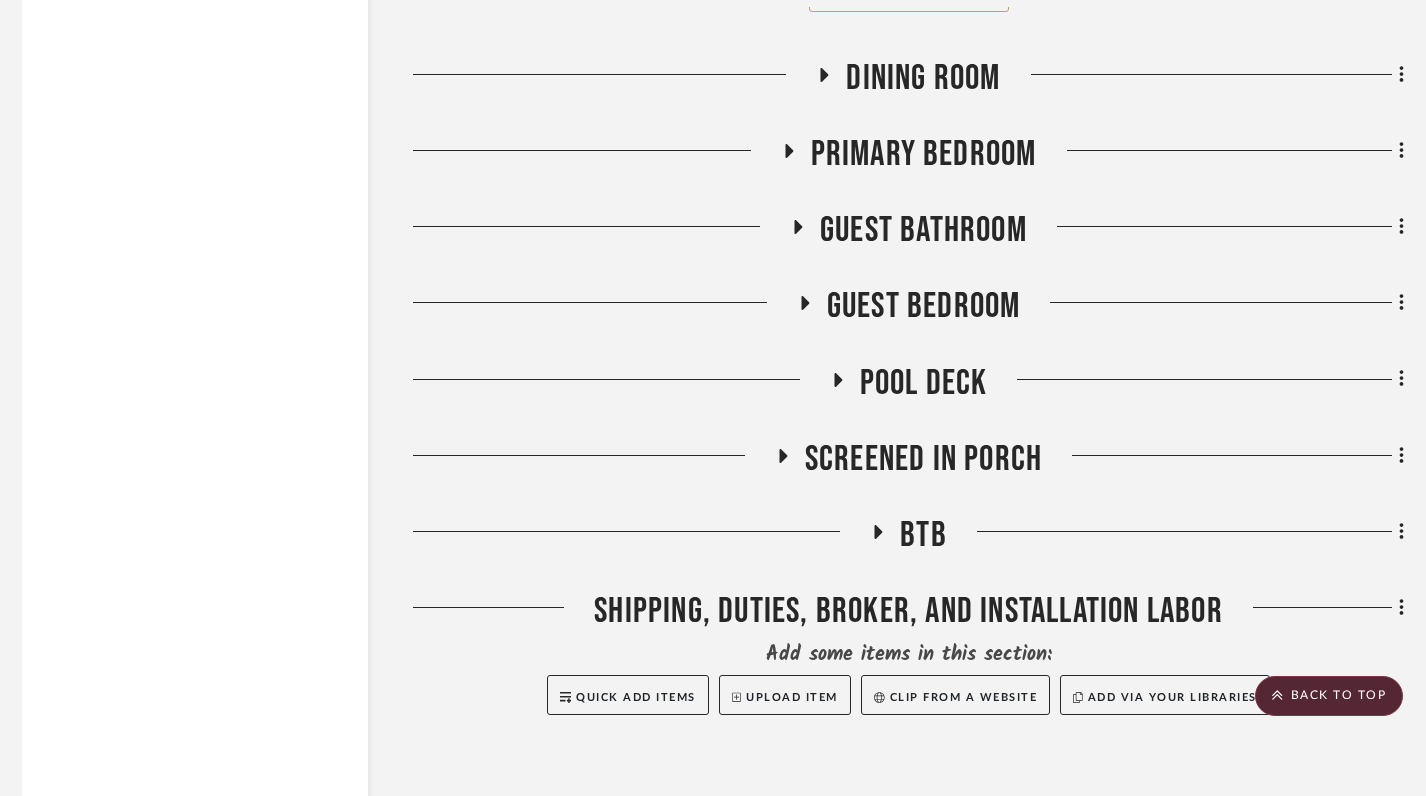 scroll, scrollTop: 6916, scrollLeft: 8, axis: both 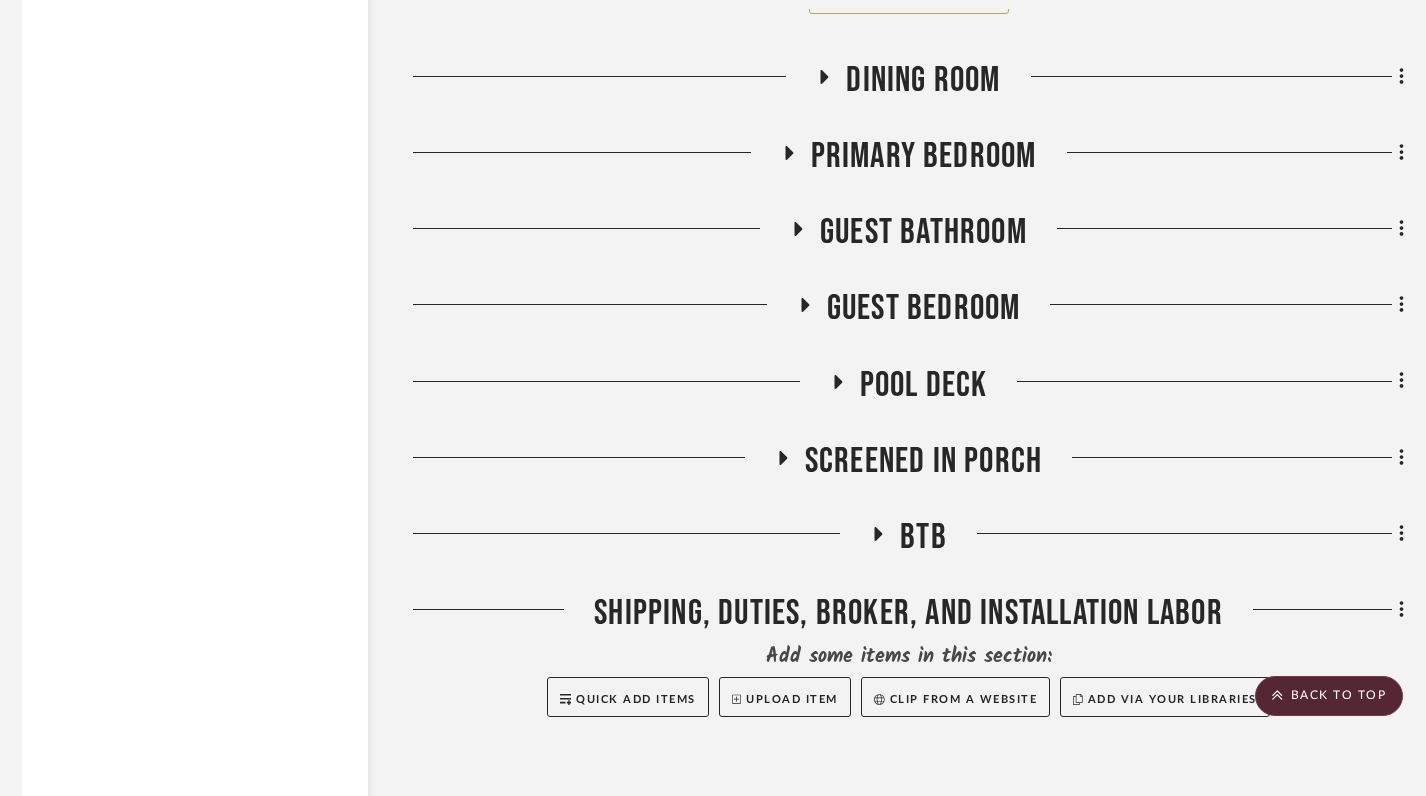 click 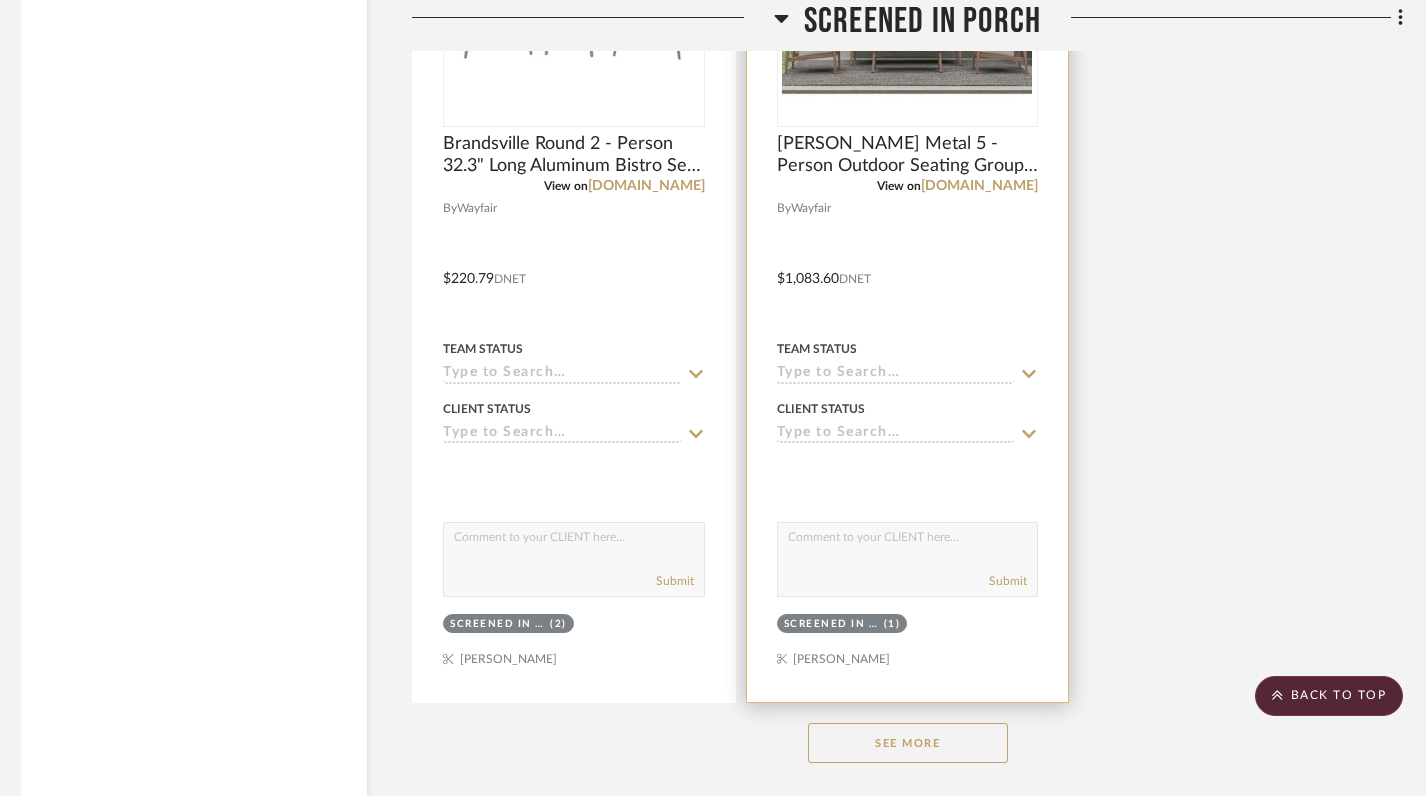 scroll, scrollTop: 9398, scrollLeft: 9, axis: both 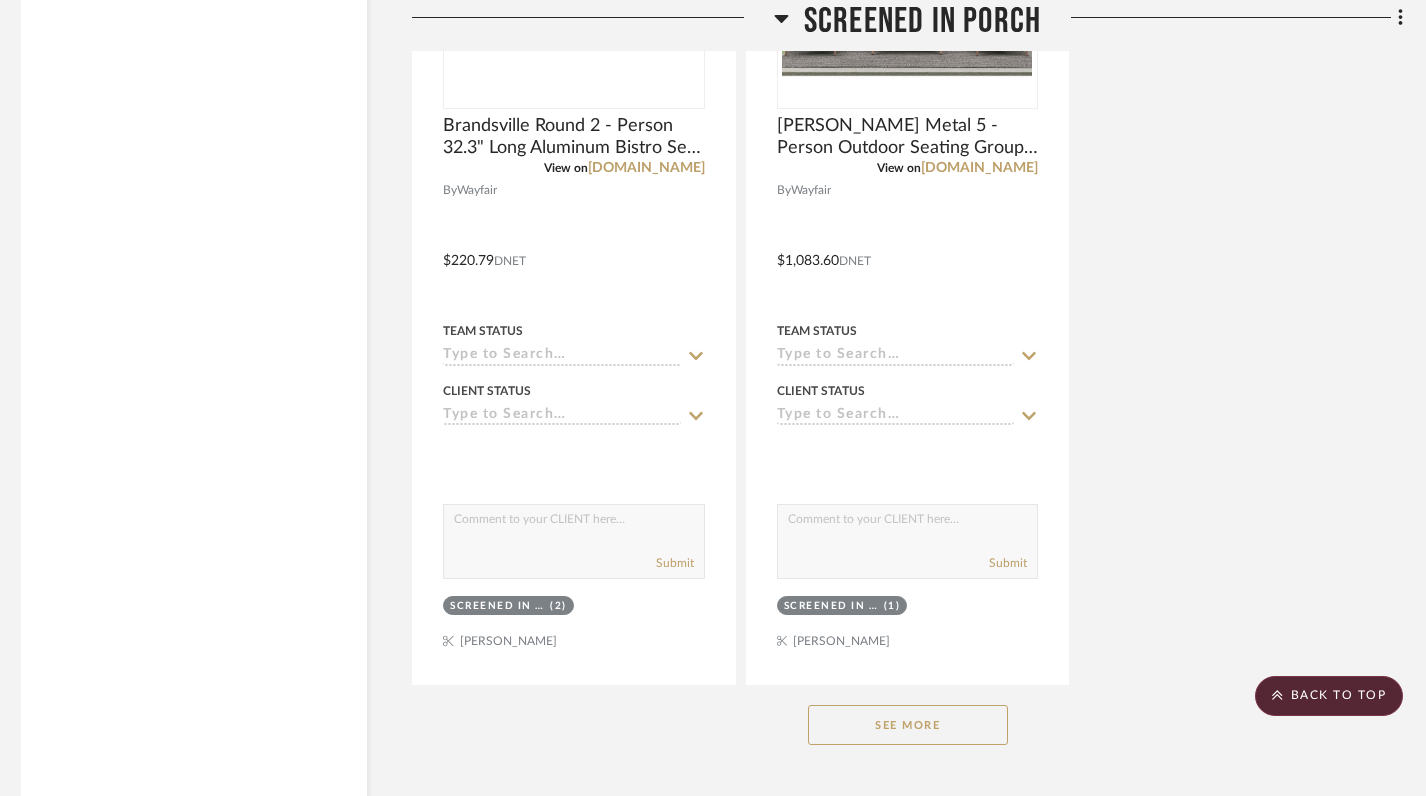 click on "See More" 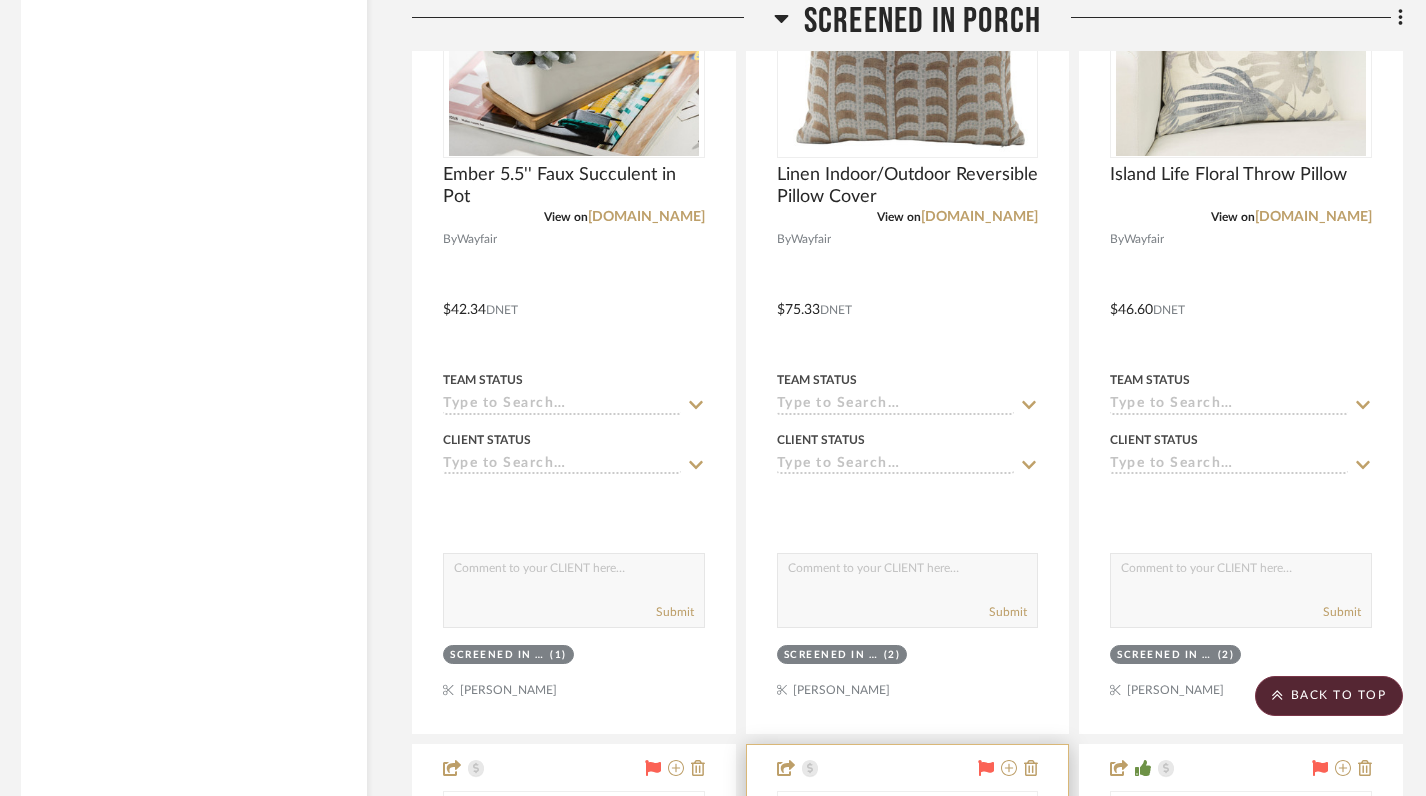 scroll, scrollTop: 8246, scrollLeft: 9, axis: both 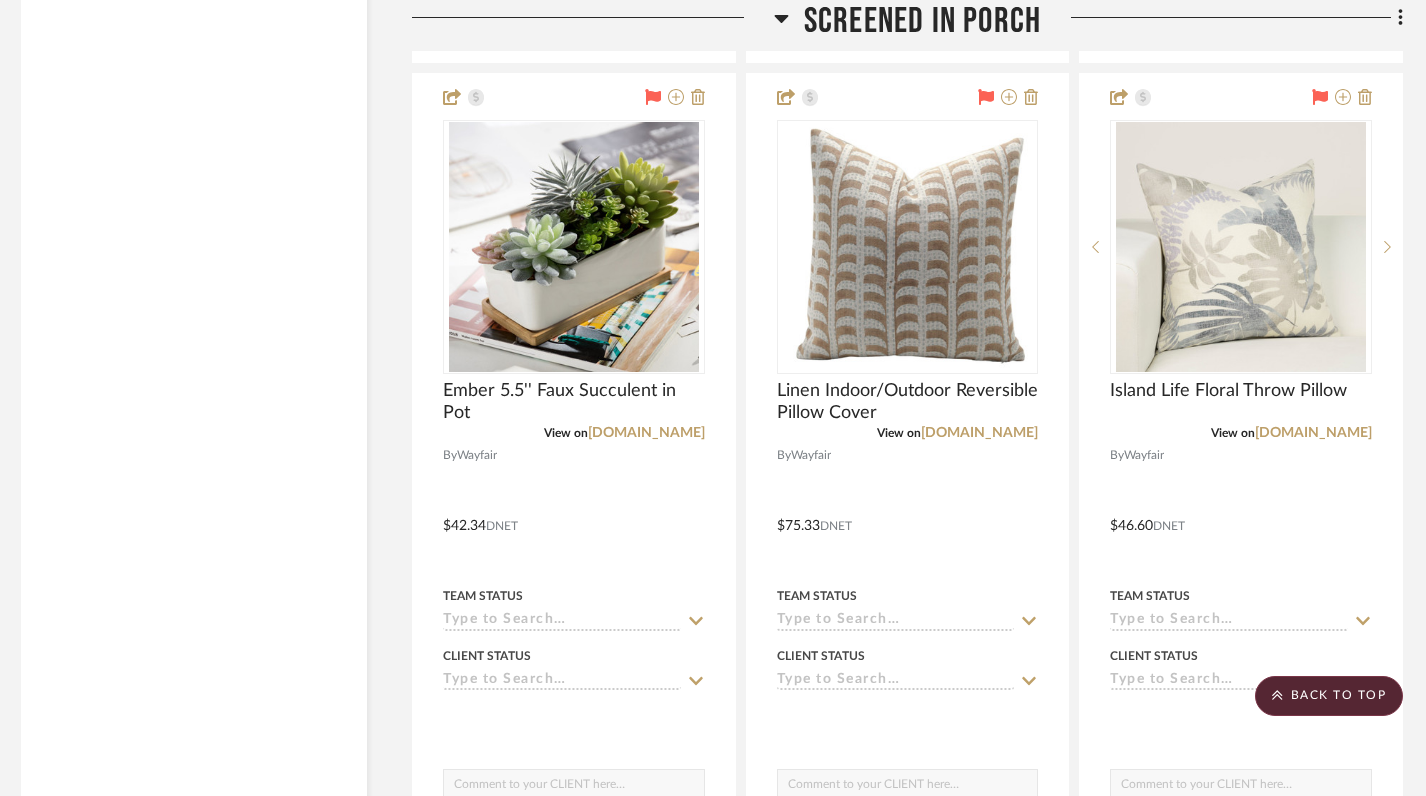 click 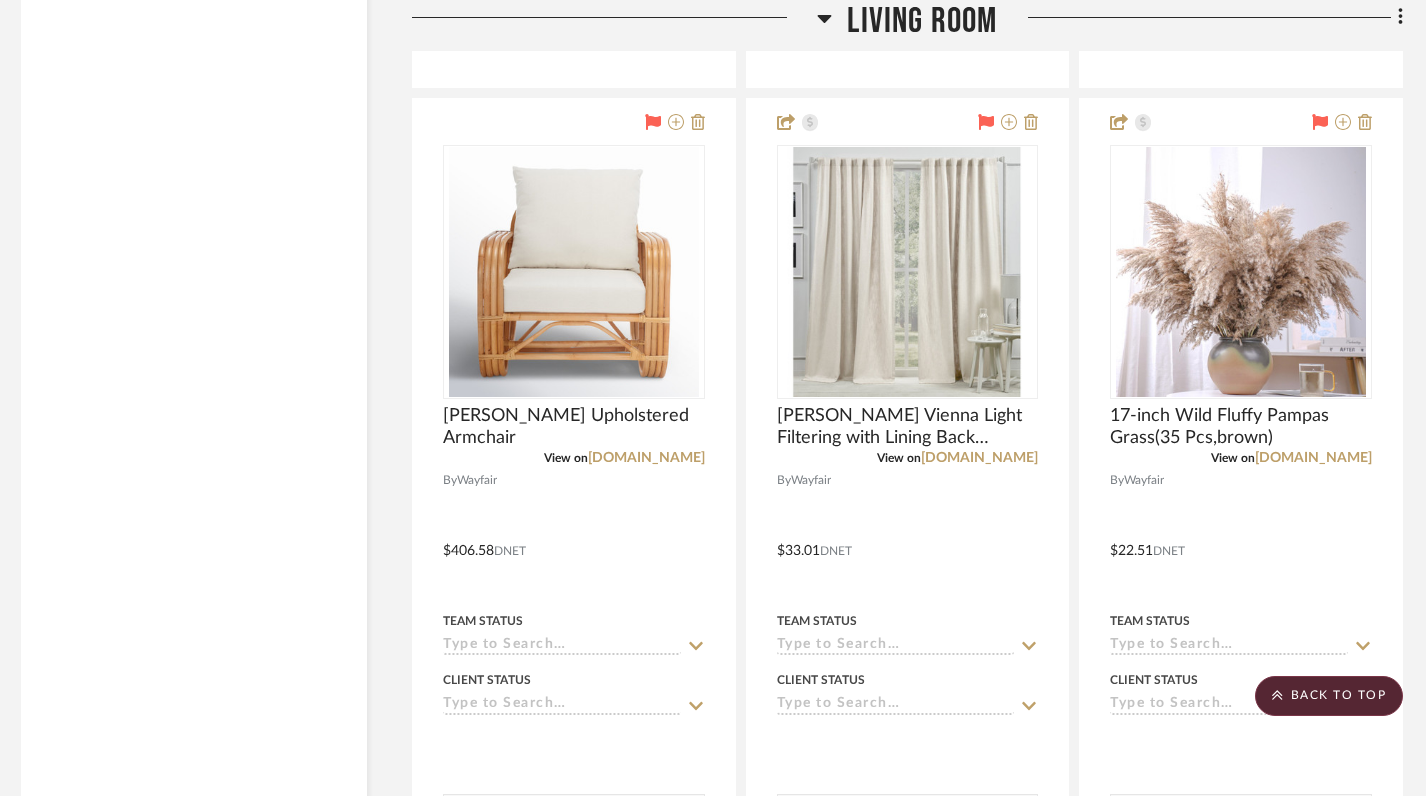 click 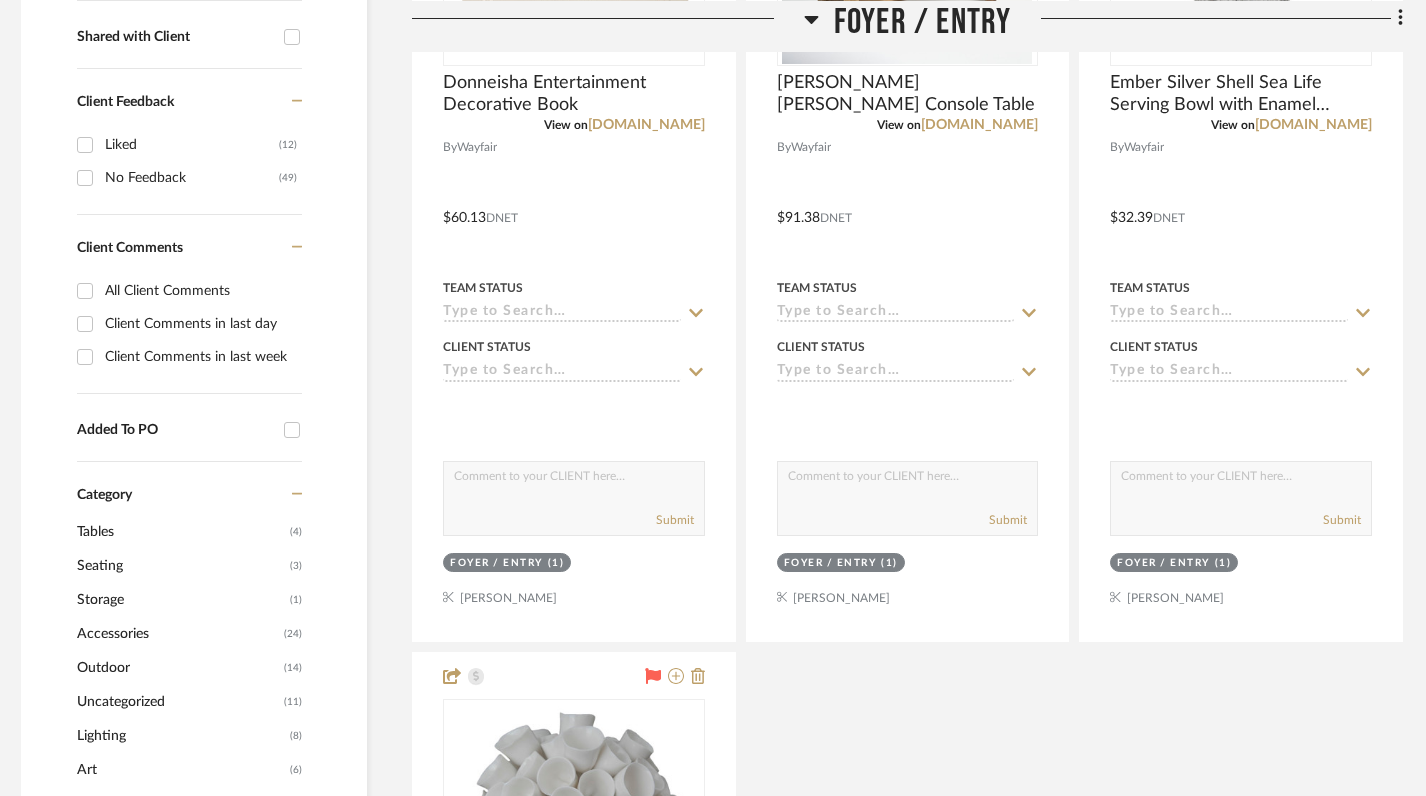 scroll, scrollTop: 824, scrollLeft: 9, axis: both 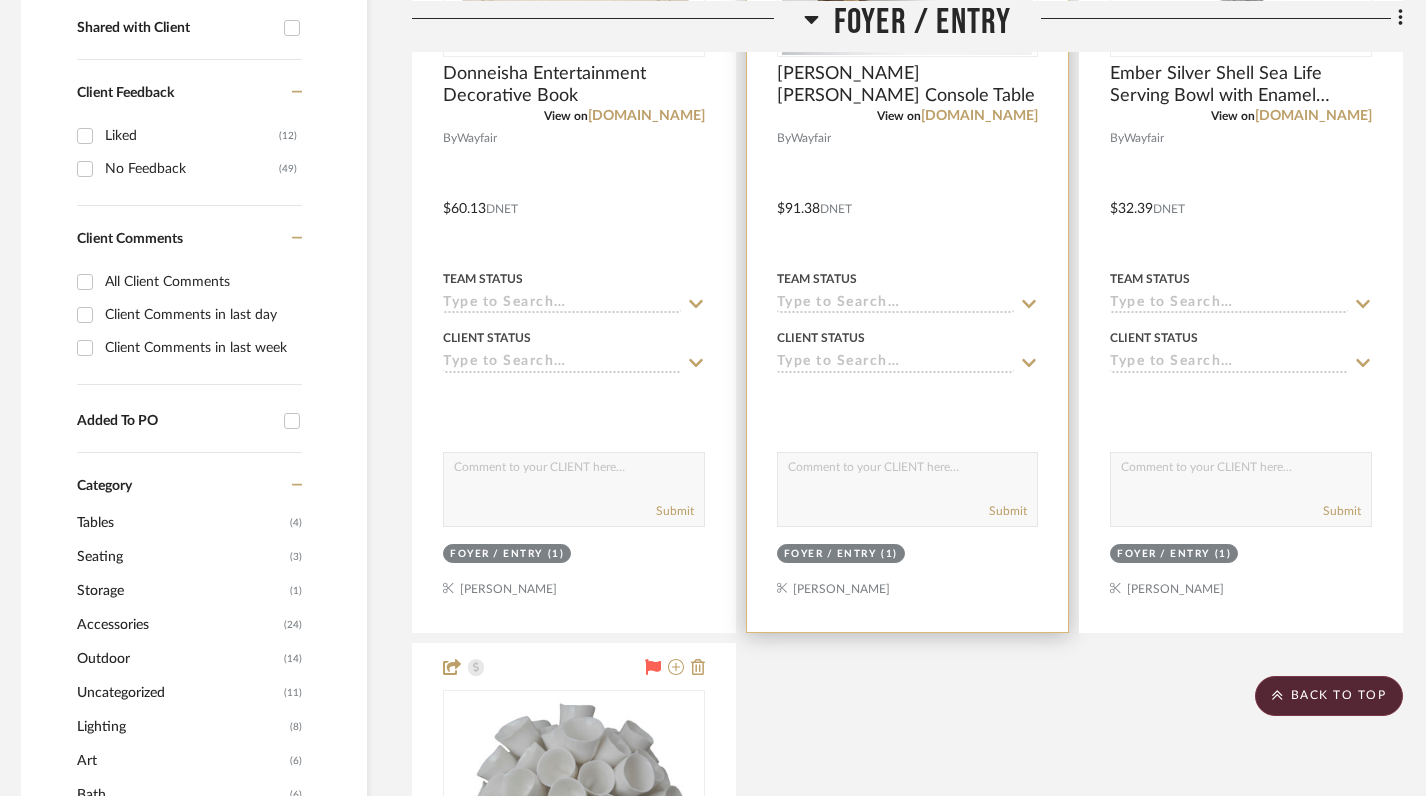 click at bounding box center (908, 194) 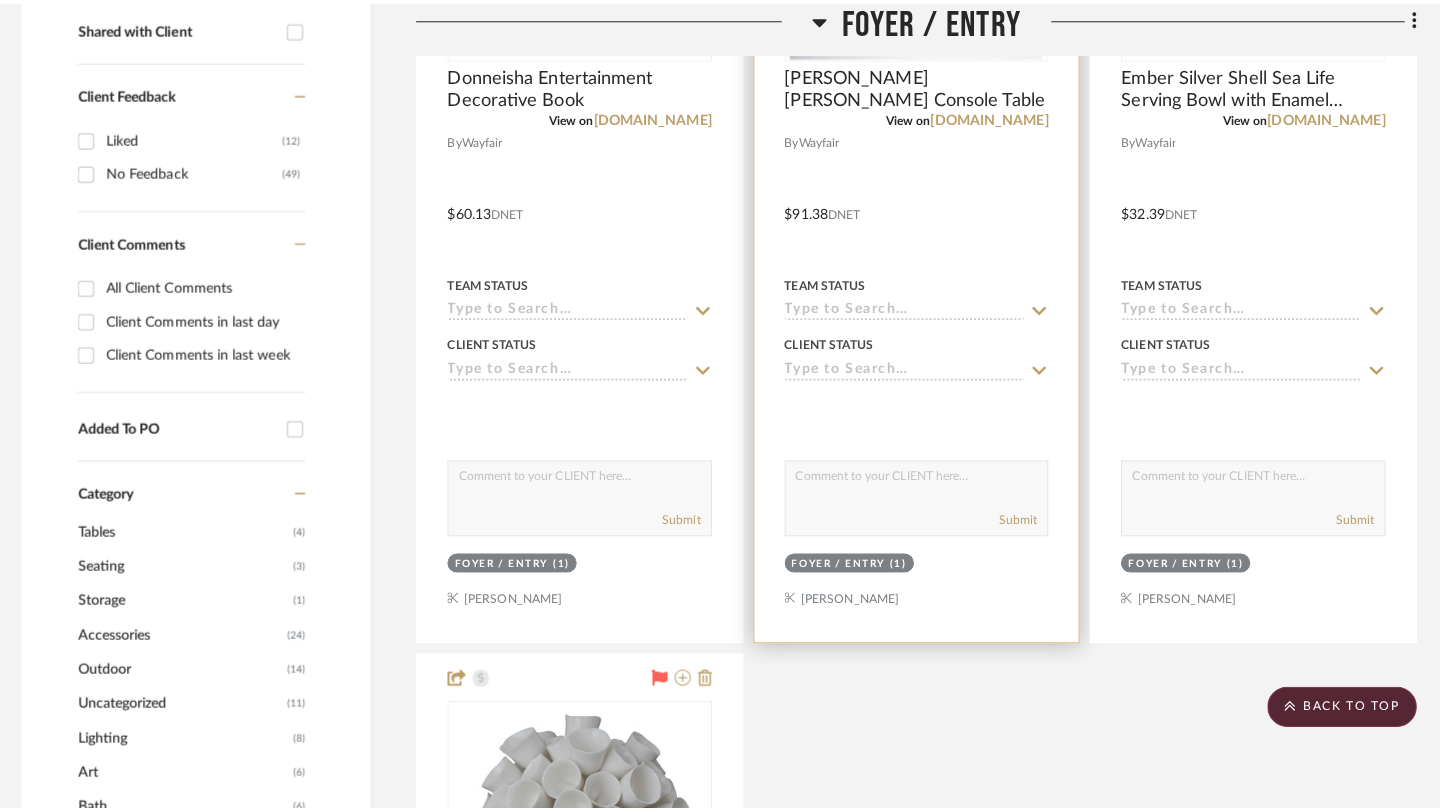 scroll, scrollTop: 0, scrollLeft: 0, axis: both 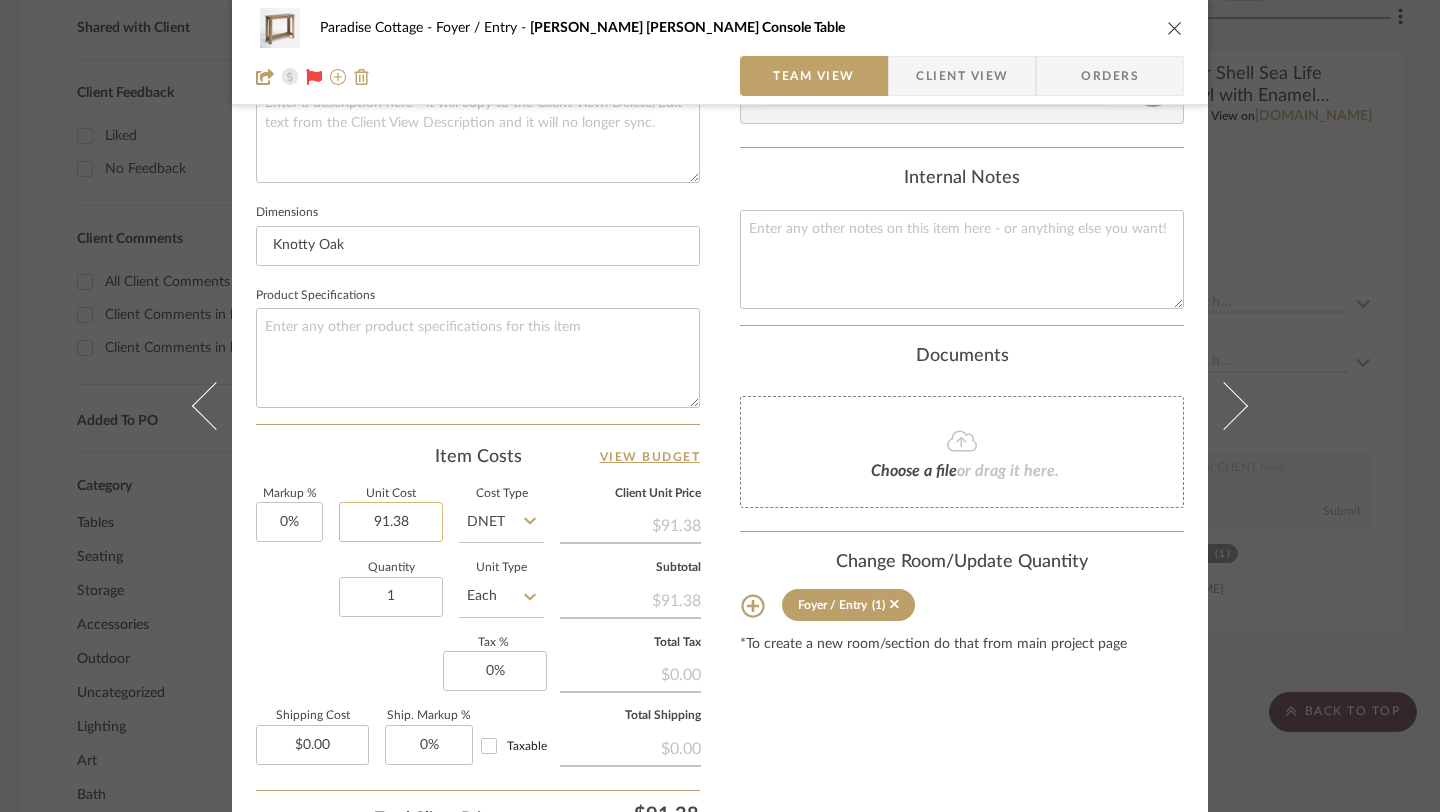 click on "91.38" 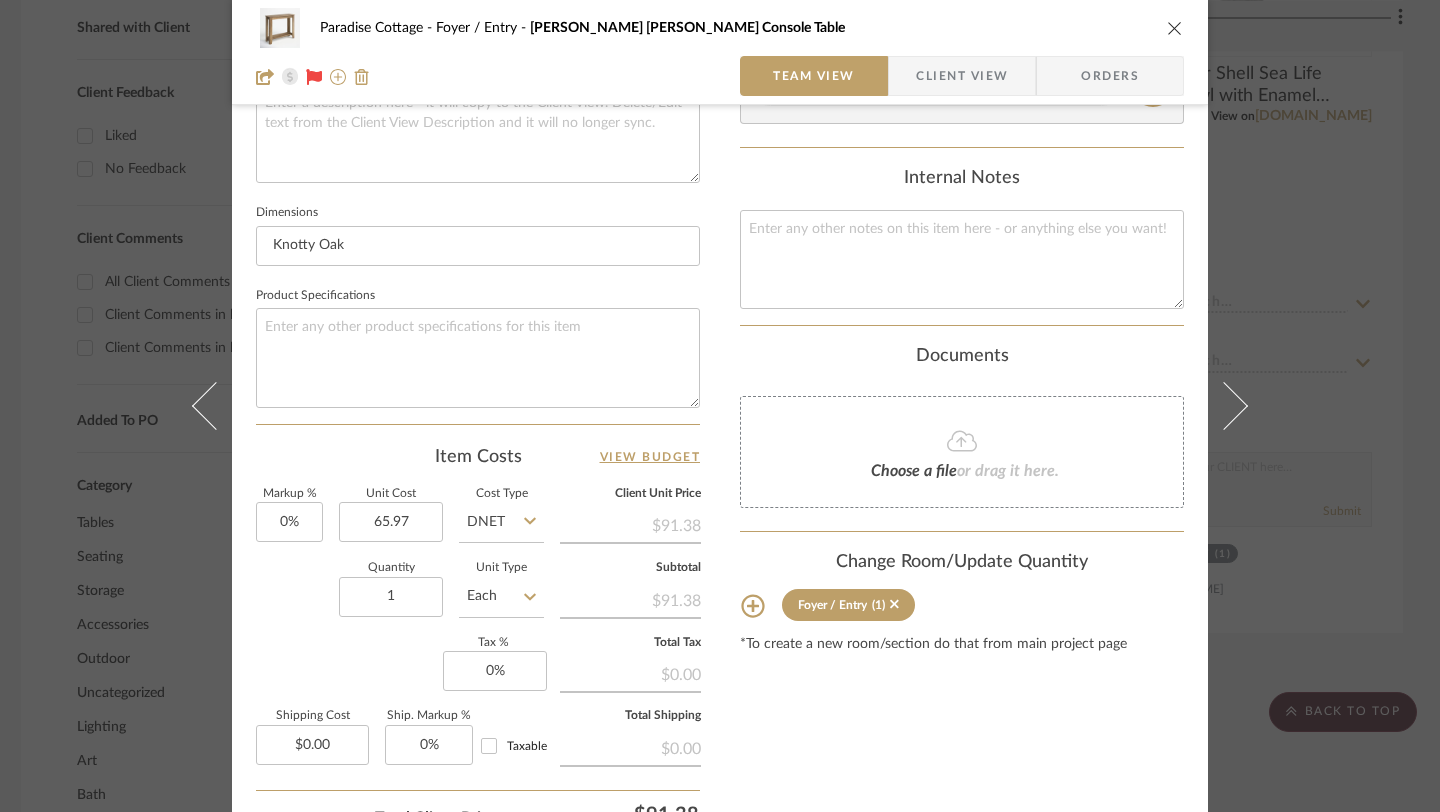 type on "$65.97" 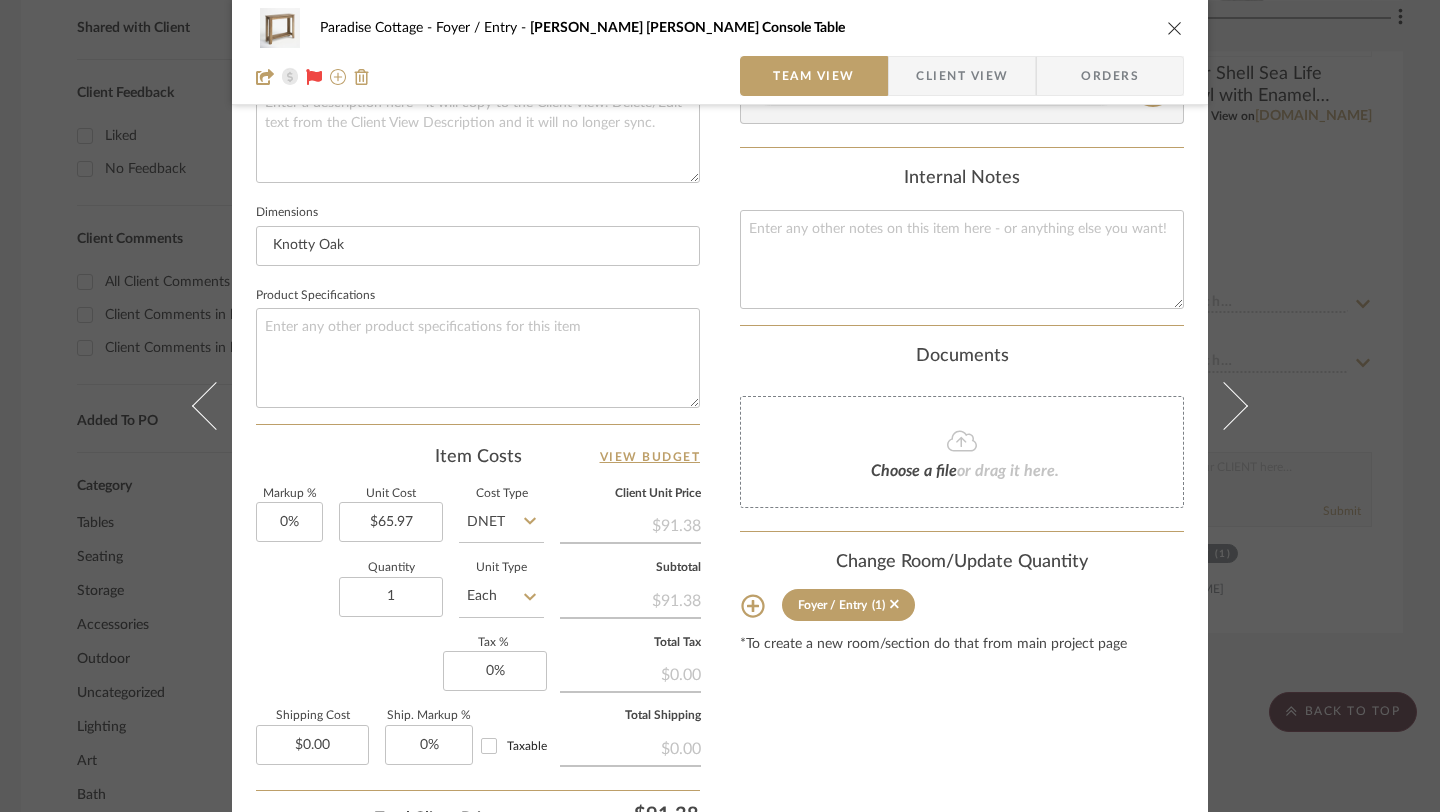 click on "Content here copies to Client View - confirm visibility there.  Show in Client Dashboard   Include in Budget   View Budget  Team Status  Lead Time  In Stock Weeks  Est. Min   Est. Max   Due Date   Install Date  Tasks / To-Dos /  team Messaging  Leave yourself a note here or share next steps with your team. You will receive emails when they
respond!  Invite Collaborator Internal Notes  Documents  Choose a file  or drag it here. Change Room/Update Quantity  Foyer / Entry  (1) *To create a new room/section do that from main project page" at bounding box center (962, 136) 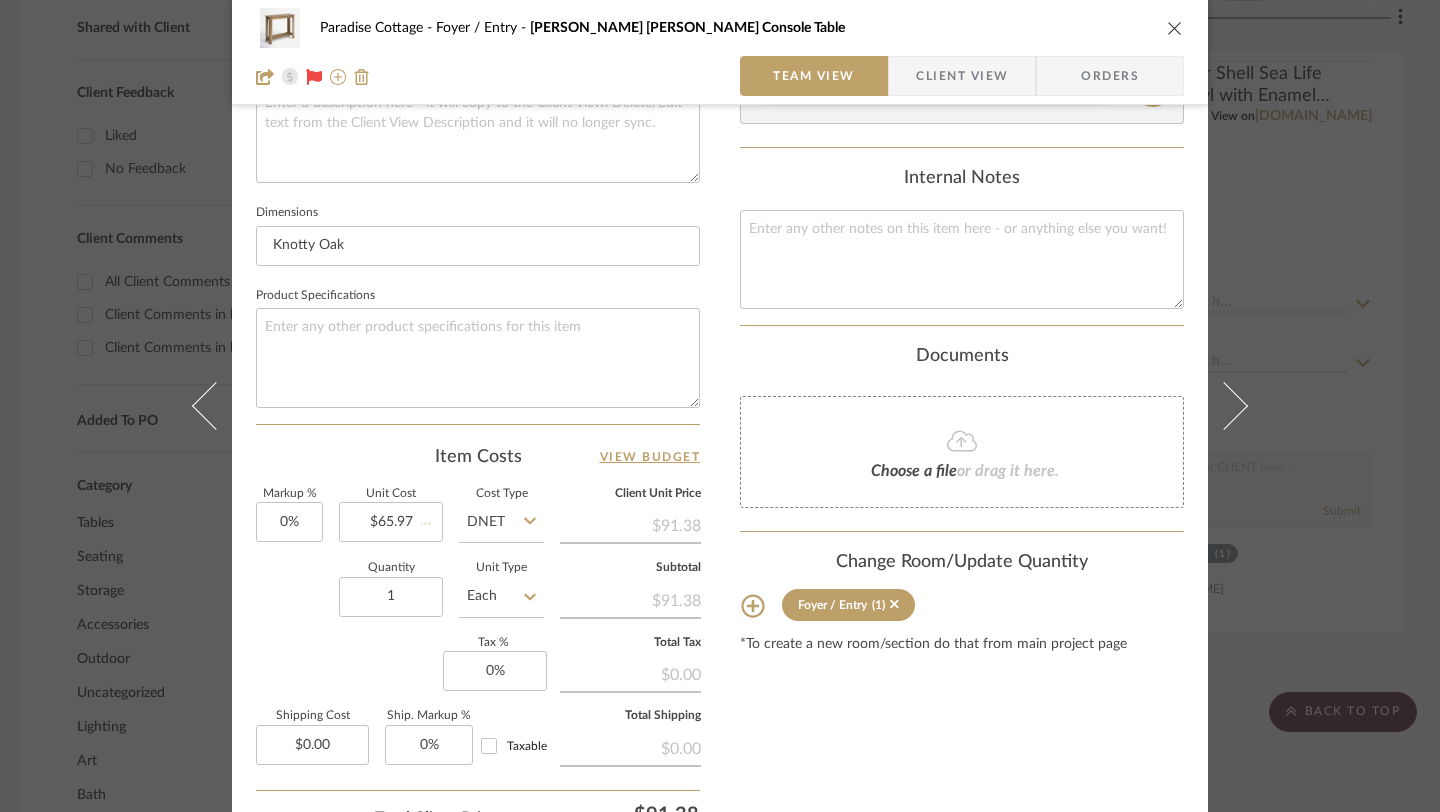 type 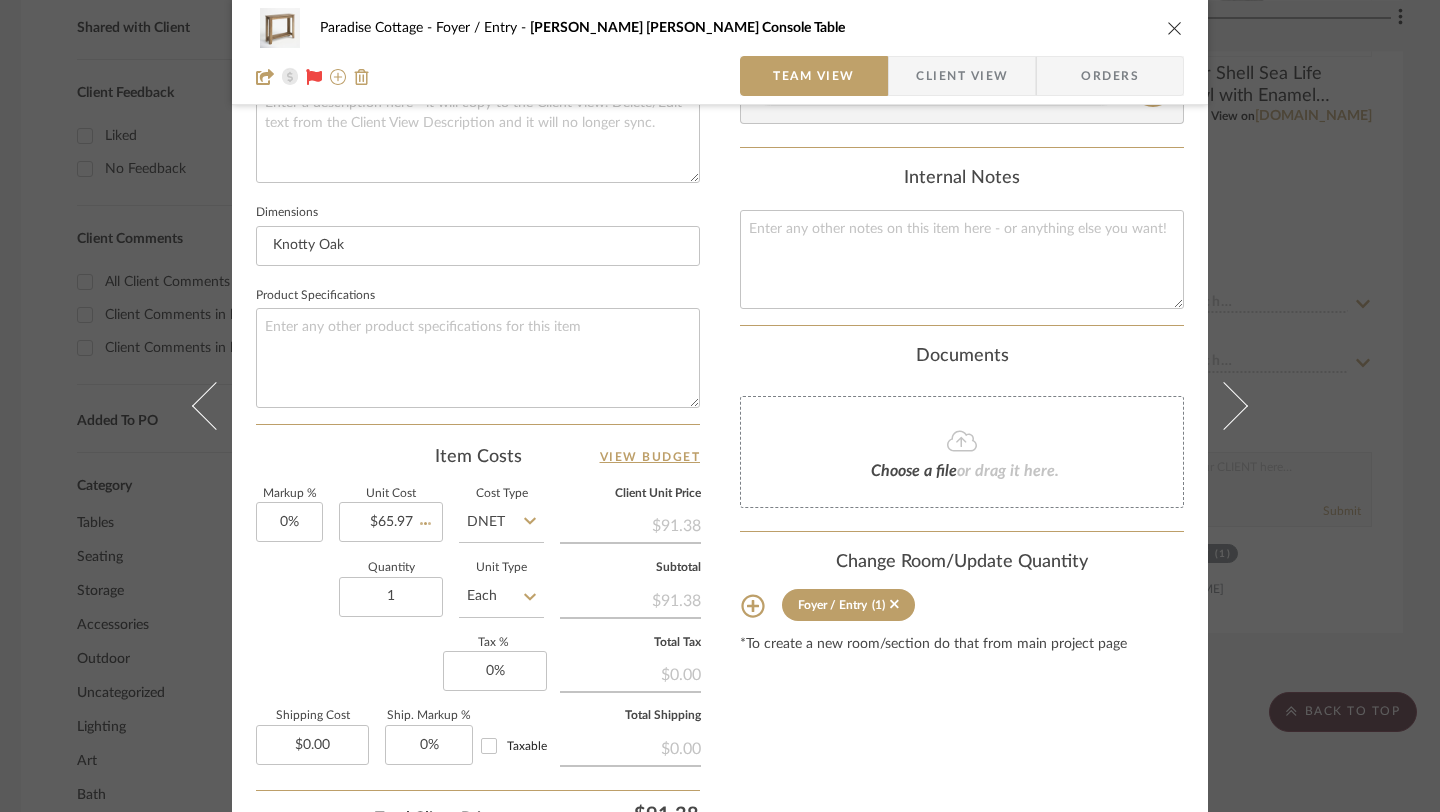 type 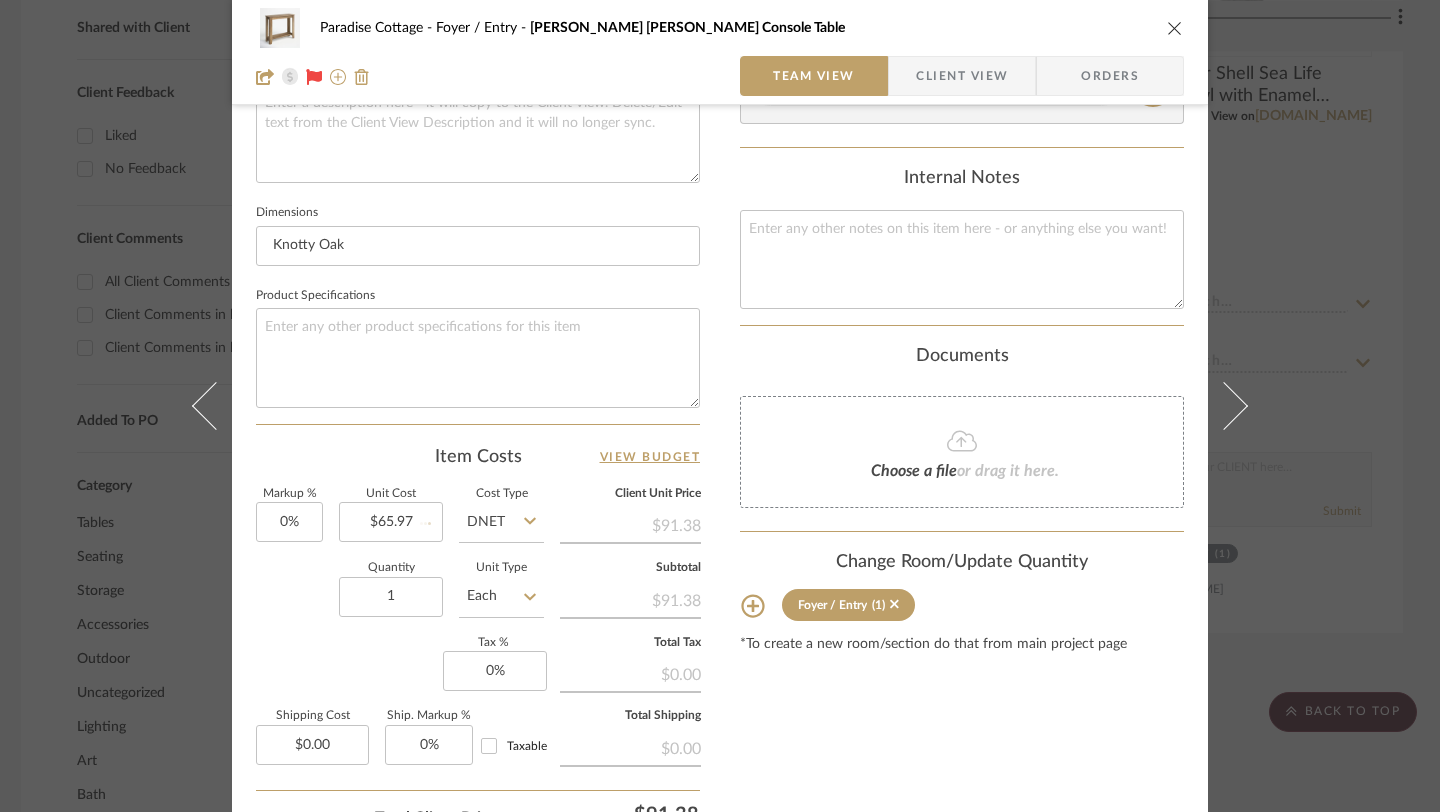 type 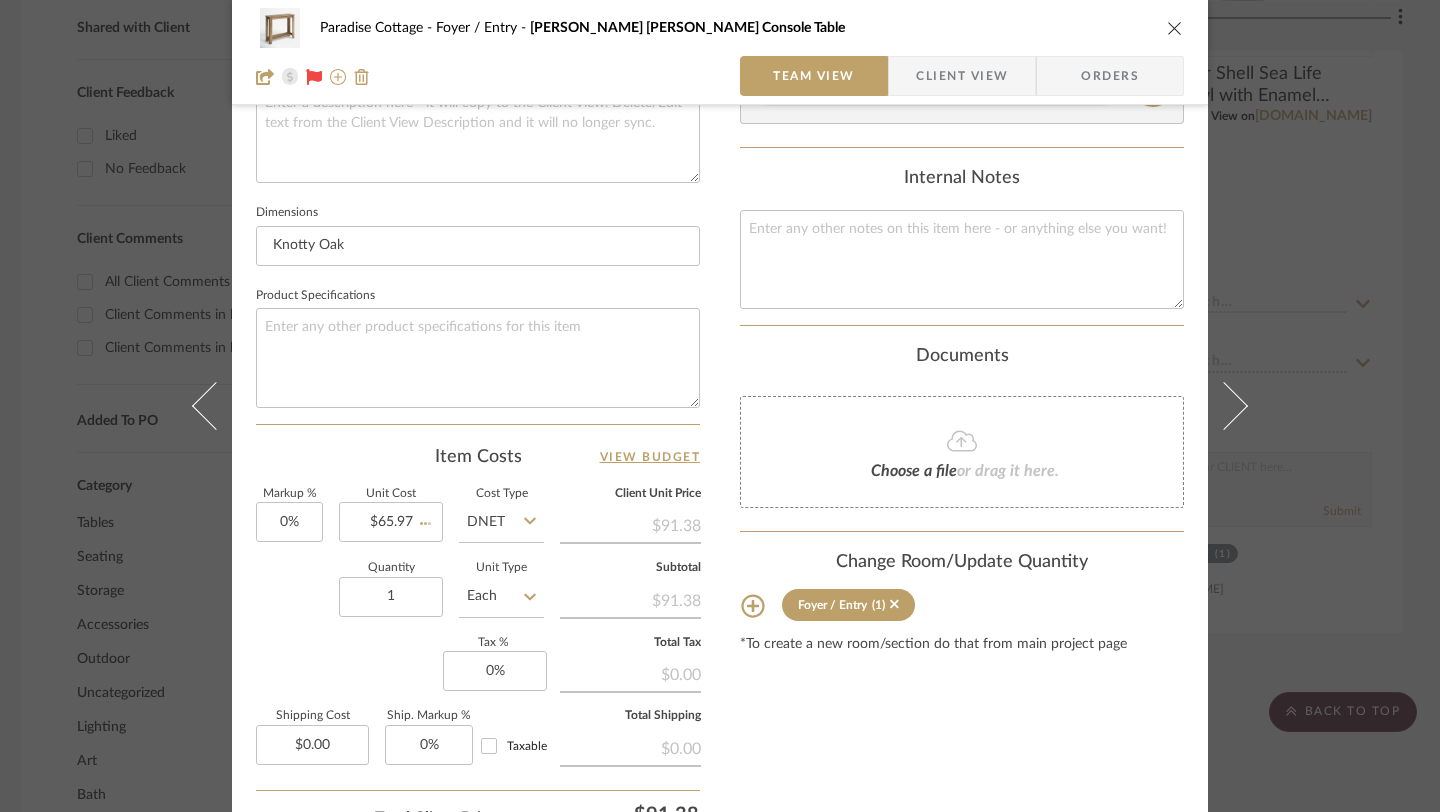 type 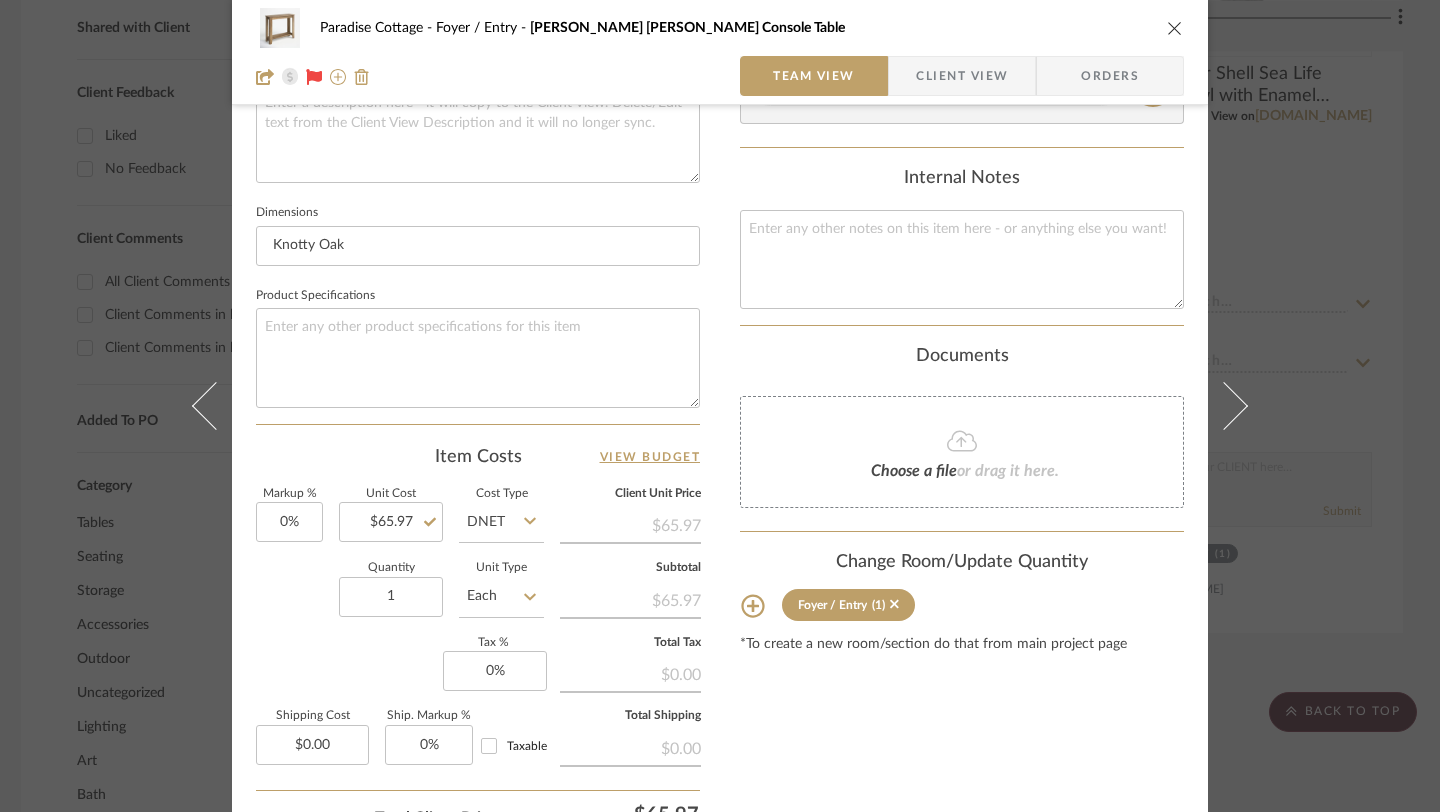 click on "Paradise Cottage Foyer / Entry Weddel Basilico Console Table" at bounding box center [720, 28] 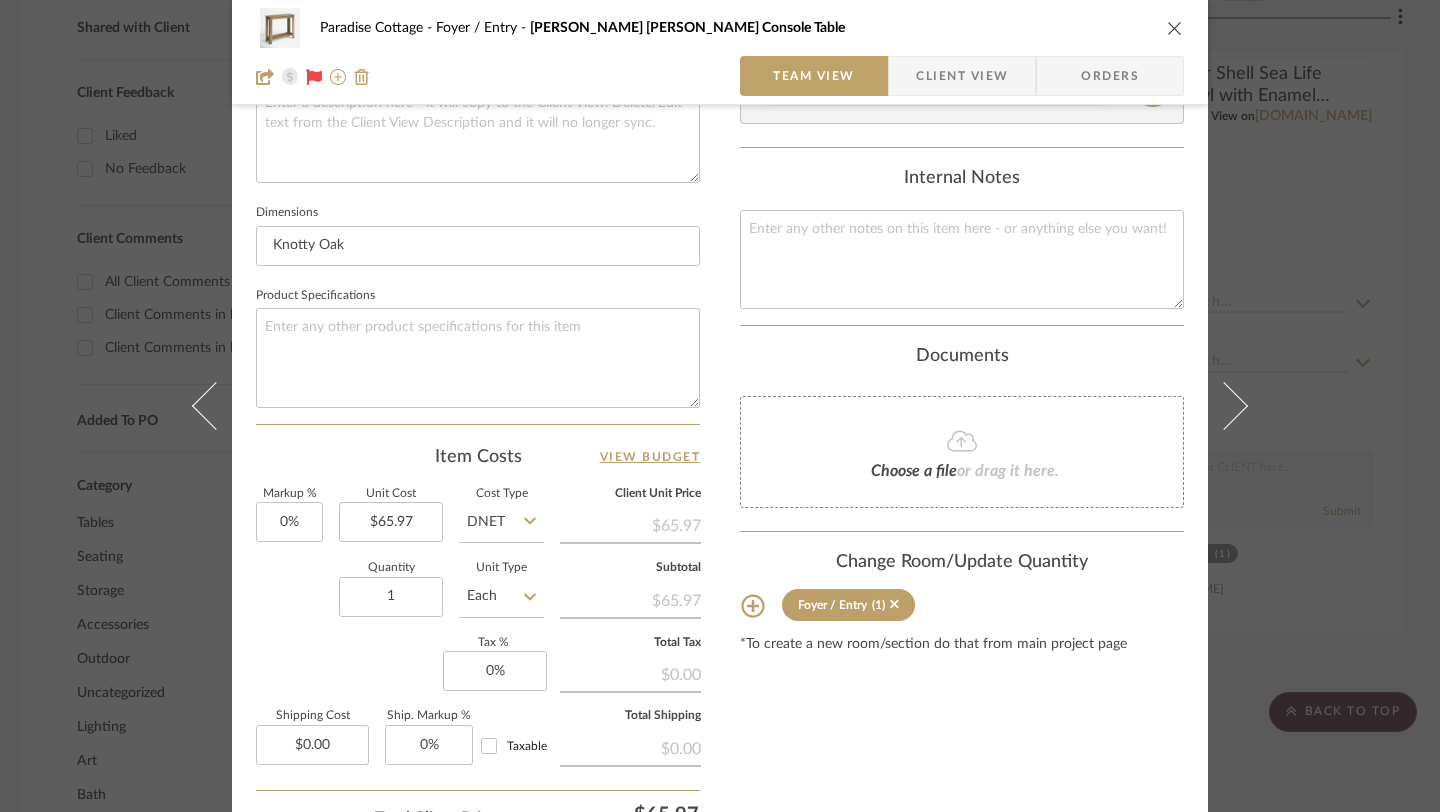 click at bounding box center (1175, 28) 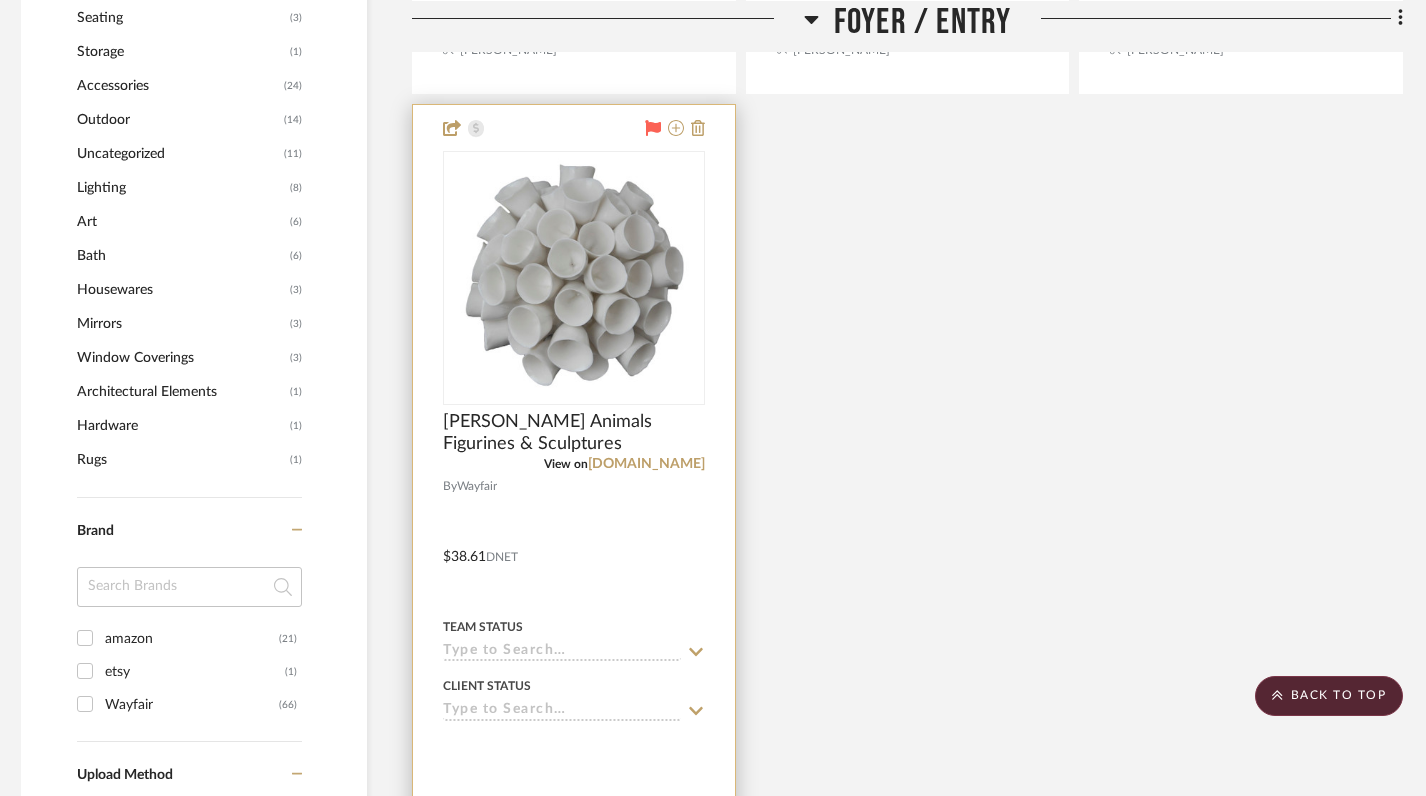 scroll, scrollTop: 1338, scrollLeft: 9, axis: both 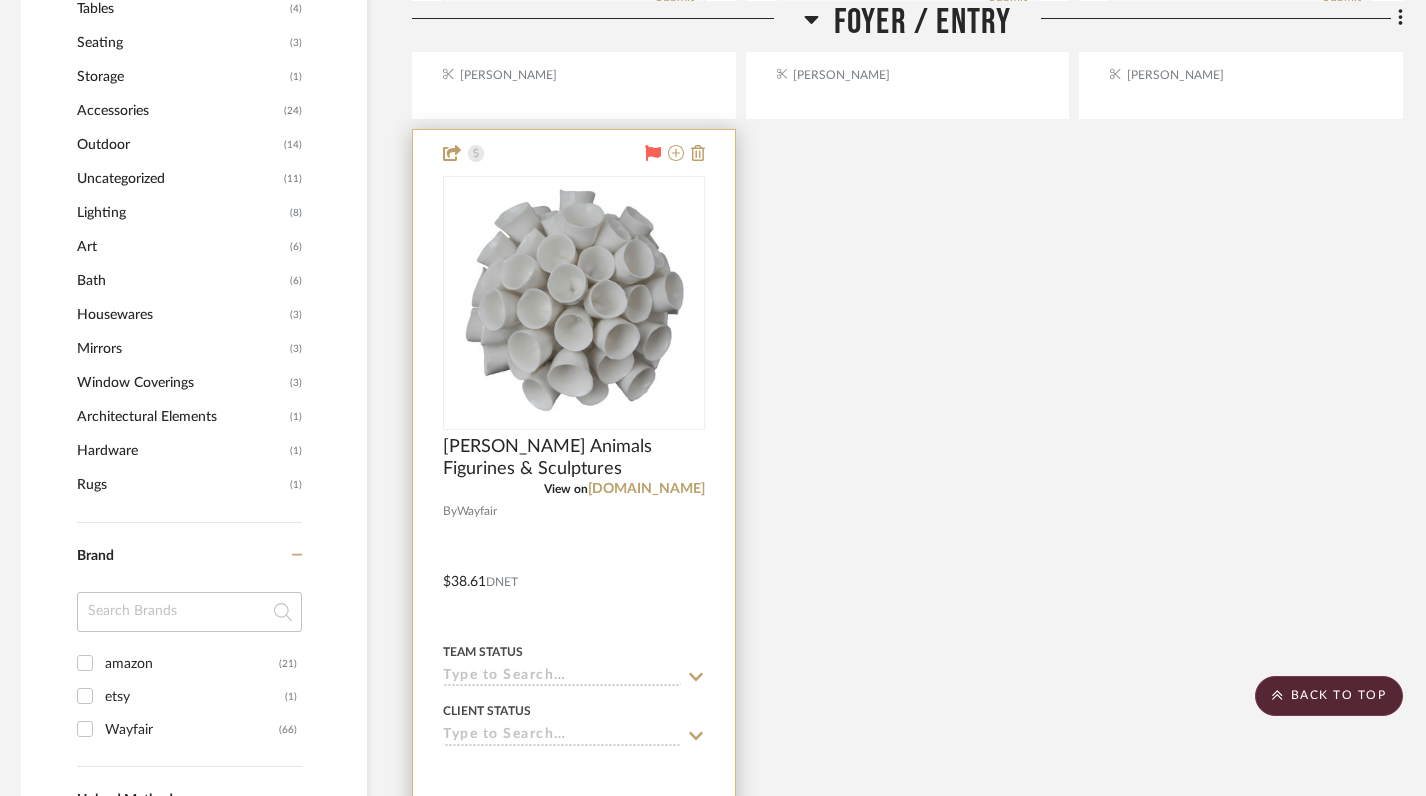click at bounding box center [574, 567] 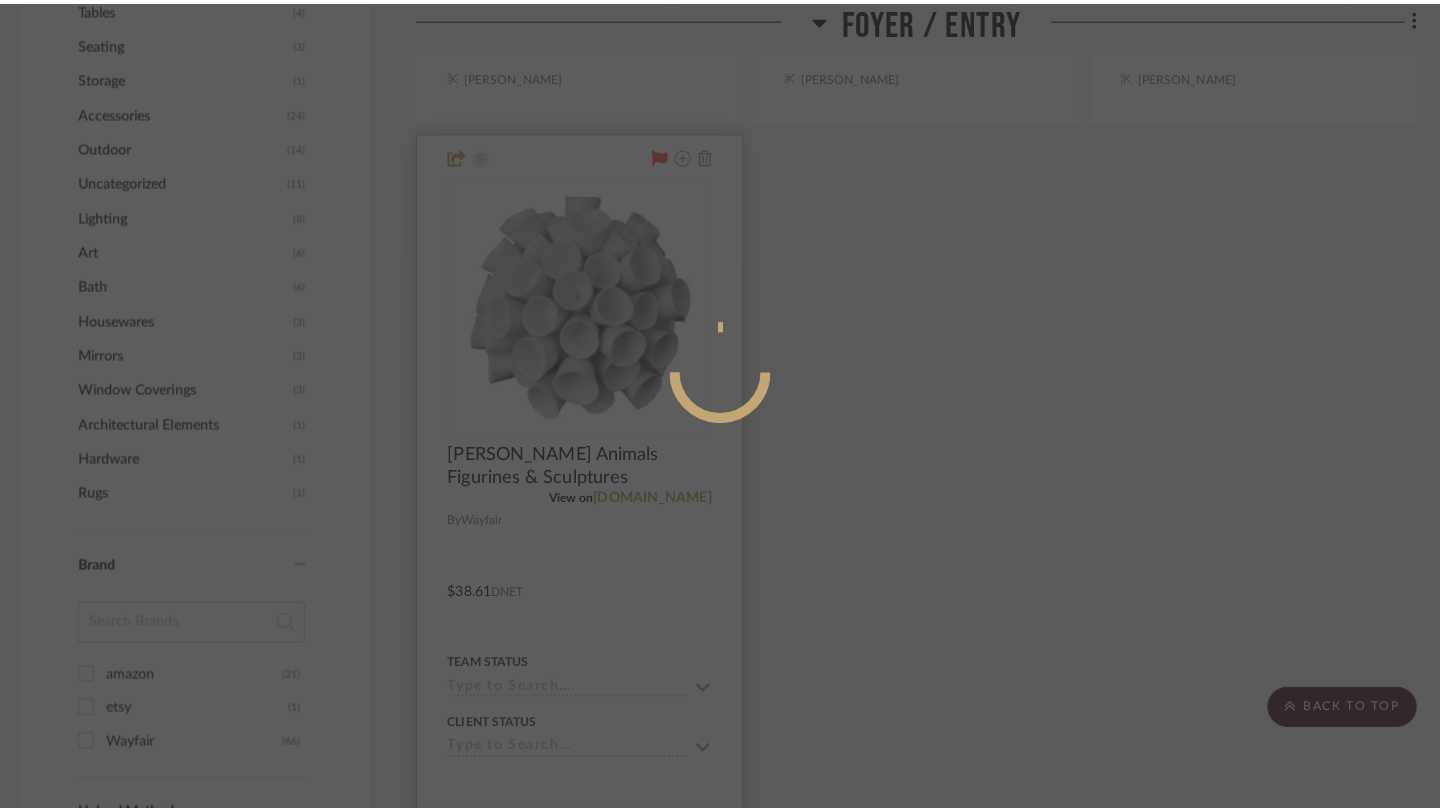 scroll, scrollTop: 0, scrollLeft: 0, axis: both 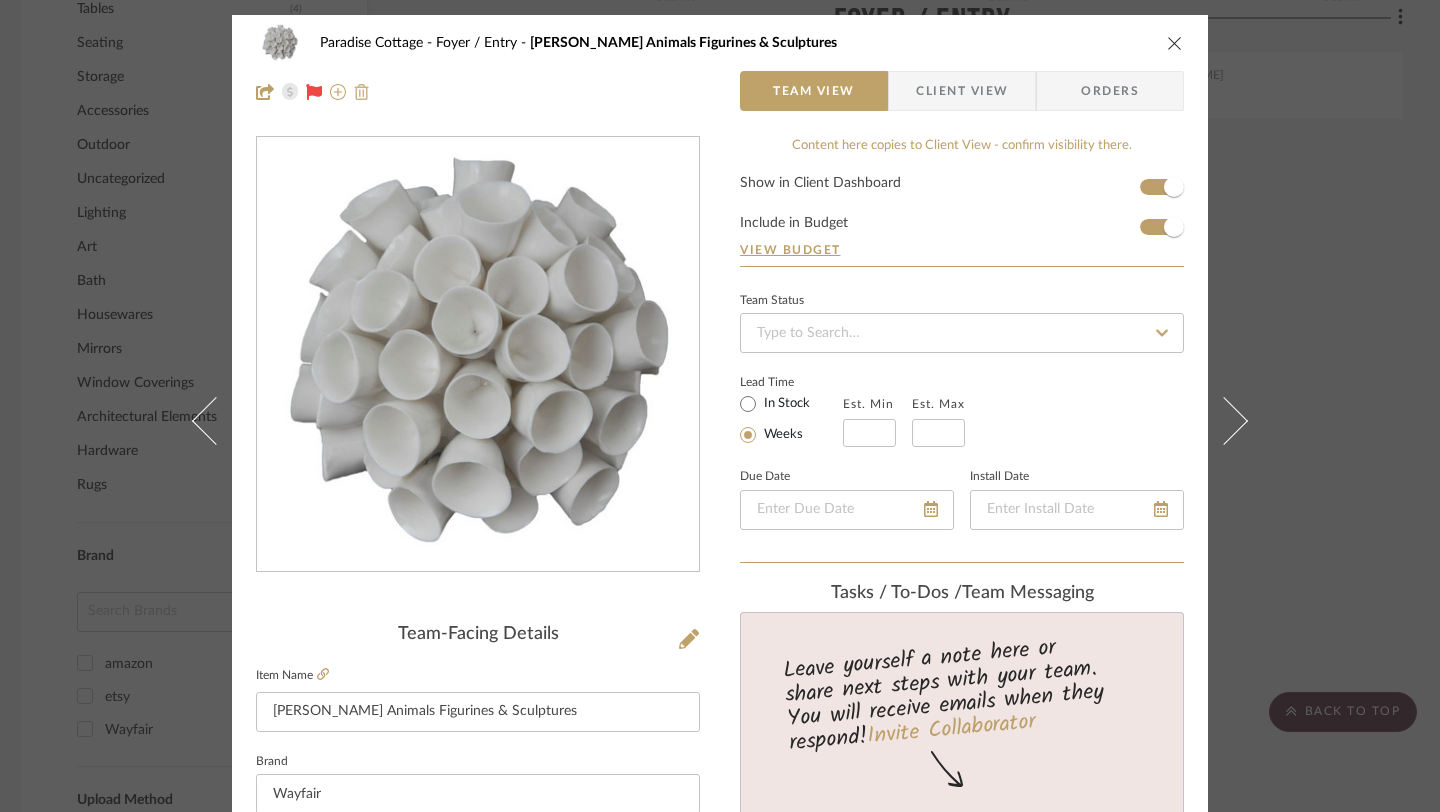 click at bounding box center [362, 92] 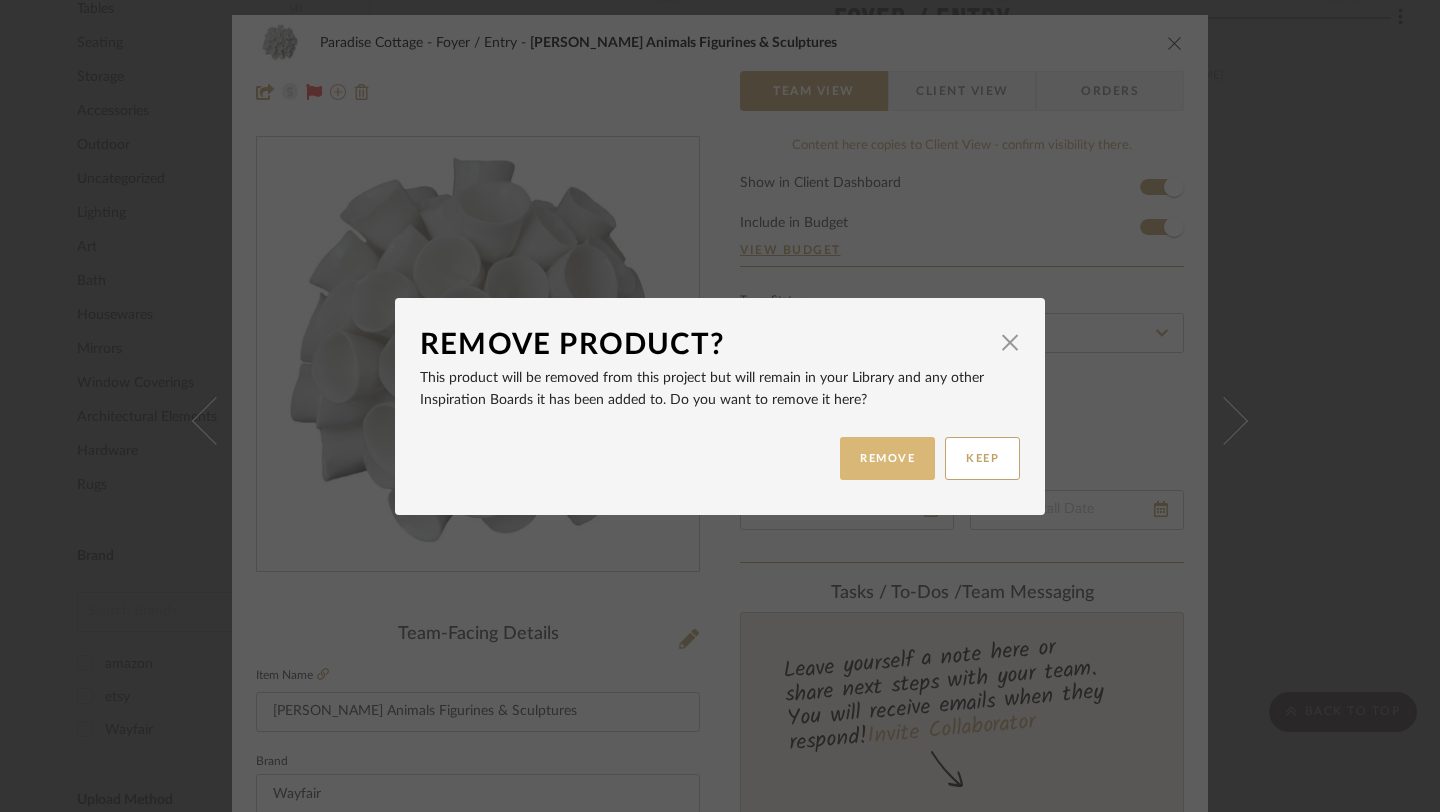 click on "REMOVE" at bounding box center (887, 458) 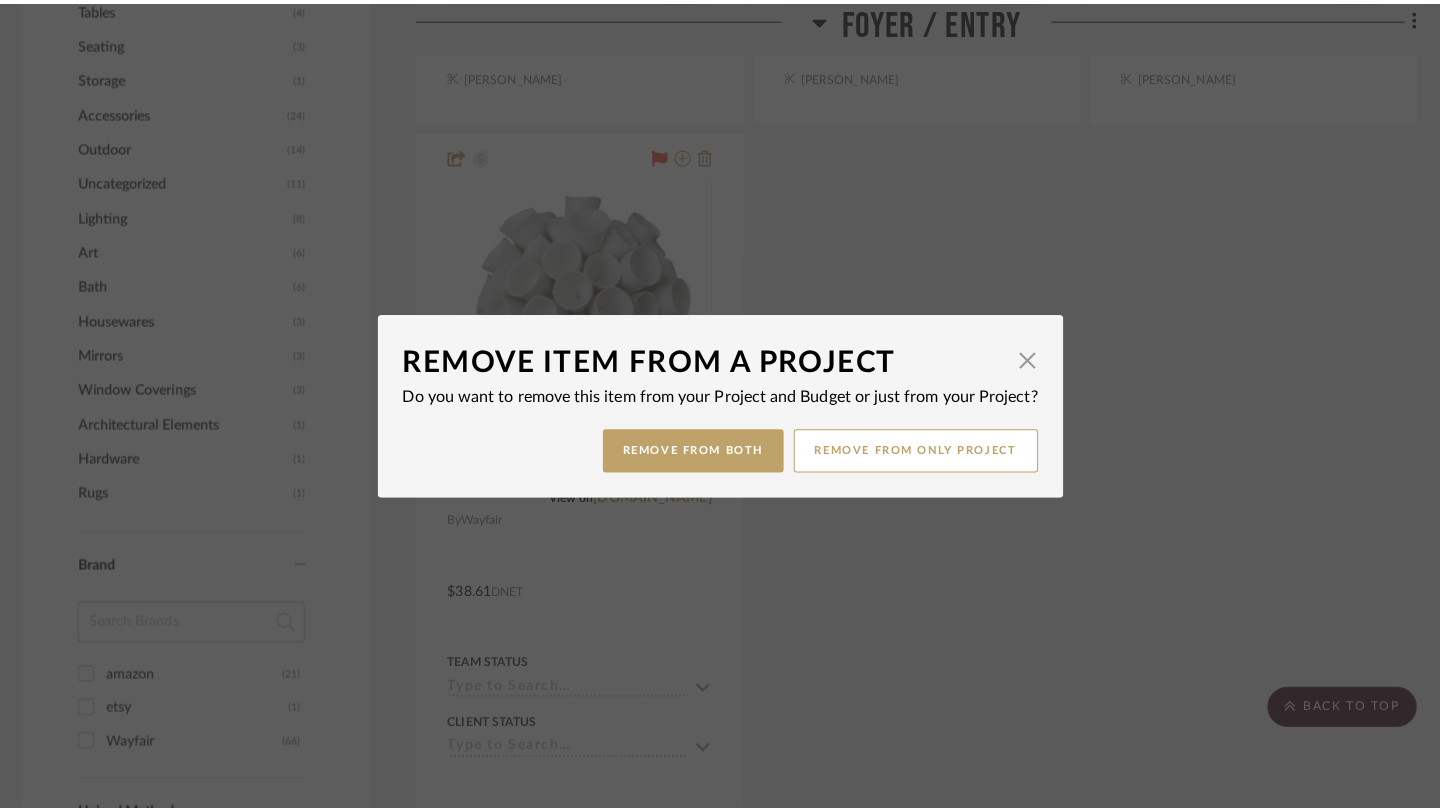scroll, scrollTop: 0, scrollLeft: 0, axis: both 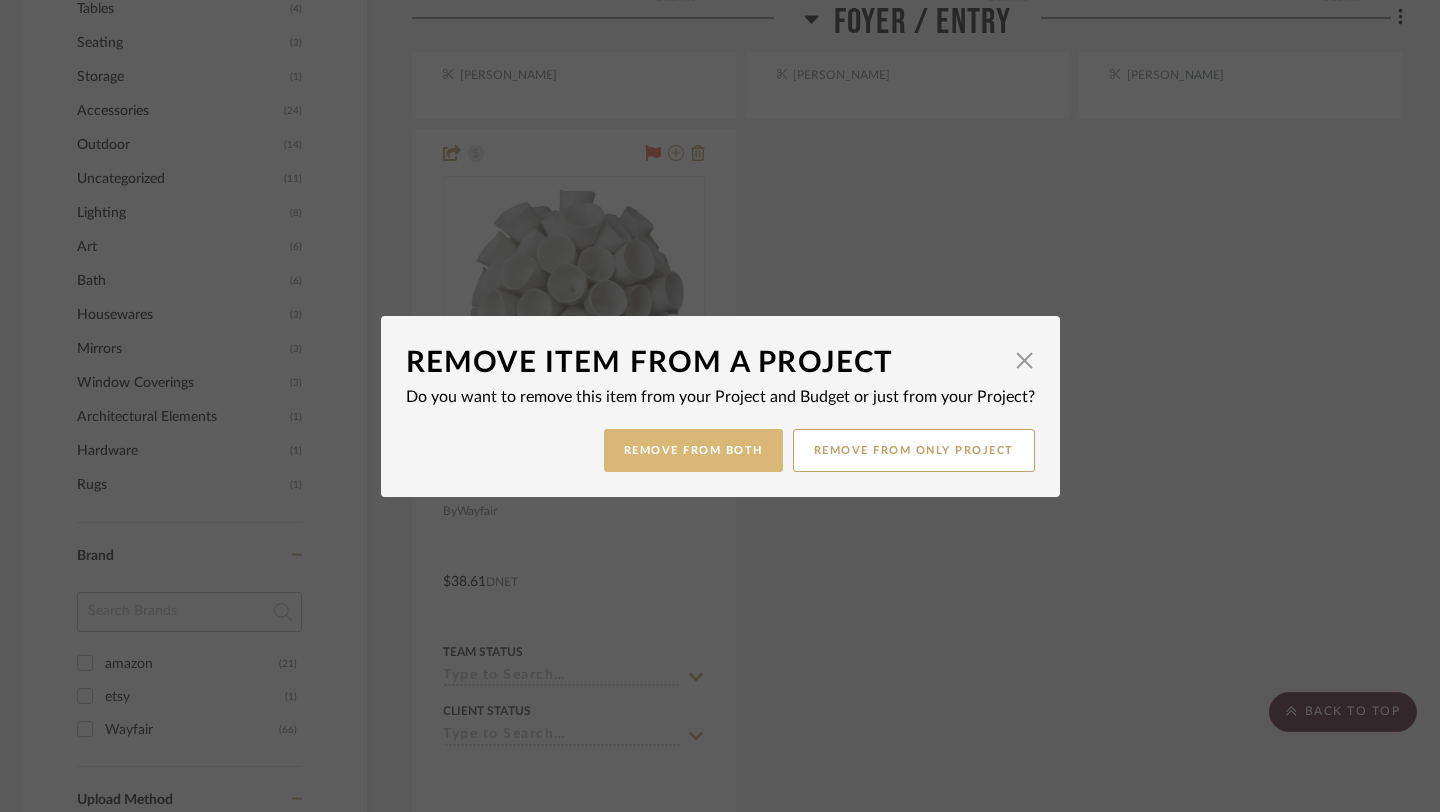 click on "Remove from Both" at bounding box center (693, 450) 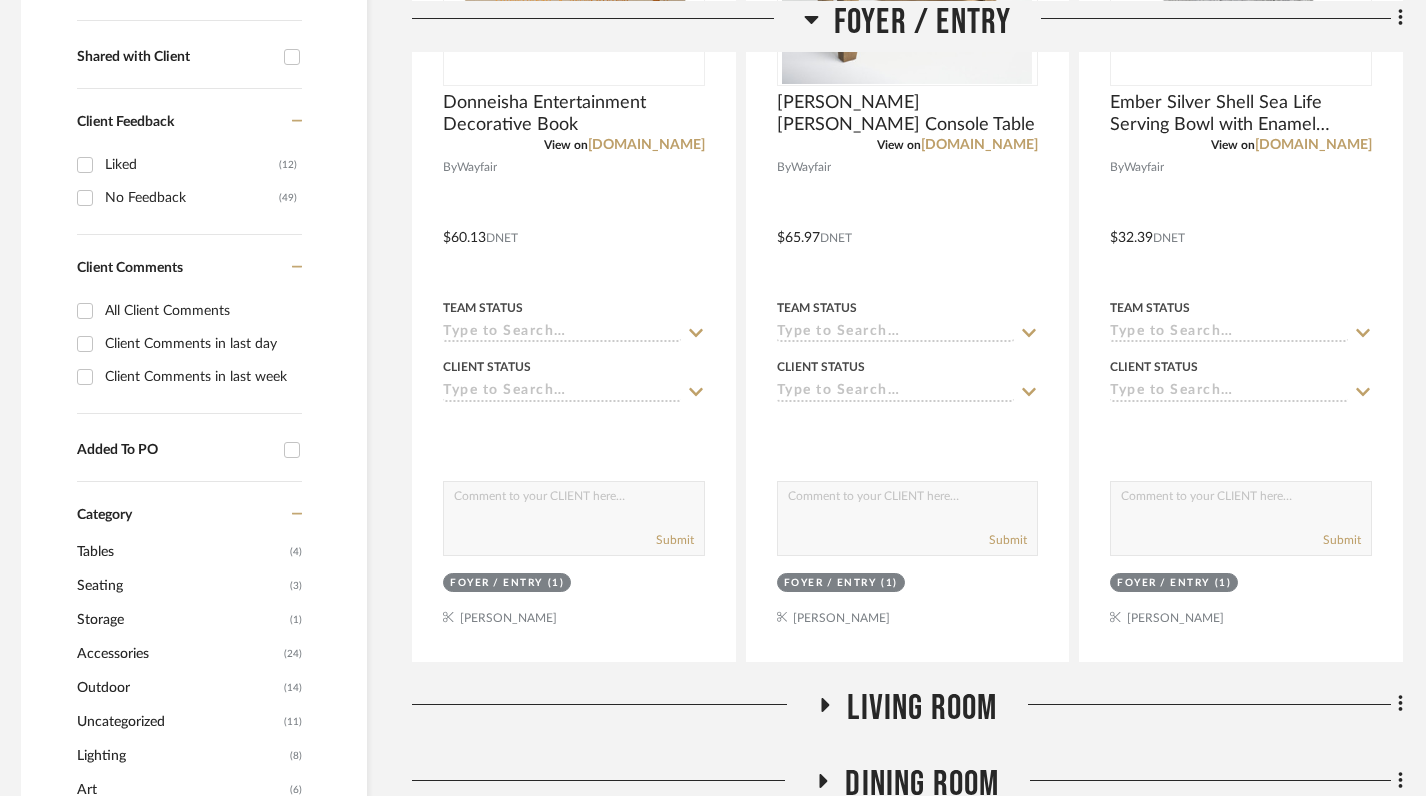 scroll, scrollTop: 810, scrollLeft: 9, axis: both 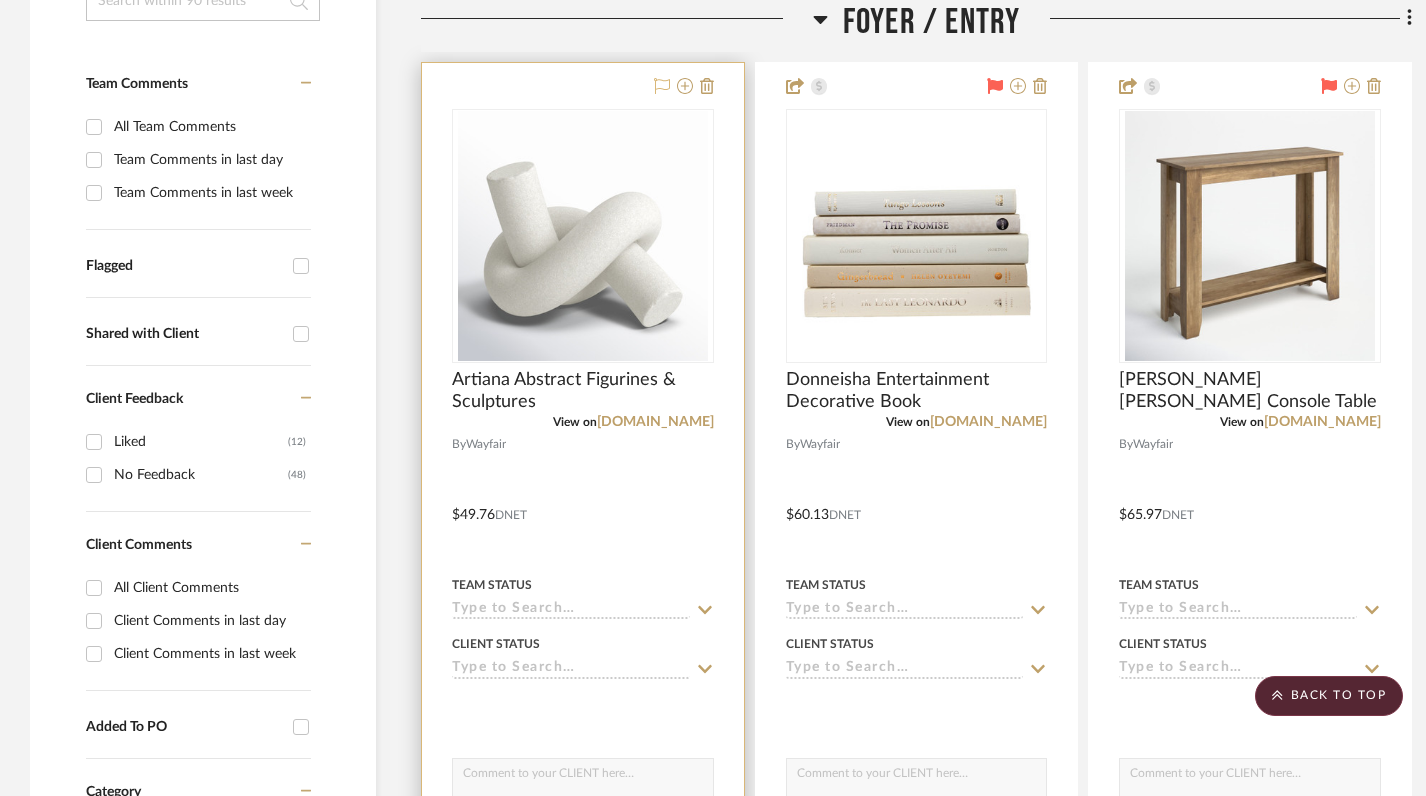 click at bounding box center (662, 87) 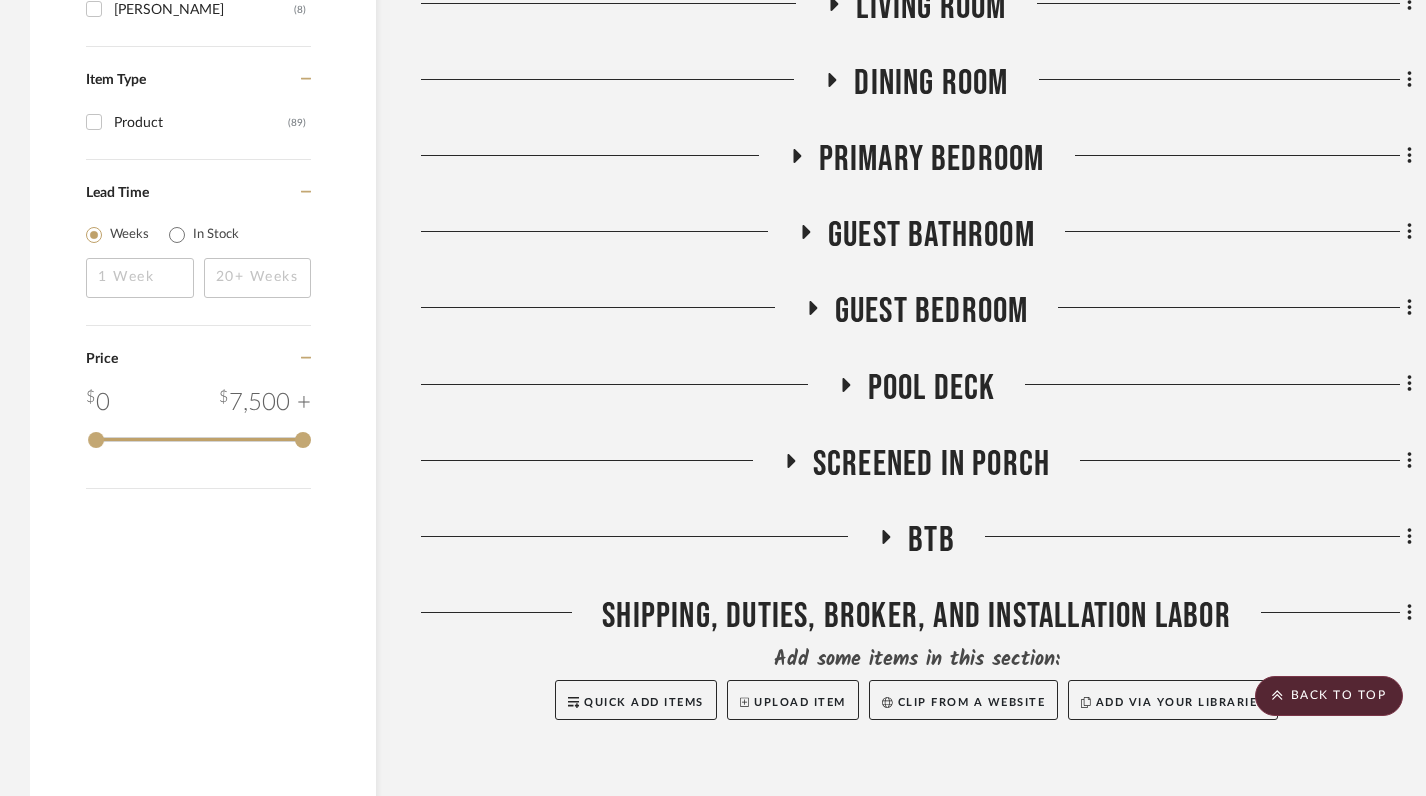 scroll, scrollTop: 2373, scrollLeft: 0, axis: vertical 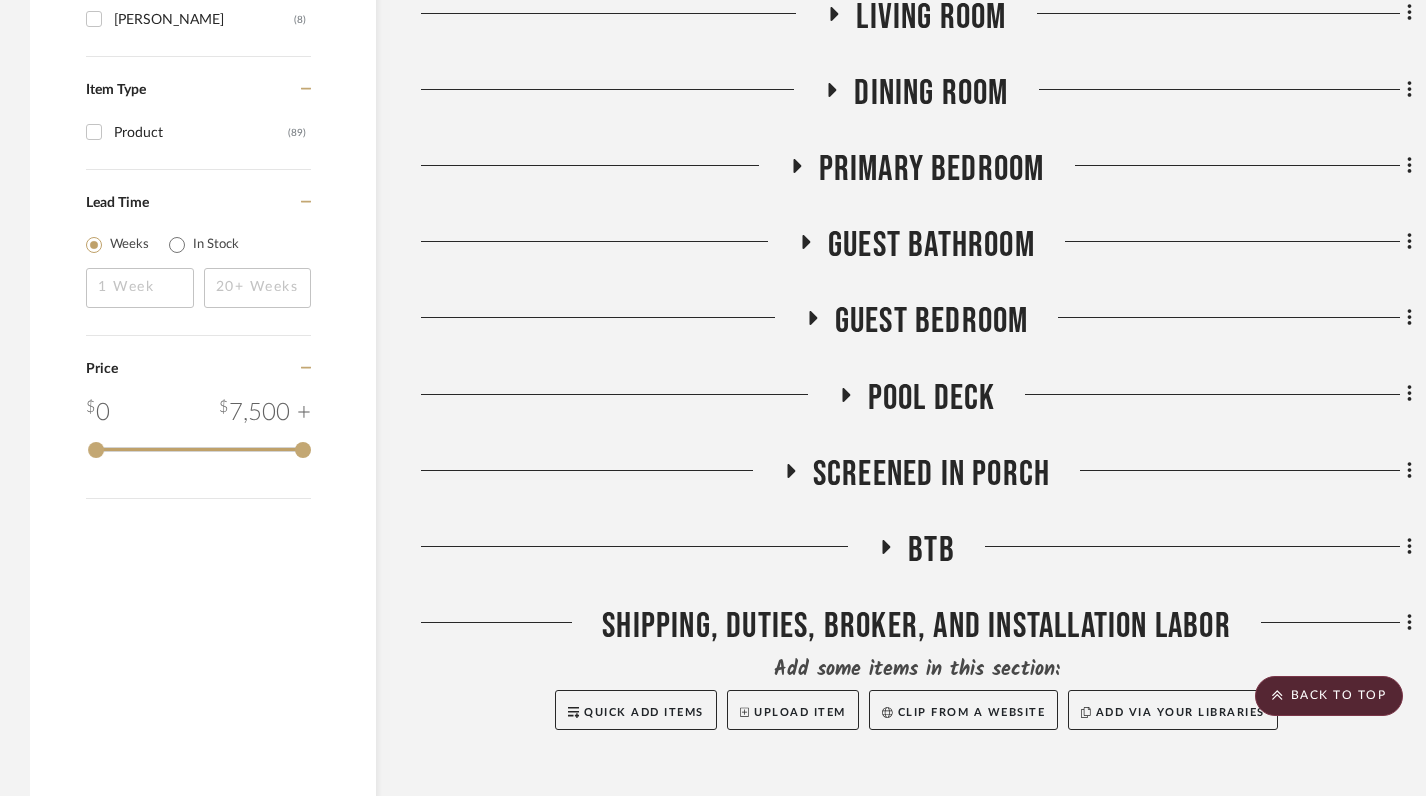 click 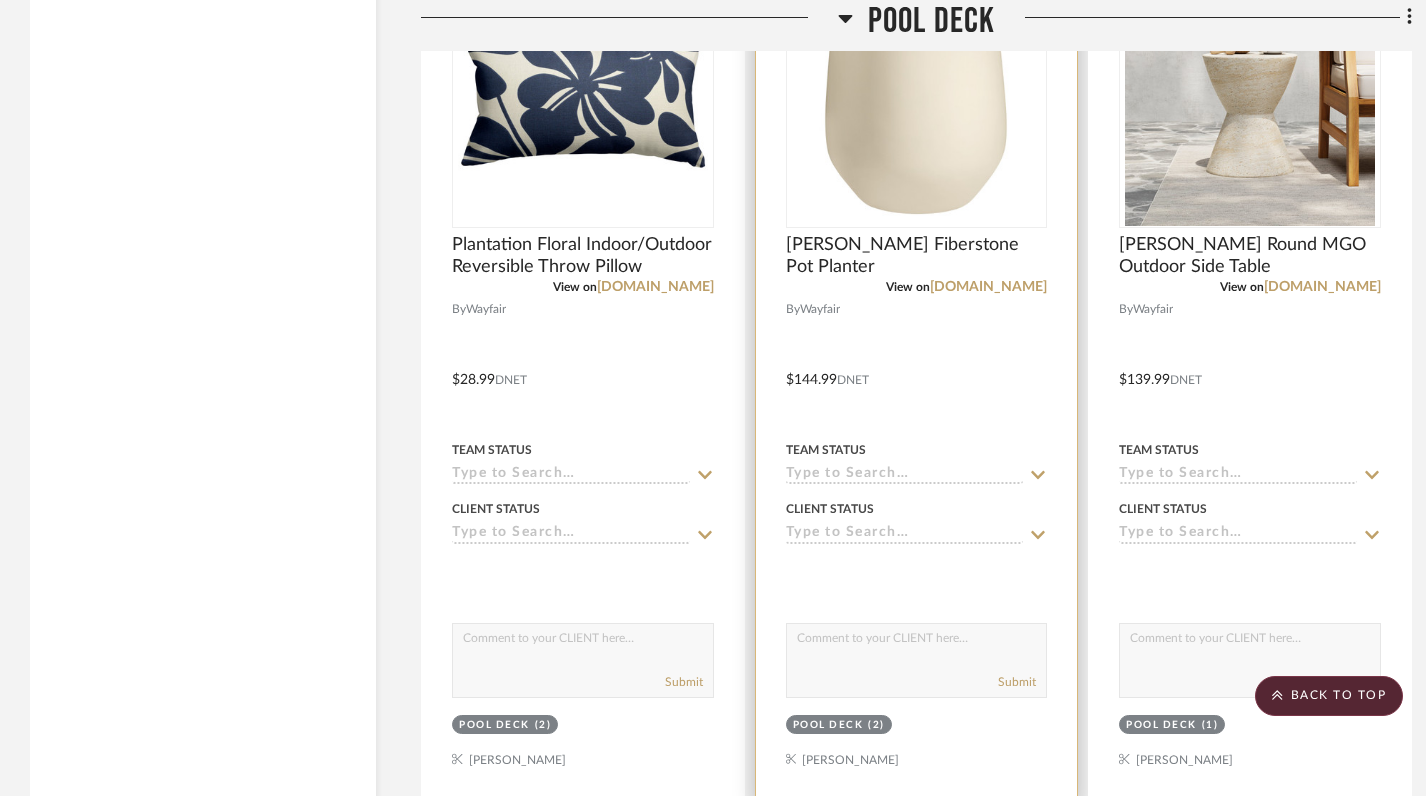 scroll, scrollTop: 2901, scrollLeft: 0, axis: vertical 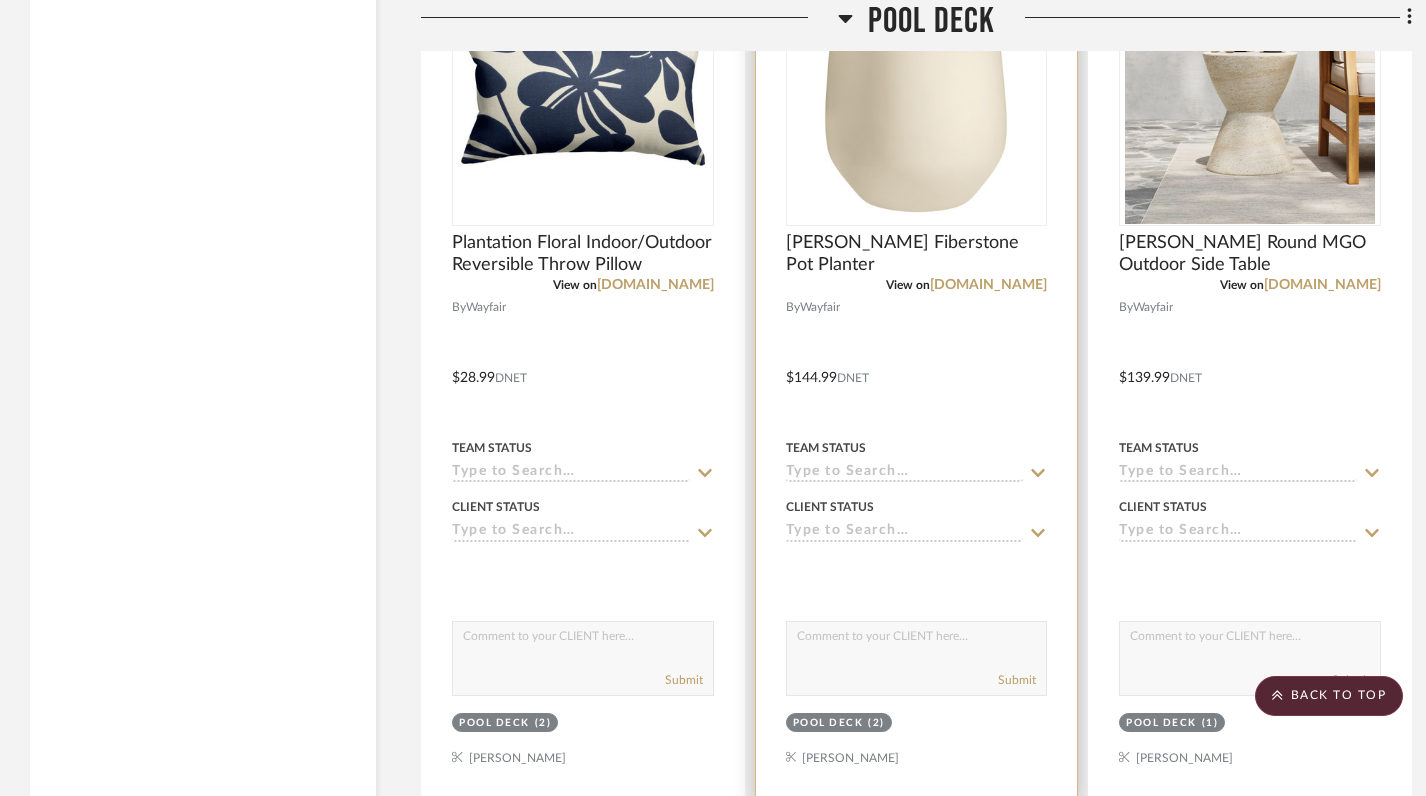 click at bounding box center [917, 363] 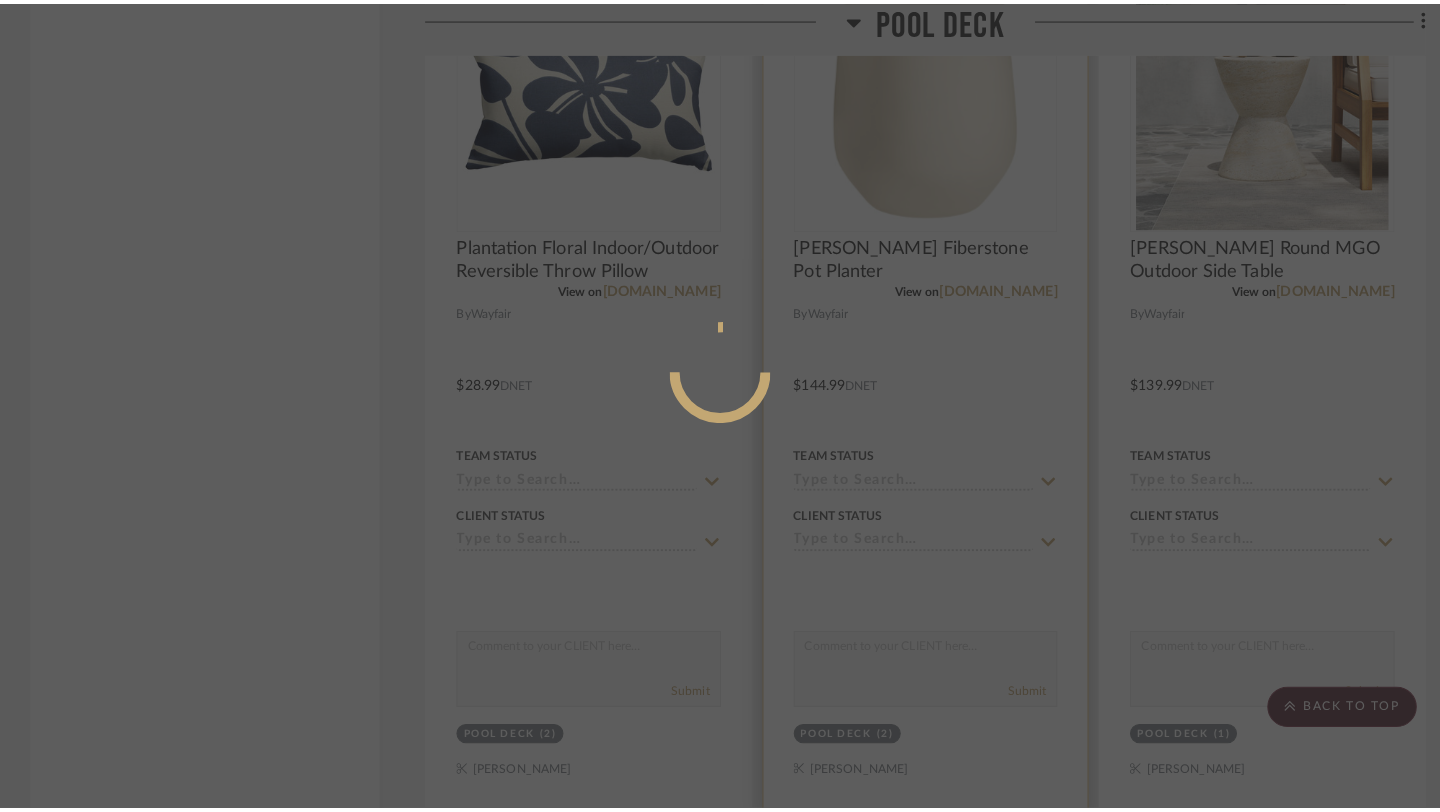 scroll, scrollTop: 0, scrollLeft: 0, axis: both 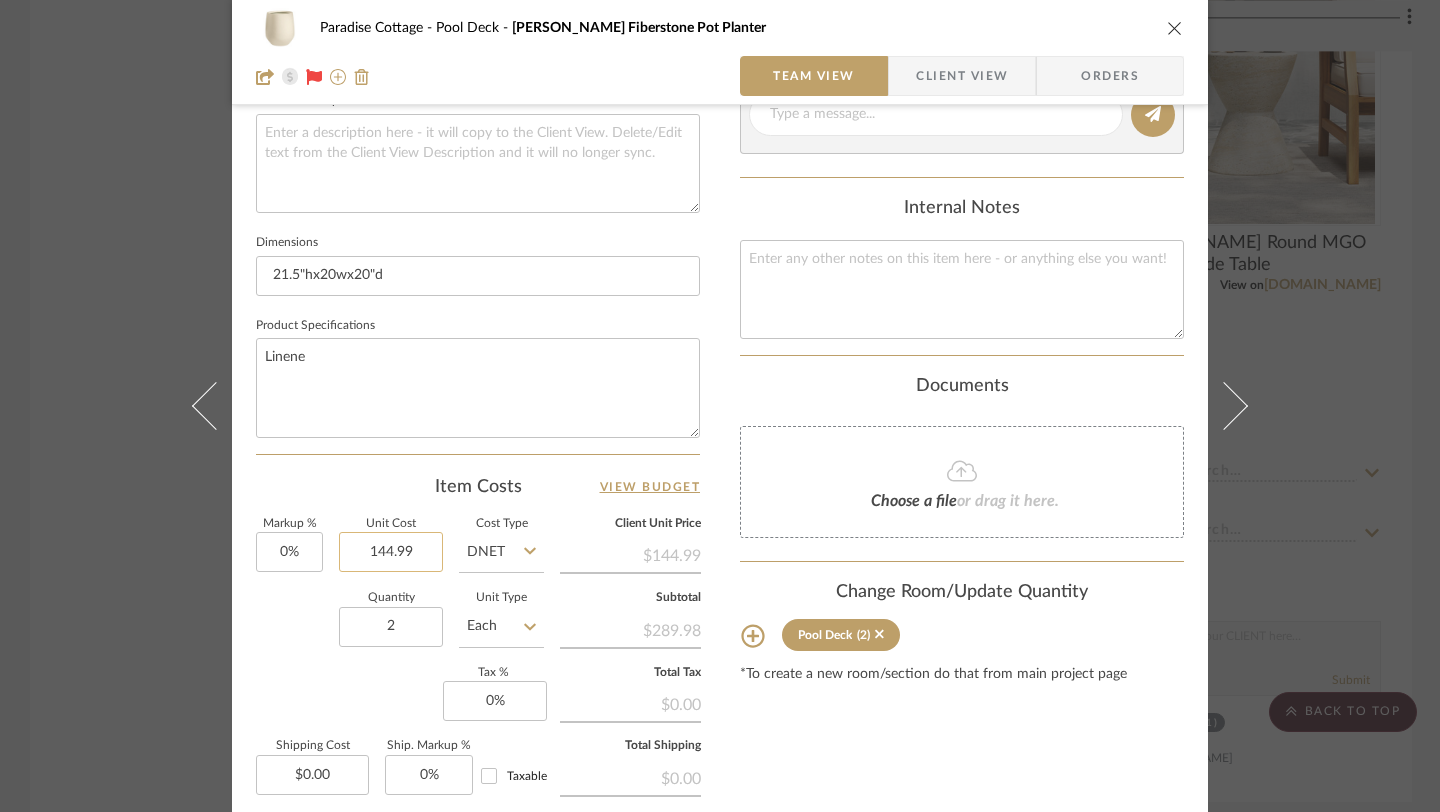 click on "144.99" 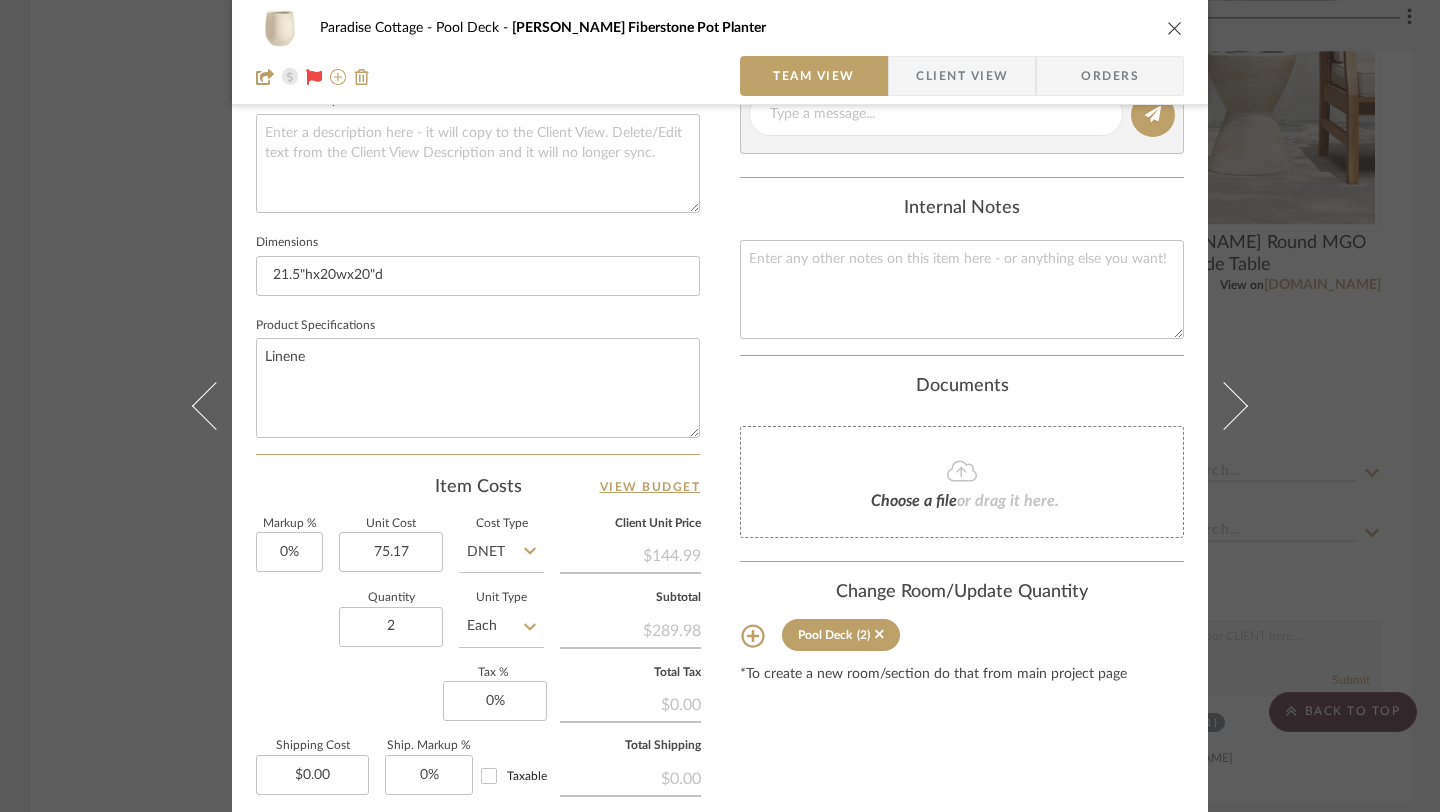 type on "$75.17" 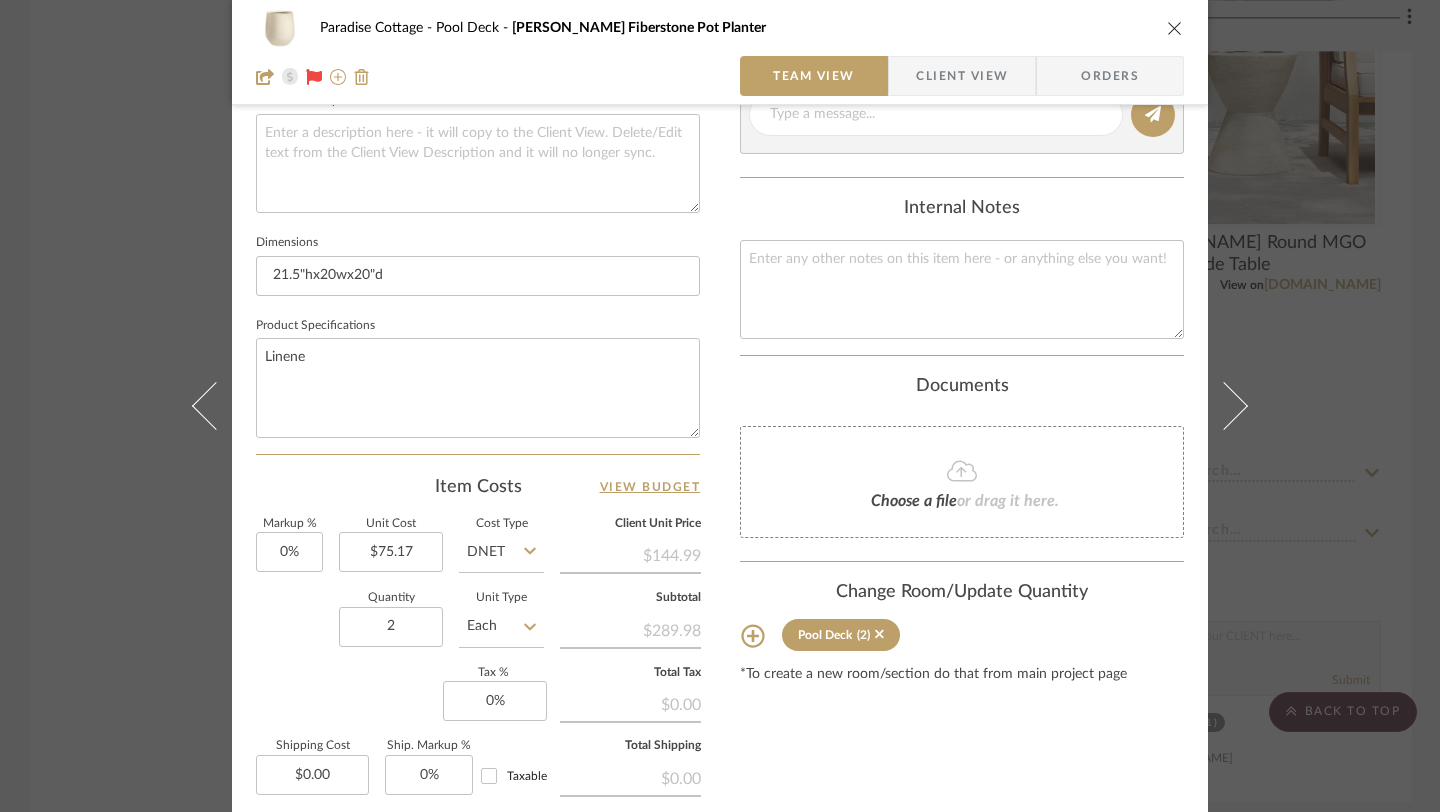 click on "Content here copies to Client View - confirm visibility there.  Show in Client Dashboard   Include in Budget   View Budget  Team Status  Lead Time  In Stock Weeks  Est. Min   Est. Max   Due Date   Install Date  Tasks / To-Dos /  team Messaging  Leave yourself a note here or share next steps with your team. You will receive emails when they
respond!  Invite Collaborator Internal Notes  Documents  Choose a file  or drag it here. Change Room/Update Quantity  Pool Deck  (2) *To create a new room/section do that from main project page" at bounding box center (962, 166) 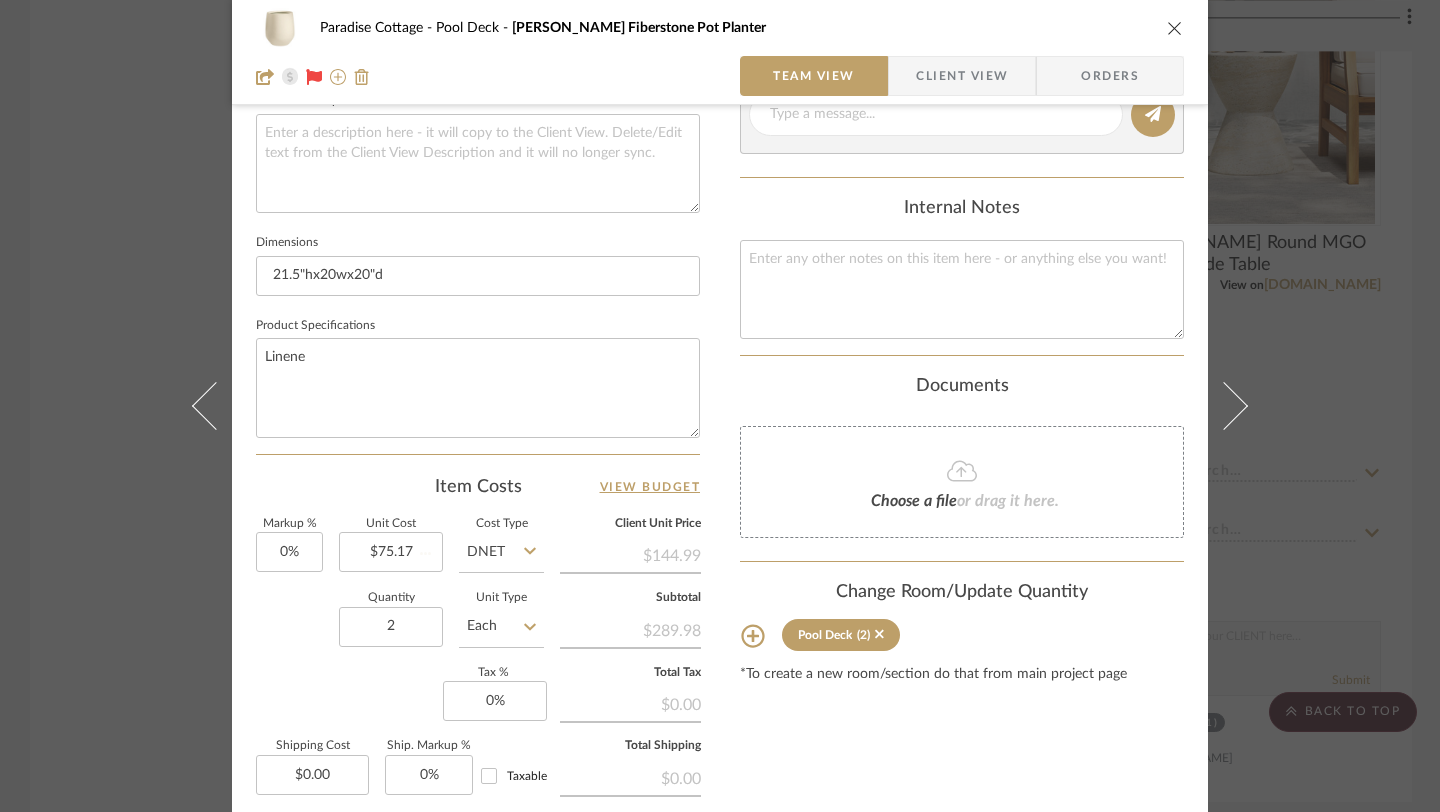 type 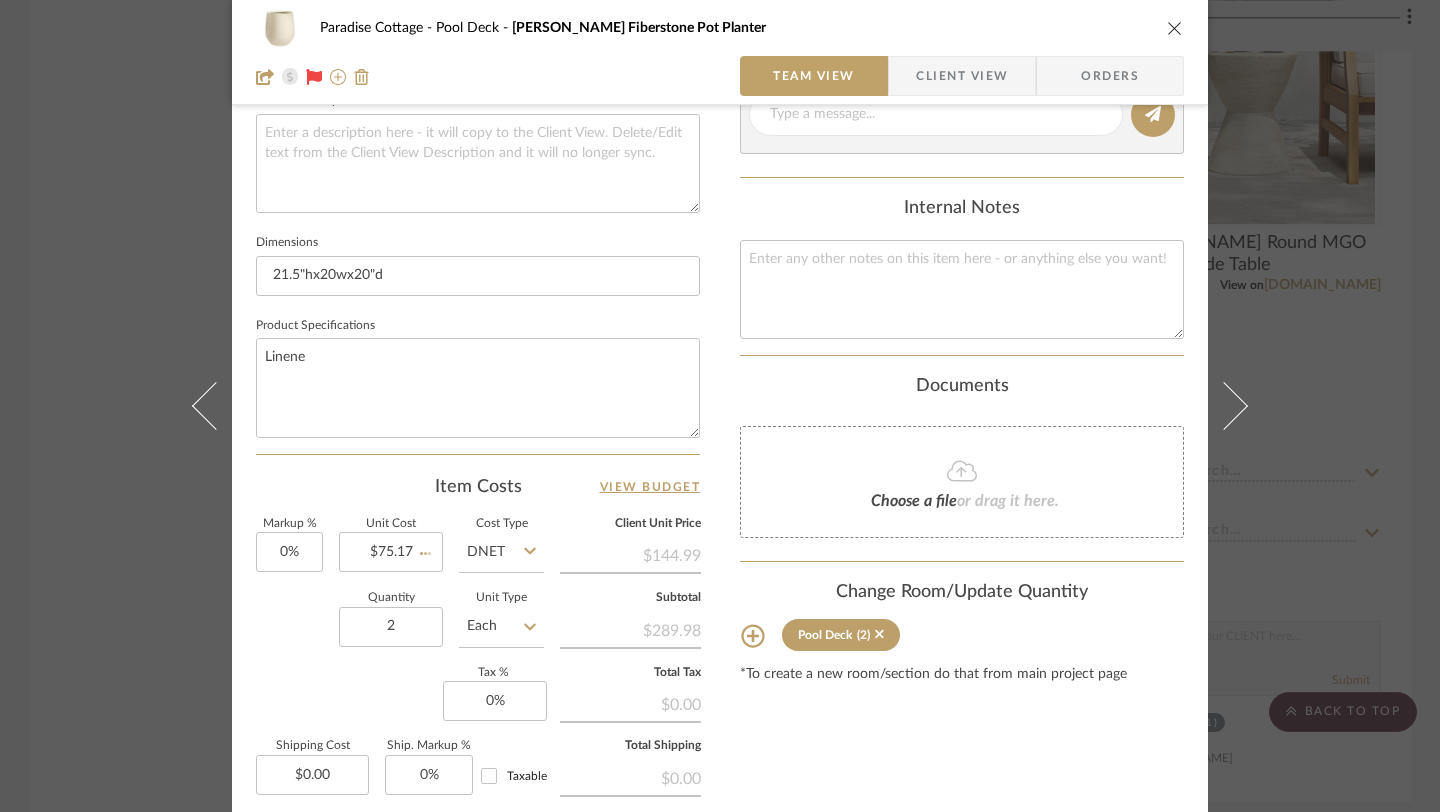 type 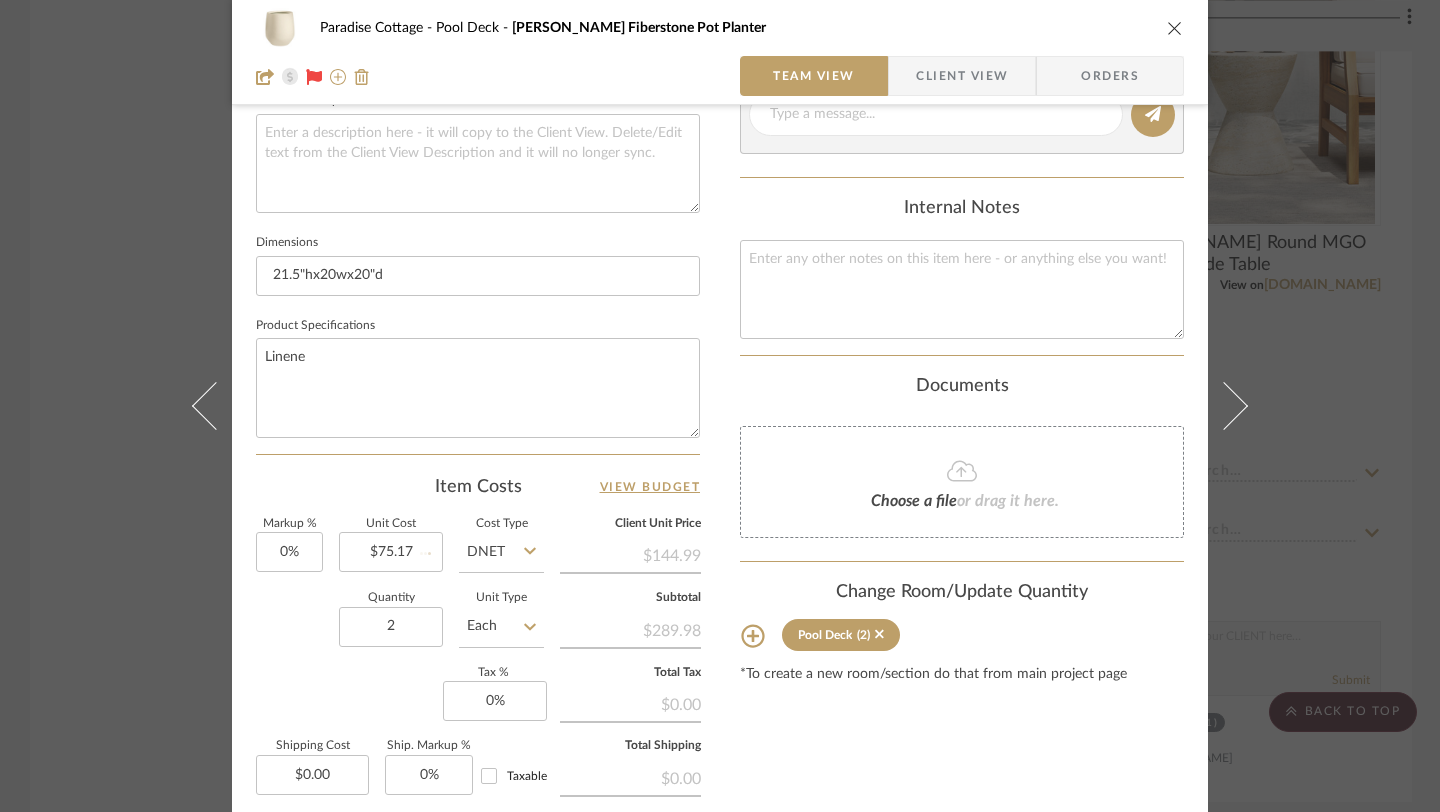 type 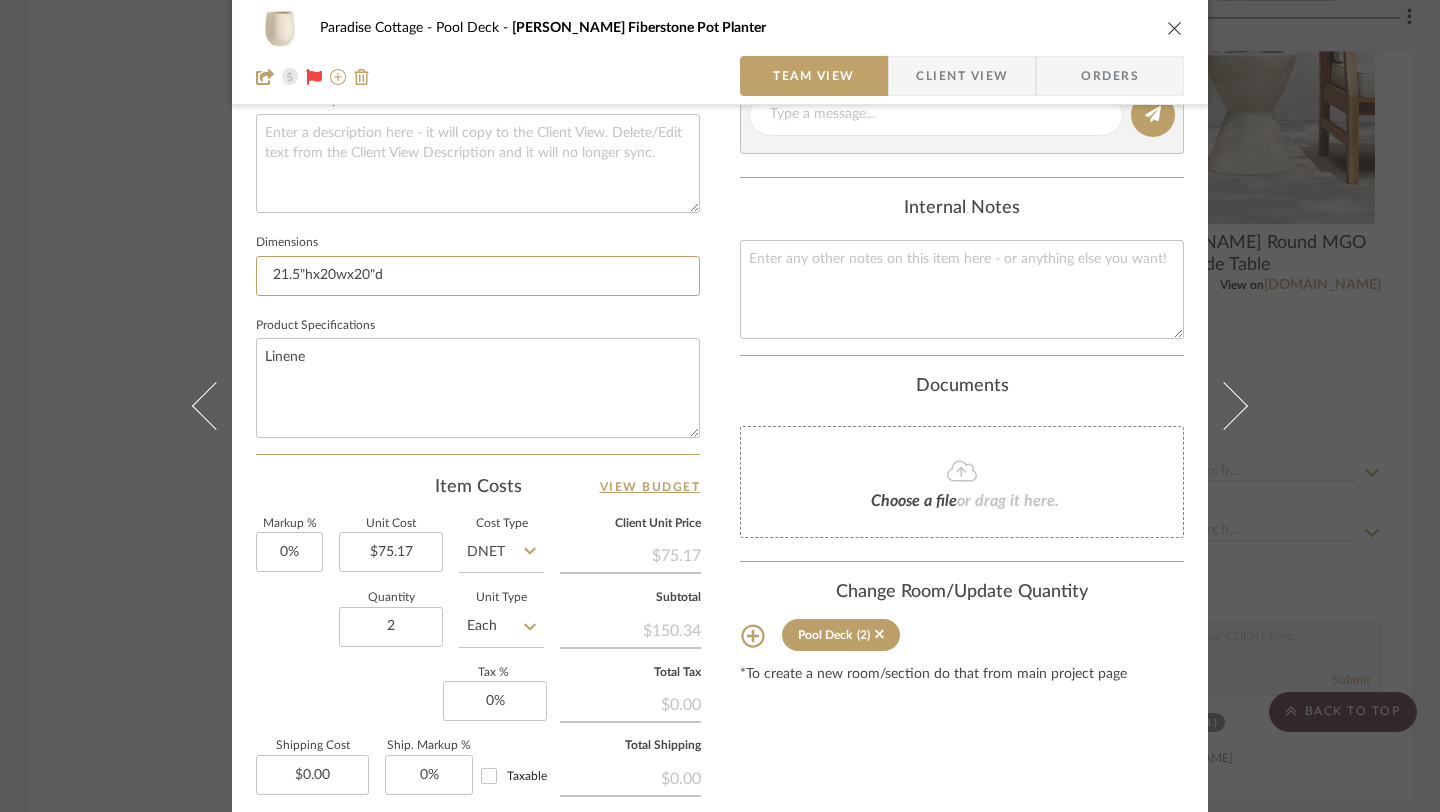 drag, startPoint x: 417, startPoint y: 279, endPoint x: 233, endPoint y: 270, distance: 184.21997 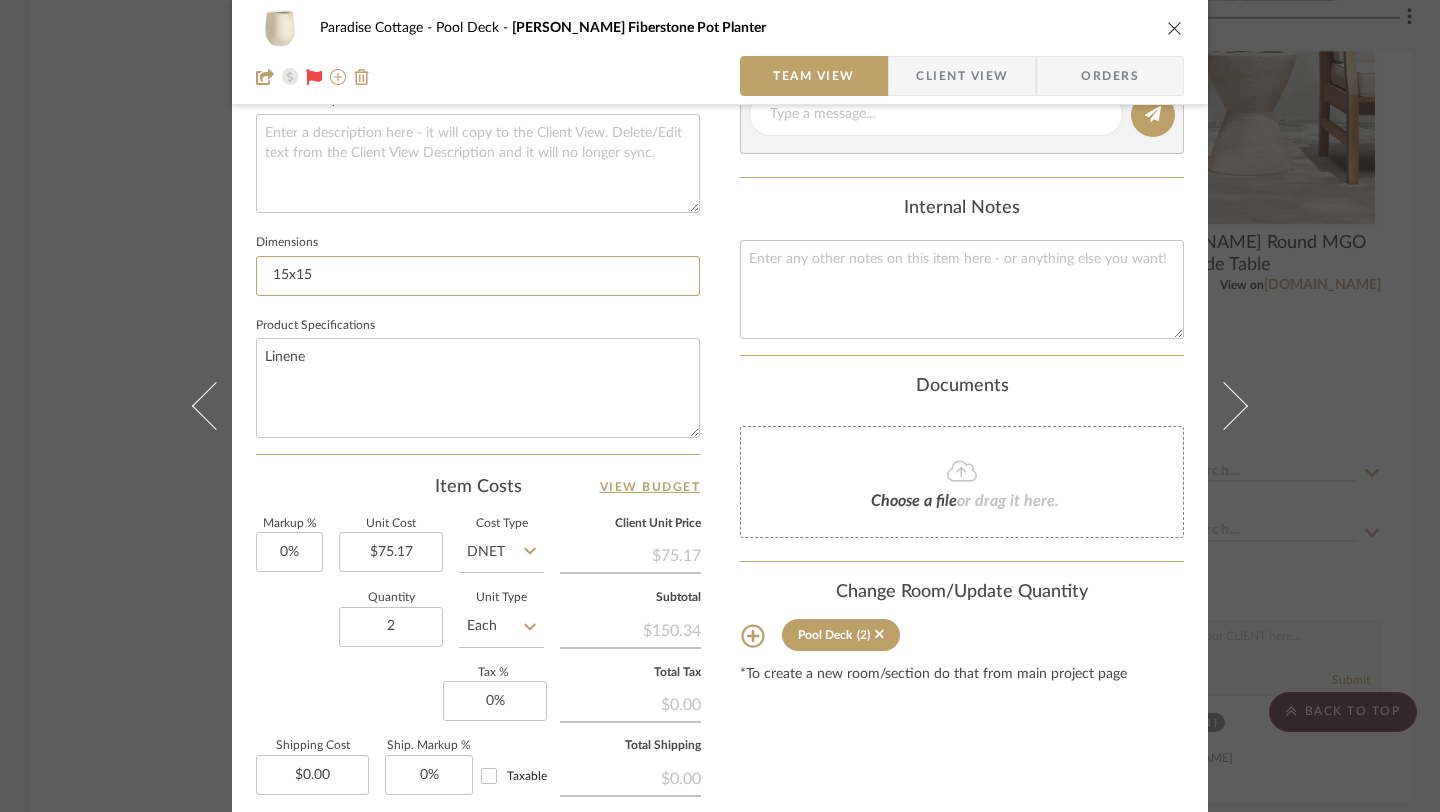 type on "15x15" 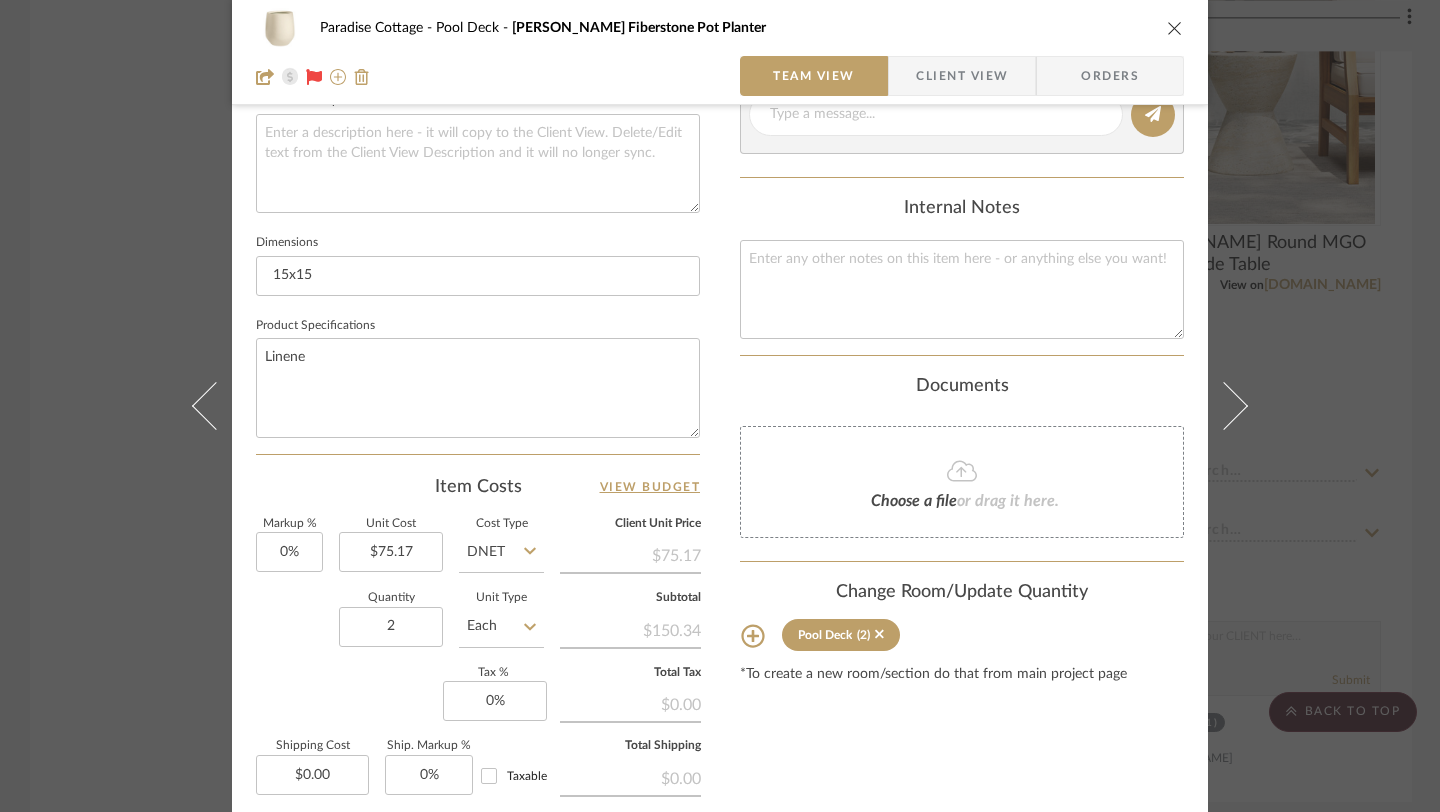 click on "Content here copies to Client View - confirm visibility there.  Show in Client Dashboard   Include in Budget   View Budget  Team Status  Lead Time  In Stock Weeks  Est. Min   Est. Max   Due Date   Install Date  Tasks / To-Dos /  team Messaging  Leave yourself a note here or share next steps with your team. You will receive emails when they
respond!  Invite Collaborator Internal Notes  Documents  Choose a file  or drag it here. Change Room/Update Quantity  Pool Deck  (2) *To create a new room/section do that from main project page" at bounding box center [962, 166] 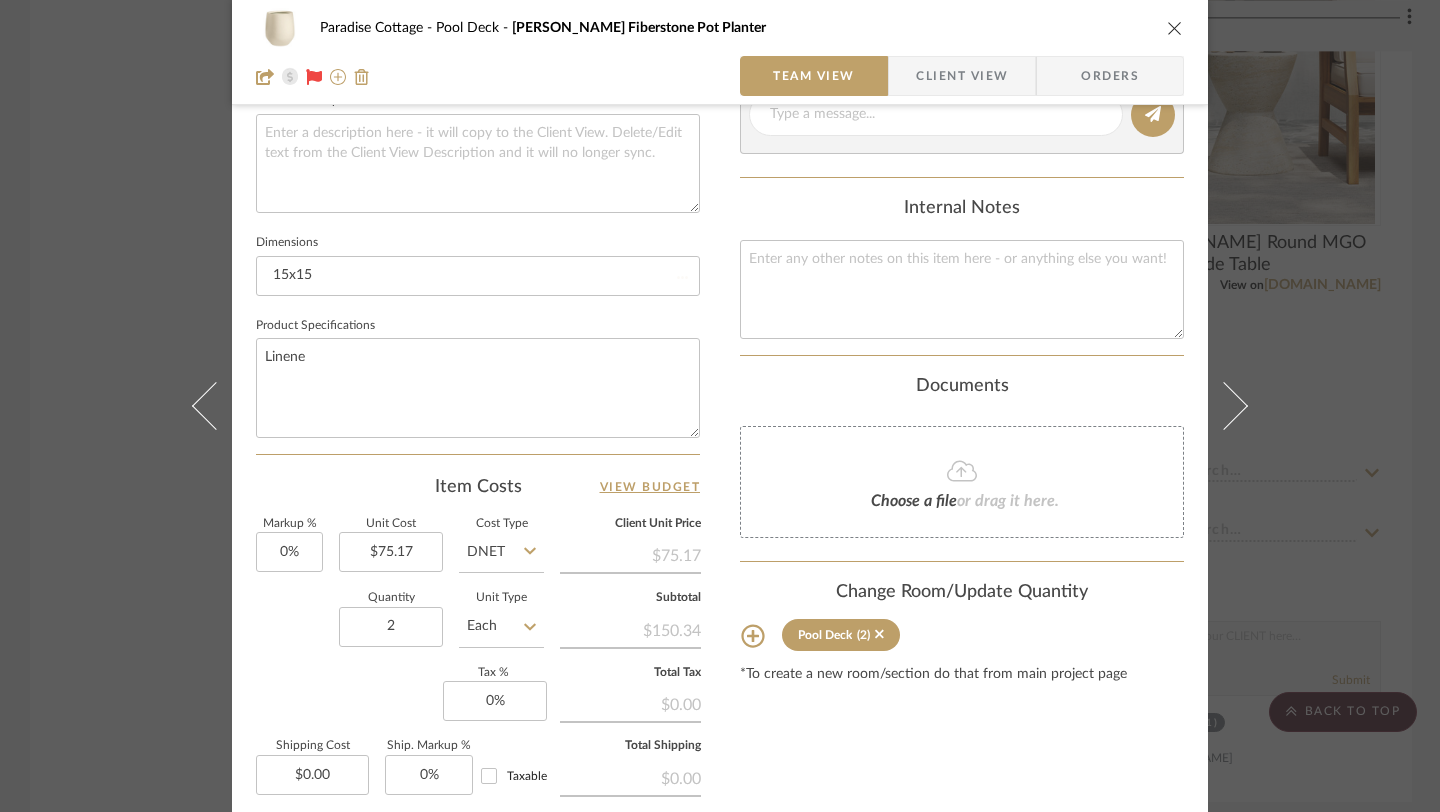 type 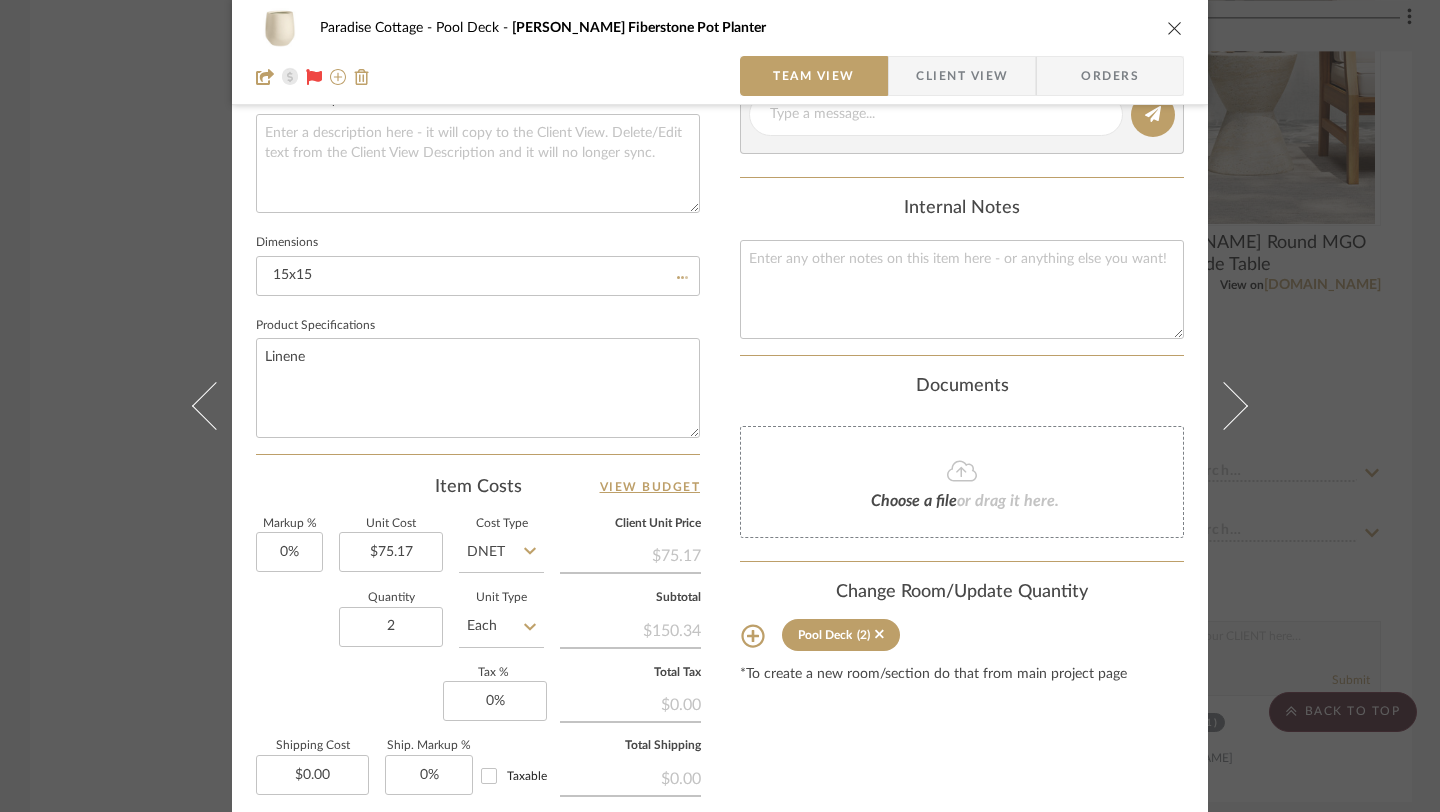 type 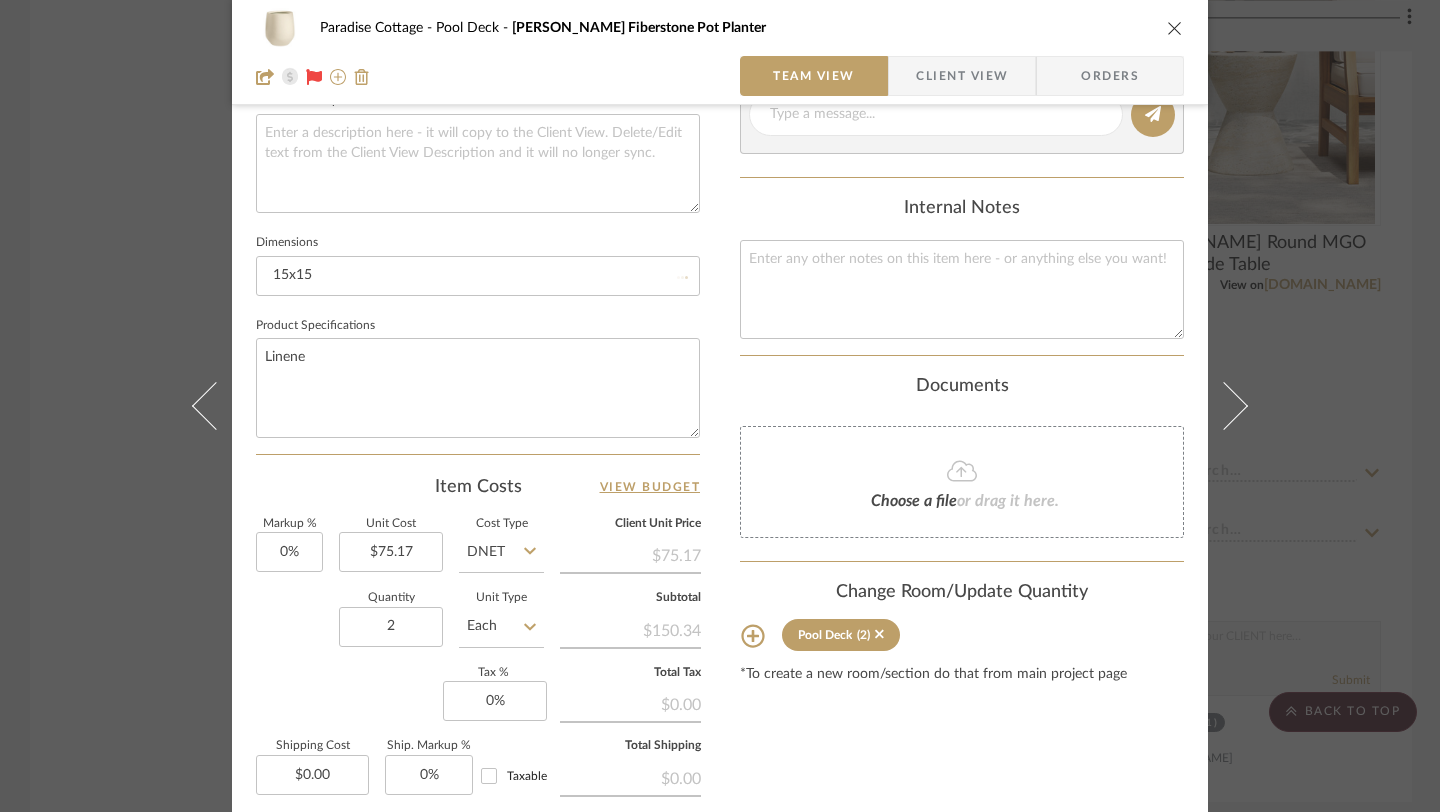 type 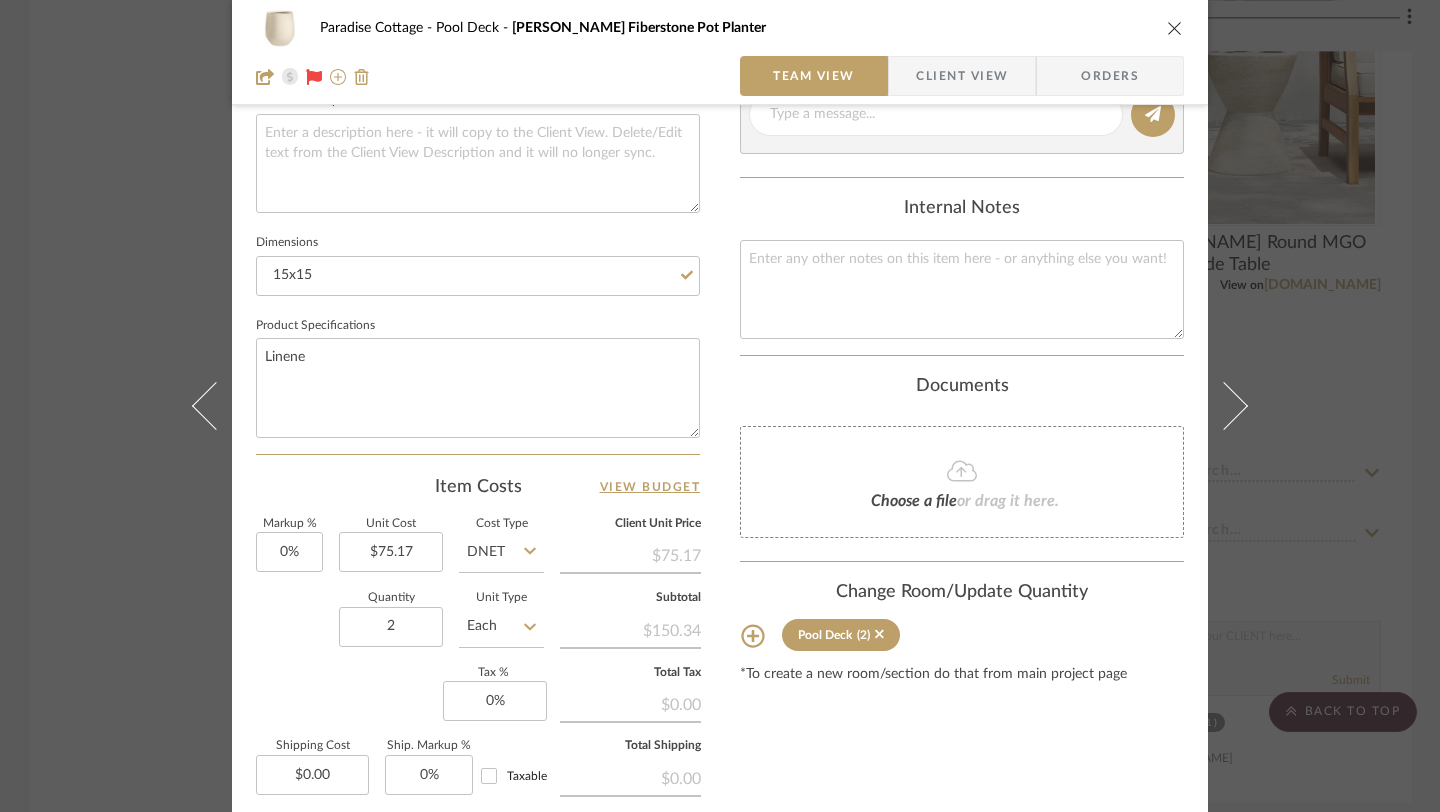 click at bounding box center [1175, 28] 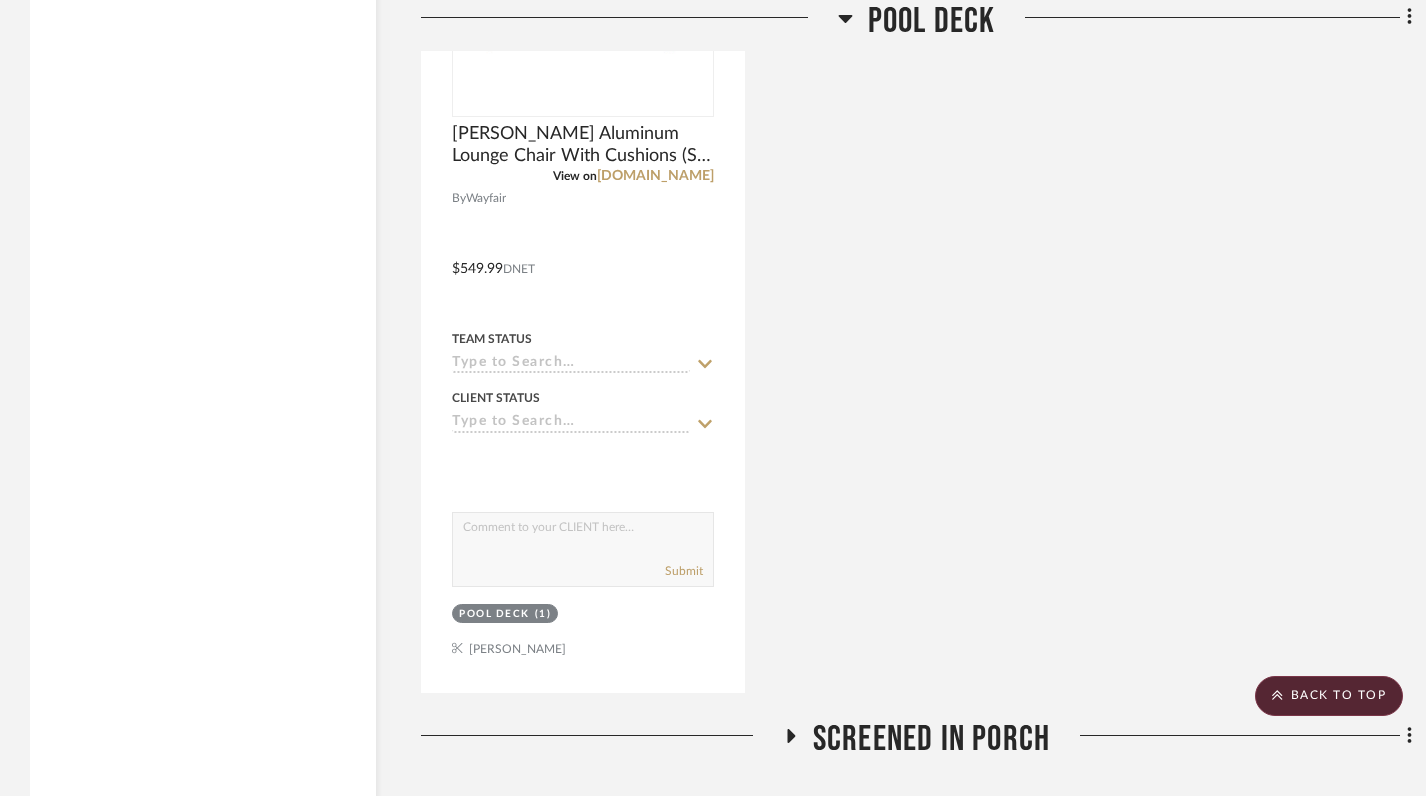 scroll, scrollTop: 3909, scrollLeft: 0, axis: vertical 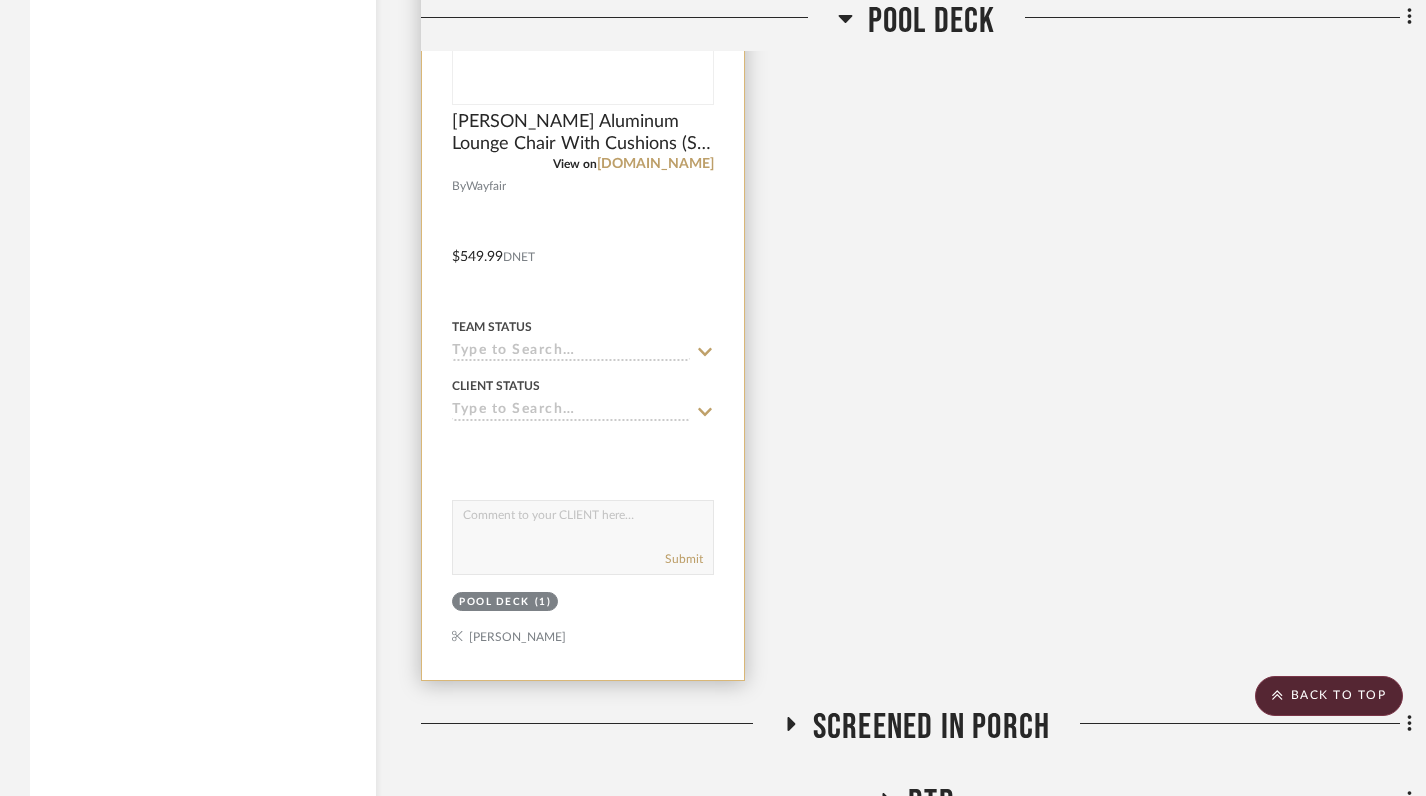 click at bounding box center (583, 242) 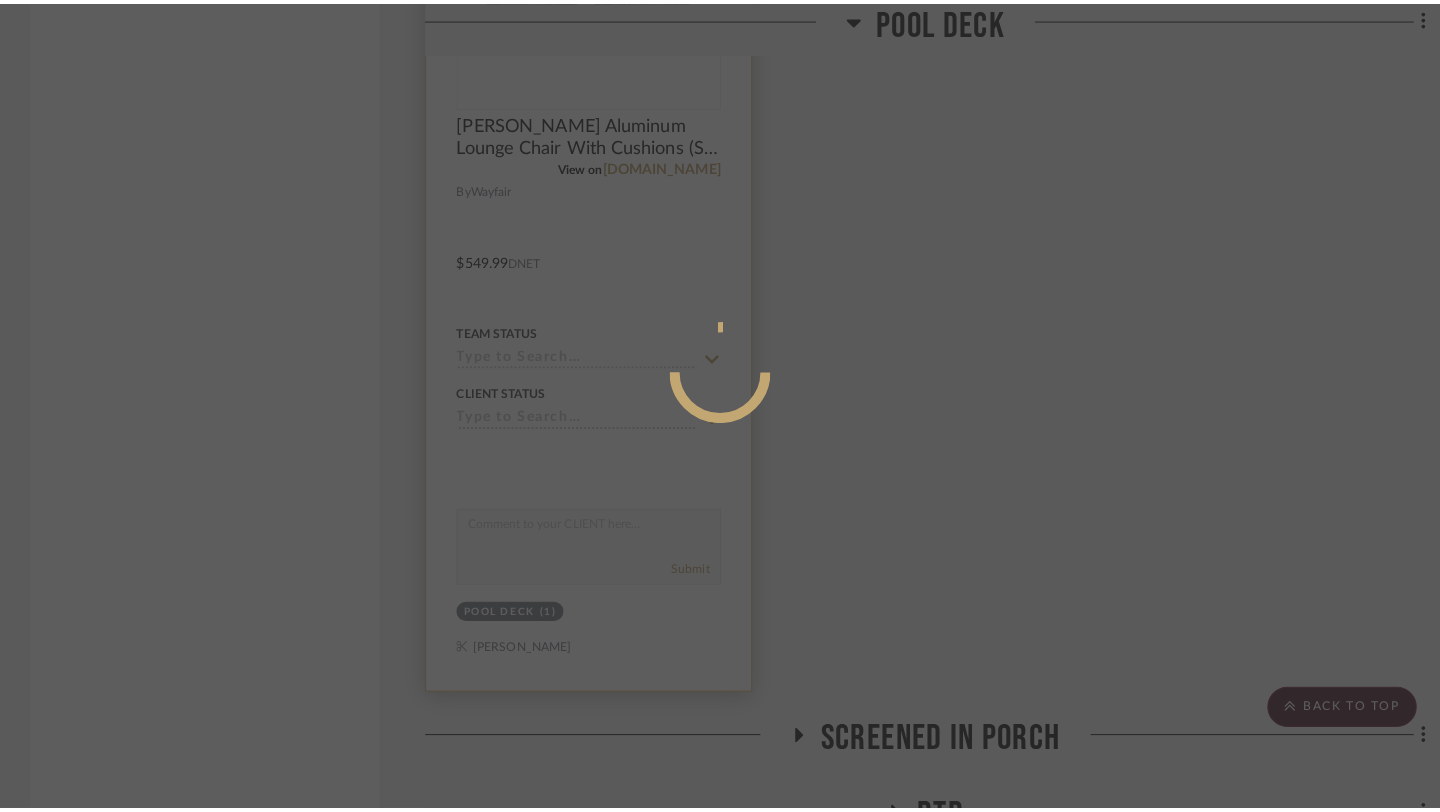 scroll, scrollTop: 0, scrollLeft: 0, axis: both 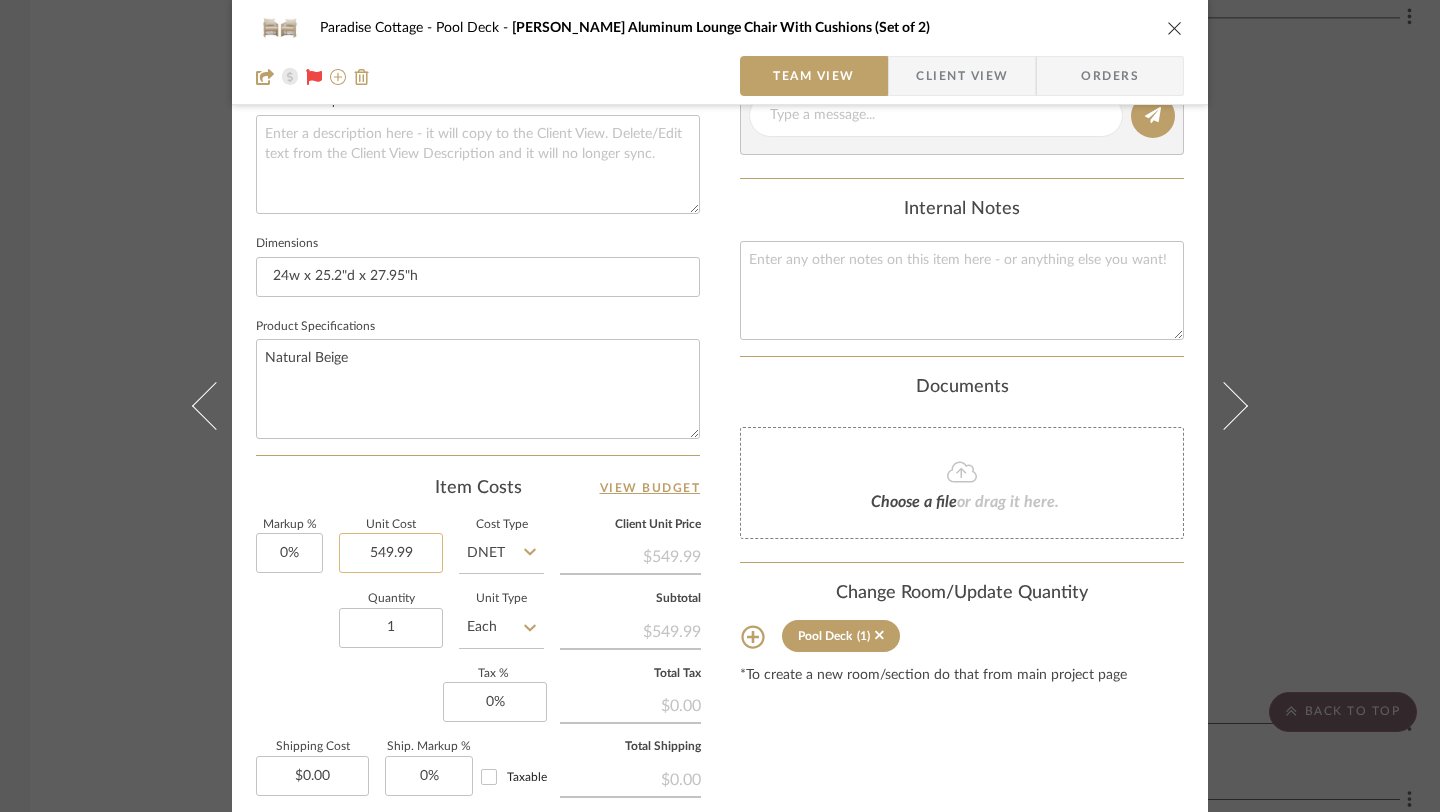 click on "549.99" 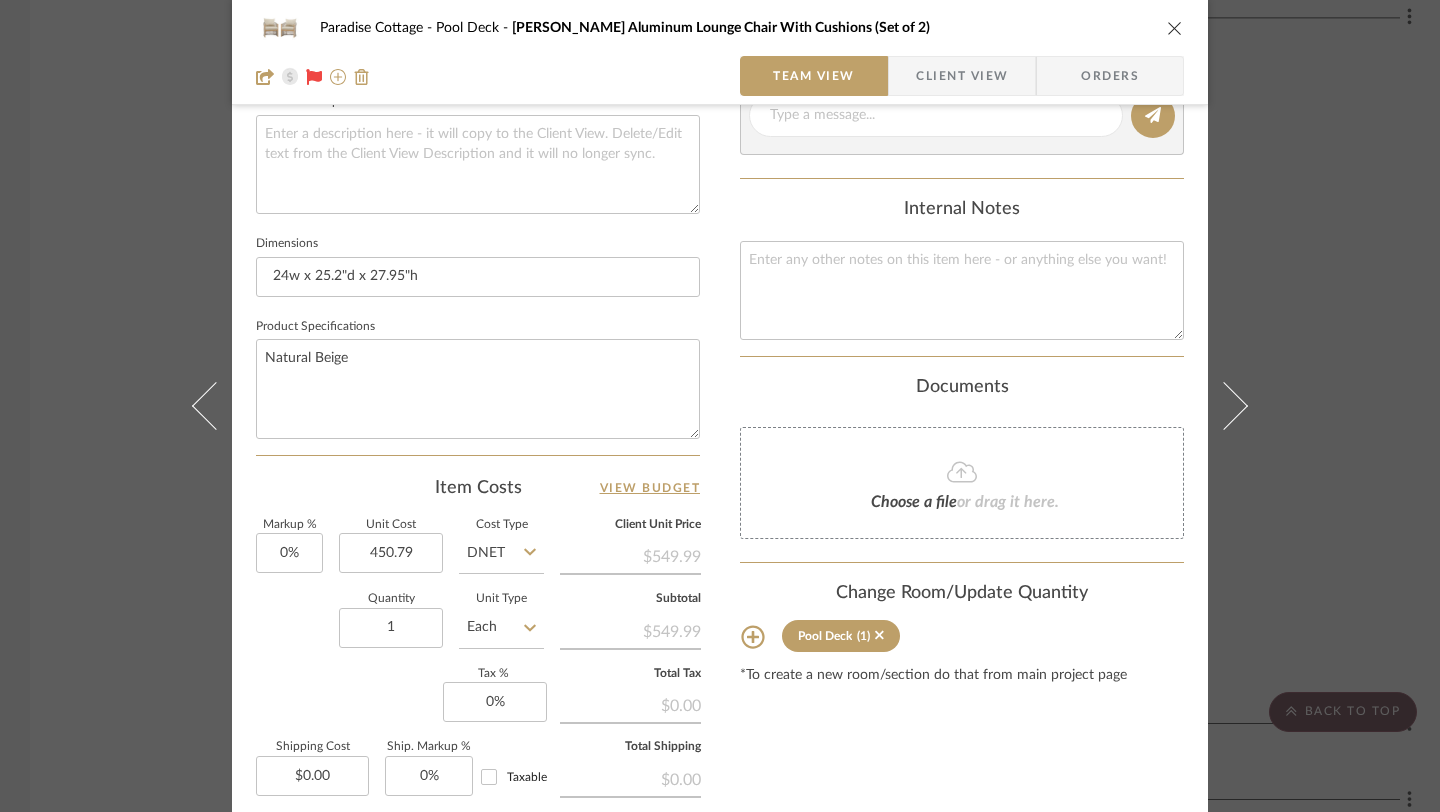 type on "$450.79" 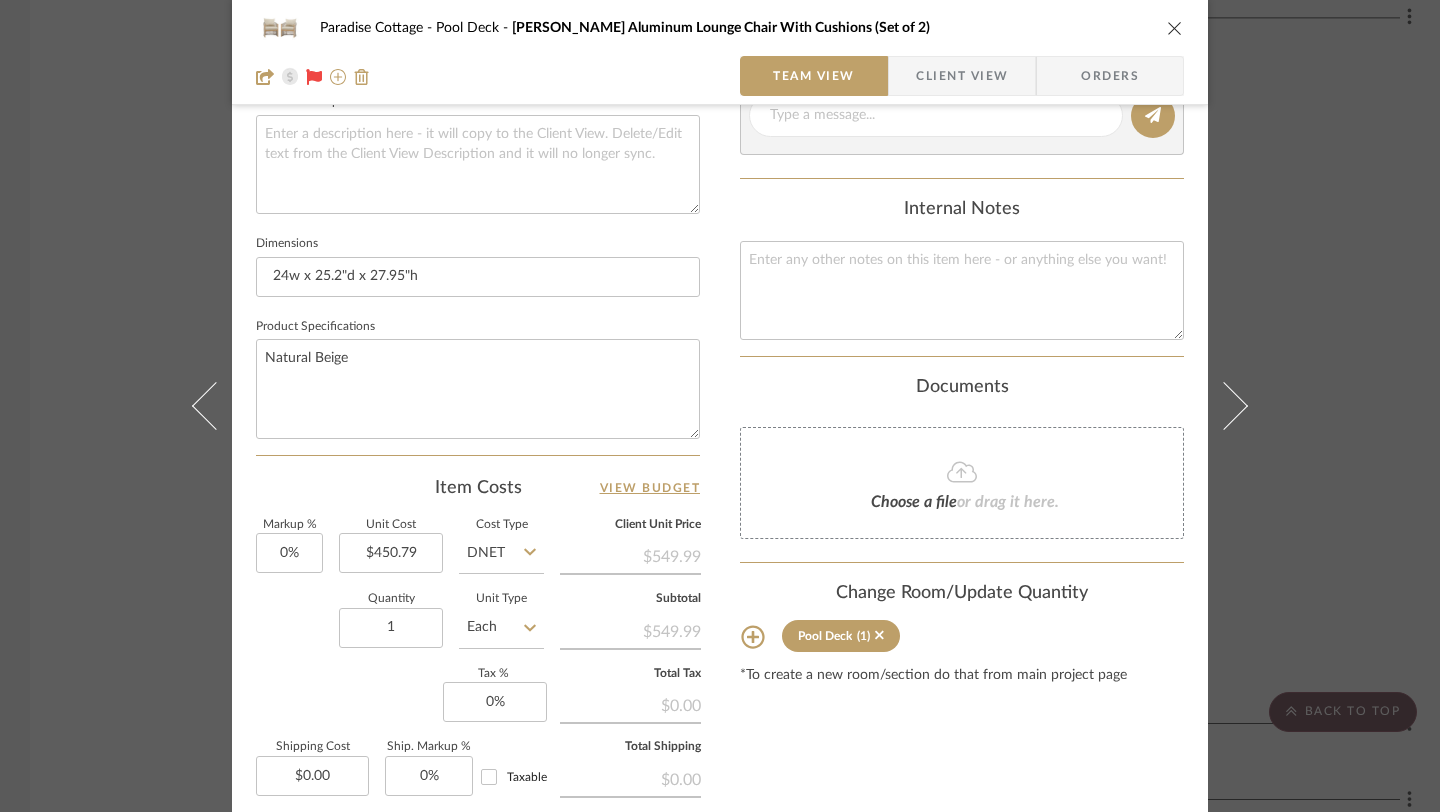 click on "Content here copies to Client View - confirm visibility there.  Show in Client Dashboard   Include in Budget   View Budget  Team Status  Lead Time  In Stock Weeks  Est. Min   Est. Max   Due Date   Install Date  Tasks / To-Dos /  team Messaging  Leave yourself a note here or share next steps with your team. You will receive emails when they
respond!  Invite Collaborator Internal Notes  Documents  Choose a file  or drag it here. Change Room/Update Quantity  Pool Deck  (1) *To create a new room/section do that from main project page" at bounding box center [962, 167] 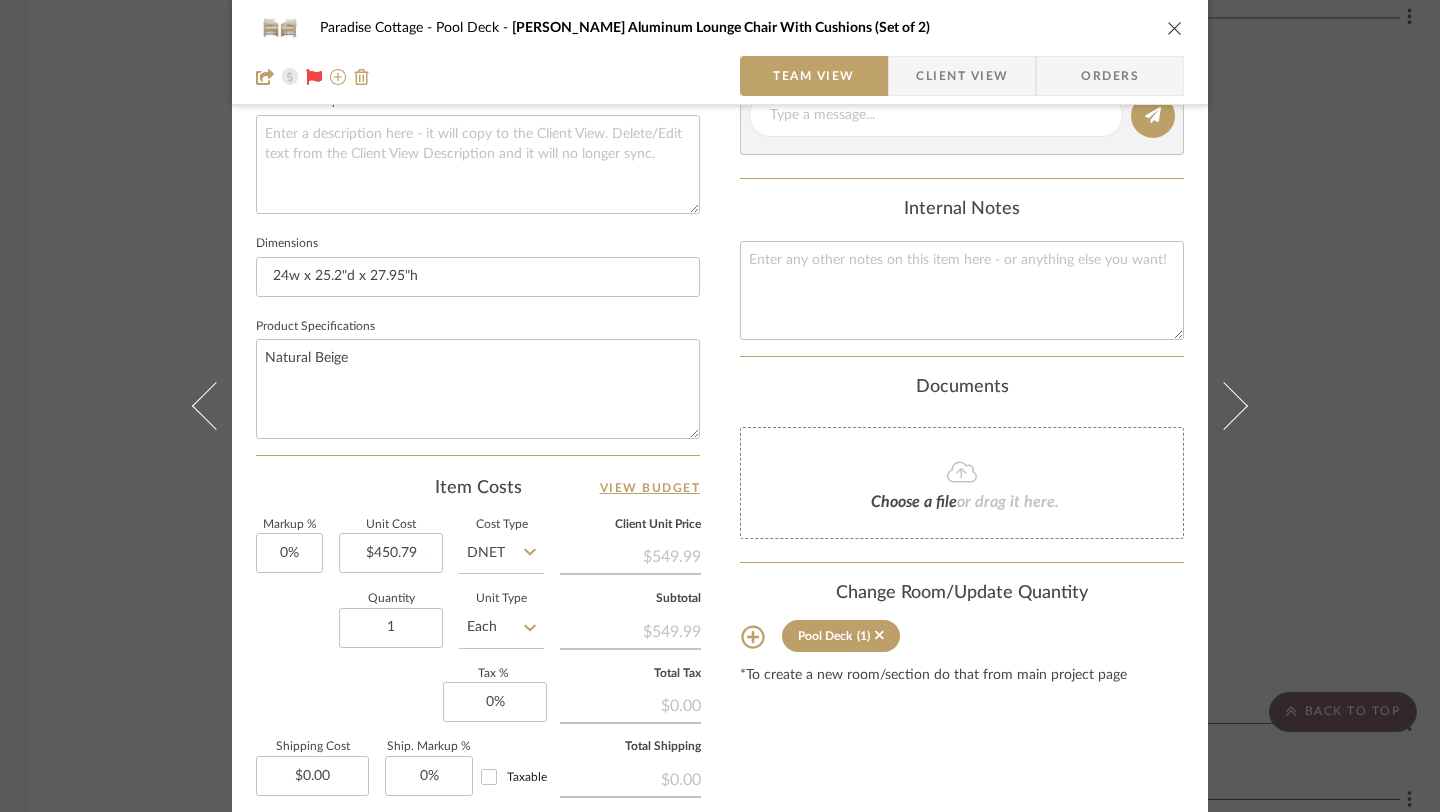 type 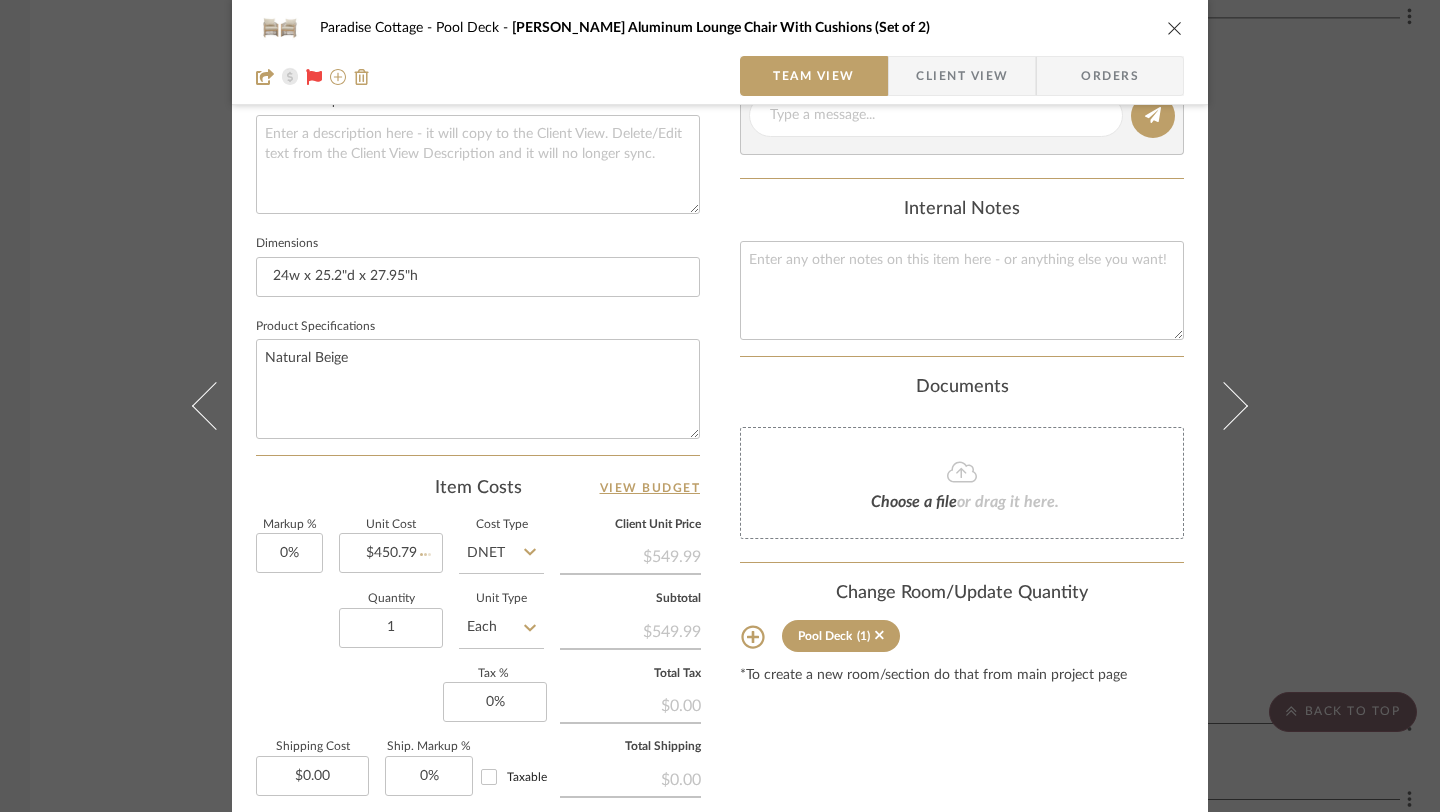 type 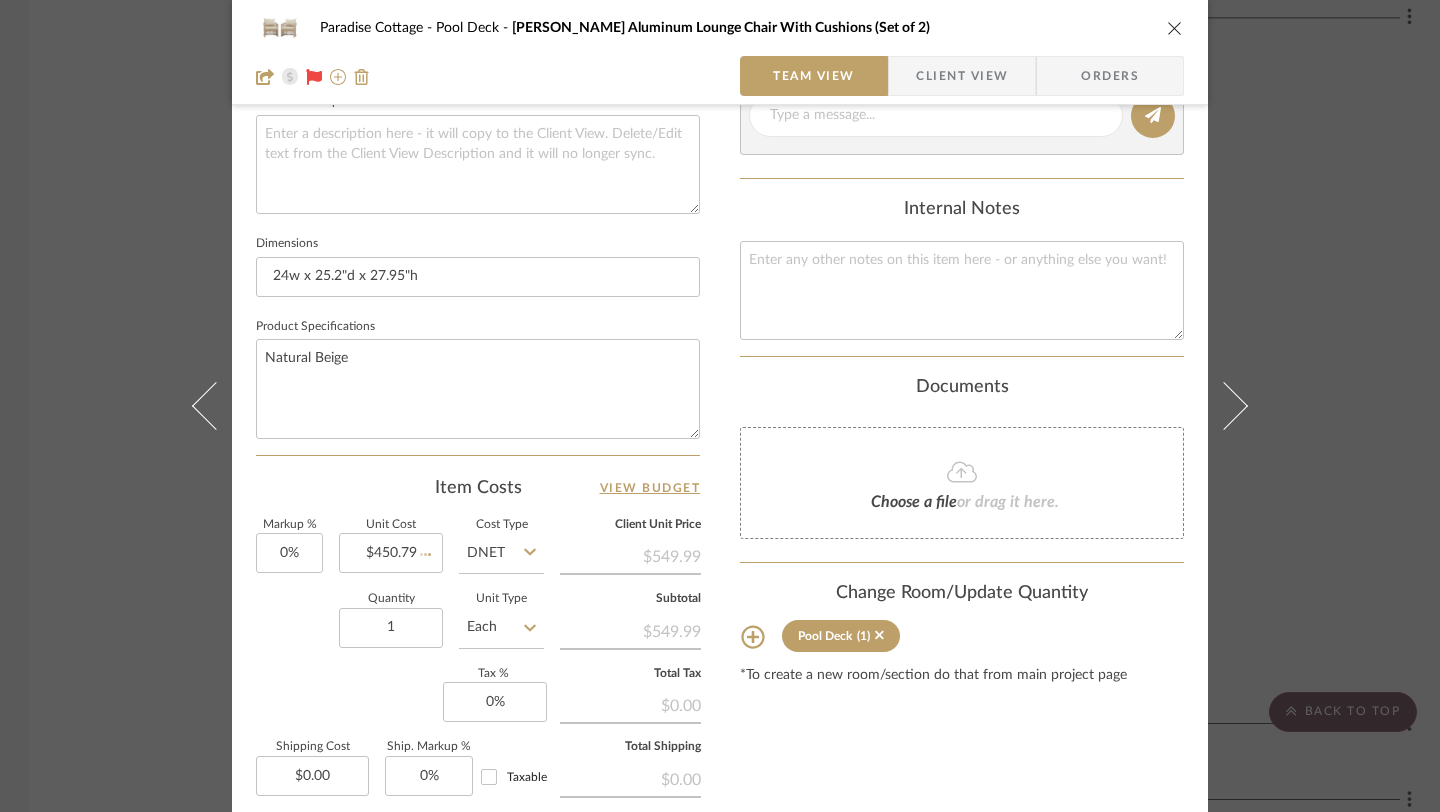 type 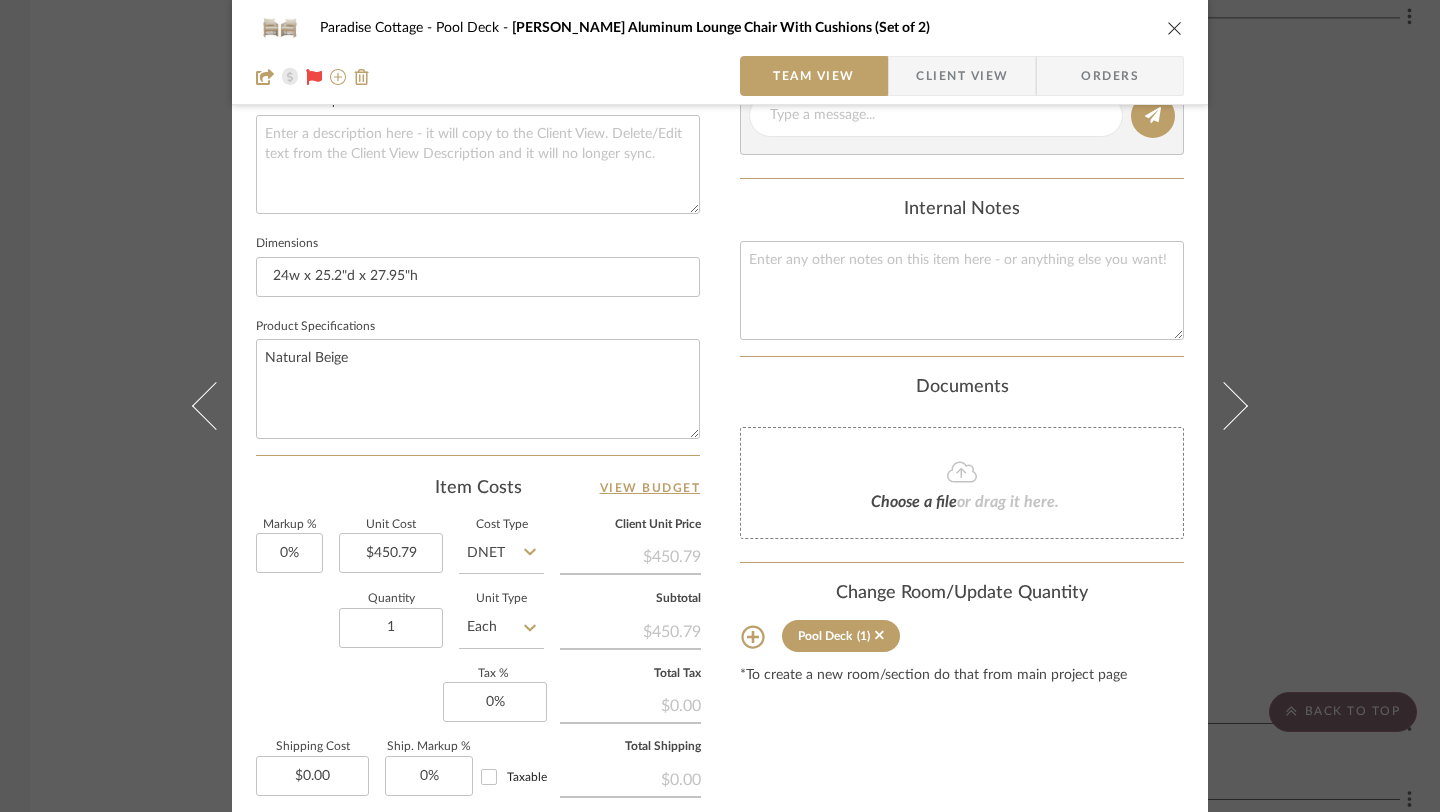 click at bounding box center [1175, 28] 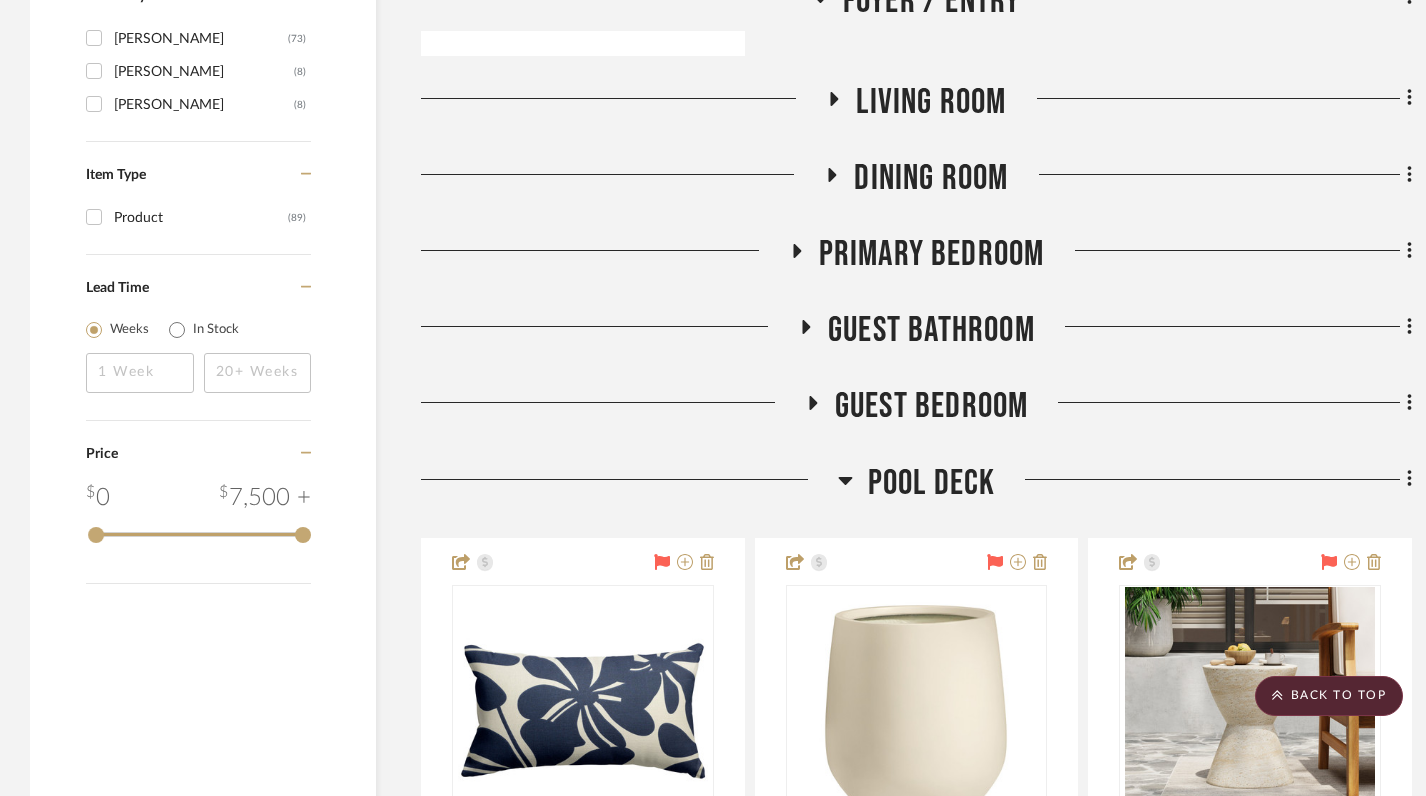 scroll, scrollTop: 2337, scrollLeft: 0, axis: vertical 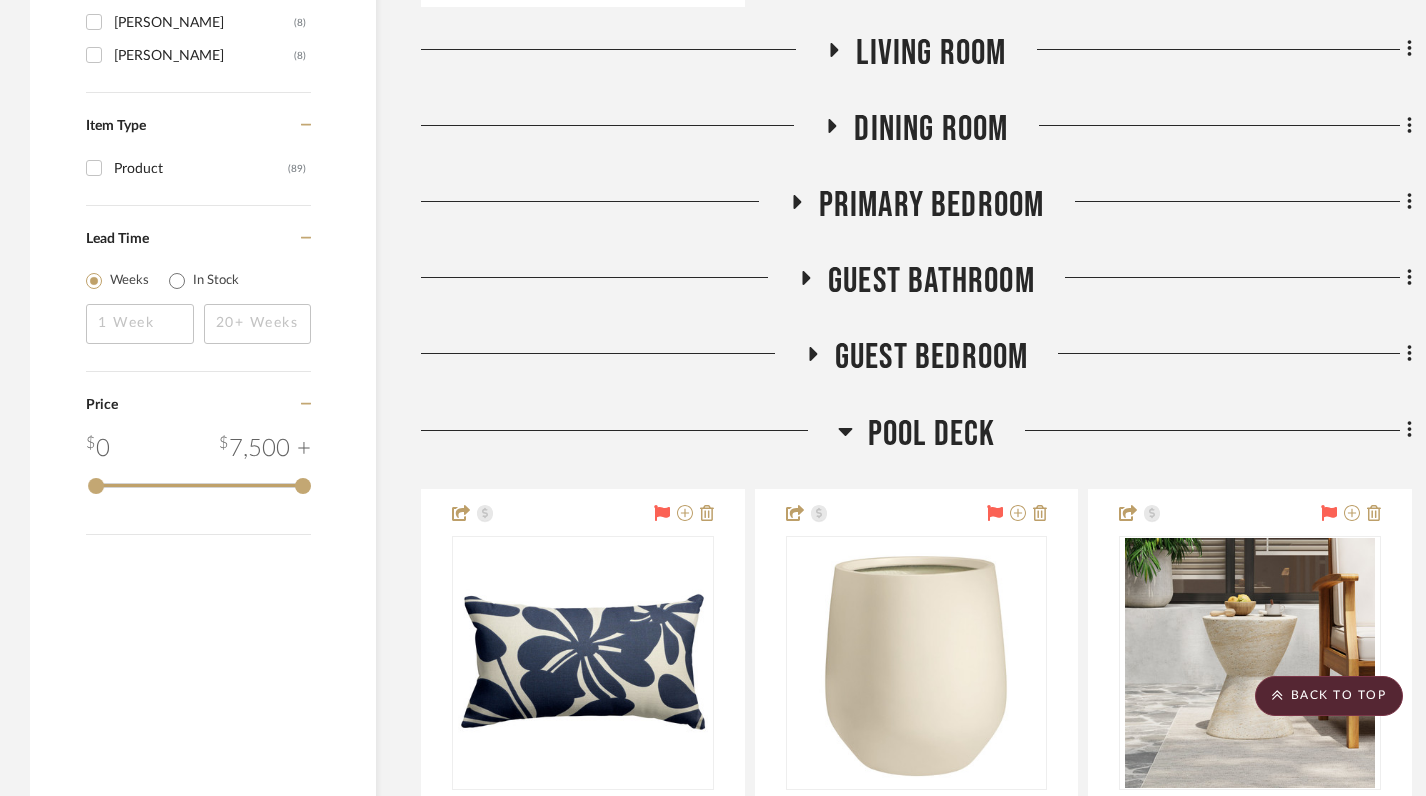 click 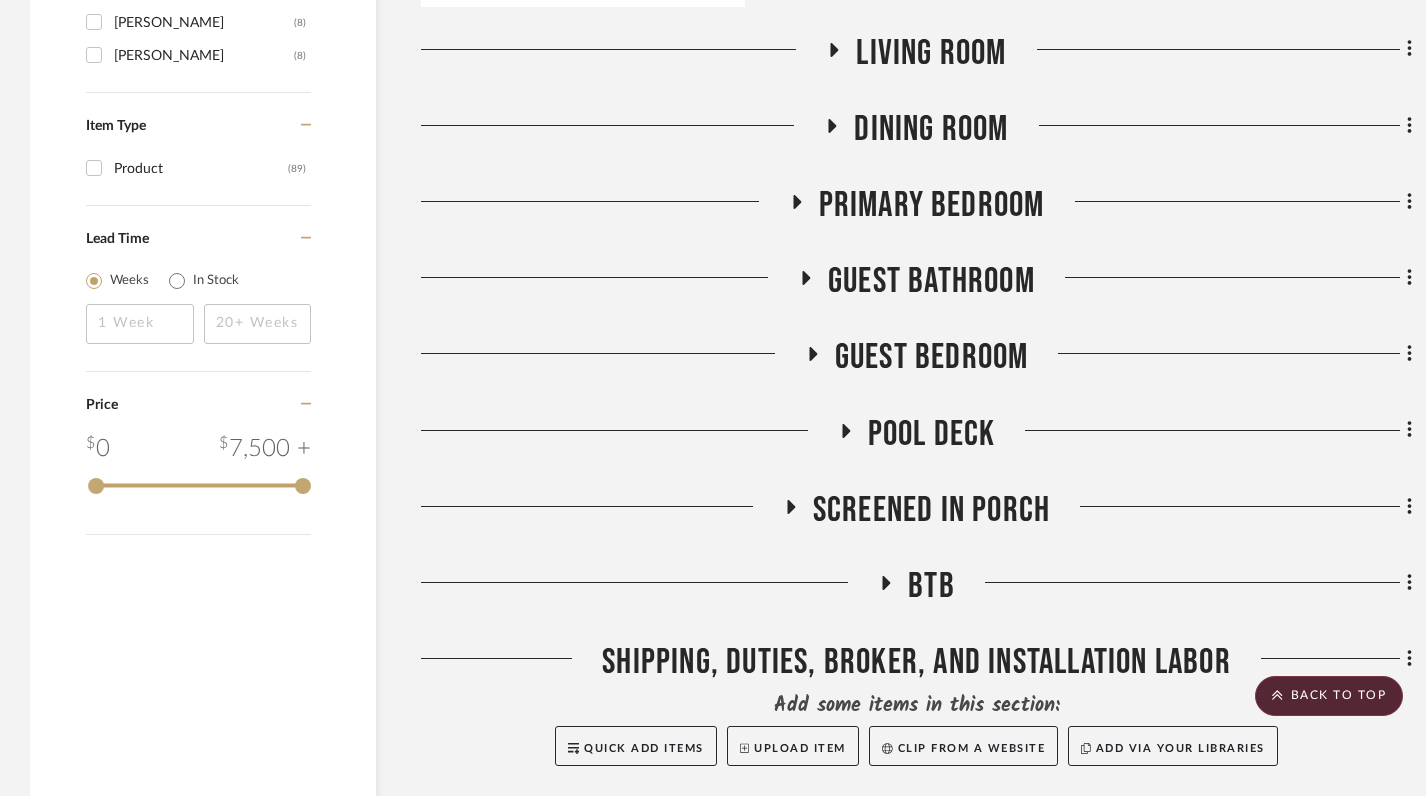 scroll, scrollTop: 2352, scrollLeft: 0, axis: vertical 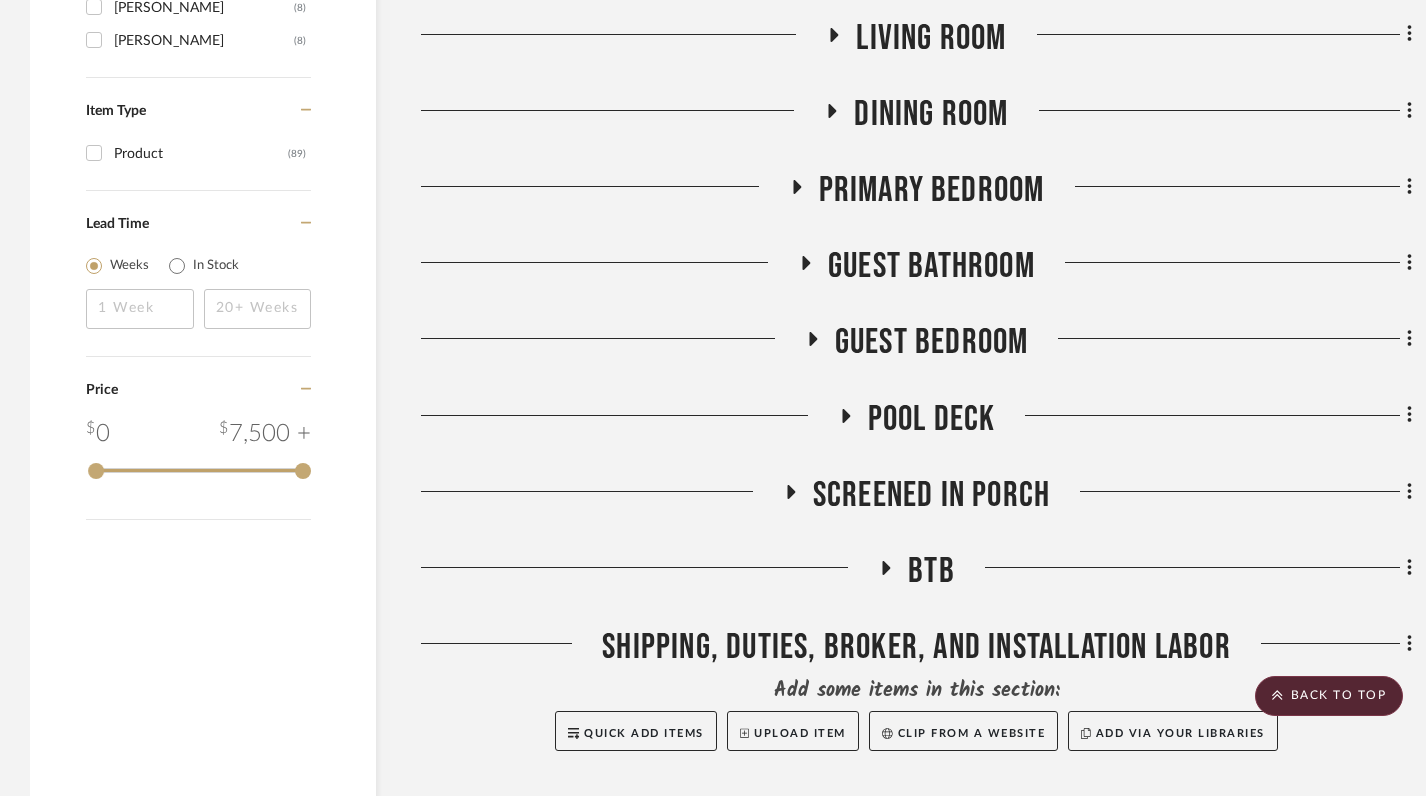click 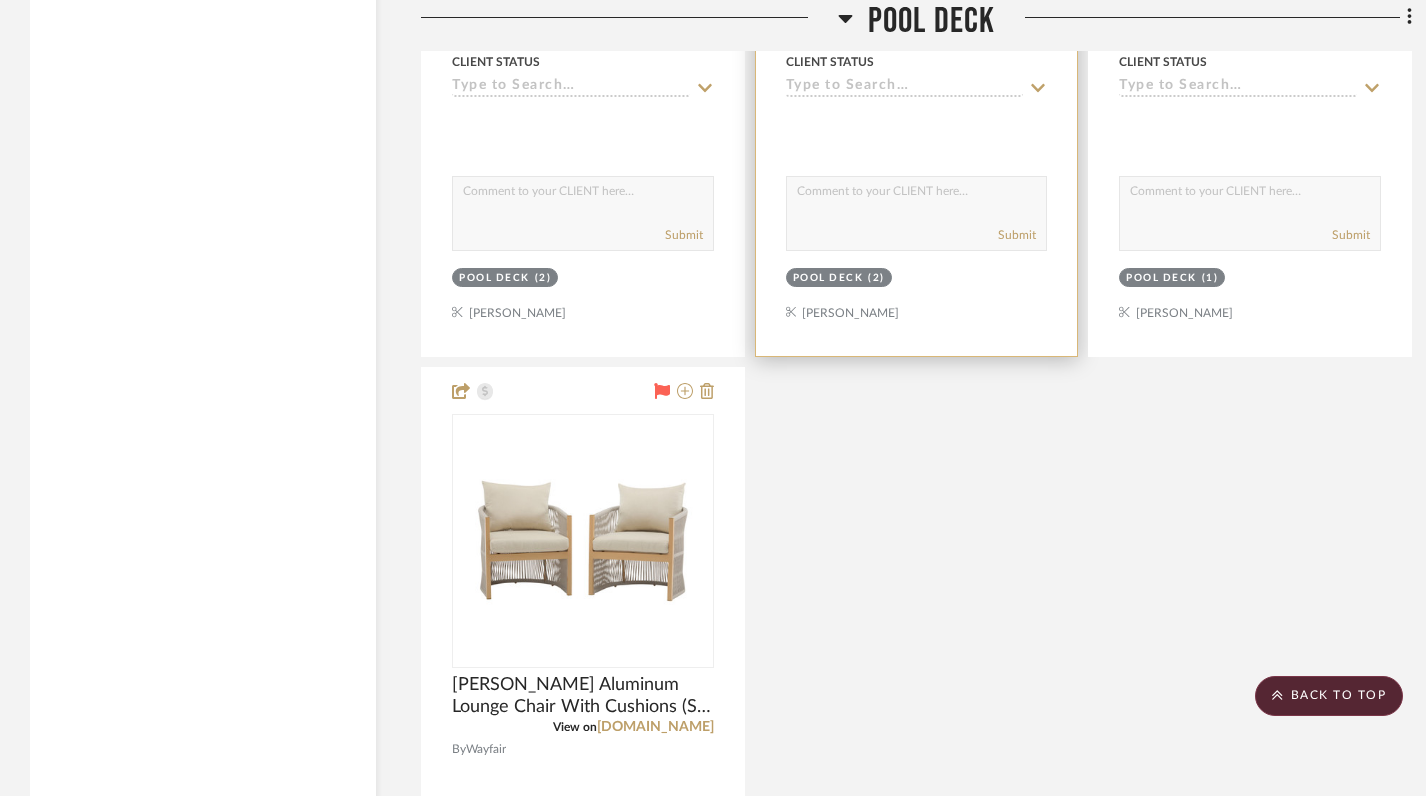 scroll, scrollTop: 3617, scrollLeft: 0, axis: vertical 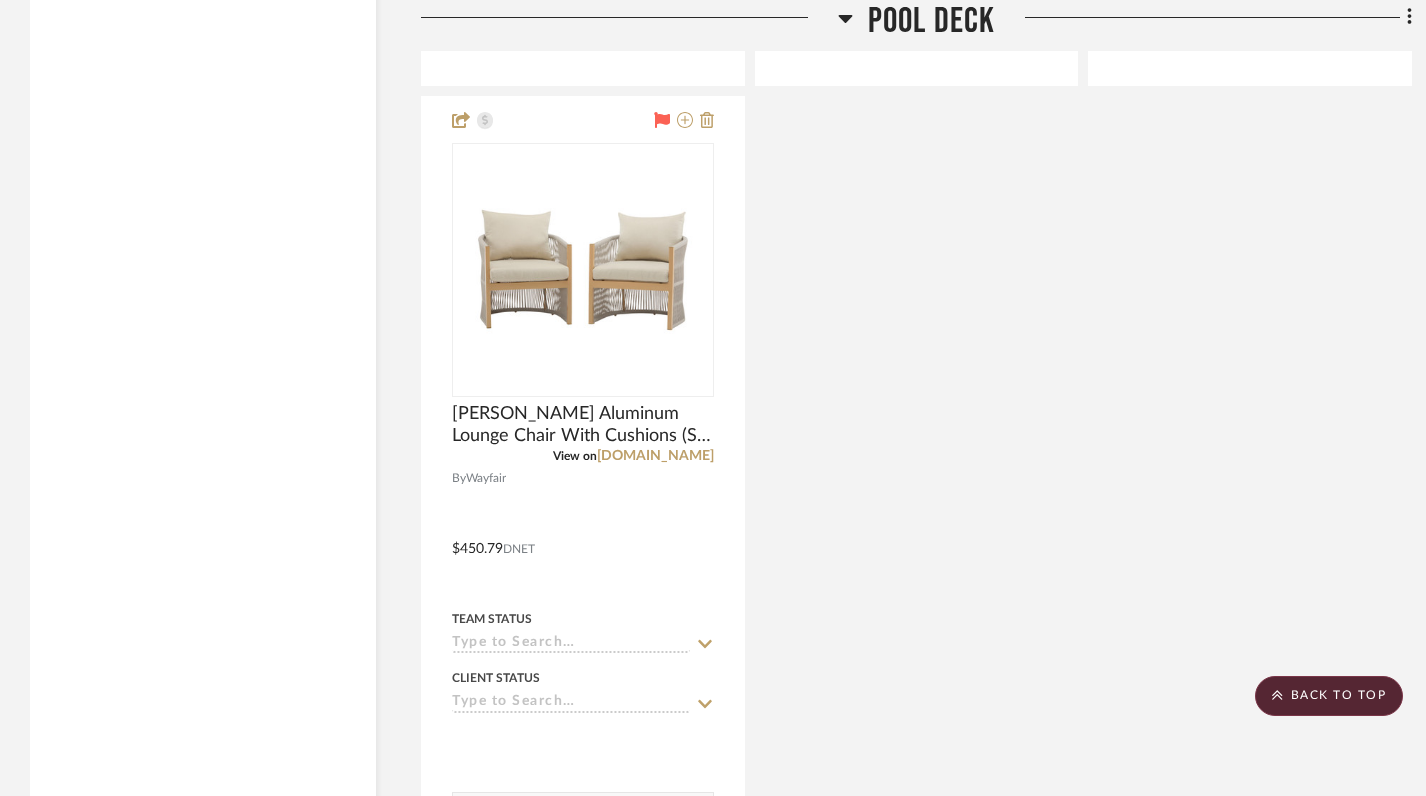 click 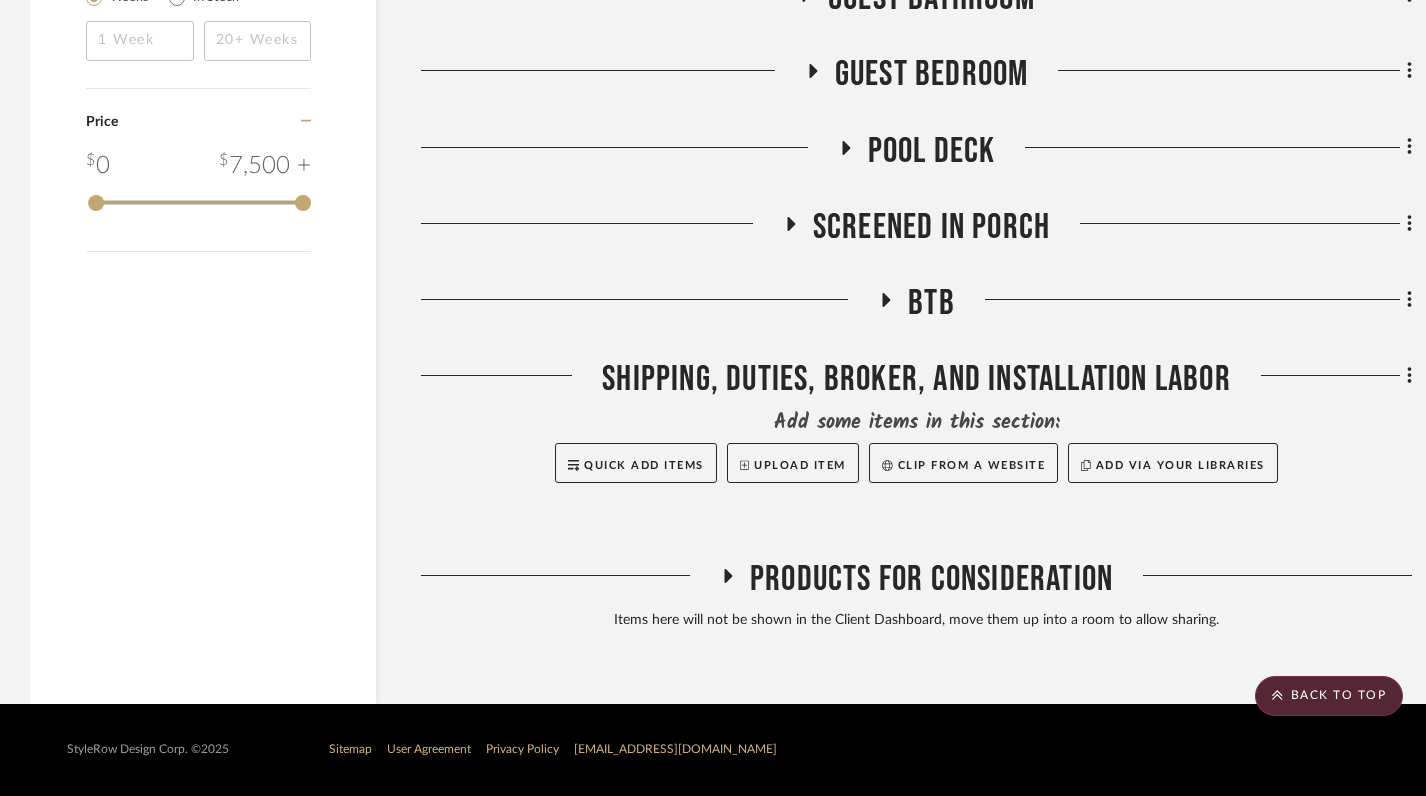 scroll, scrollTop: 2619, scrollLeft: 0, axis: vertical 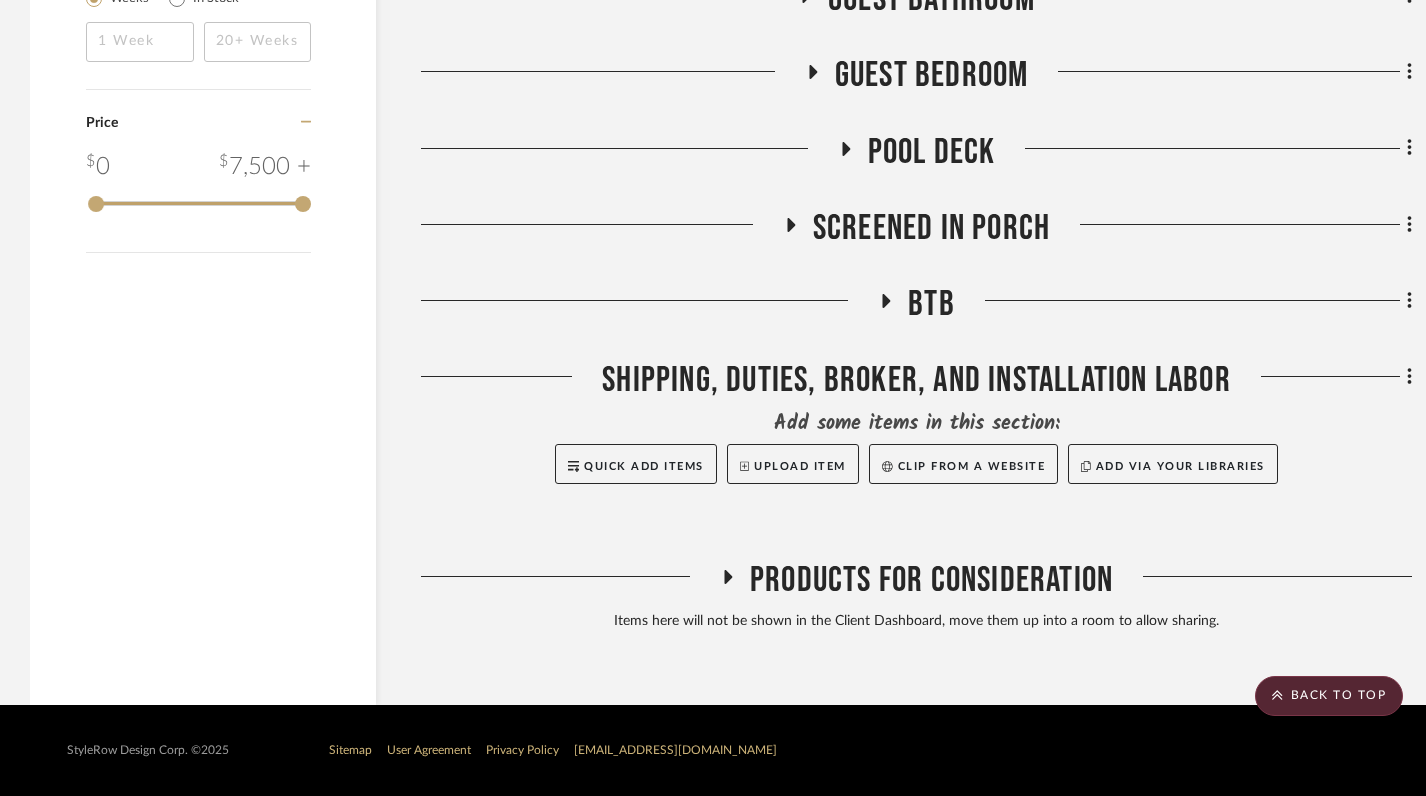 click 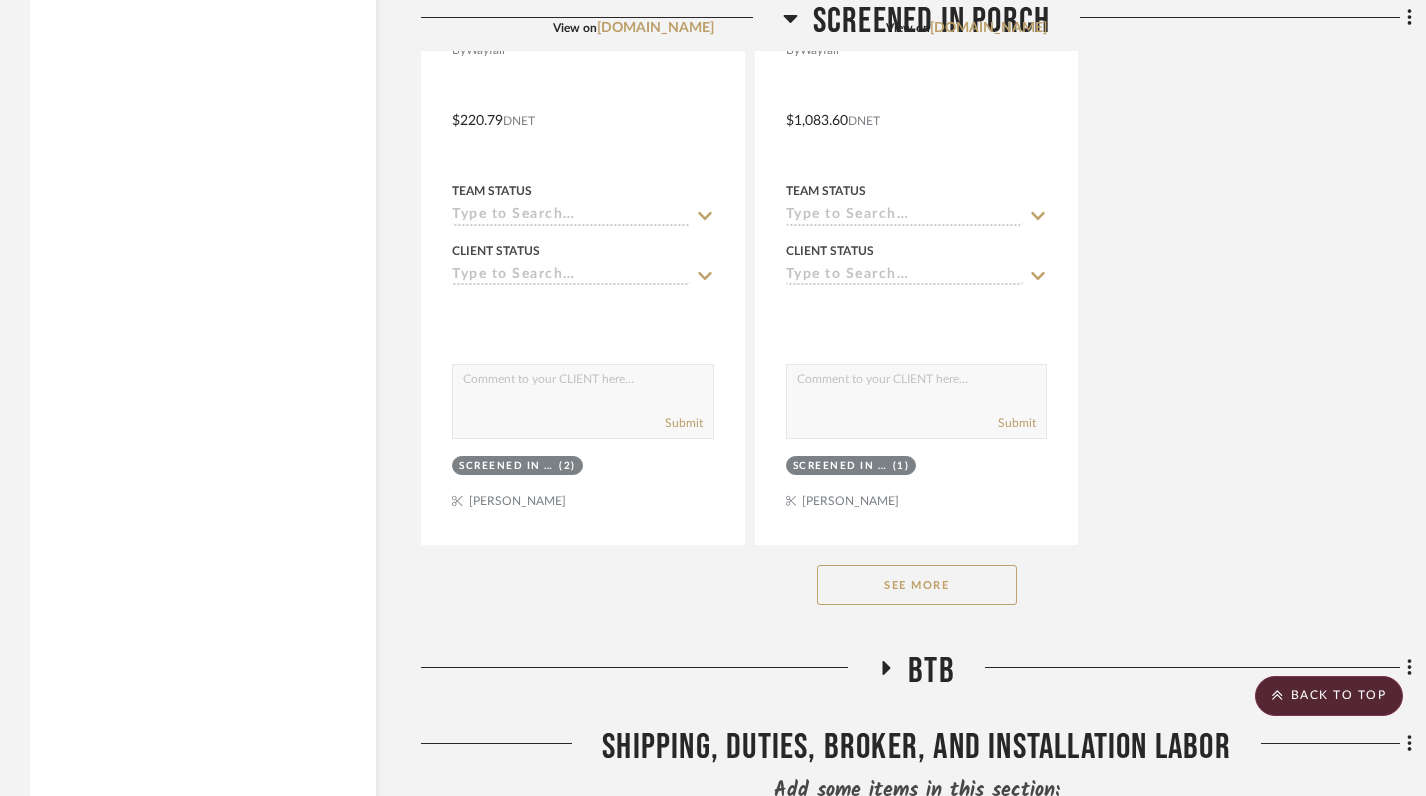 scroll, scrollTop: 5041, scrollLeft: 0, axis: vertical 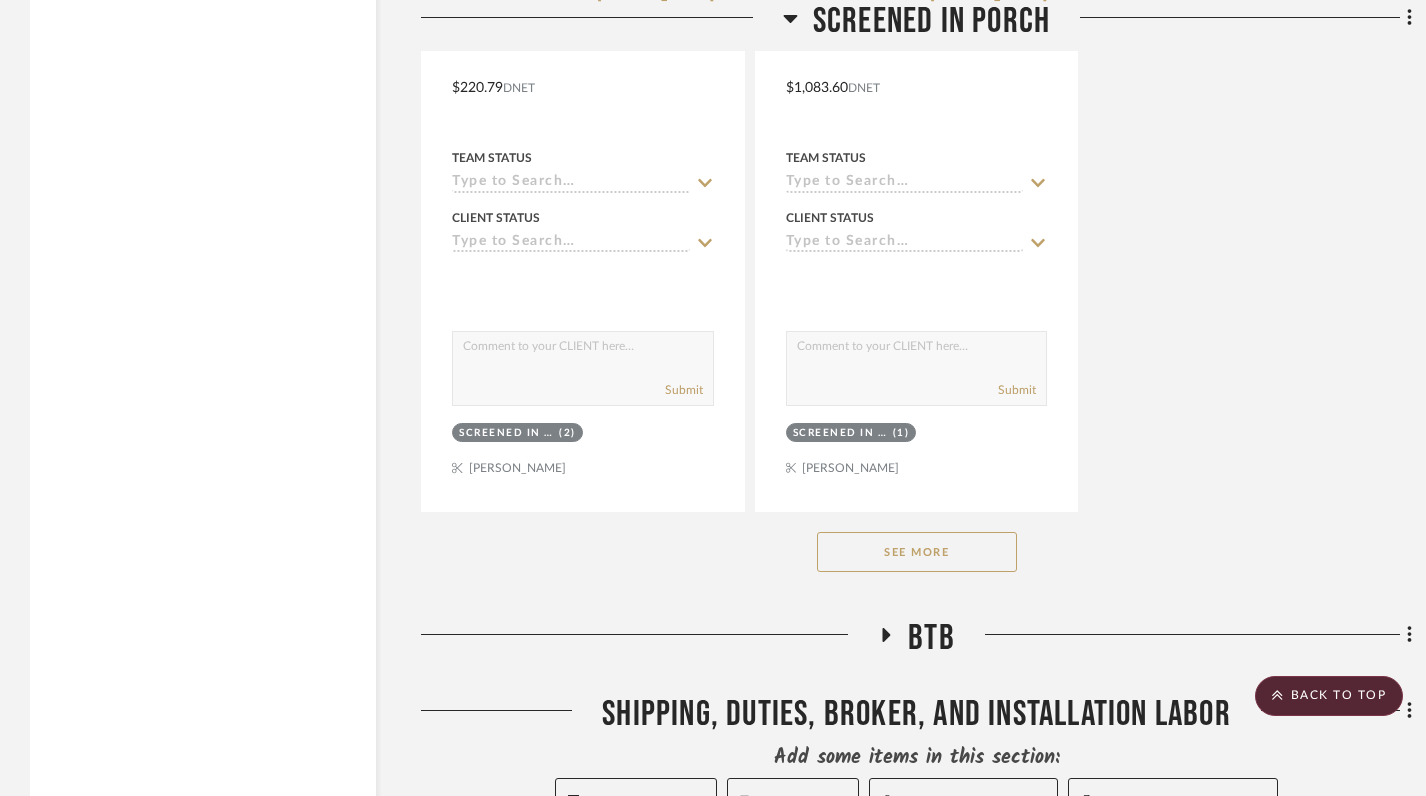 click on "See More" 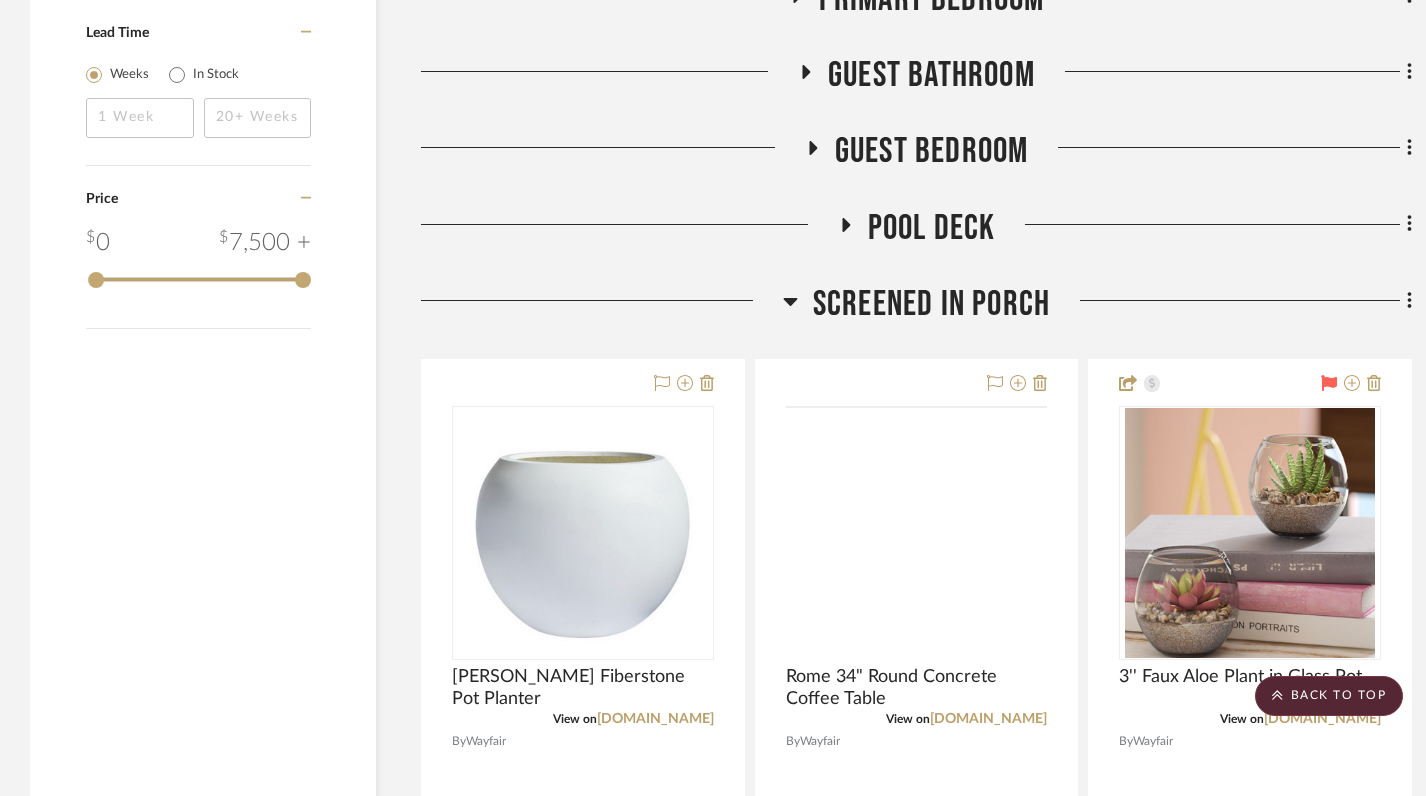 scroll, scrollTop: 2513, scrollLeft: 0, axis: vertical 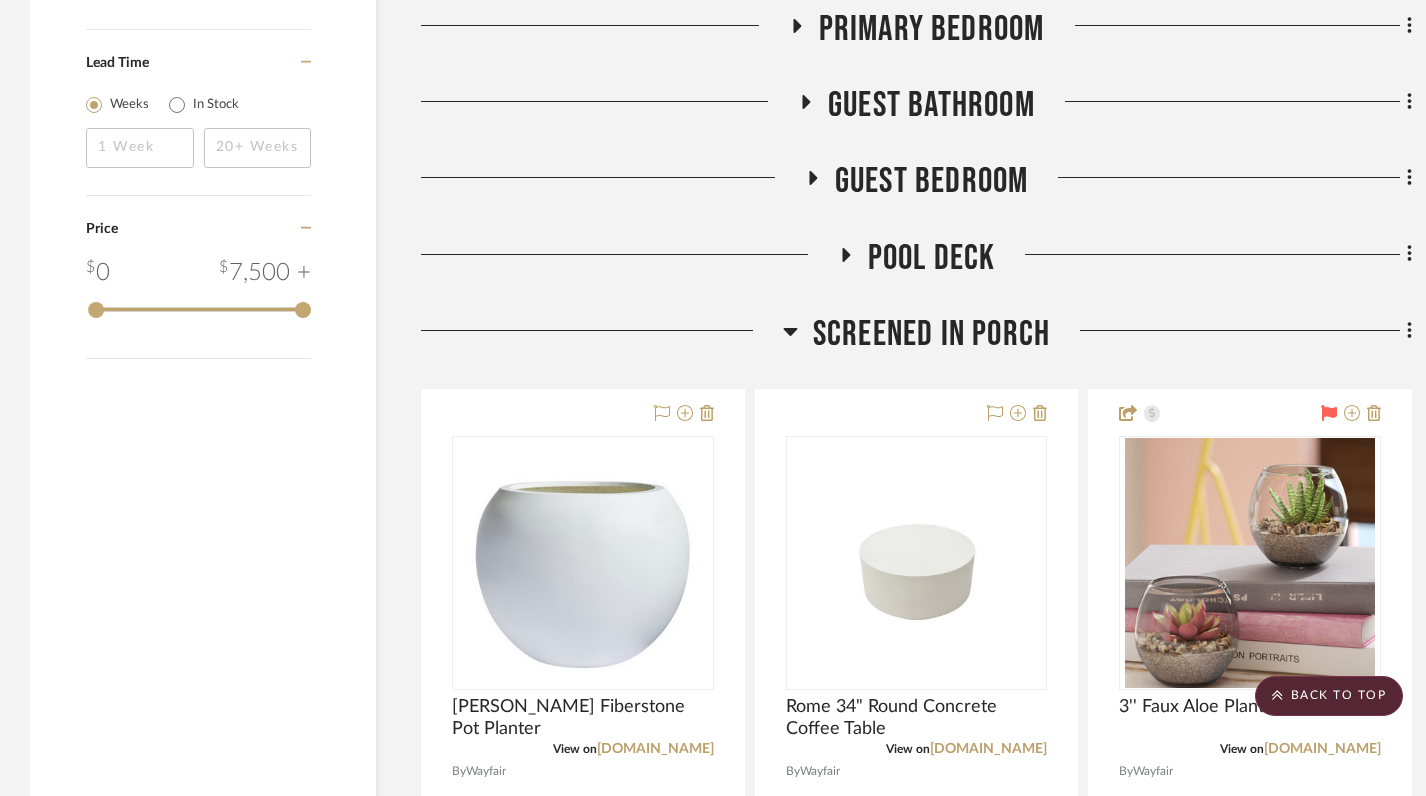click on "Screened in Porch" 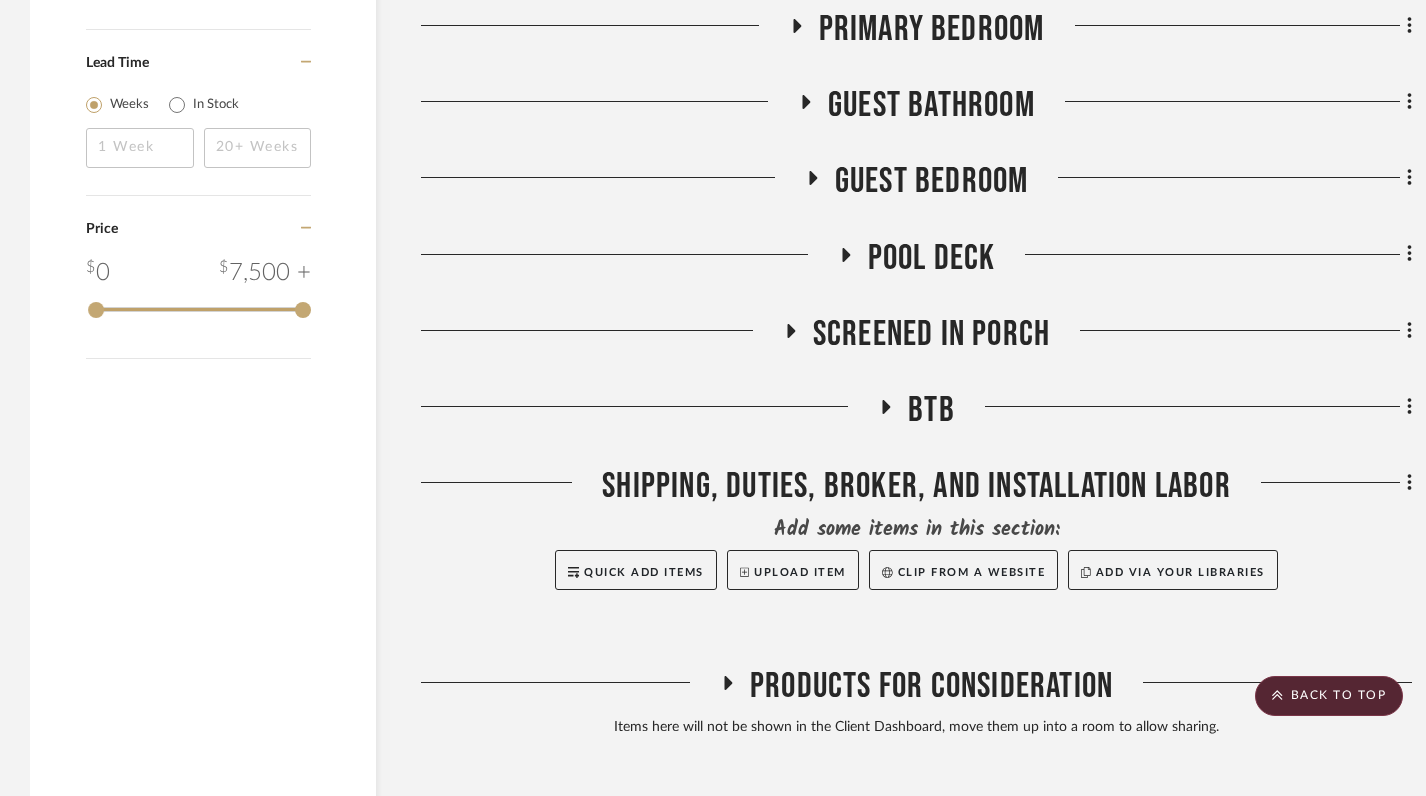 click 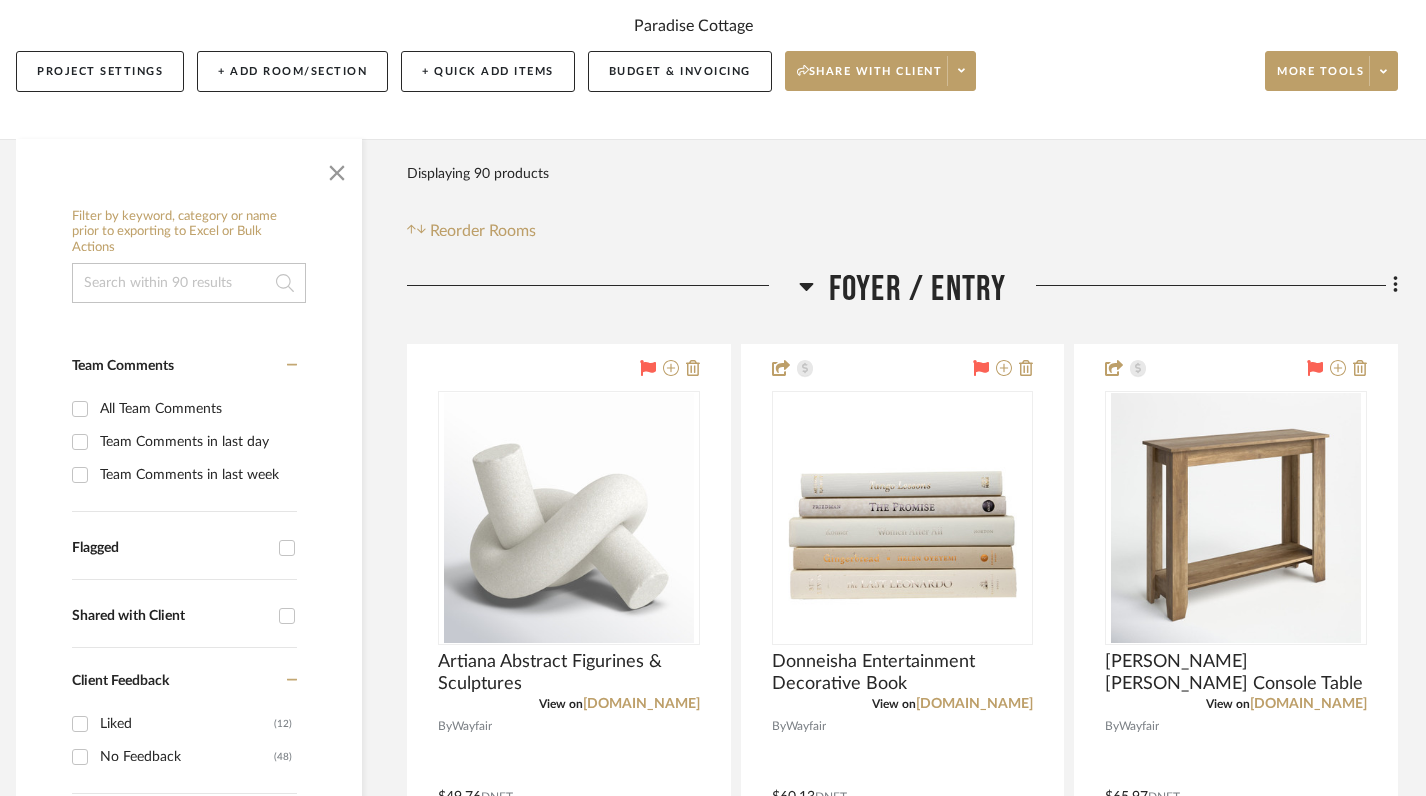 scroll, scrollTop: 194, scrollLeft: 14, axis: both 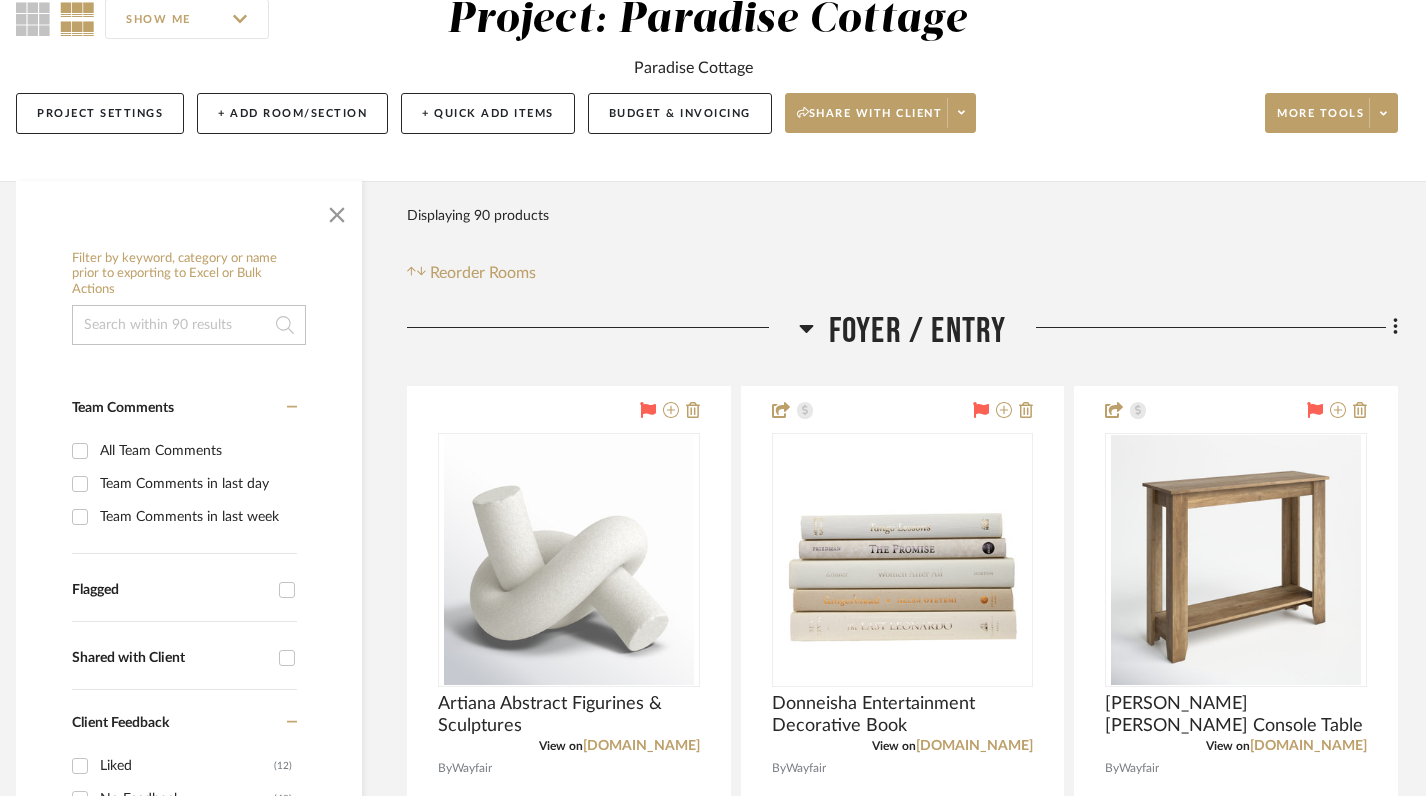 click 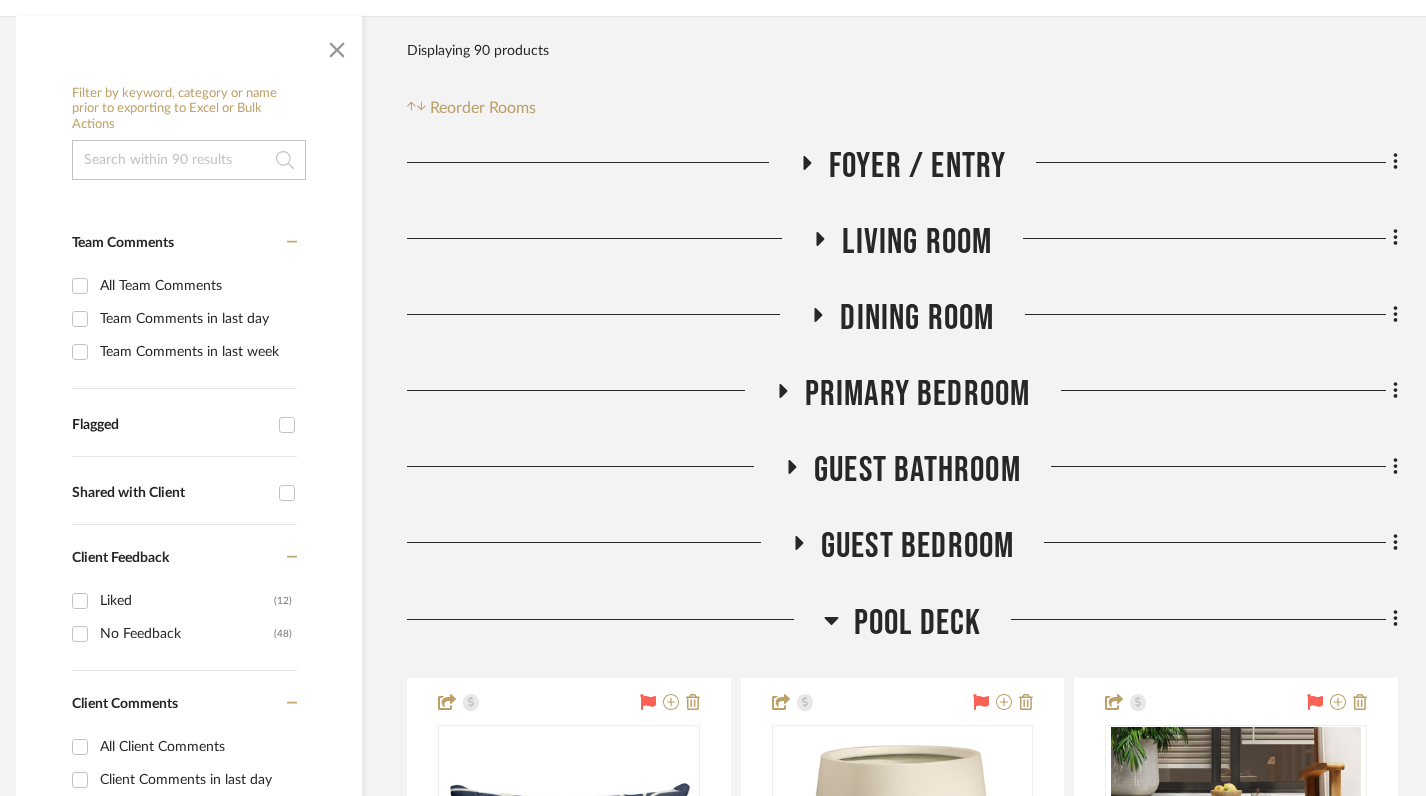 scroll, scrollTop: 361, scrollLeft: 14, axis: both 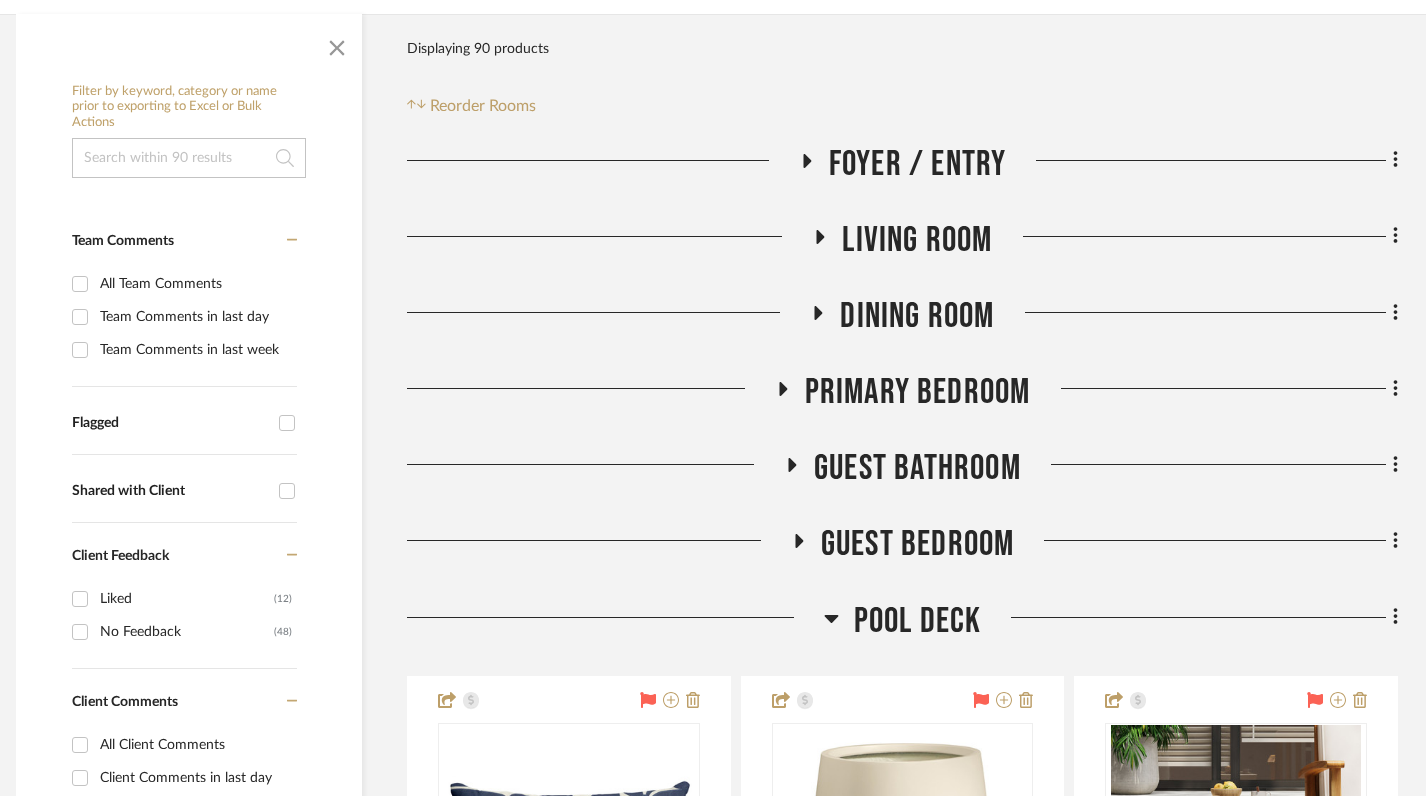 click 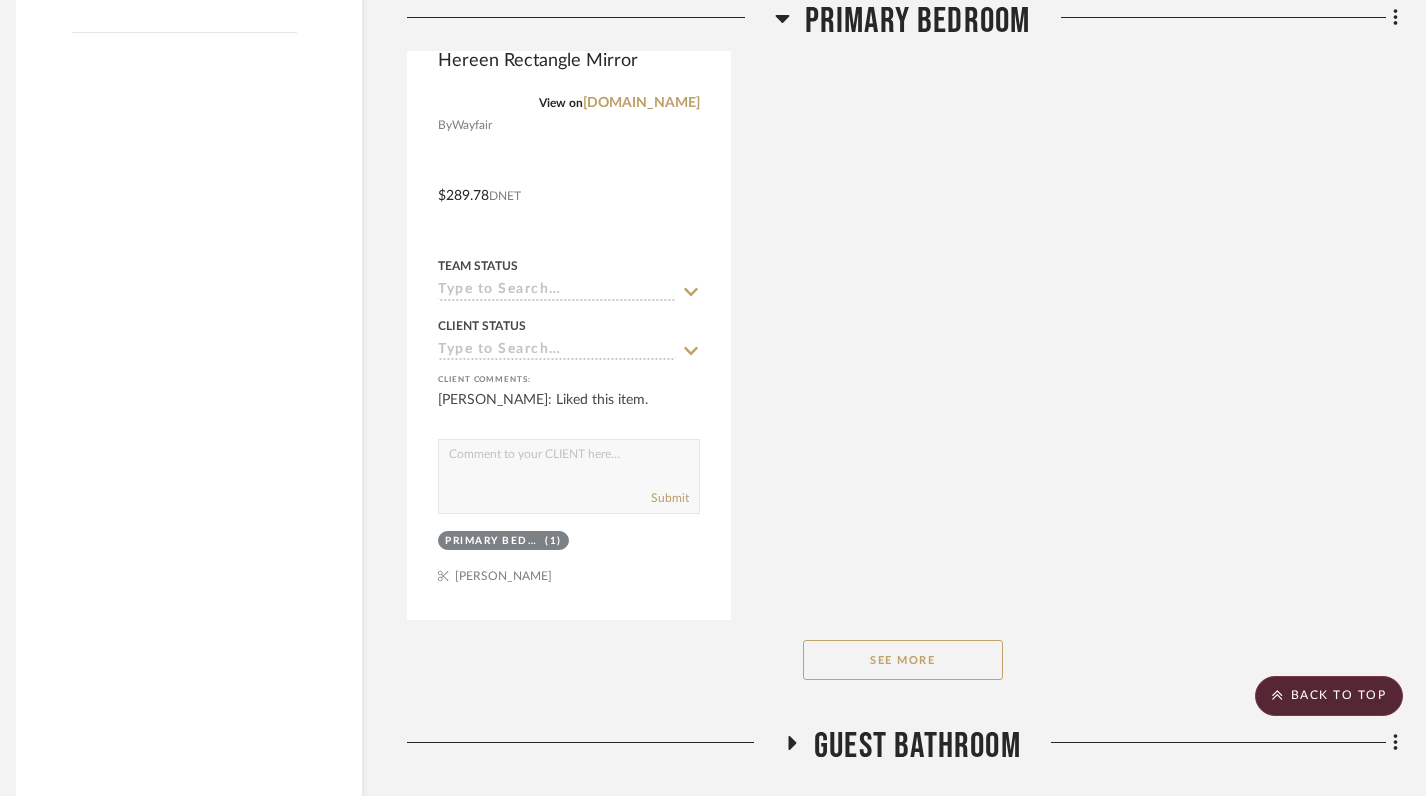scroll, scrollTop: 2841, scrollLeft: 14, axis: both 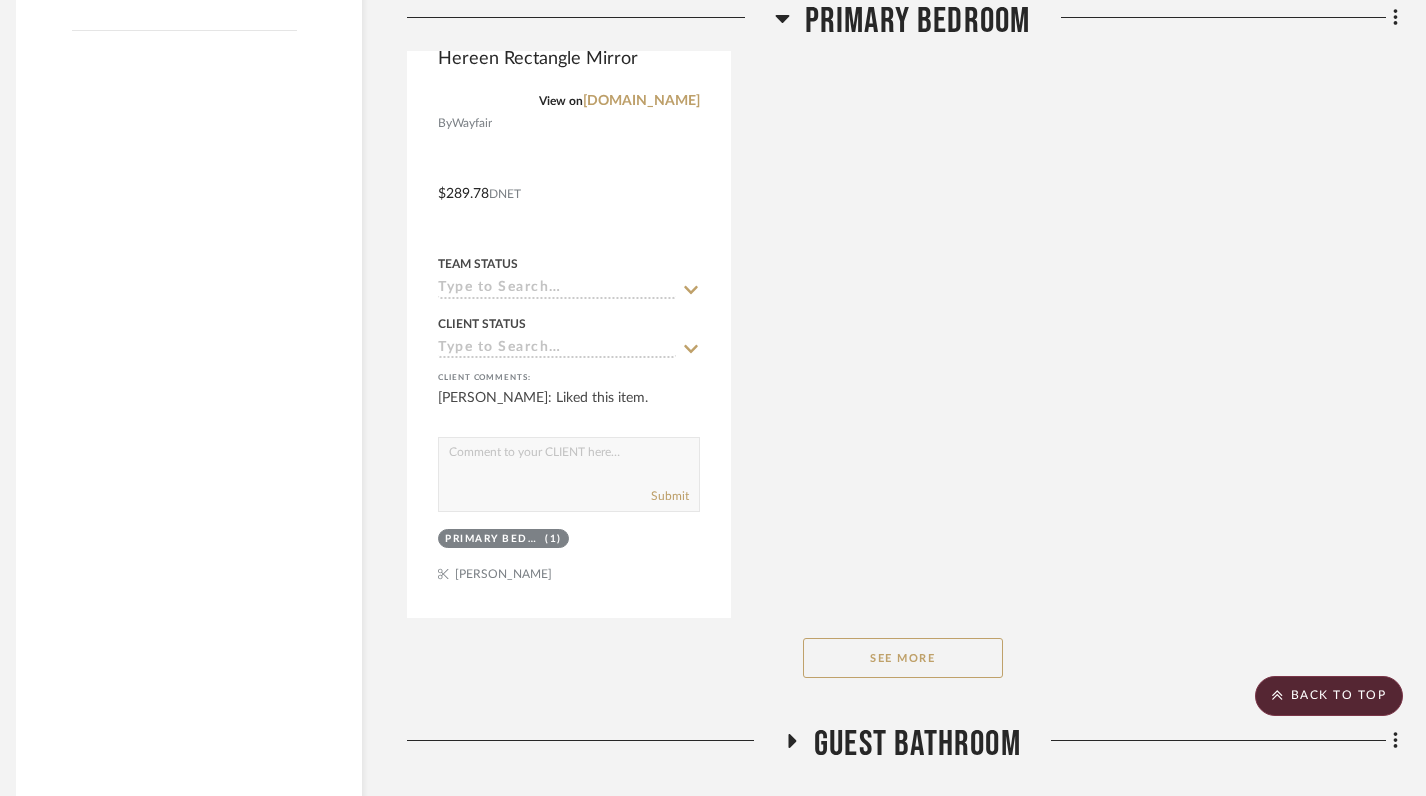 click on "Ike Blackout Curtain Pair (Set of 2)  View on  wayfair.com  By  Wayfair
$25.99  DNET  Team Status Client Status client Comments:  Submit   Primary Bedroom  (2)  Guest Bedroom  (1)    Monica Munoz  Noam 23 Inch Table Lamp  View on  wayfair.com  By  Wayfair
$79.97  DNET  Team Status Client Status client Comments:  Submit   Primary Bedroom  (2)    Monica Munoz  Magnolia Home by Joanna Gaines x Loloi Jett Throw Pillow  View on  wayfair.com  By  Wayfair
$46.00  DNET  Team Status Client Status client Comments:  Submit   Primary Bedroom  (2)    Monica Munoz  Chunky Cable Knit Throw Blanket Lightweight Olive Green 100% Organic Cotton Blanket For Sofa Couch Bed Baby Nursery, Rustic Shabby Chic Modern Farmhouse, 51” X 63” Give Laundering Bag  View on  wayfair.com  By  Wayfair
$105.99  DNET  Team Status Client Status client Comments:  Submit   Primary Bedroom  (1)    Monica Munoz  No Decorative Addition Cotton Blend Pillow Cover  View on  wayfair.com  By  Wayfair
$32.86  DNET  (1)" 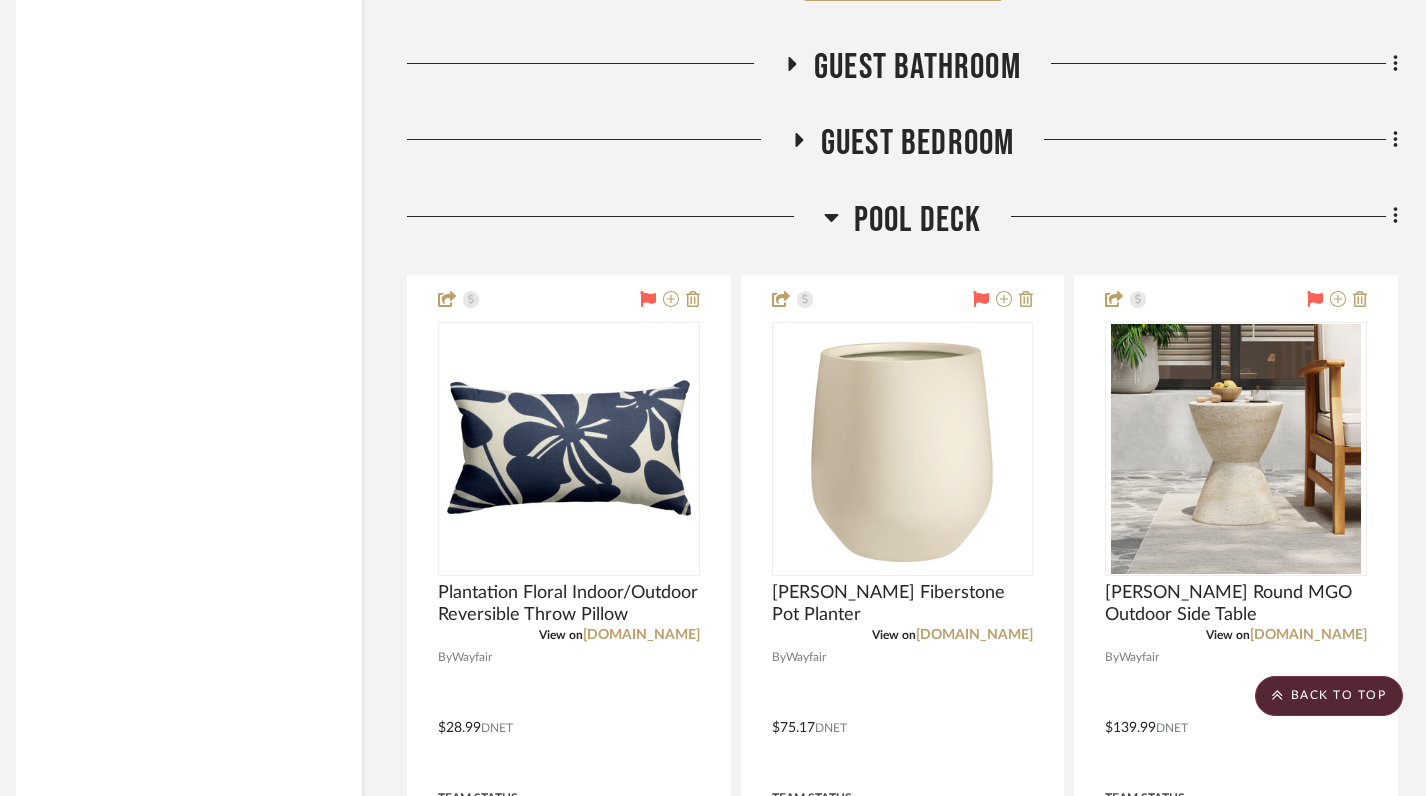 scroll, scrollTop: 3452, scrollLeft: 14, axis: both 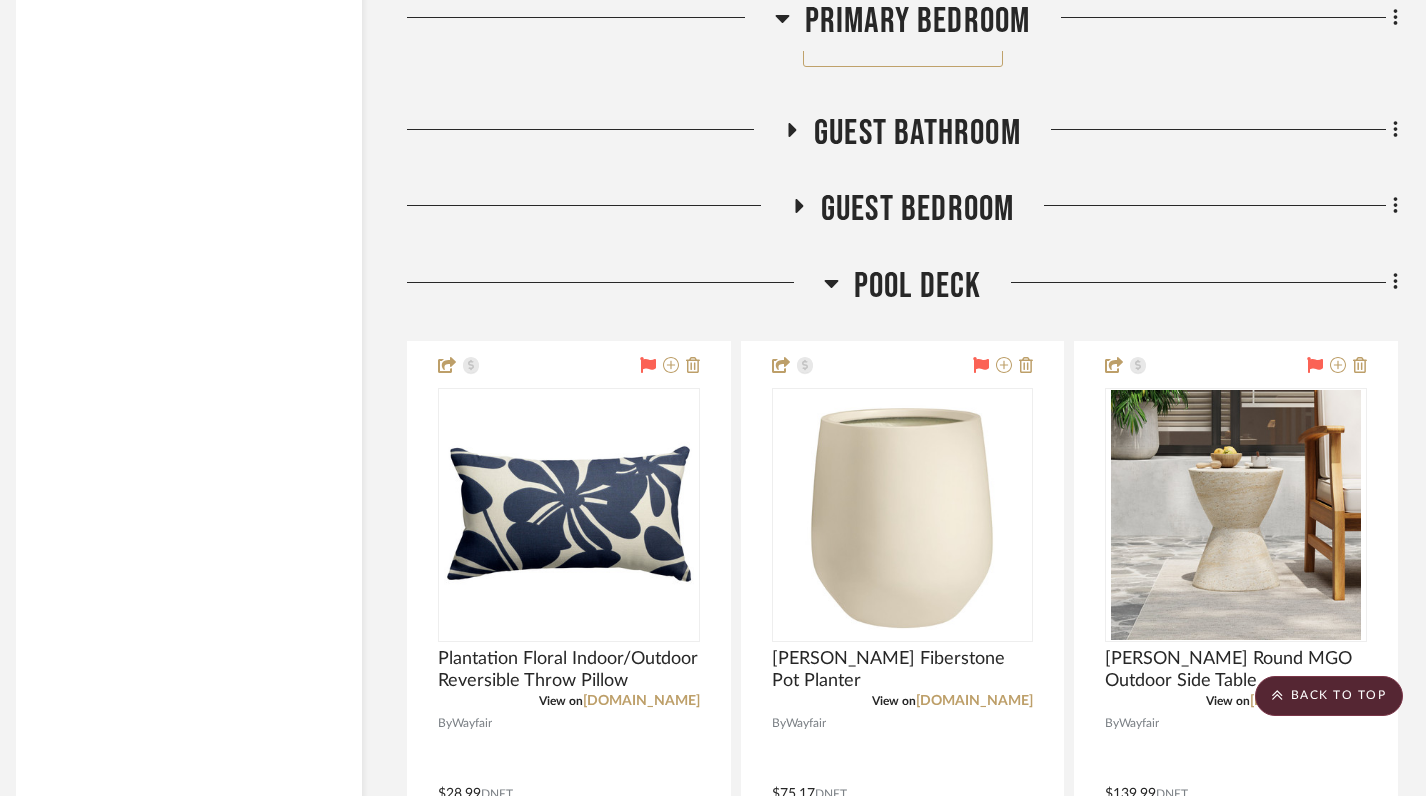 click 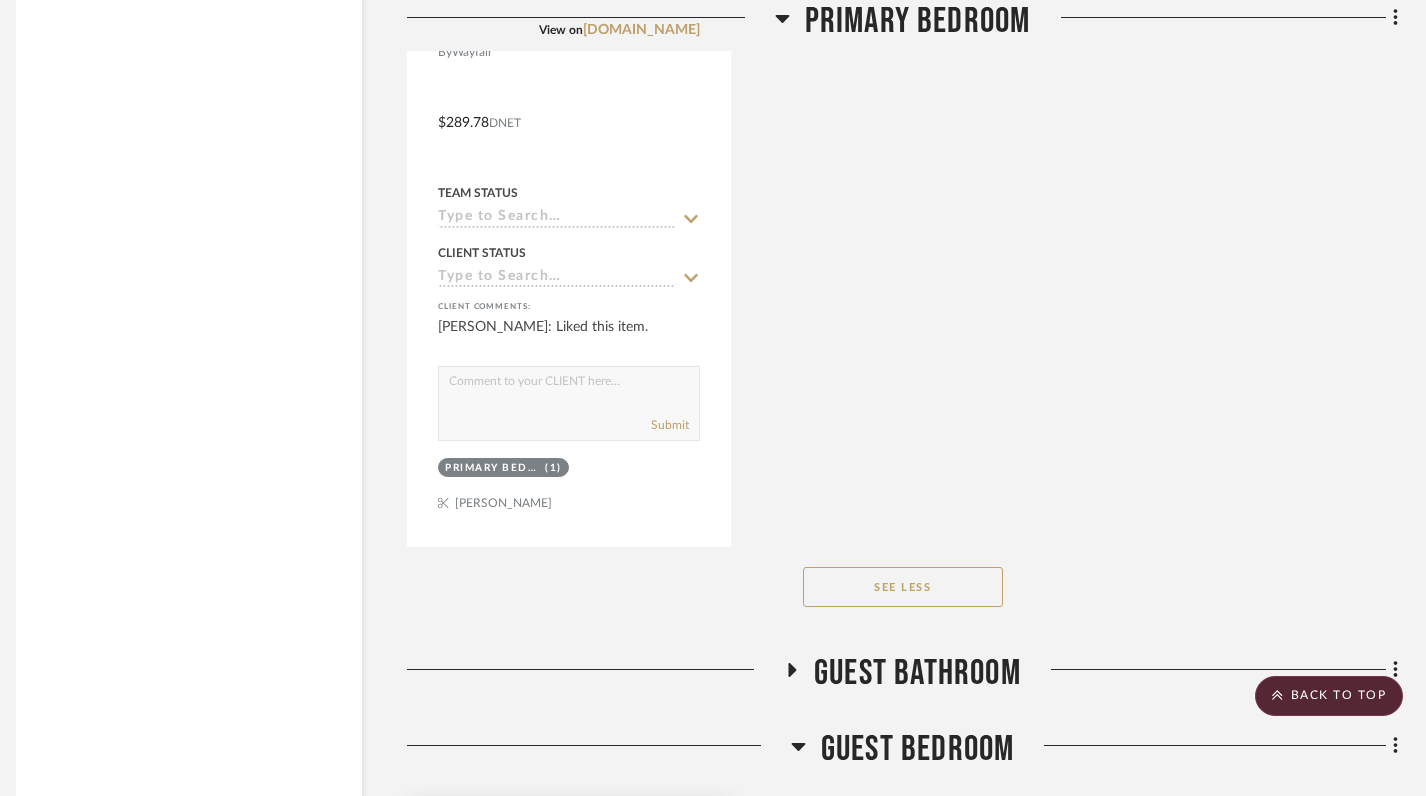 scroll, scrollTop: 1305, scrollLeft: 14, axis: both 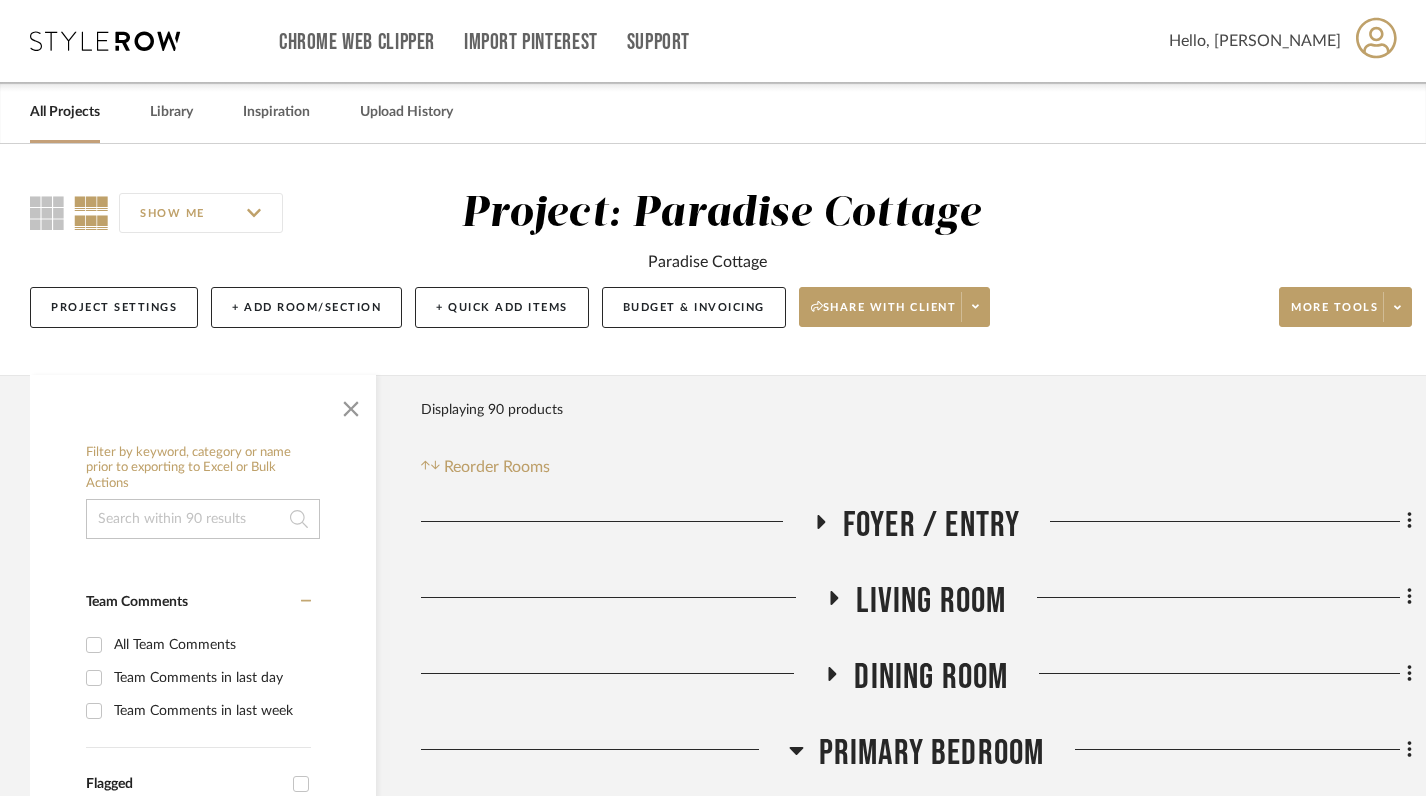 click 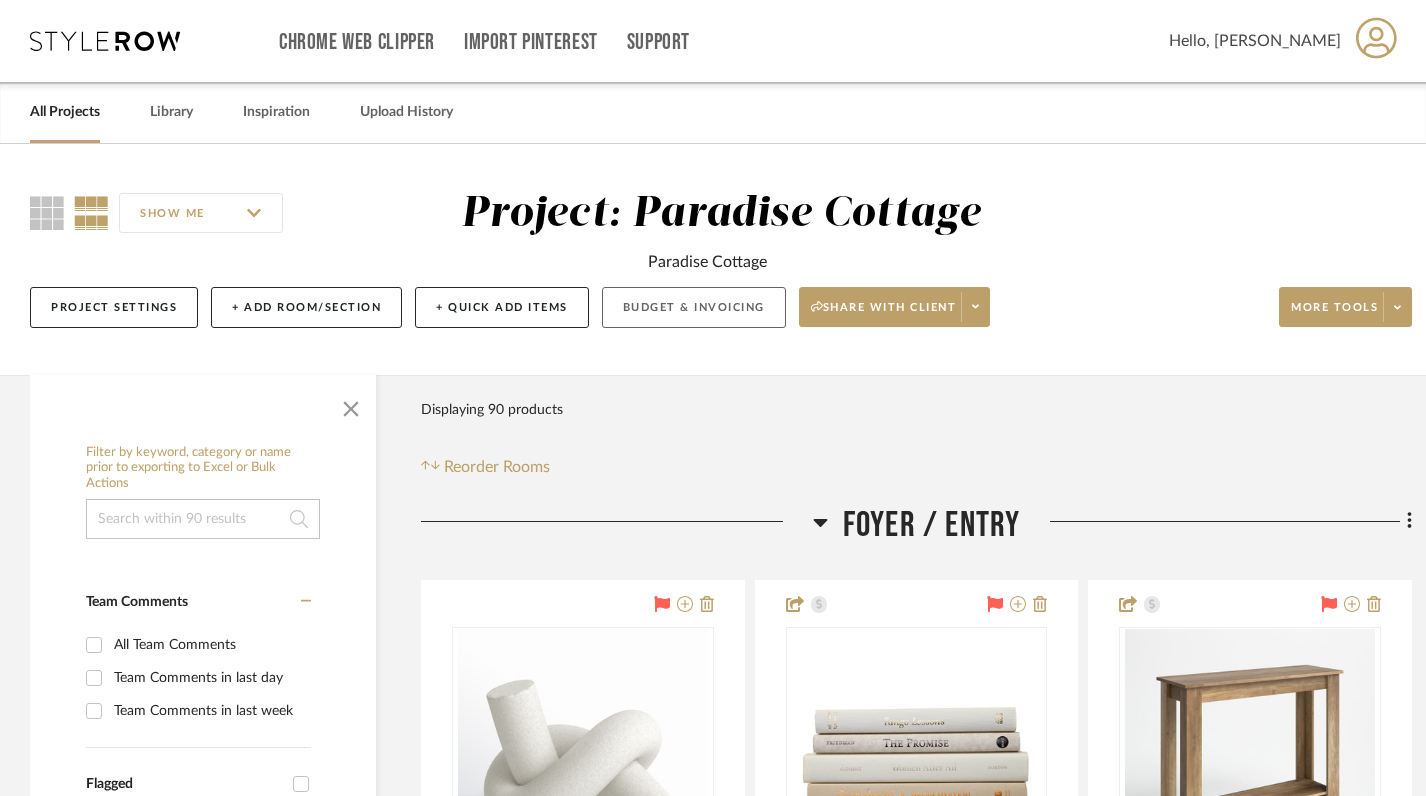 click on "Budget & Invoicing" 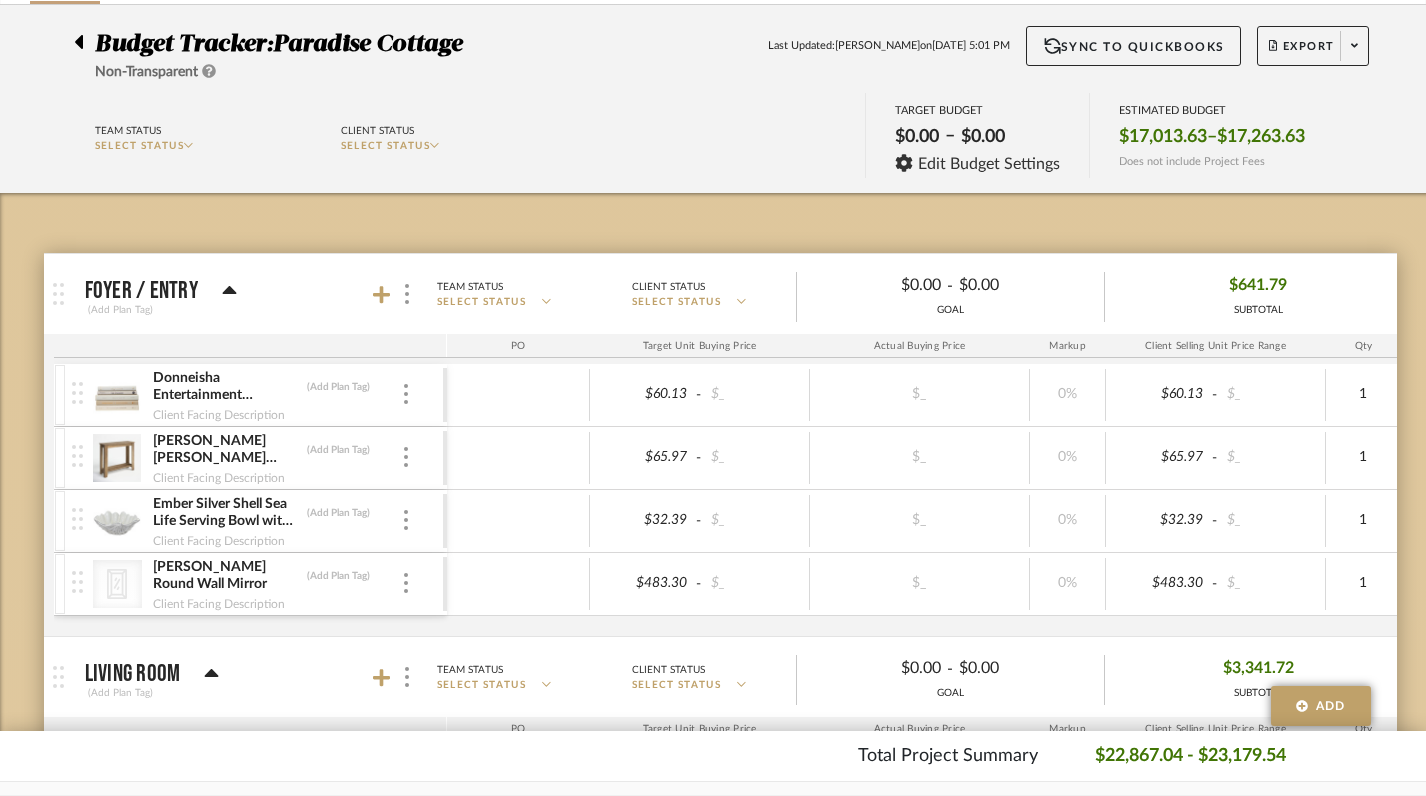 scroll, scrollTop: 231, scrollLeft: 0, axis: vertical 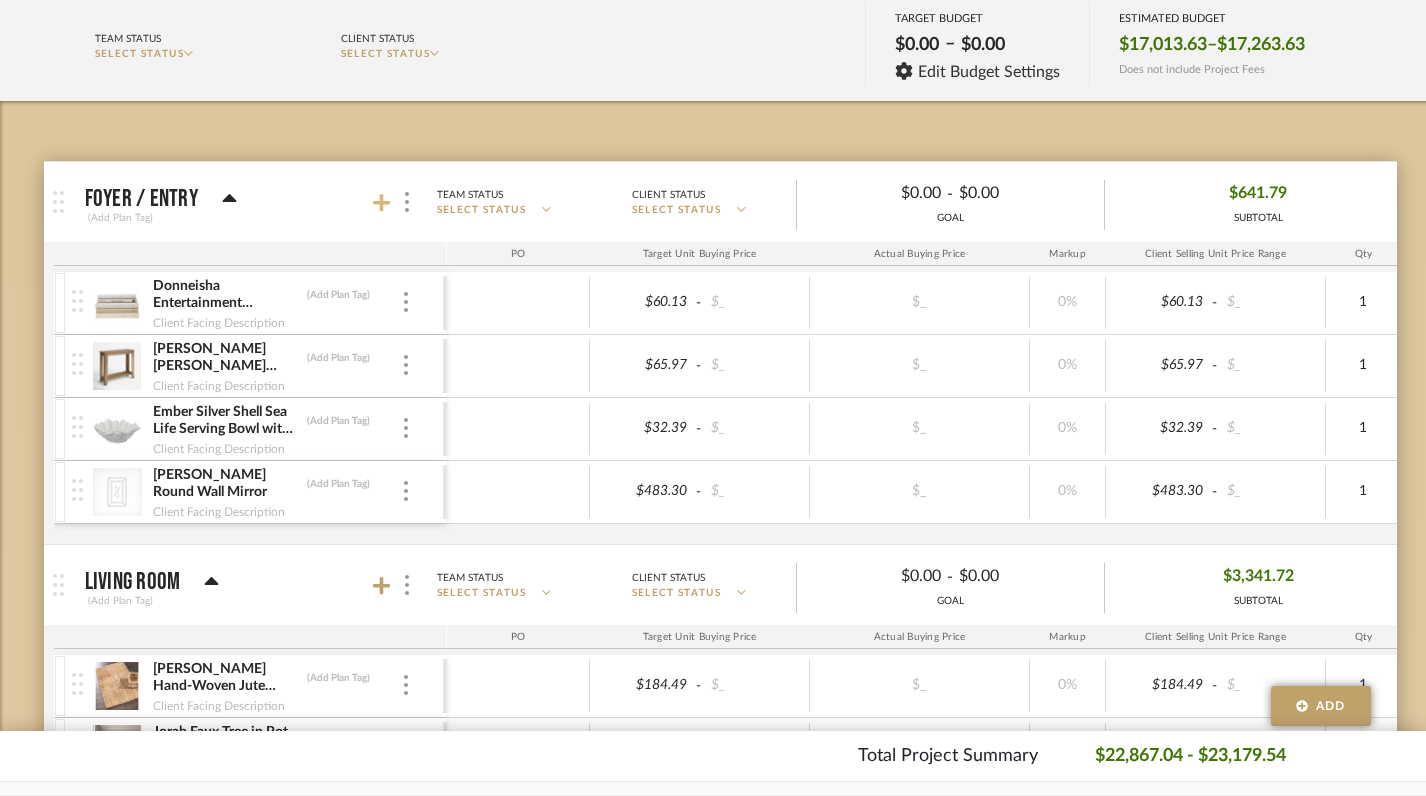 click 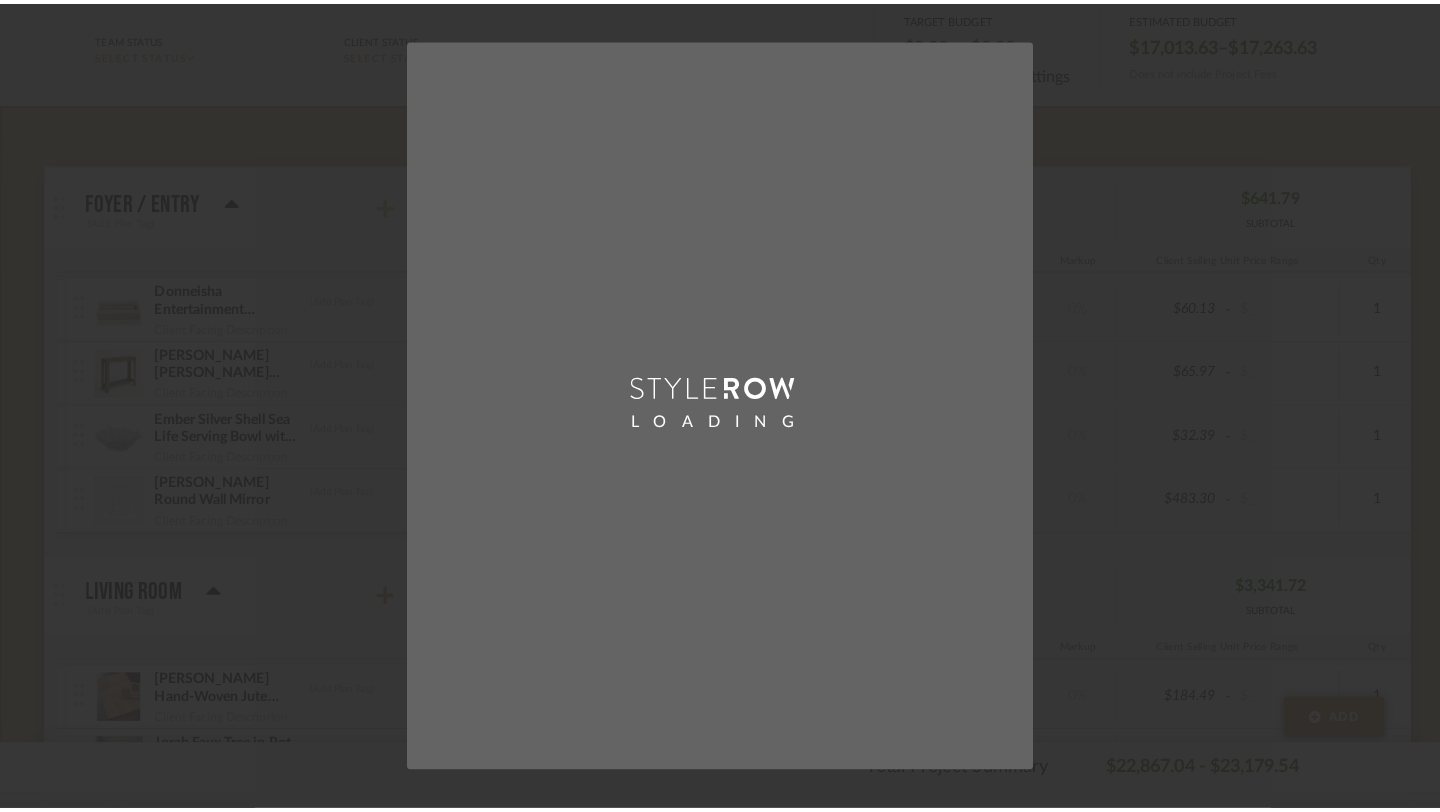 scroll, scrollTop: 0, scrollLeft: 0, axis: both 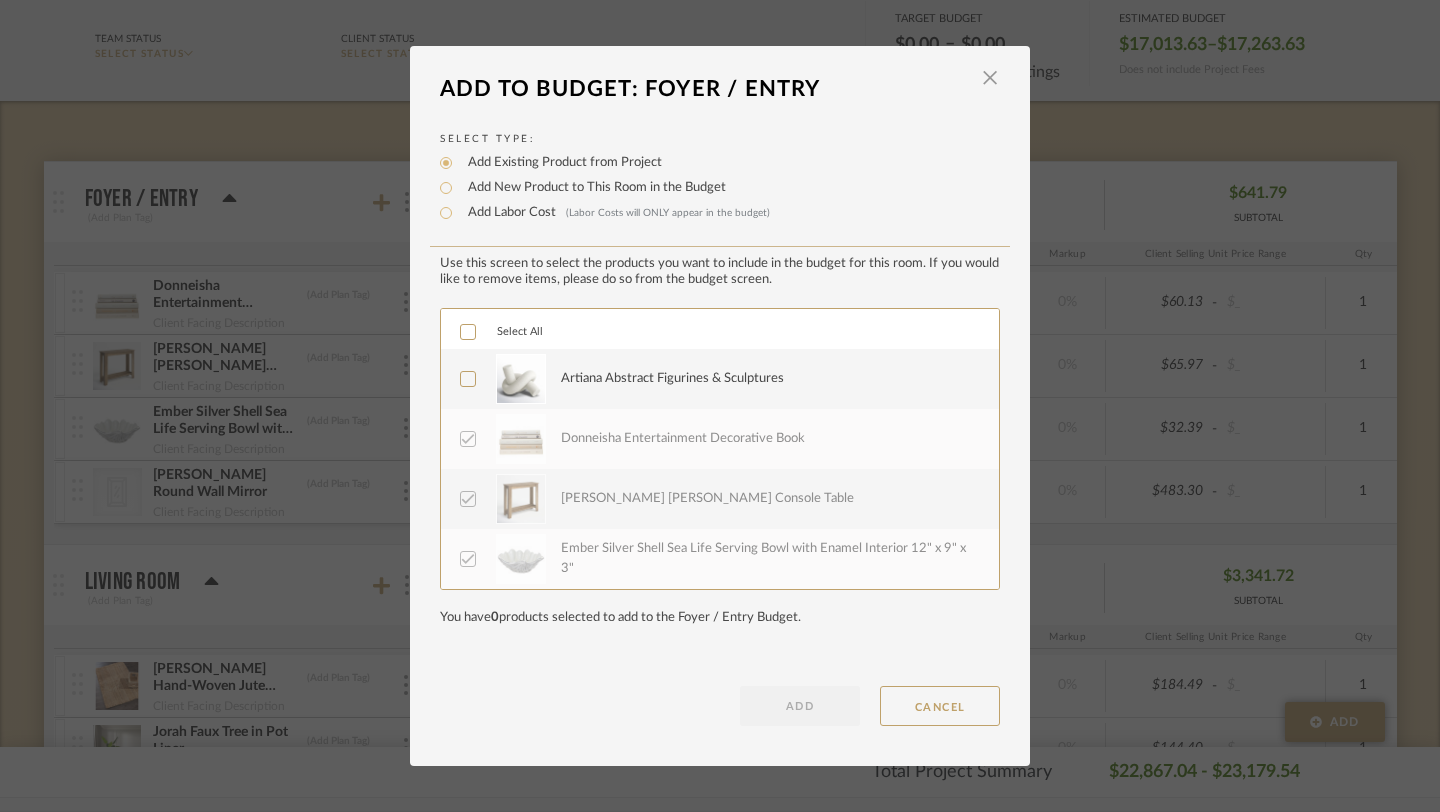 click 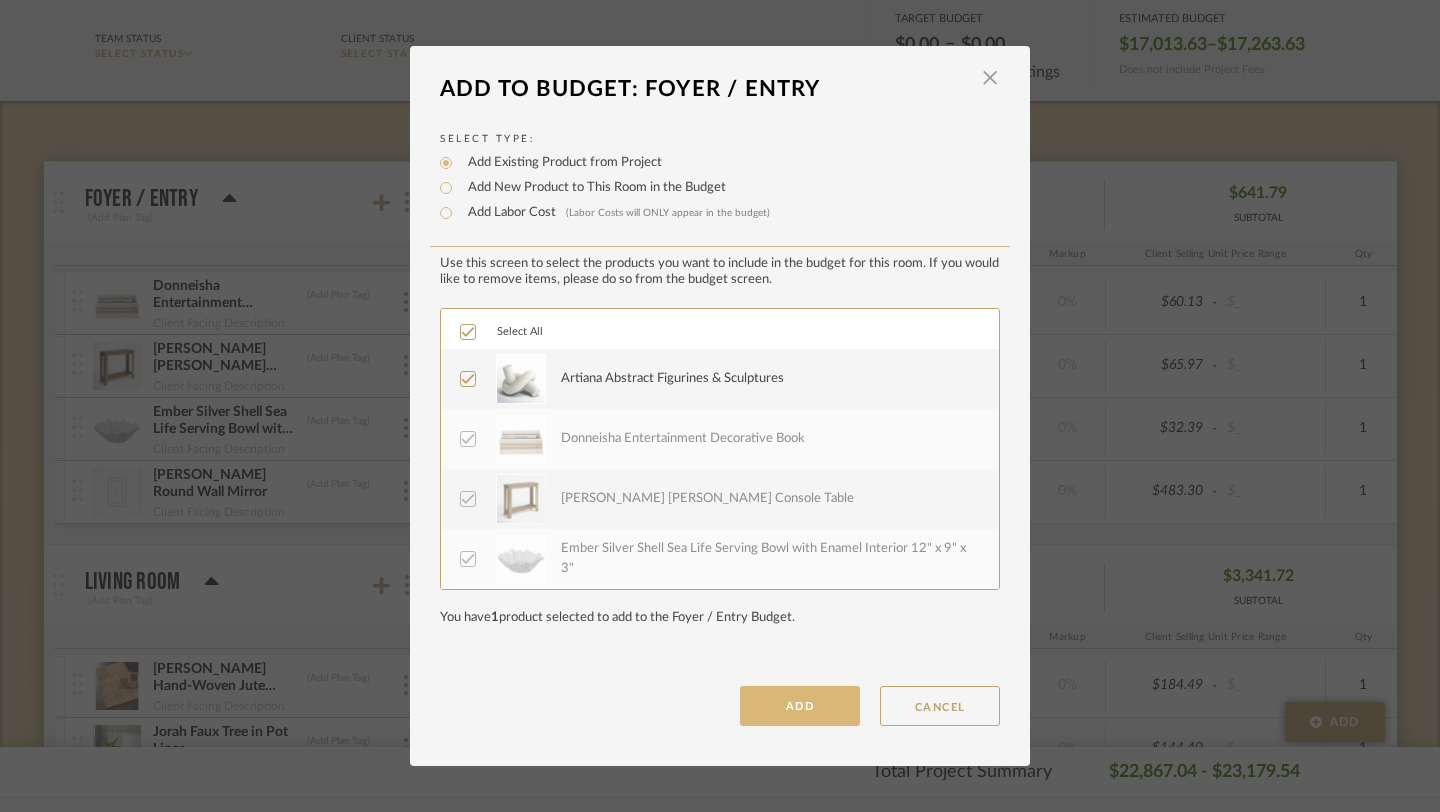 click on "ADD" at bounding box center (800, 706) 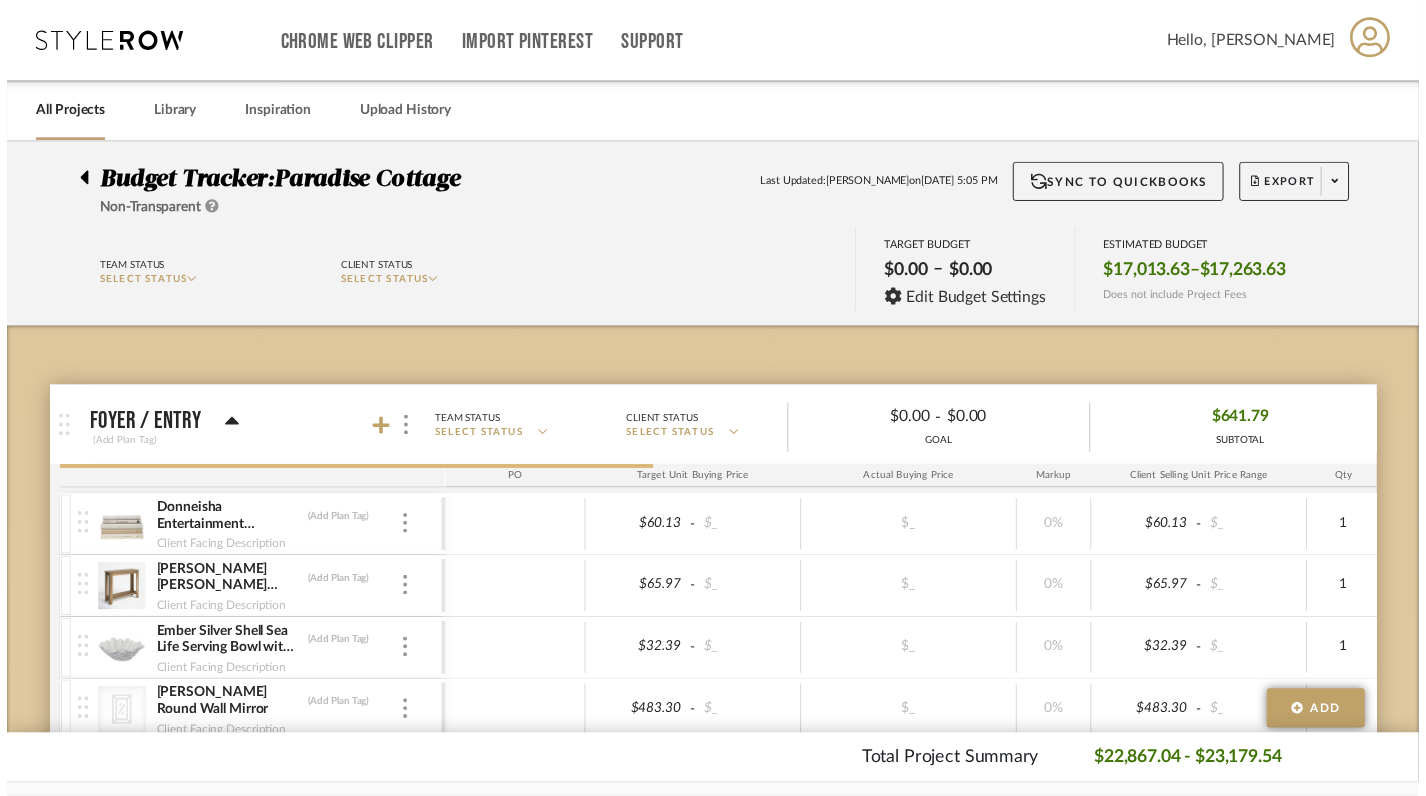 scroll, scrollTop: 231, scrollLeft: 0, axis: vertical 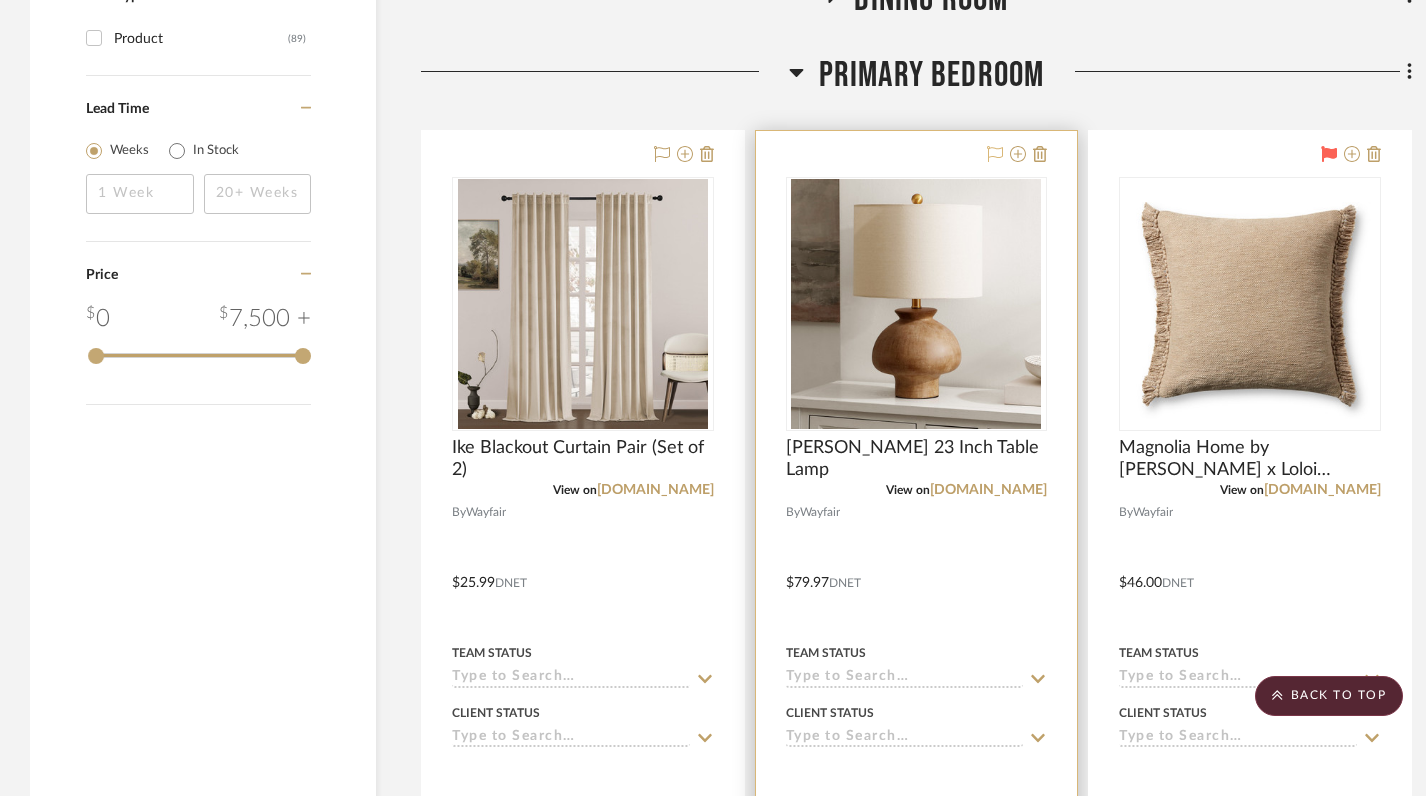 click 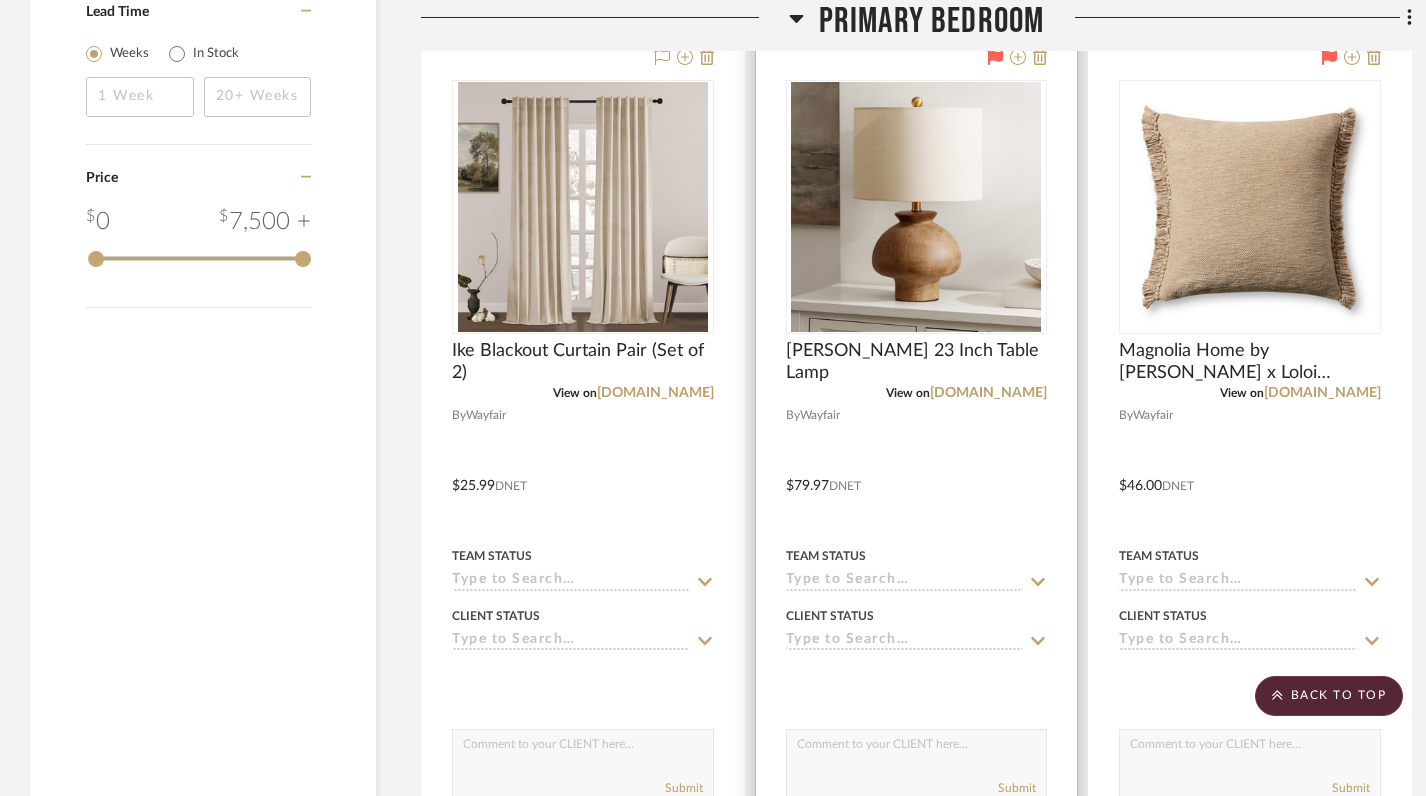 scroll, scrollTop: 2553, scrollLeft: 0, axis: vertical 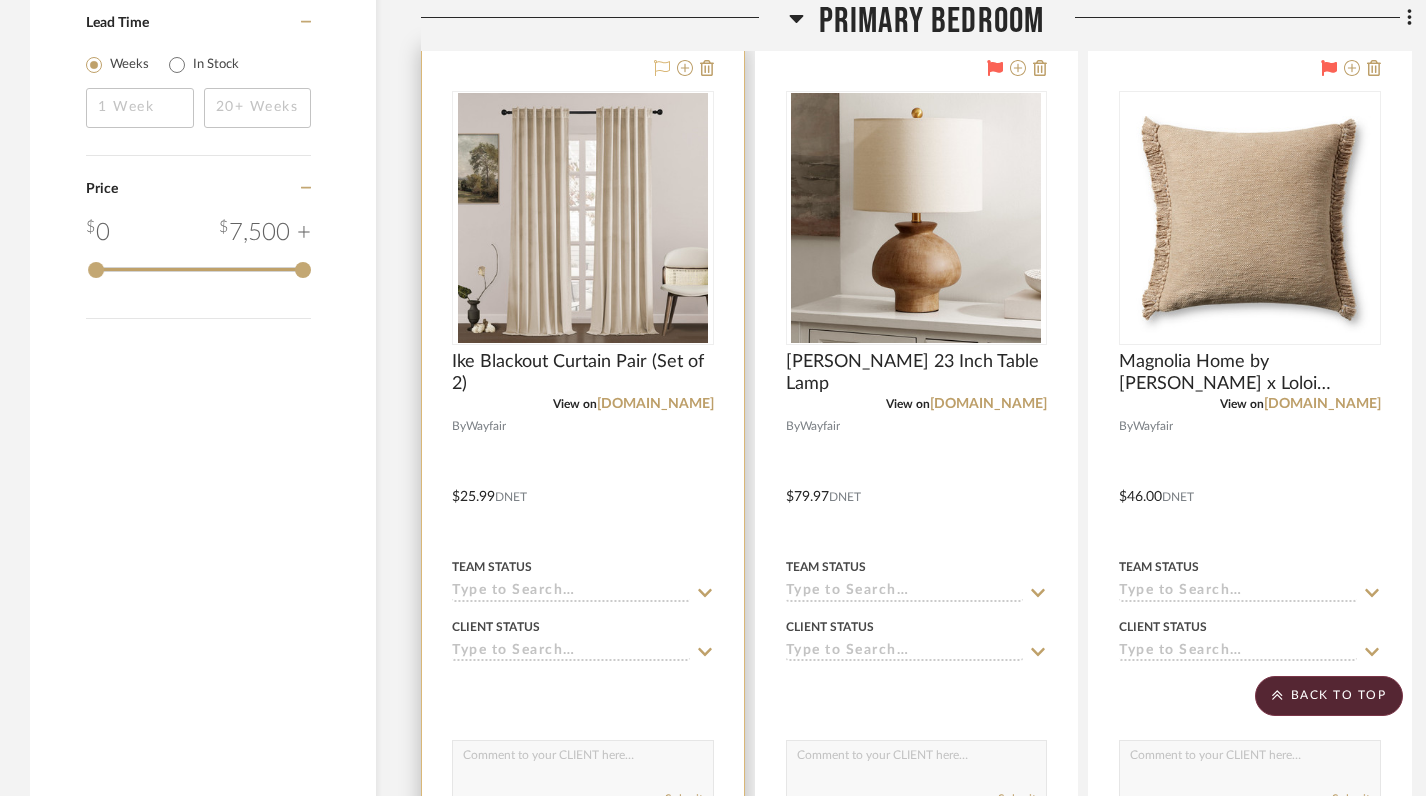 click 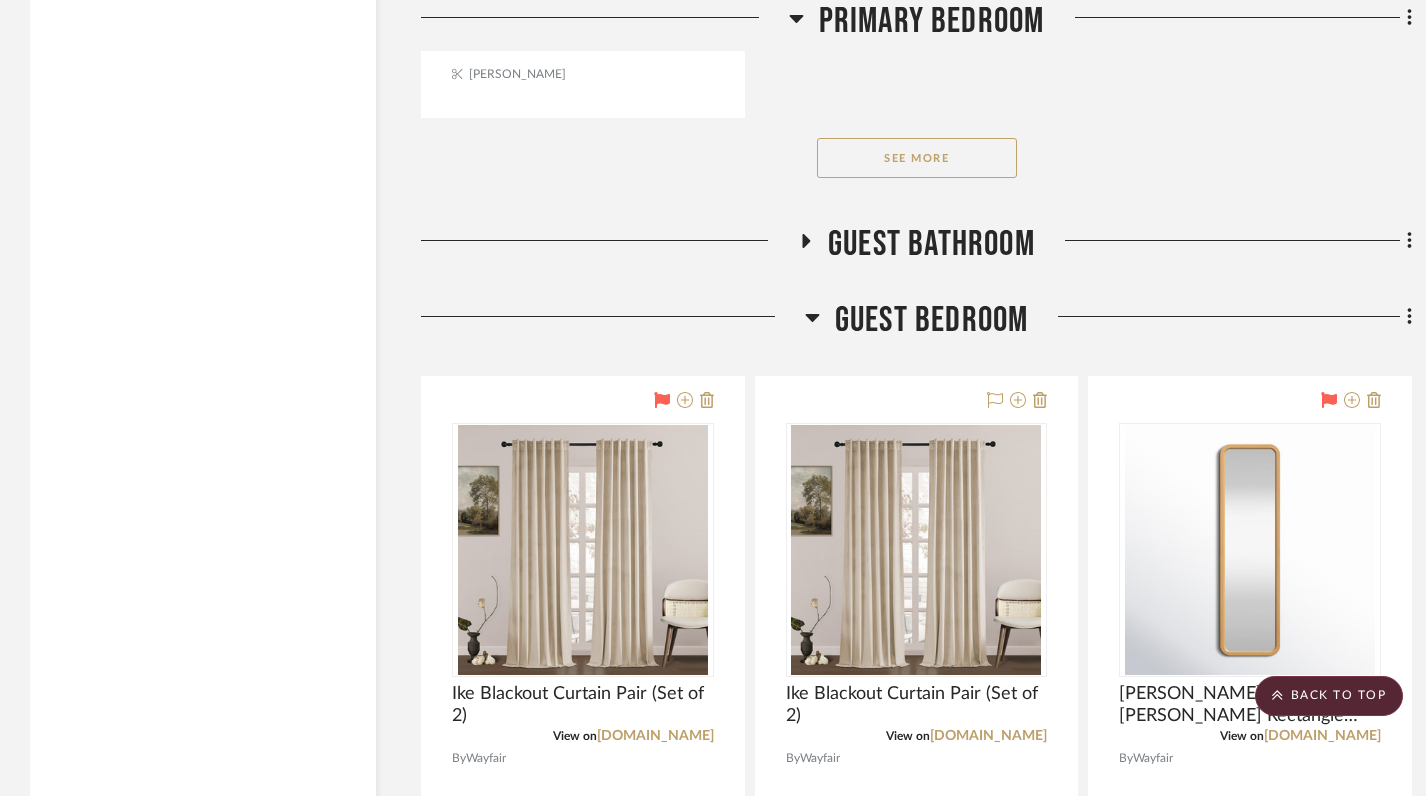 scroll, scrollTop: 5141, scrollLeft: 0, axis: vertical 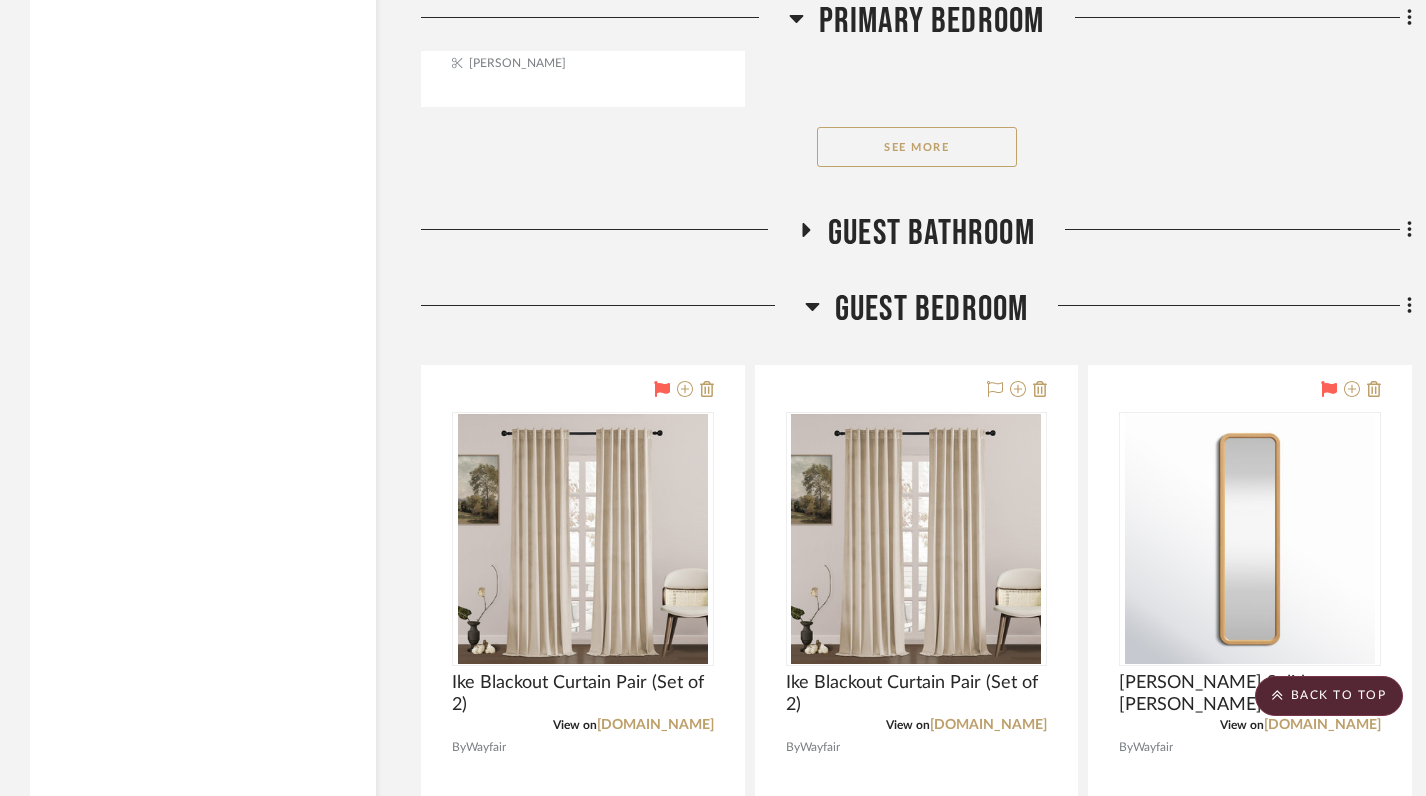click on "See More" 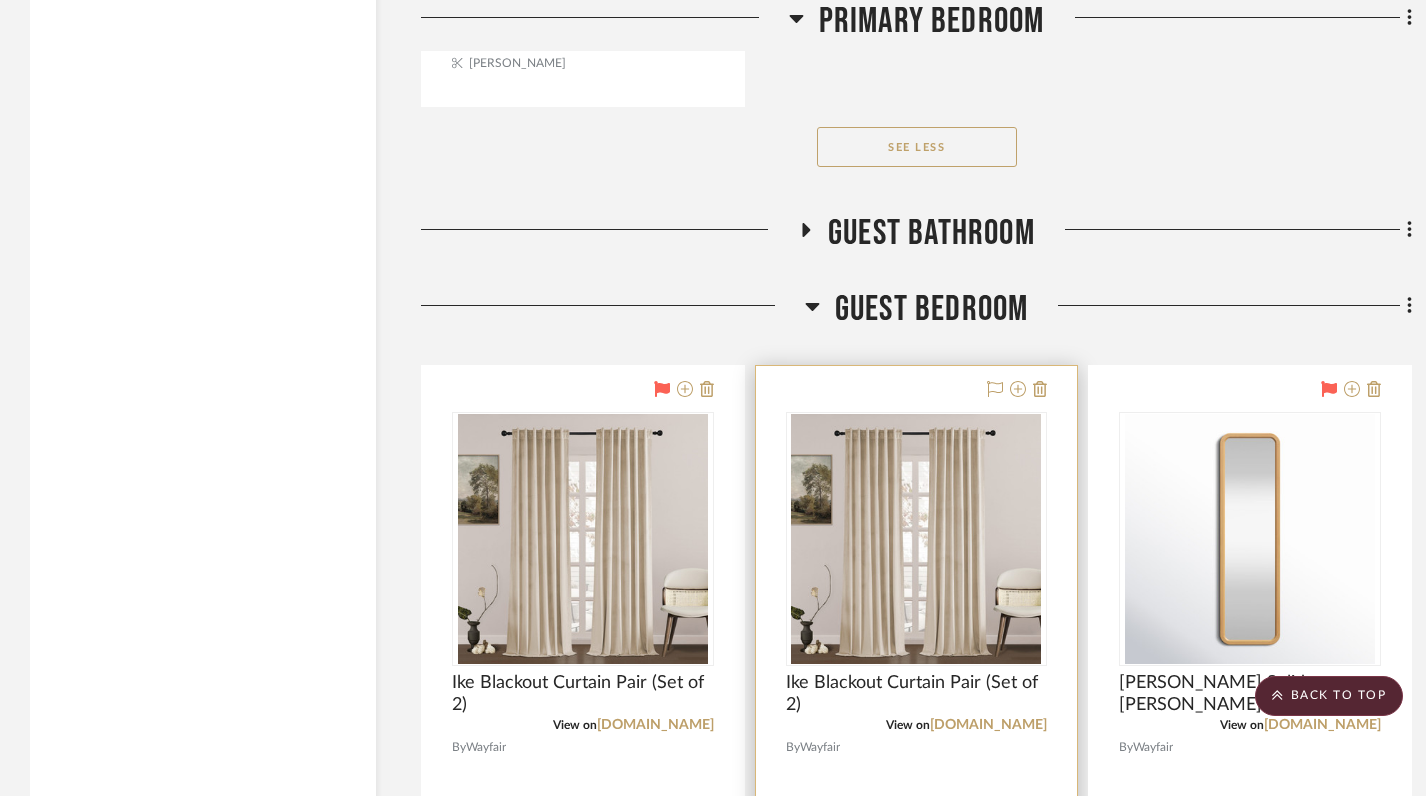 click at bounding box center (917, 803) 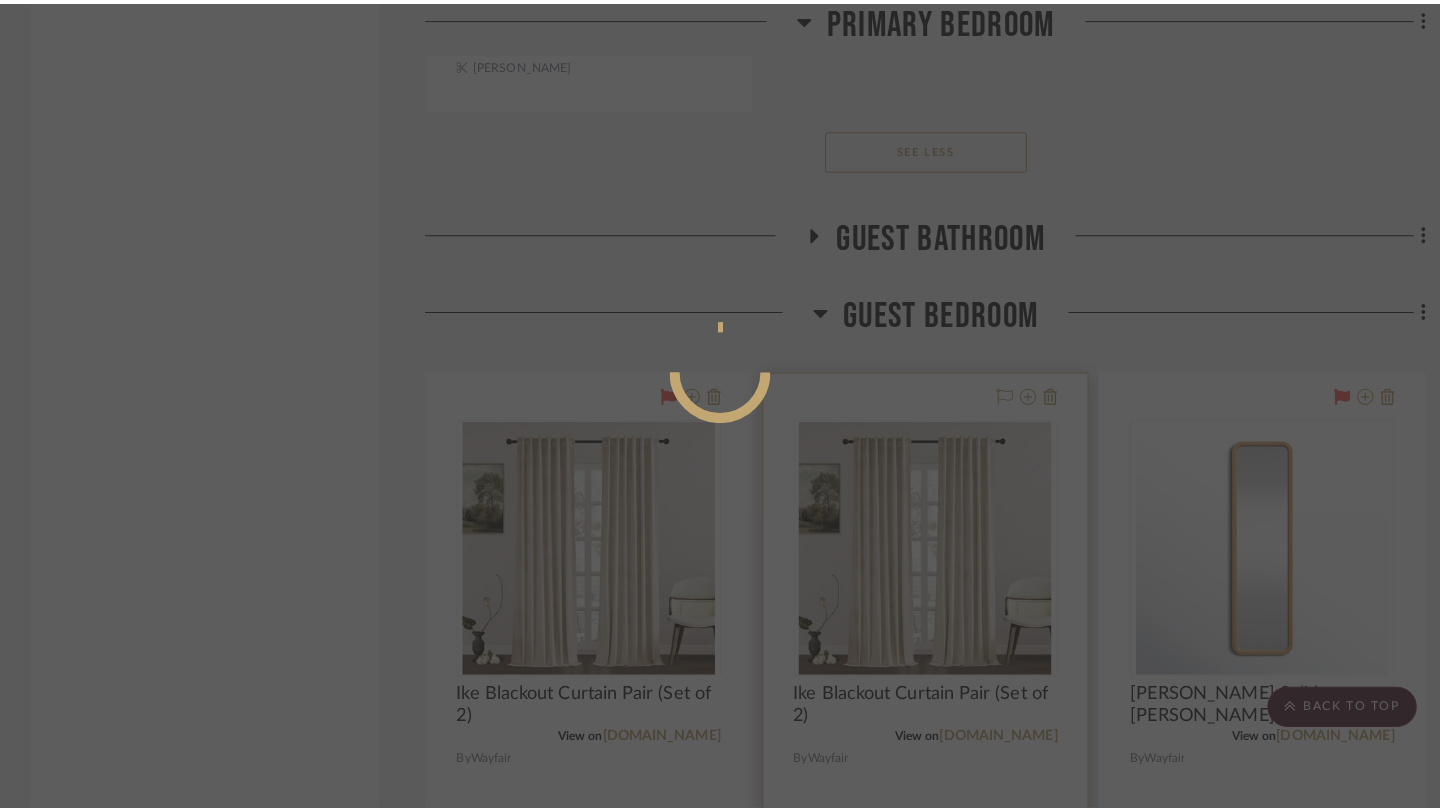 scroll, scrollTop: 0, scrollLeft: 0, axis: both 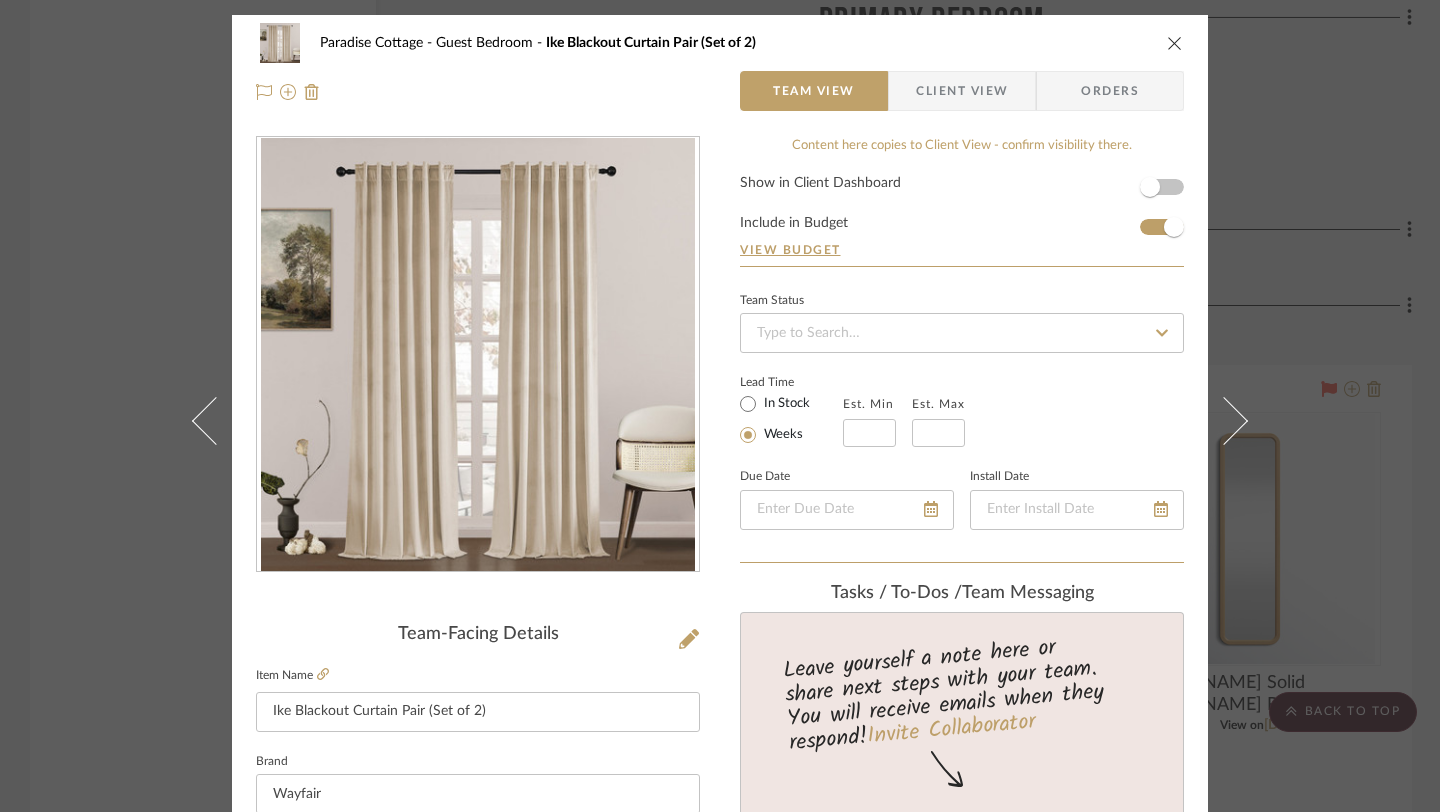 click at bounding box center (1175, 43) 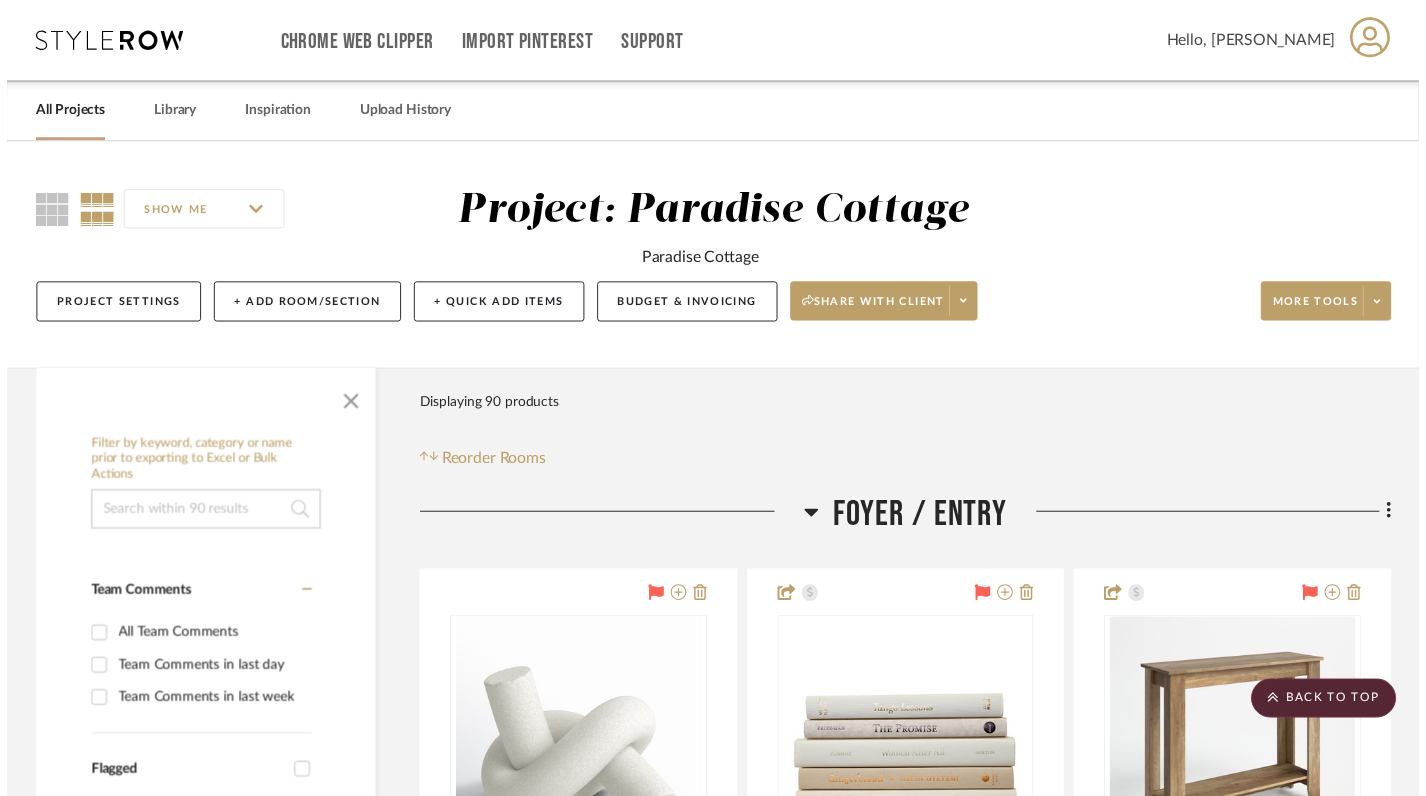 scroll, scrollTop: 5141, scrollLeft: 0, axis: vertical 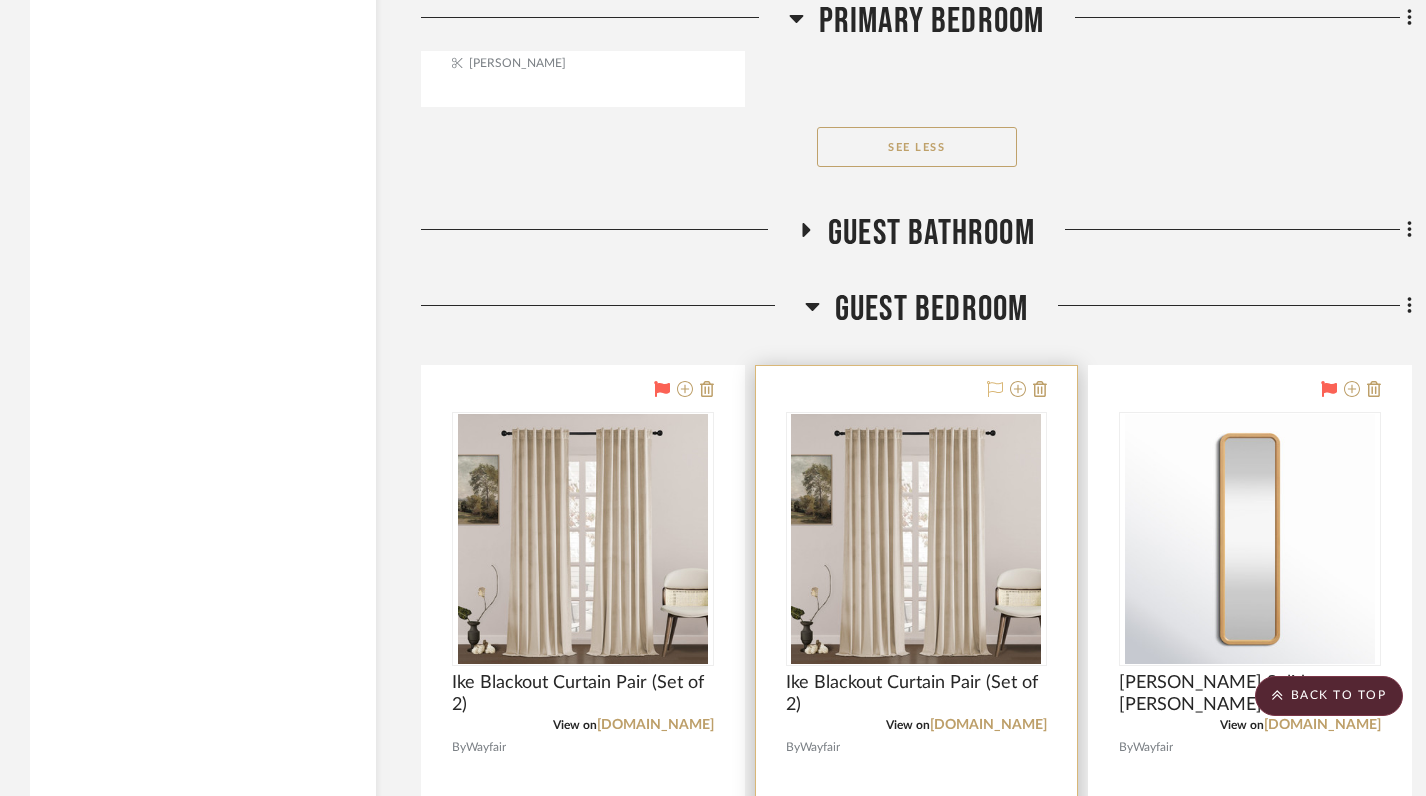 click 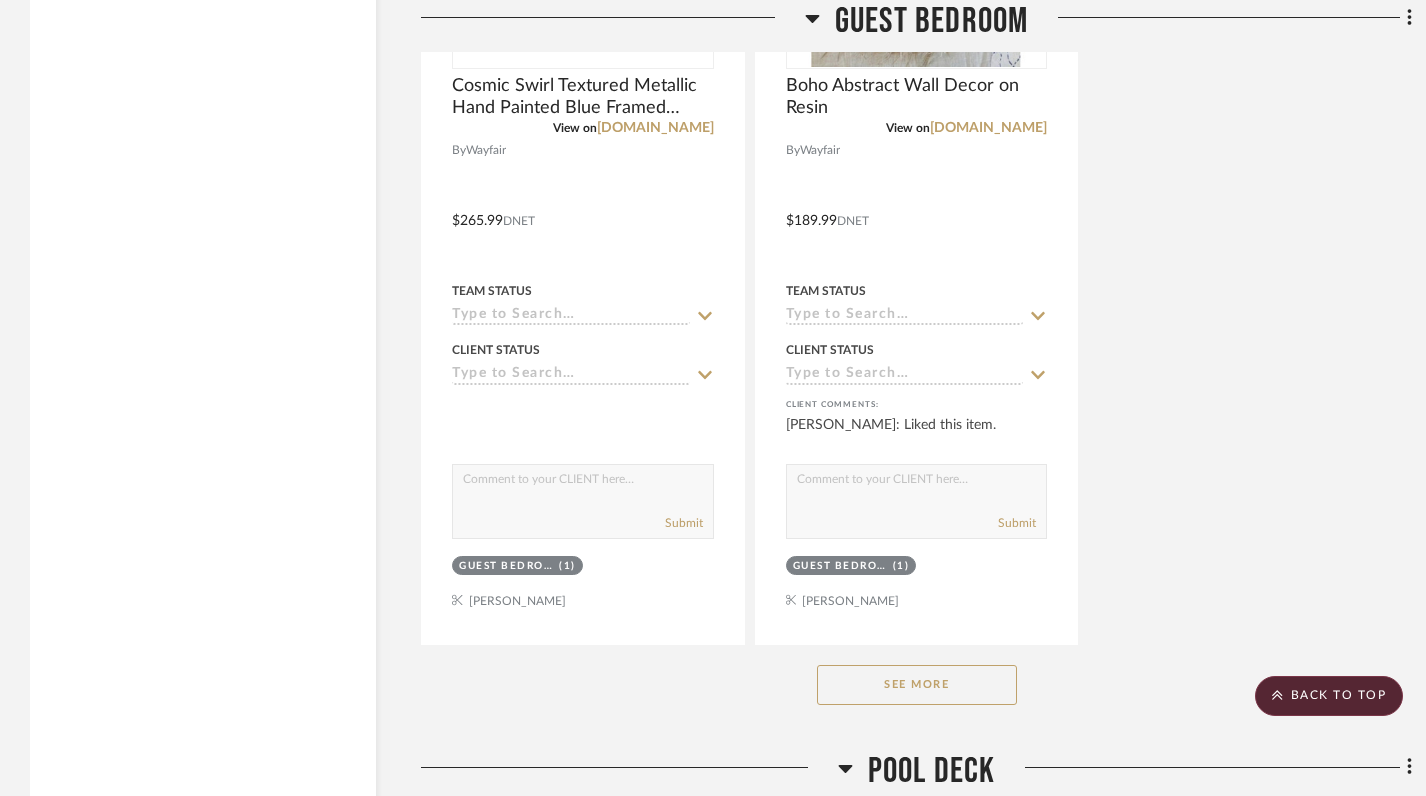 scroll, scrollTop: 7628, scrollLeft: 0, axis: vertical 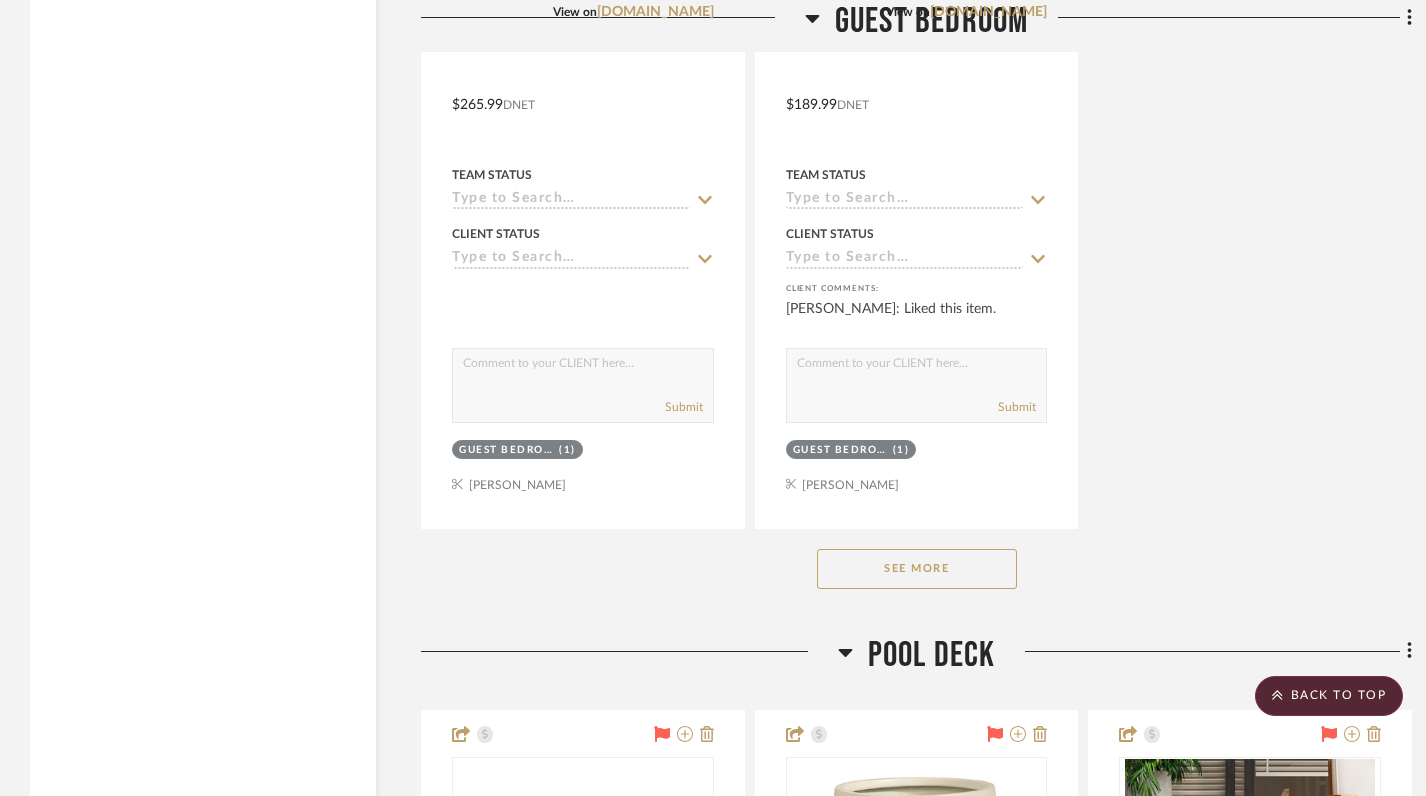 click on "See More" 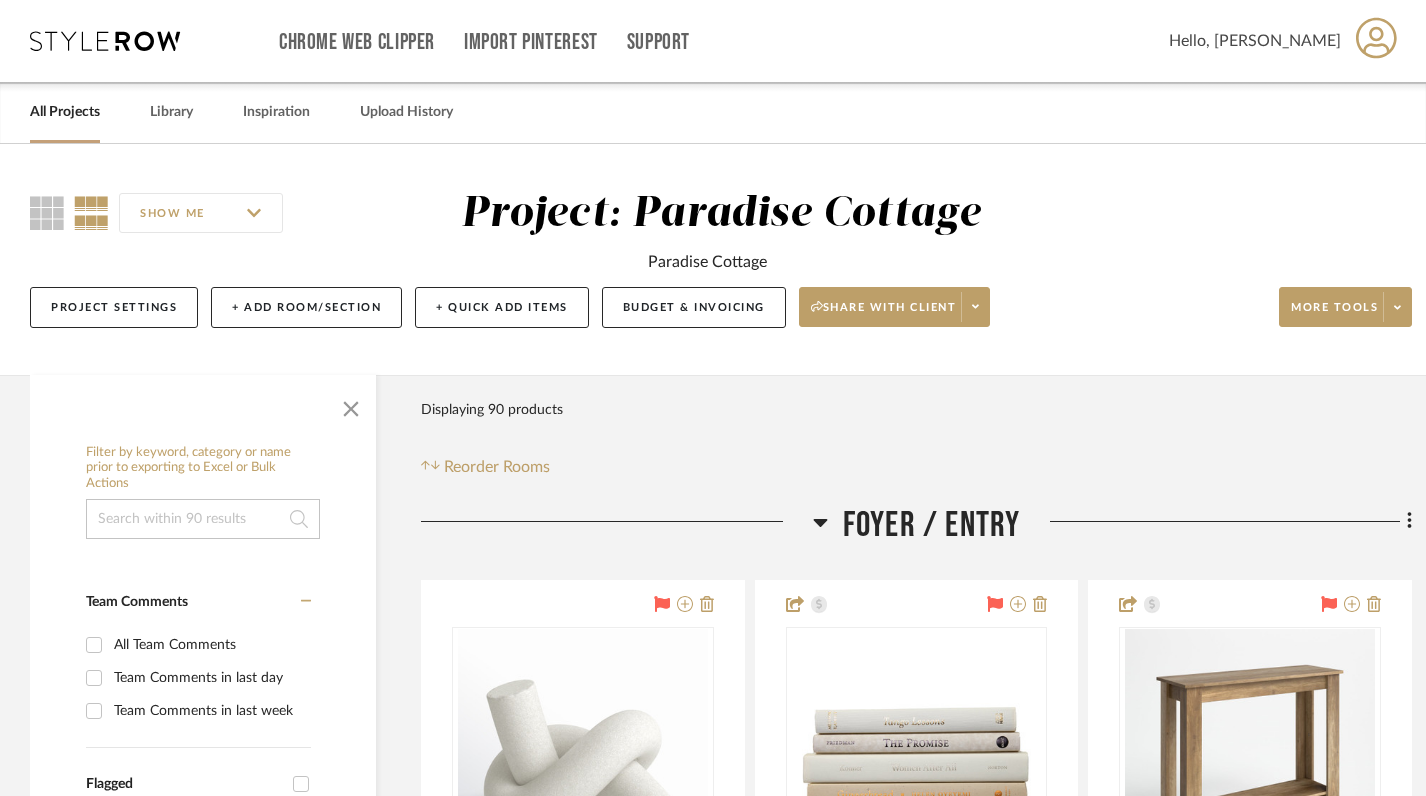 scroll, scrollTop: 115, scrollLeft: 0, axis: vertical 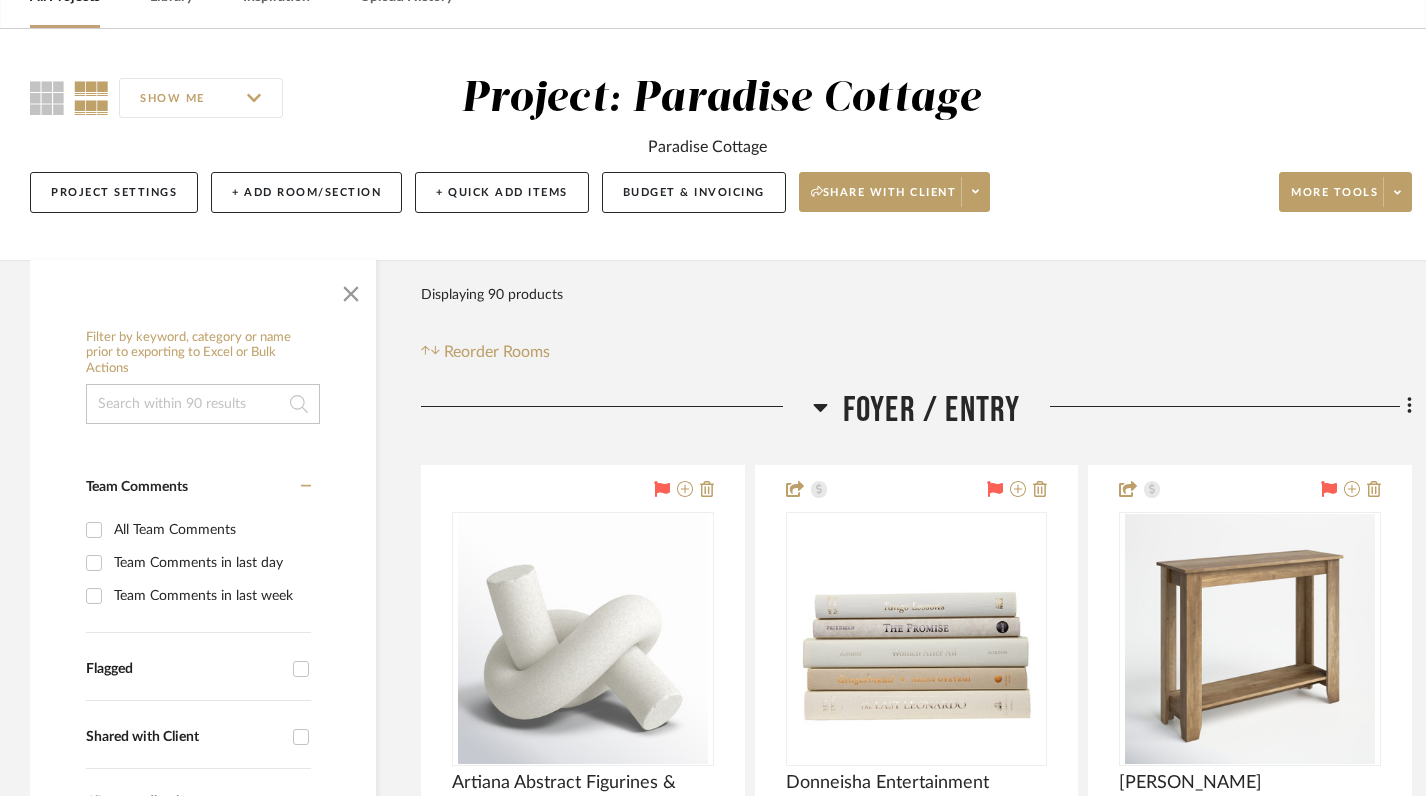 click on "Foyer / Entry" 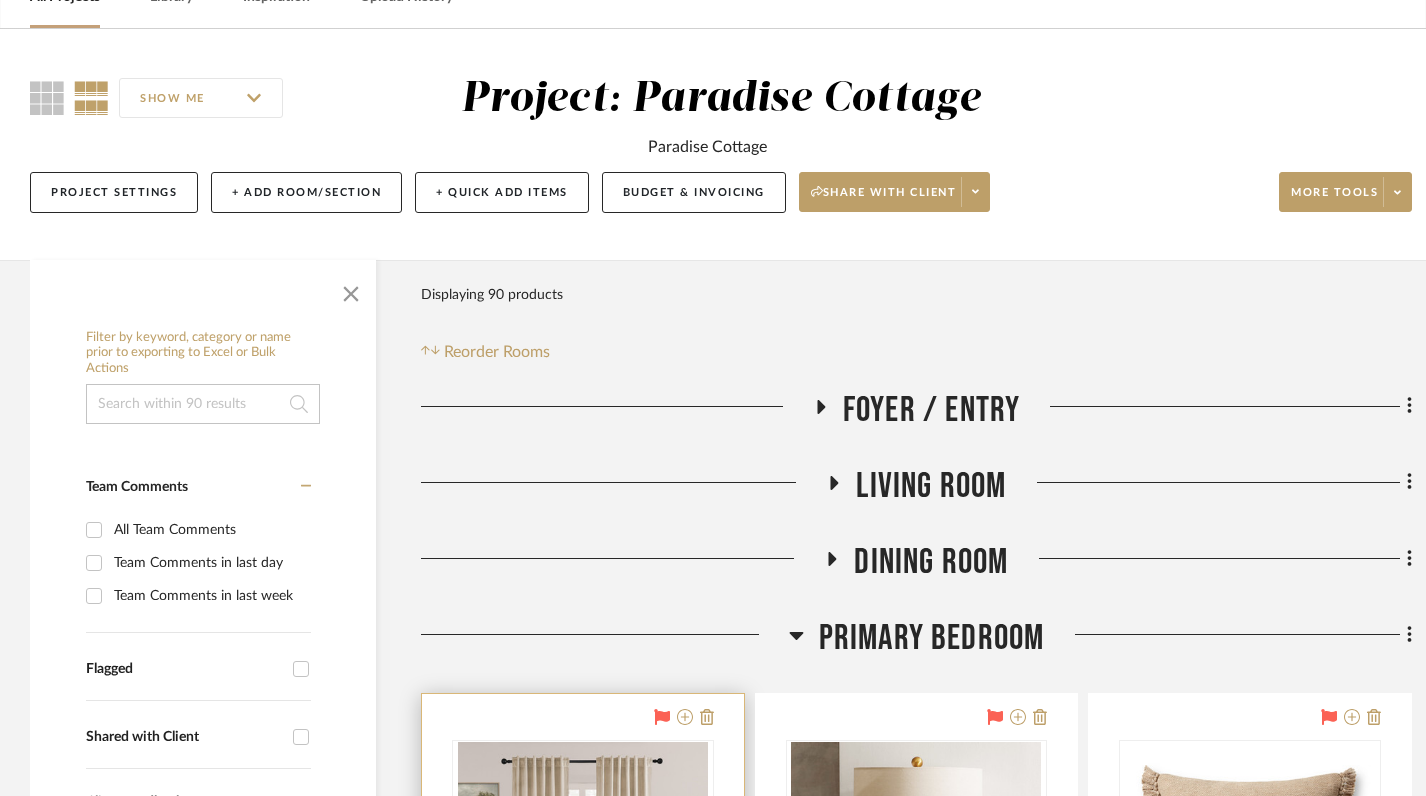 click 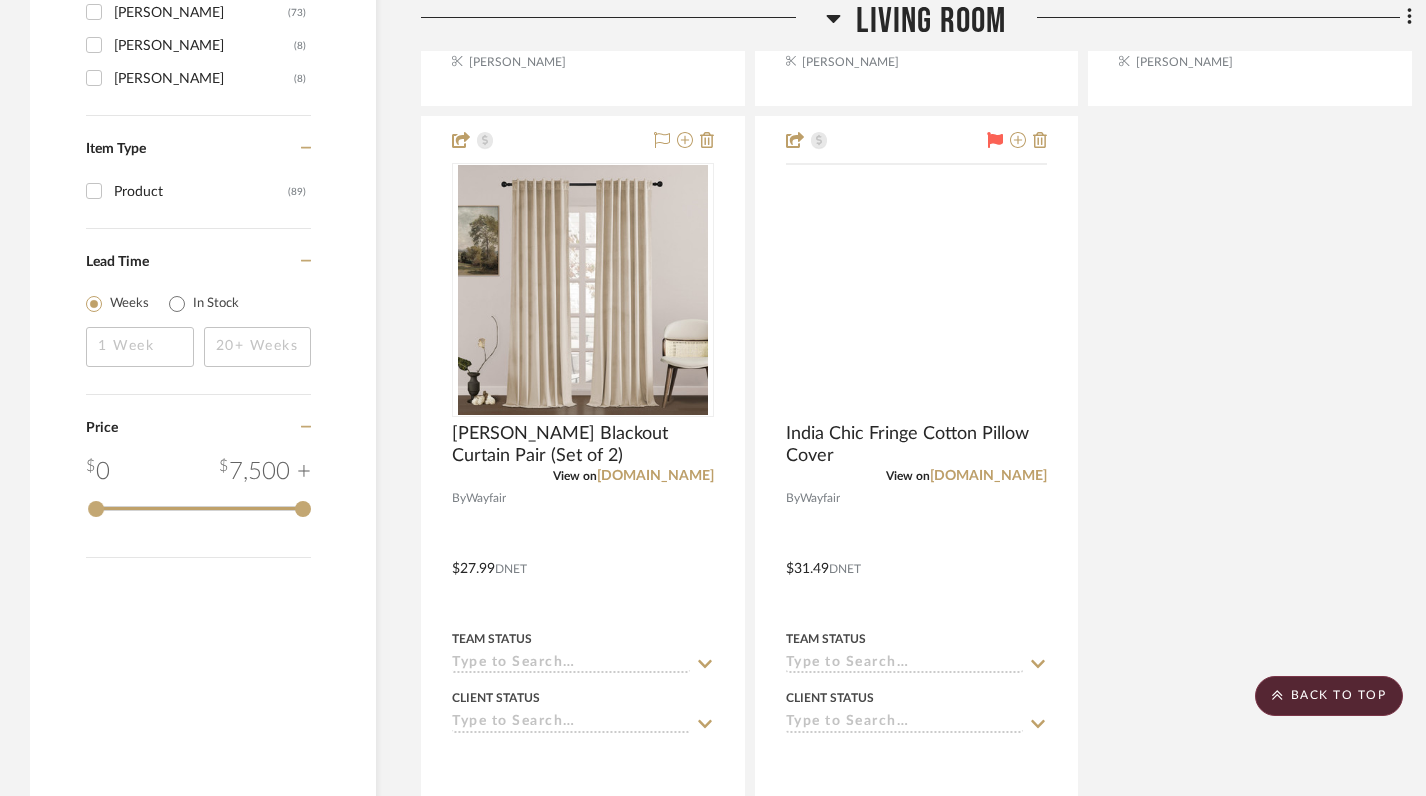 scroll, scrollTop: 2317, scrollLeft: 0, axis: vertical 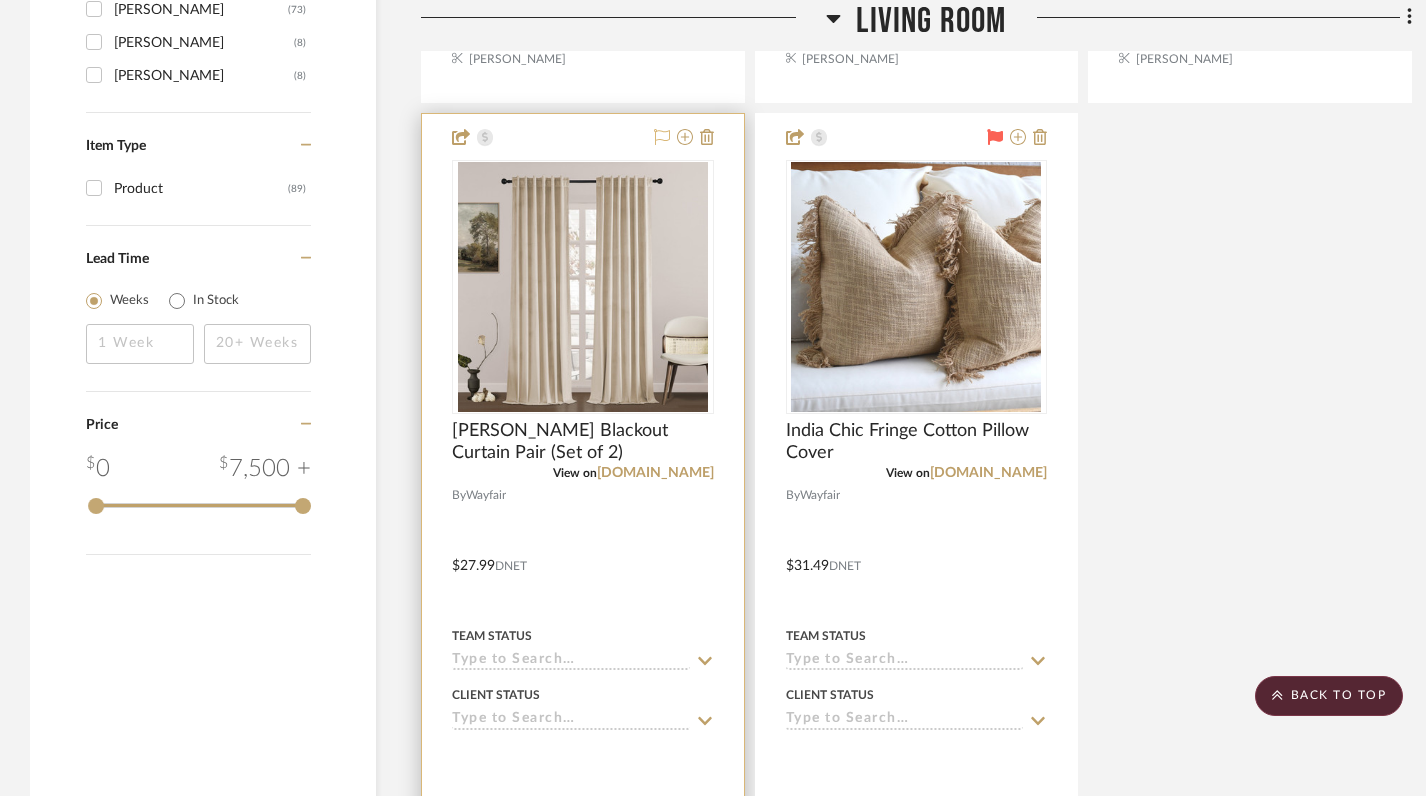 click 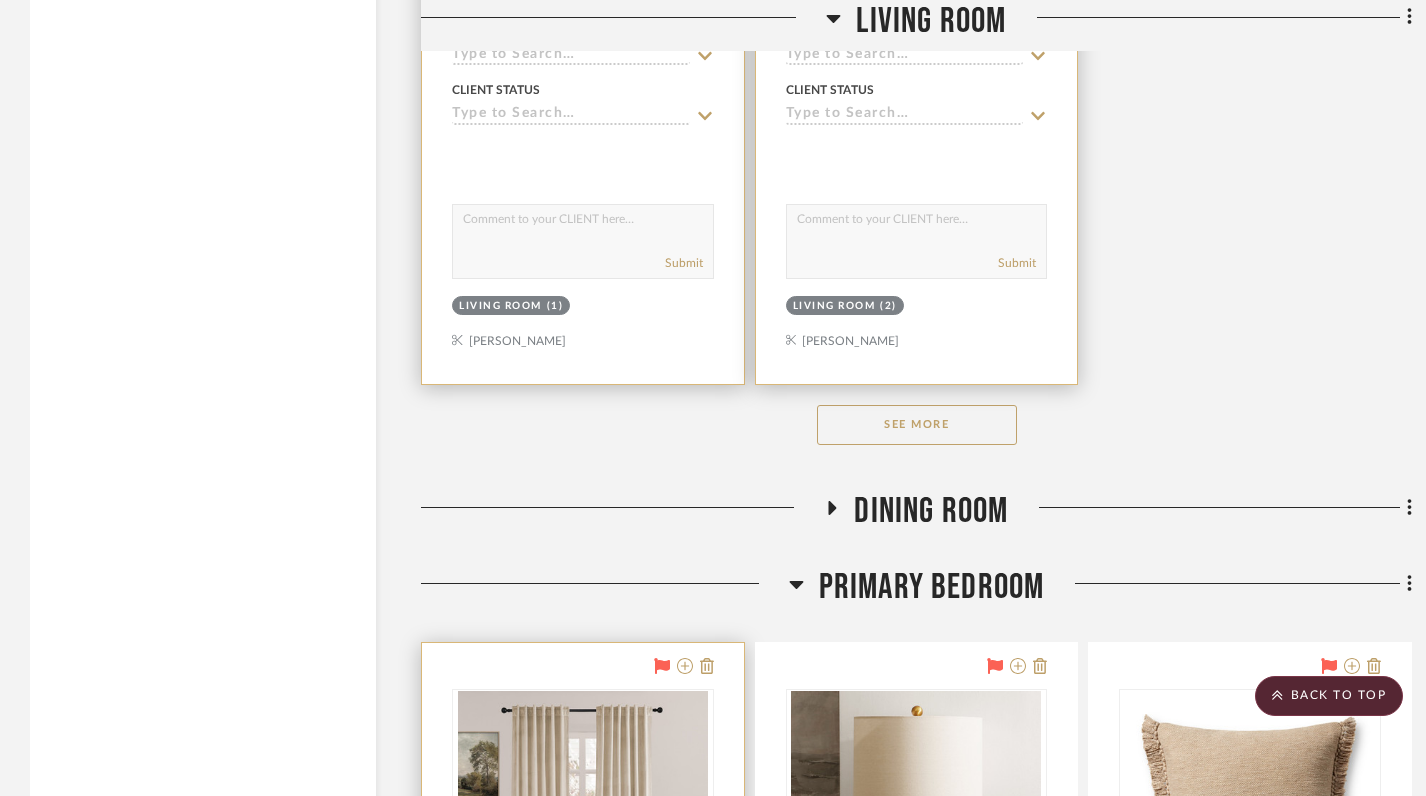 scroll, scrollTop: 2978, scrollLeft: 0, axis: vertical 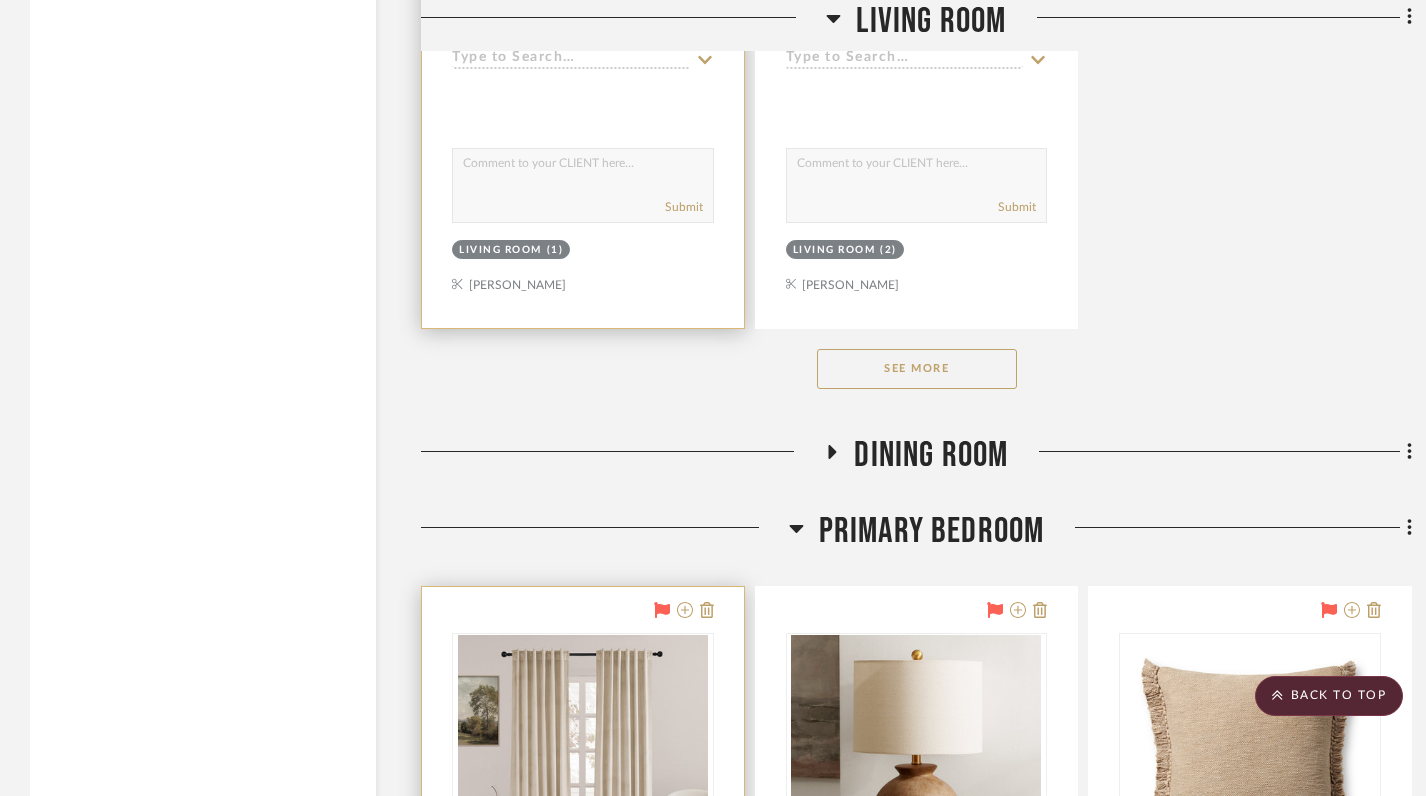 click on "See More" 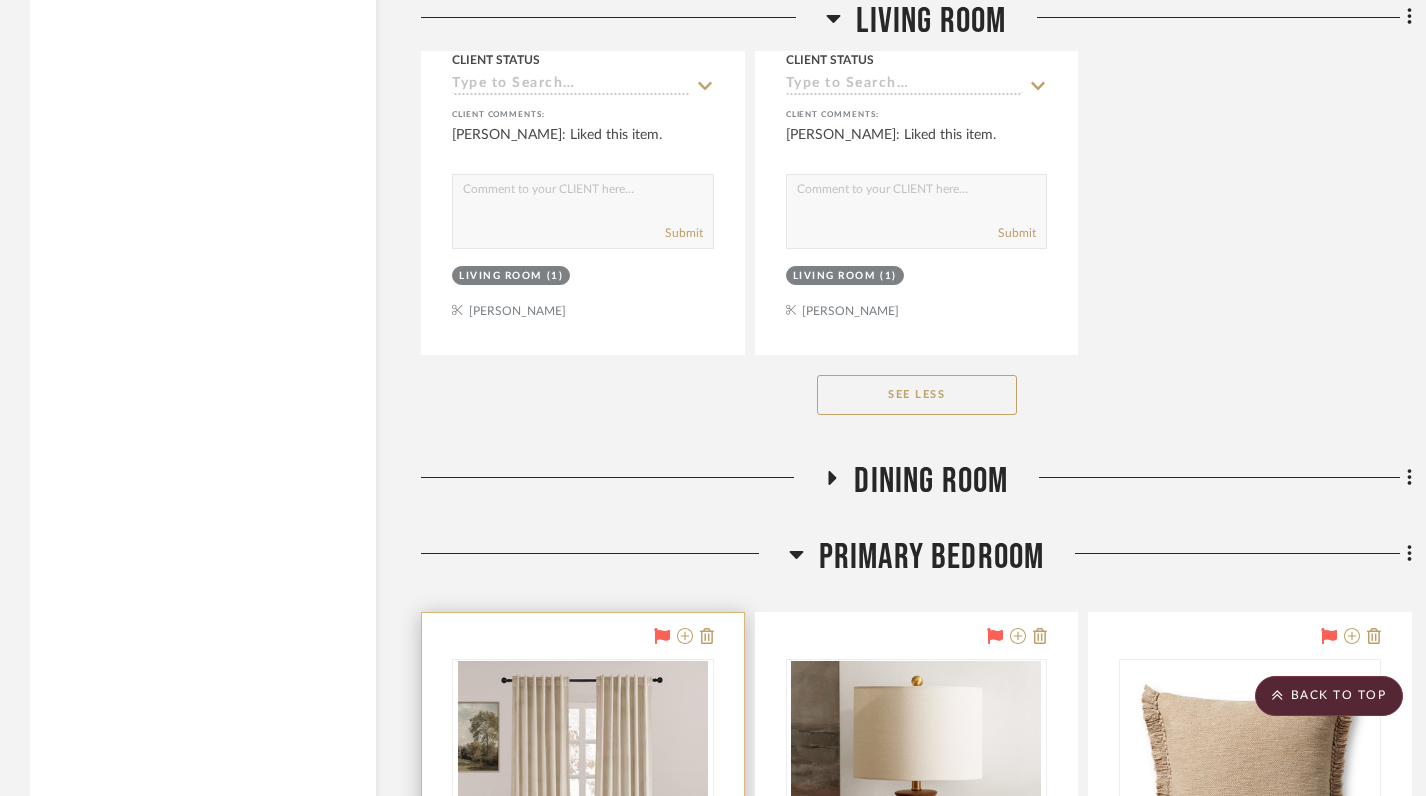 scroll, scrollTop: 4741, scrollLeft: 0, axis: vertical 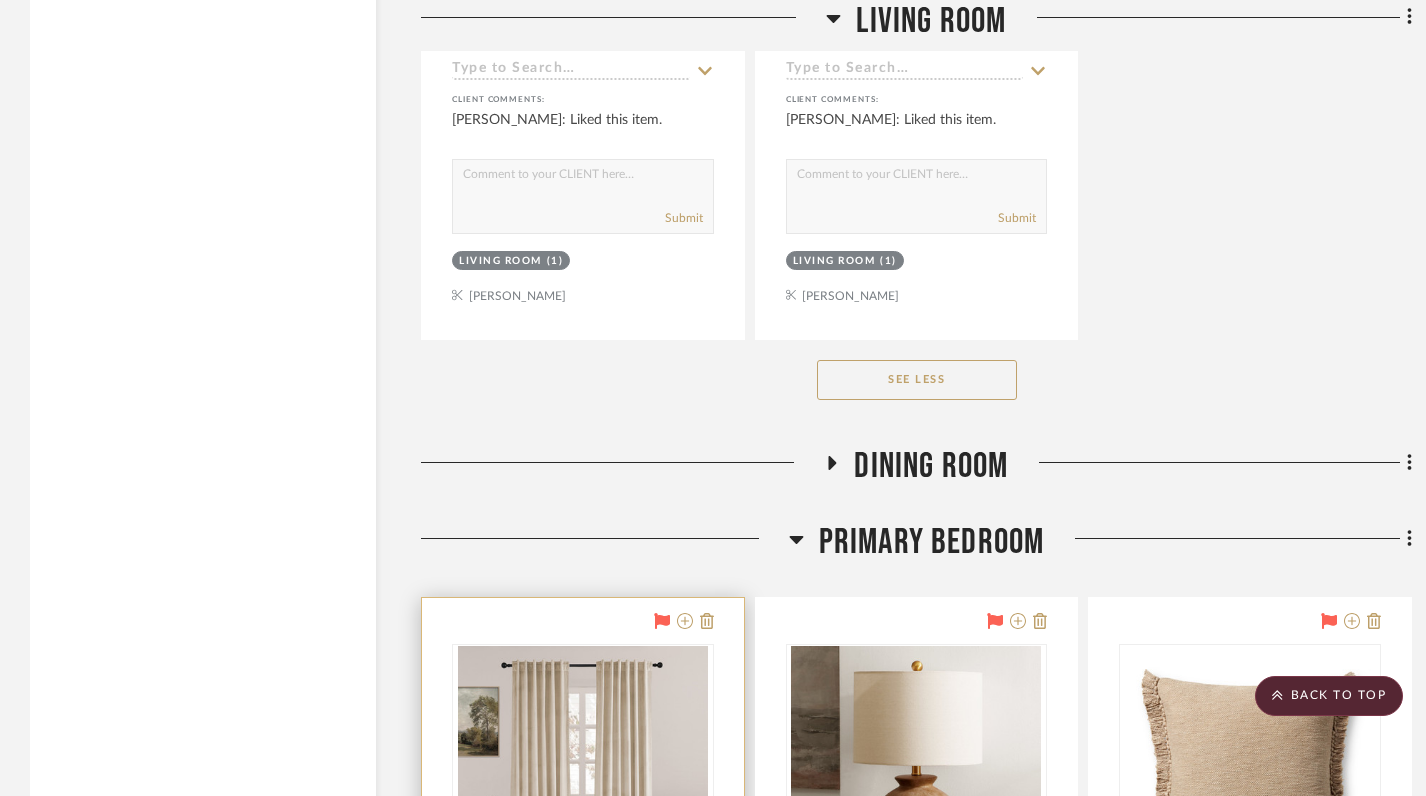 click on "Dining Room" 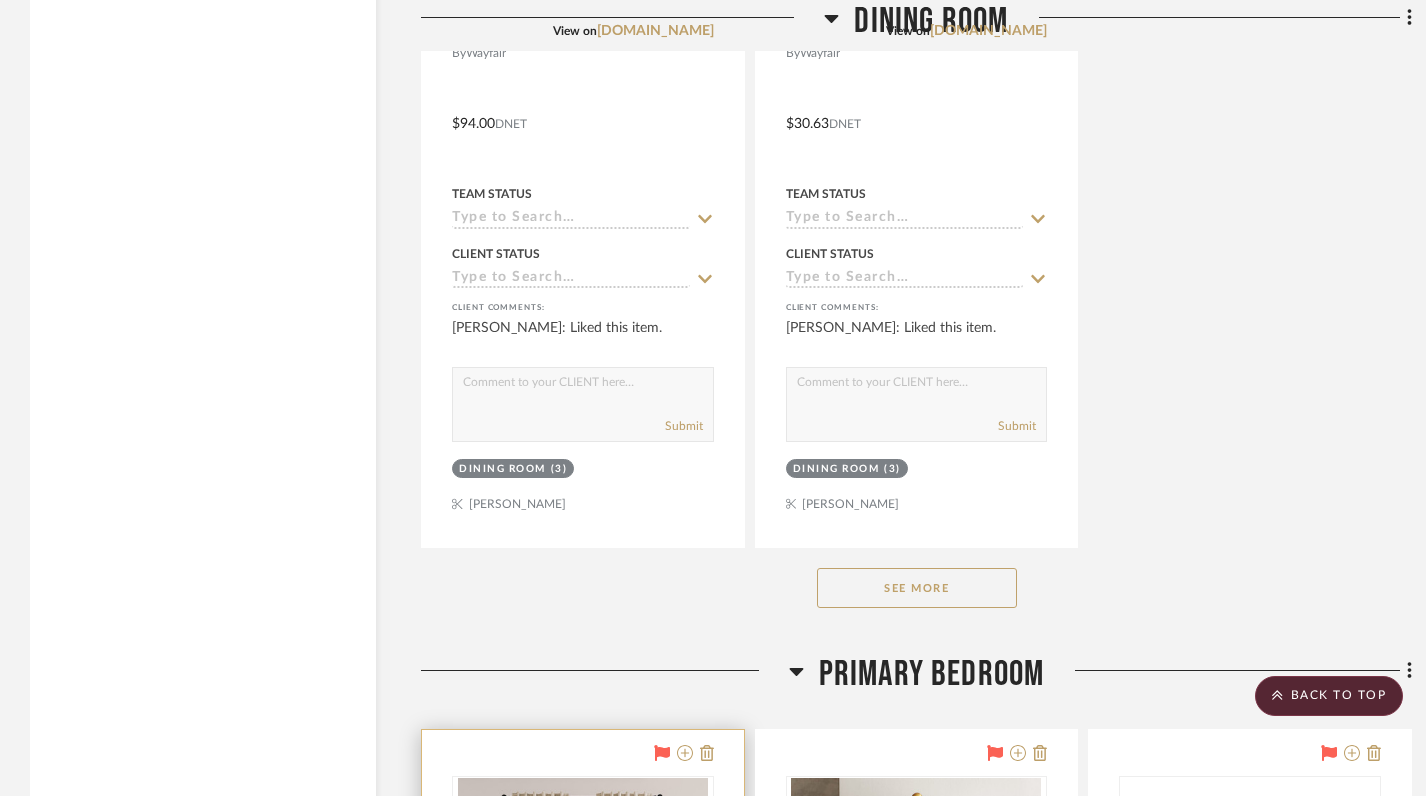 scroll, scrollTop: 7422, scrollLeft: 0, axis: vertical 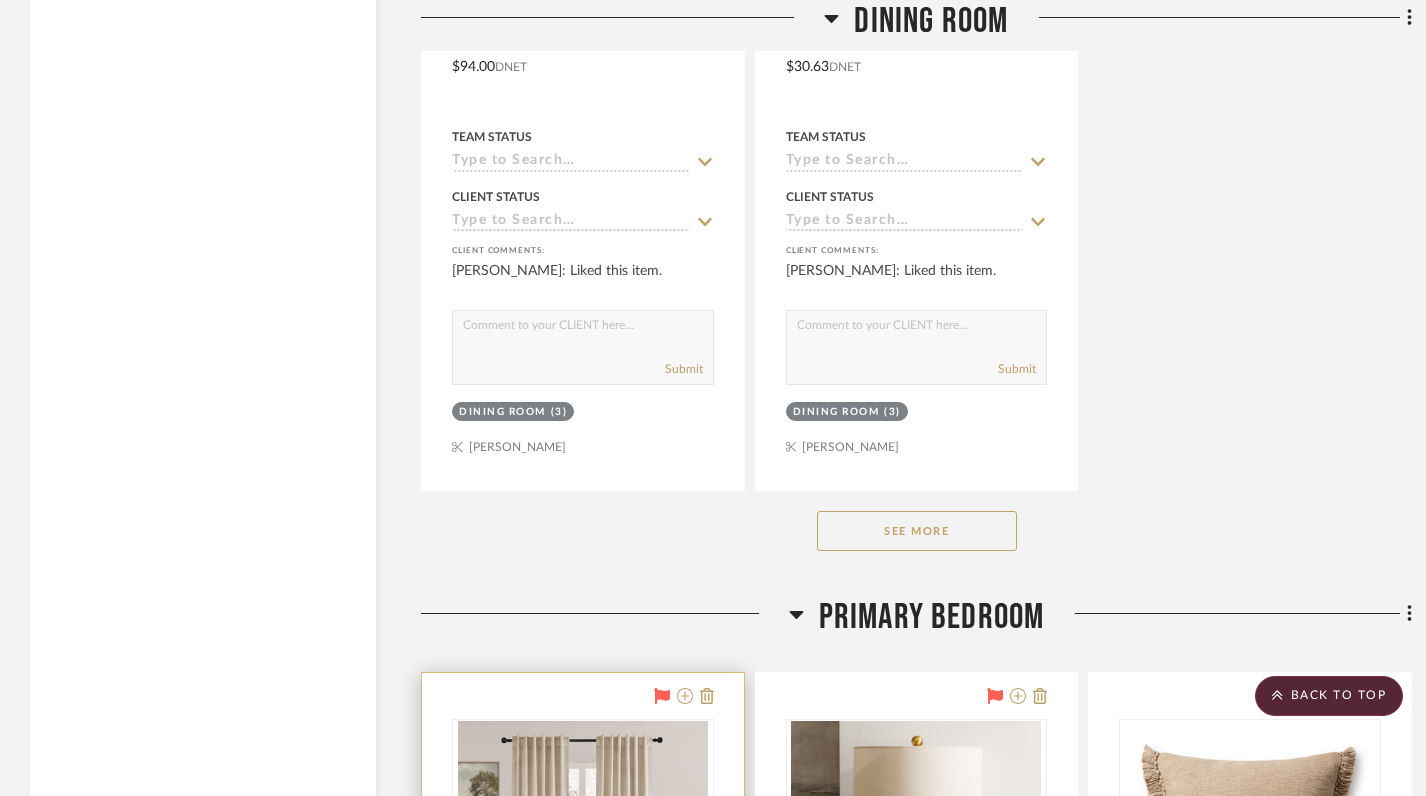 click on "See More" 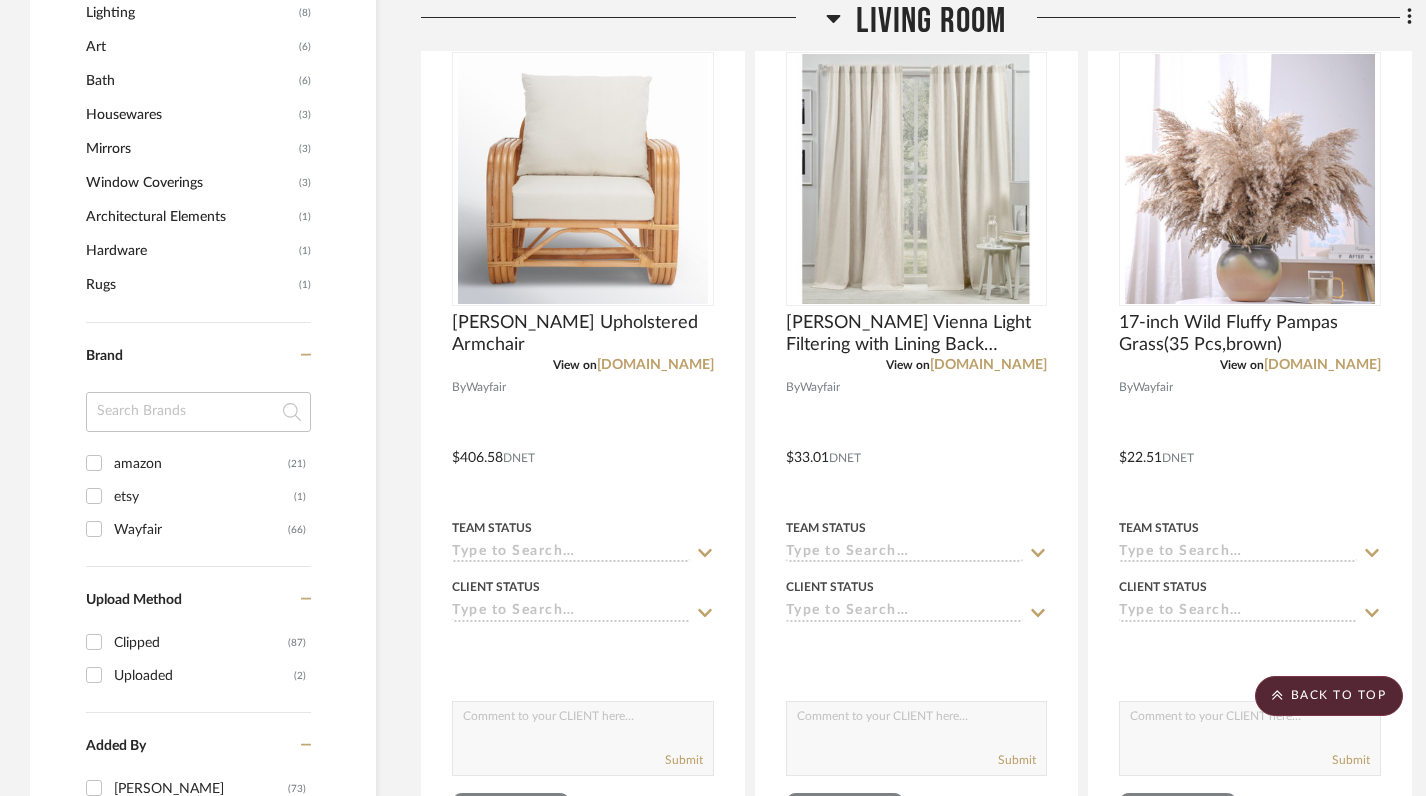 scroll, scrollTop: 0, scrollLeft: 0, axis: both 